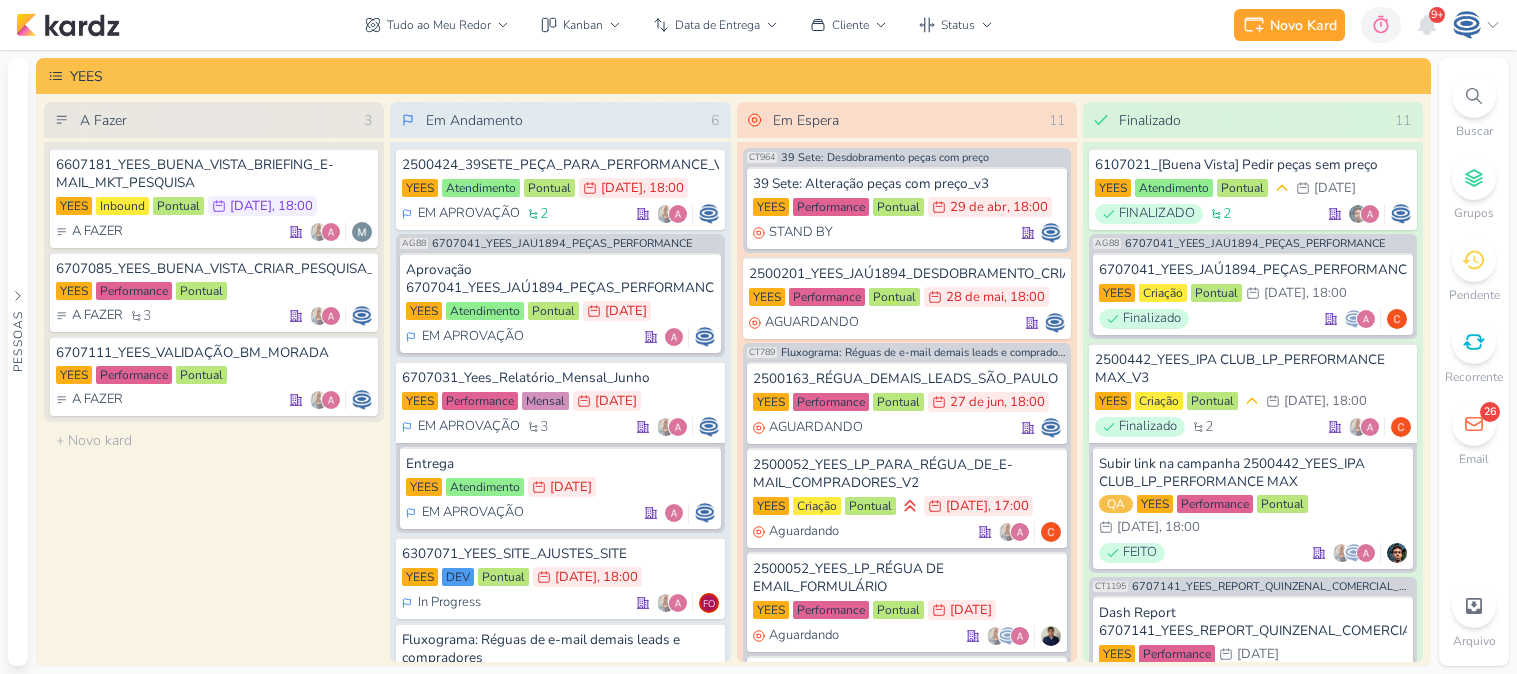 scroll, scrollTop: 0, scrollLeft: 0, axis: both 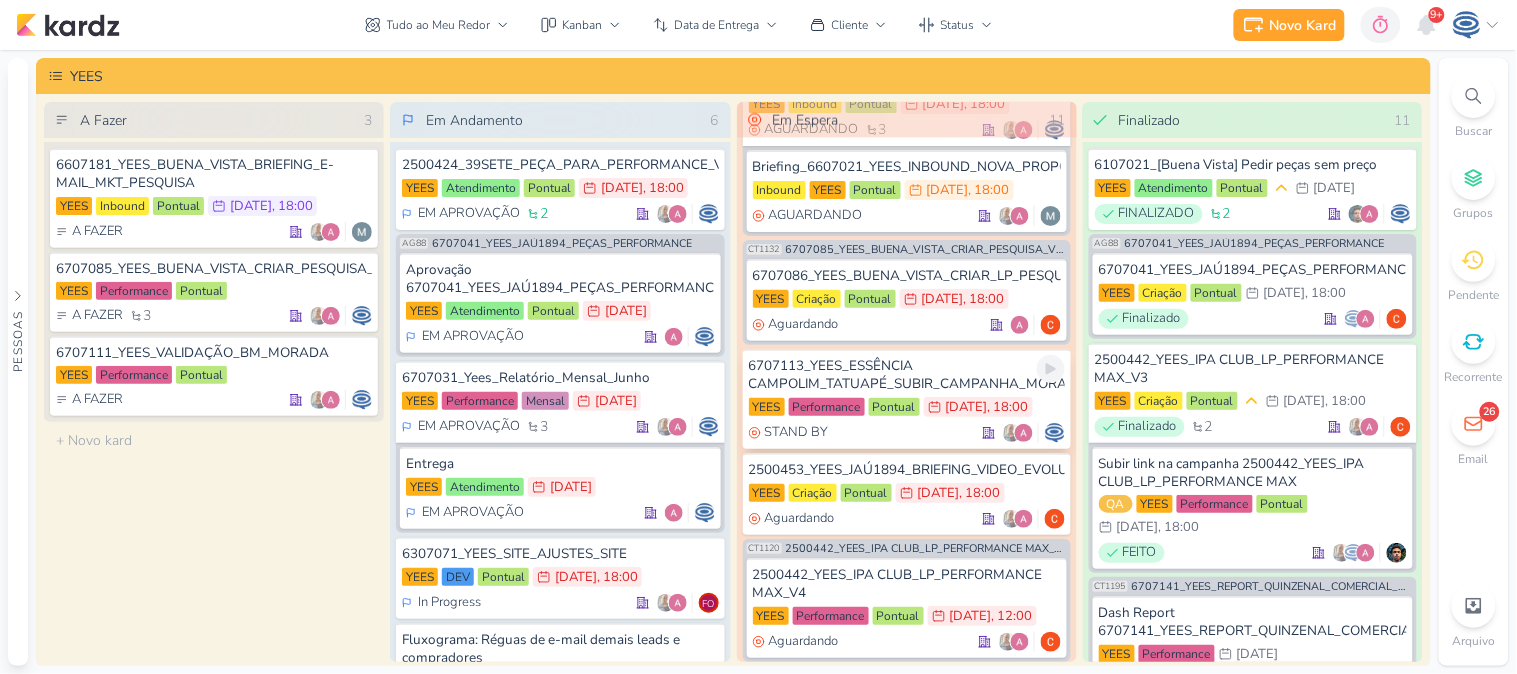 click on "6707113_YEES_ESSÊNCIA CAMPOLIM_TATUAPÉ_SUBIR_CAMPANHA_MORADA" at bounding box center (907, 375) 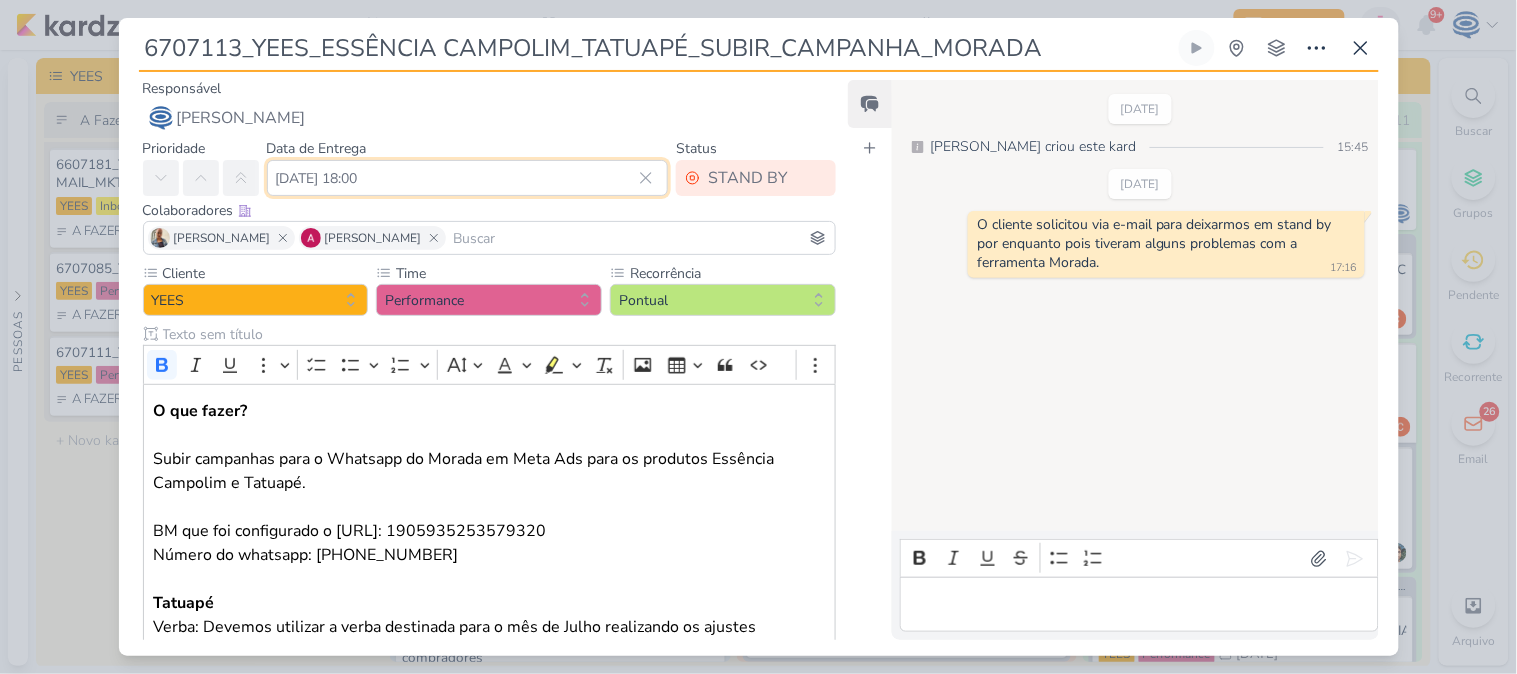 click on "15 de julho de 2025 às 18:00" at bounding box center [468, 178] 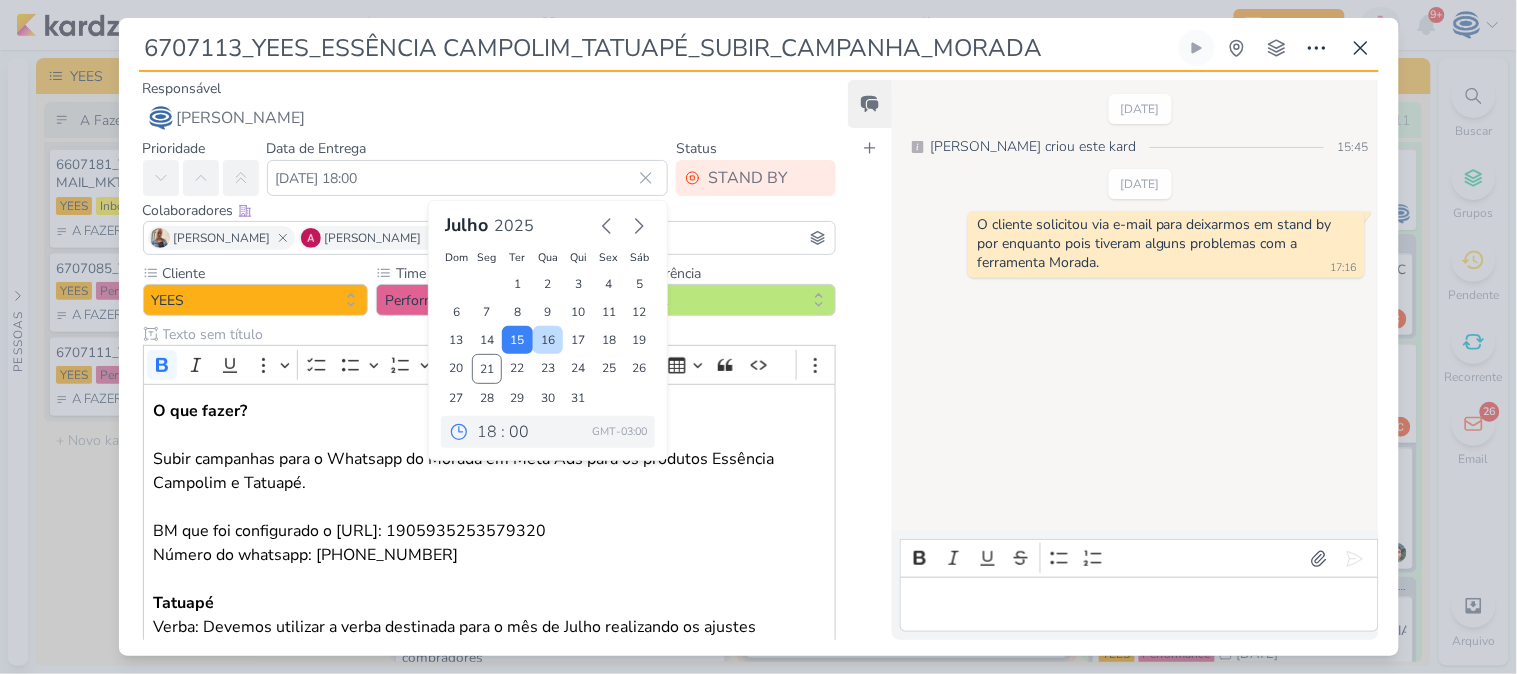 click on "16" at bounding box center [548, 340] 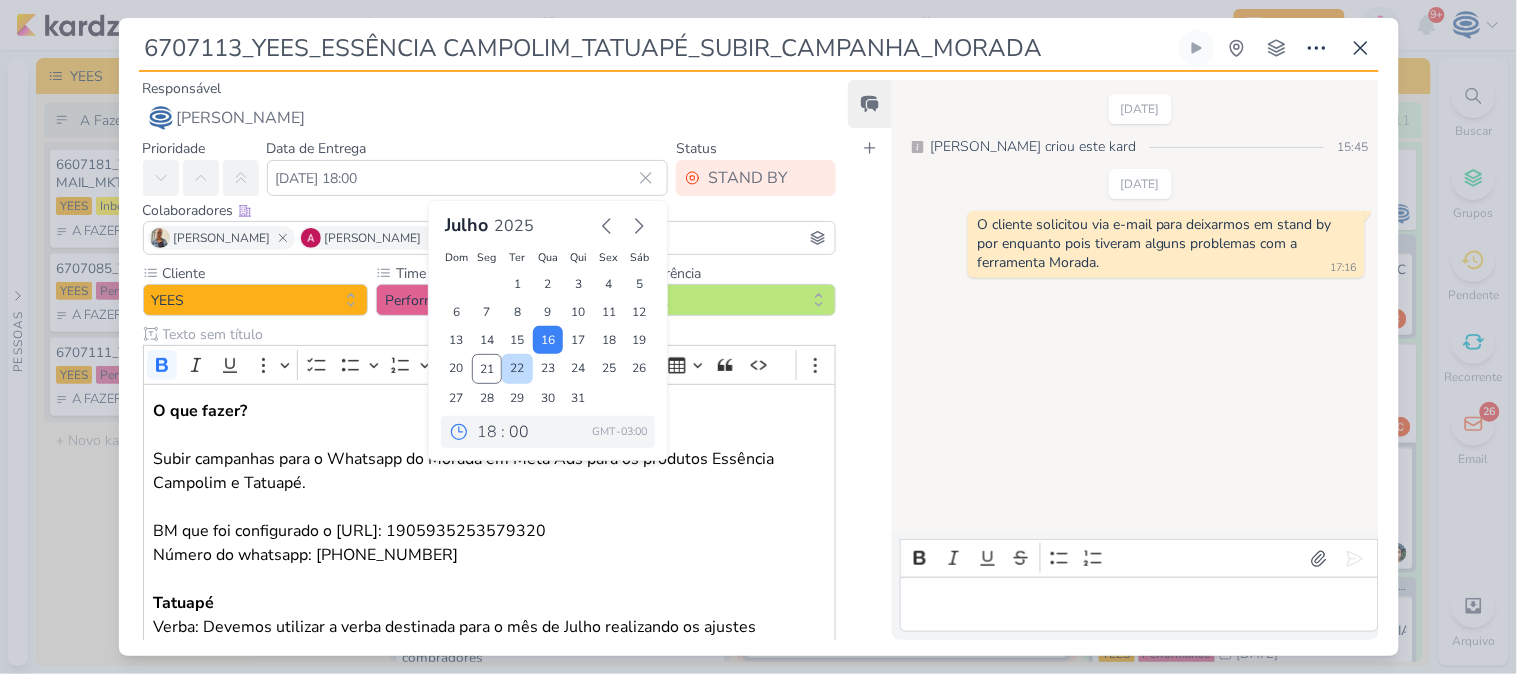 click on "22" at bounding box center (517, 369) 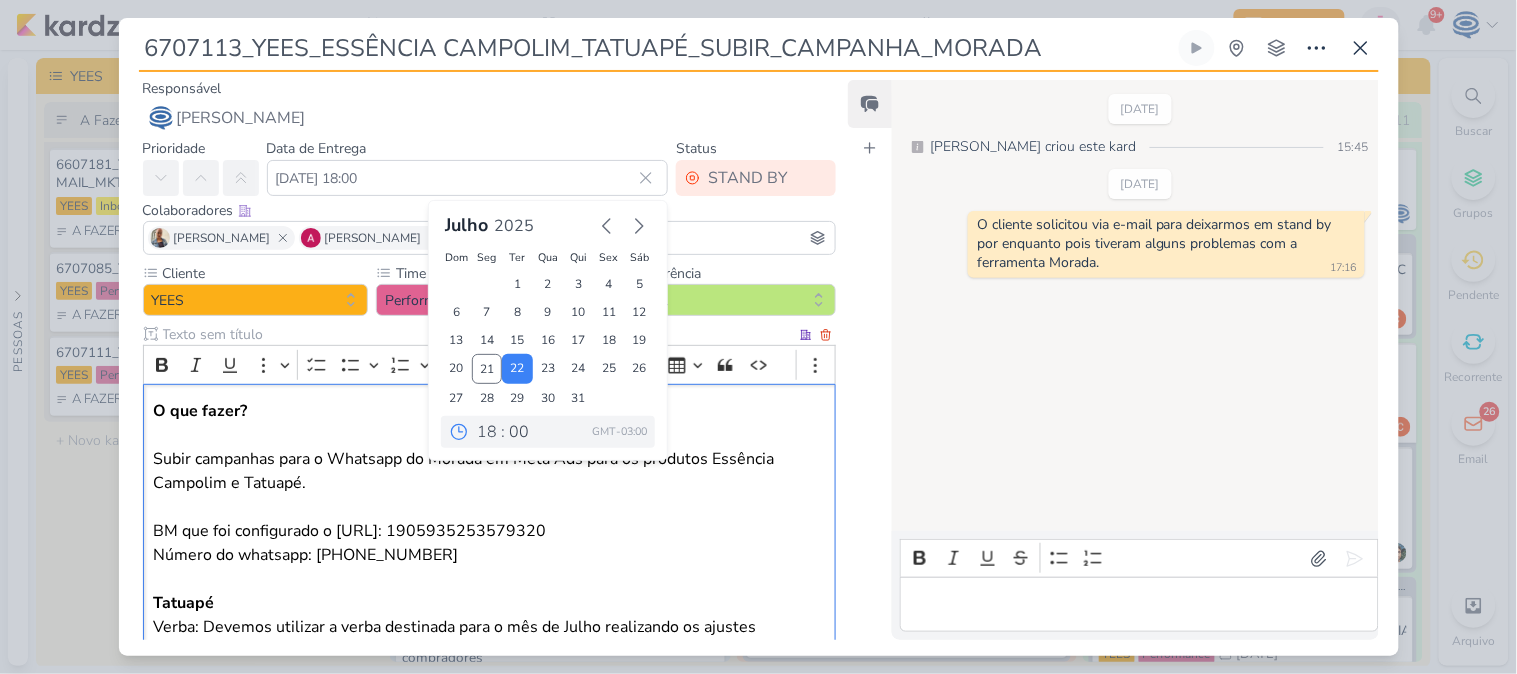 click on "O que fazer?  Subir campanhas para o Whatsapp do Morada em Meta Ads para os produtos Essência Campolim e Tatuapé.  BM que foi configurado o Morada.AI: 1905935253579320 Número do whatsapp: +551531912535 Tatuapé Verba: Devemos utilizar a verba destinada para o mês de Julho realizando os ajustes necessários  Criativos: Não teremos criativos novos, foi solicitado que utilizemos os que estão ativos na campanha Essência Campolim Verba: Devemos utilizar a verba destinada para o mês de Julho realizando os ajustes necessários  Criativos: Não teremos criativos novos, foi solicitado que utilizemos os que estão ativos na campanha Solicitado por: Cliente 11/07" at bounding box center [489, 651] 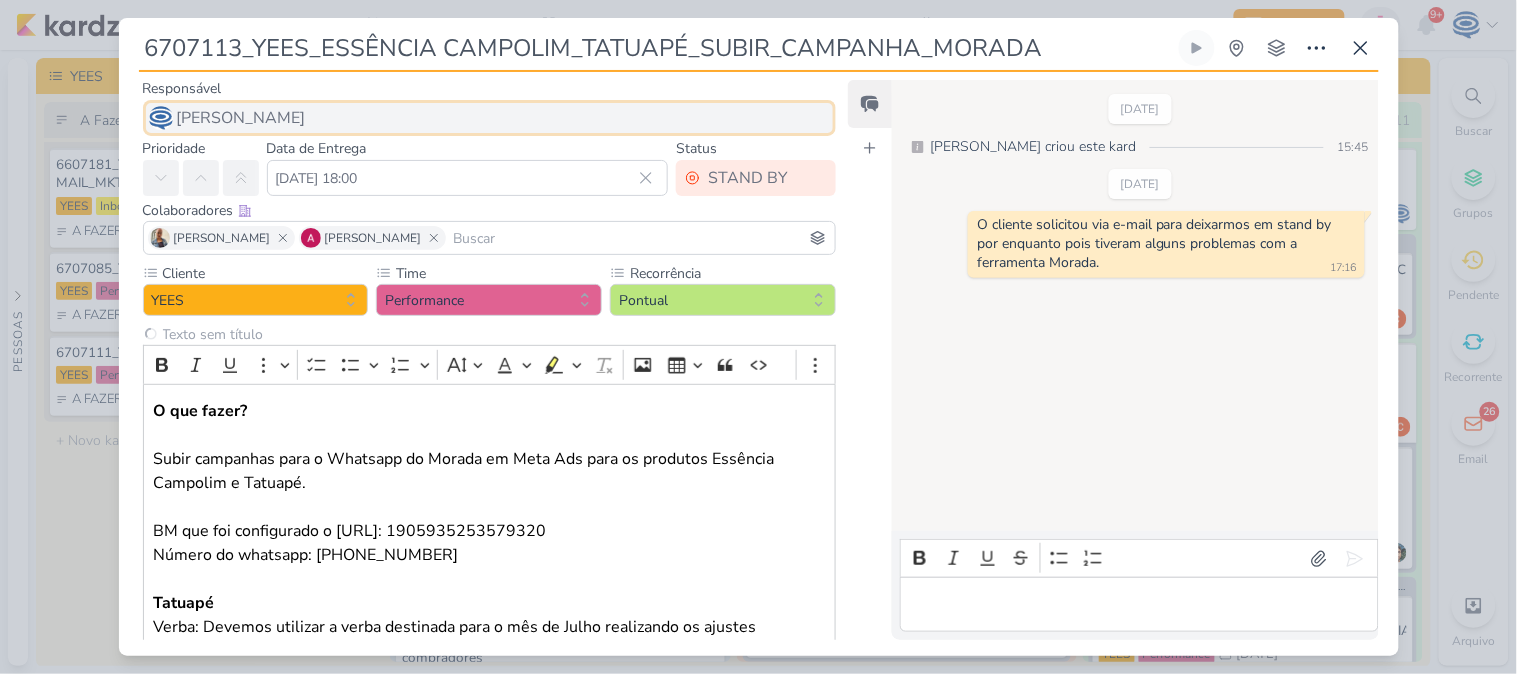 click on "[PERSON_NAME]" at bounding box center (490, 118) 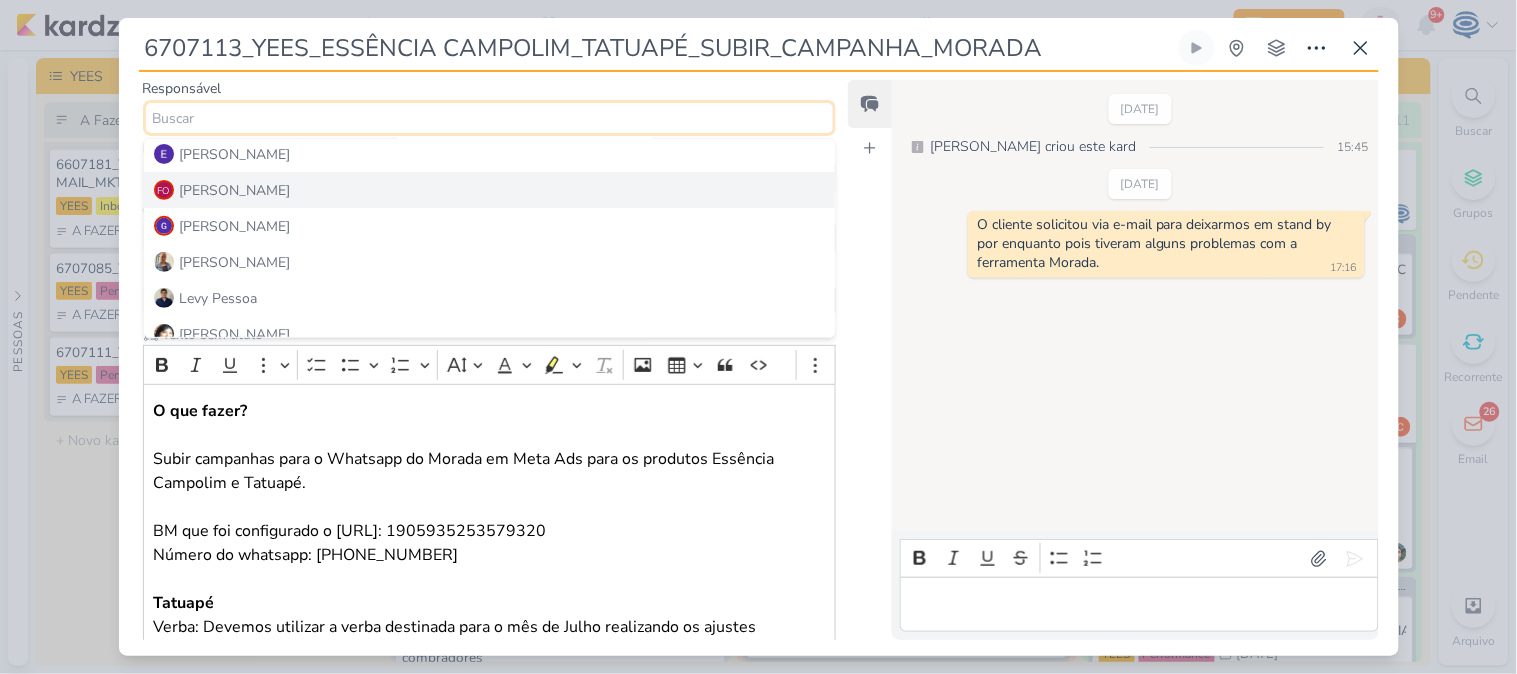 scroll, scrollTop: 184, scrollLeft: 0, axis: vertical 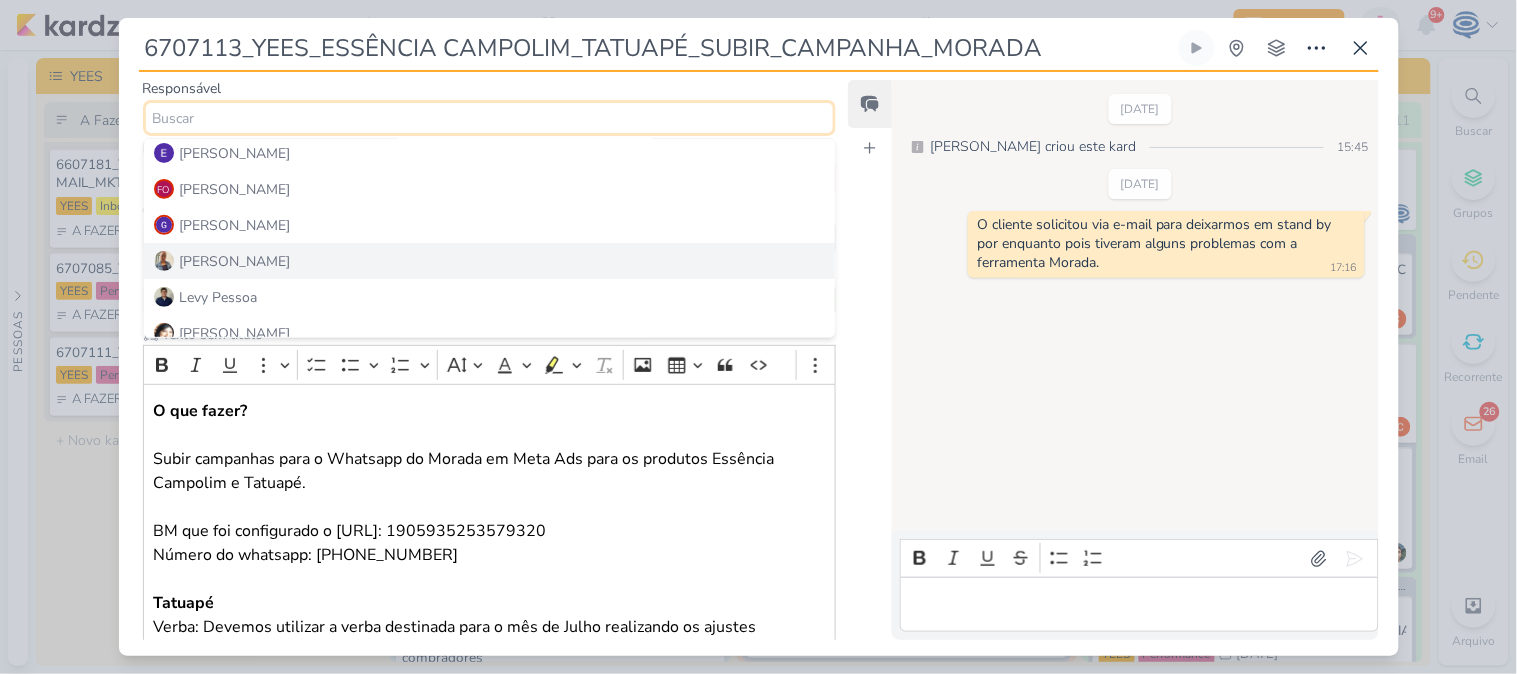 click on "[PERSON_NAME]" at bounding box center [490, 261] 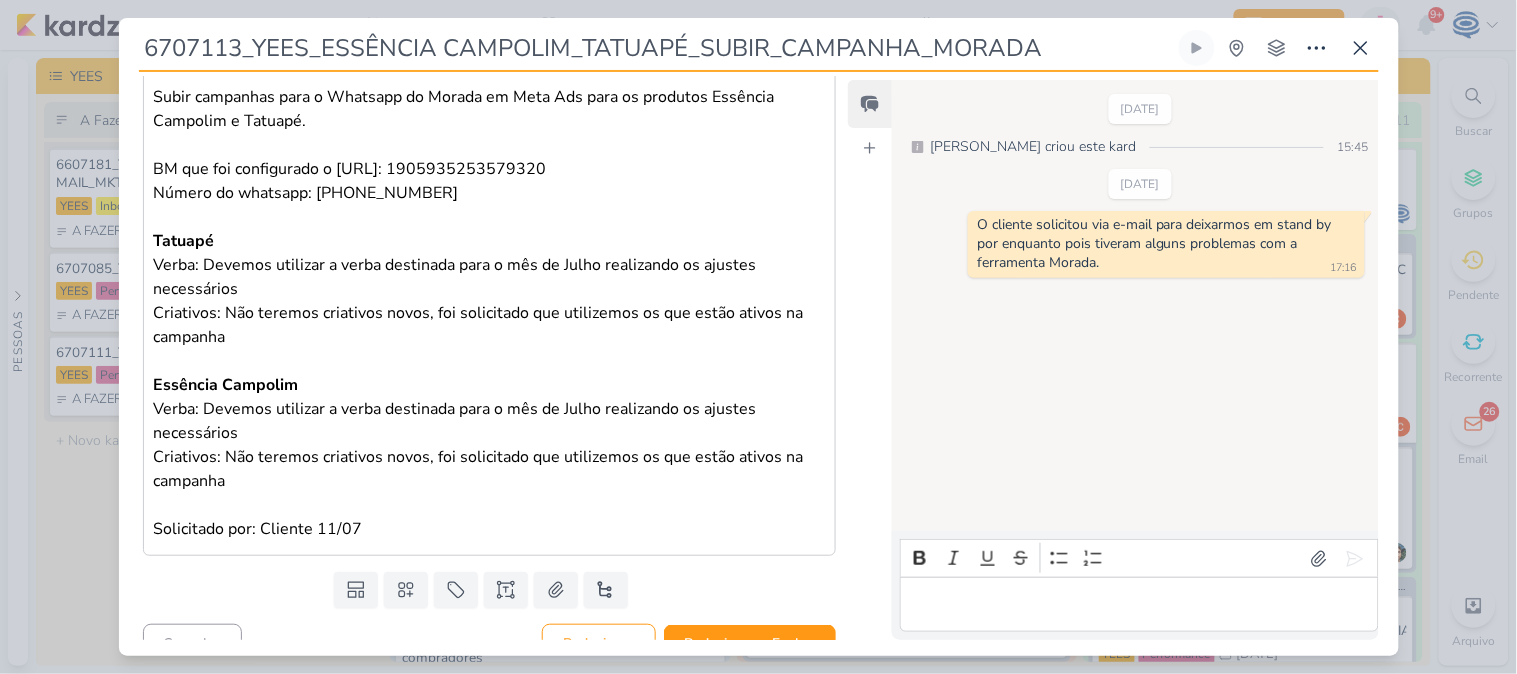 scroll, scrollTop: 390, scrollLeft: 0, axis: vertical 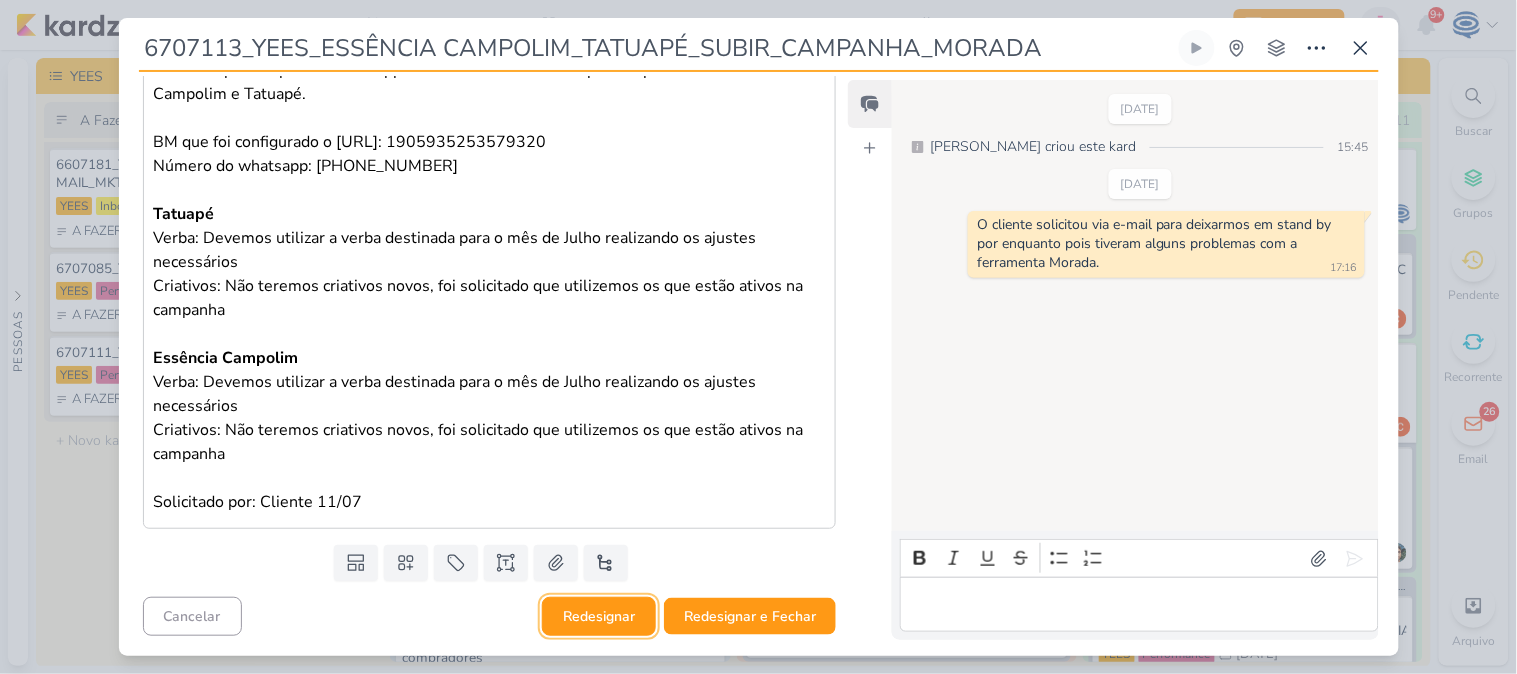 click on "Redesignar" at bounding box center (599, 616) 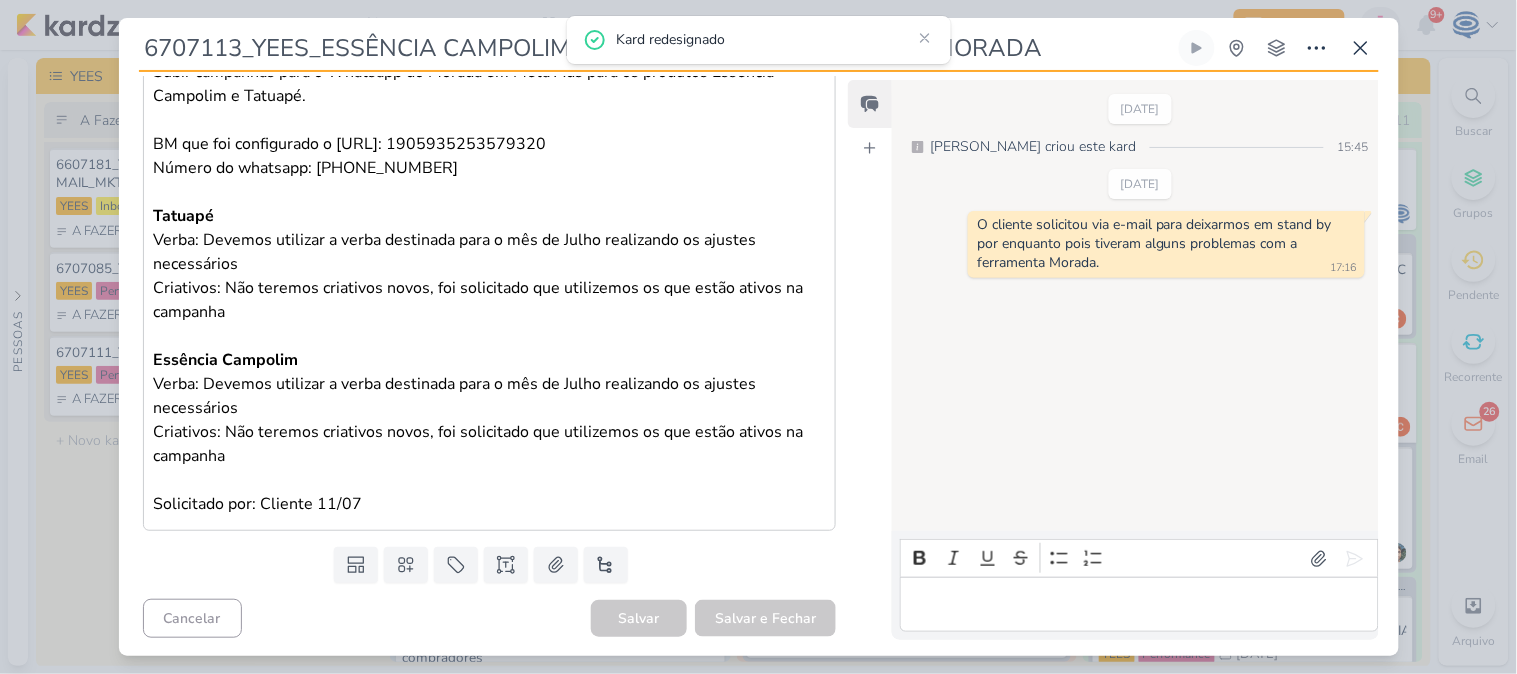 scroll, scrollTop: 390, scrollLeft: 0, axis: vertical 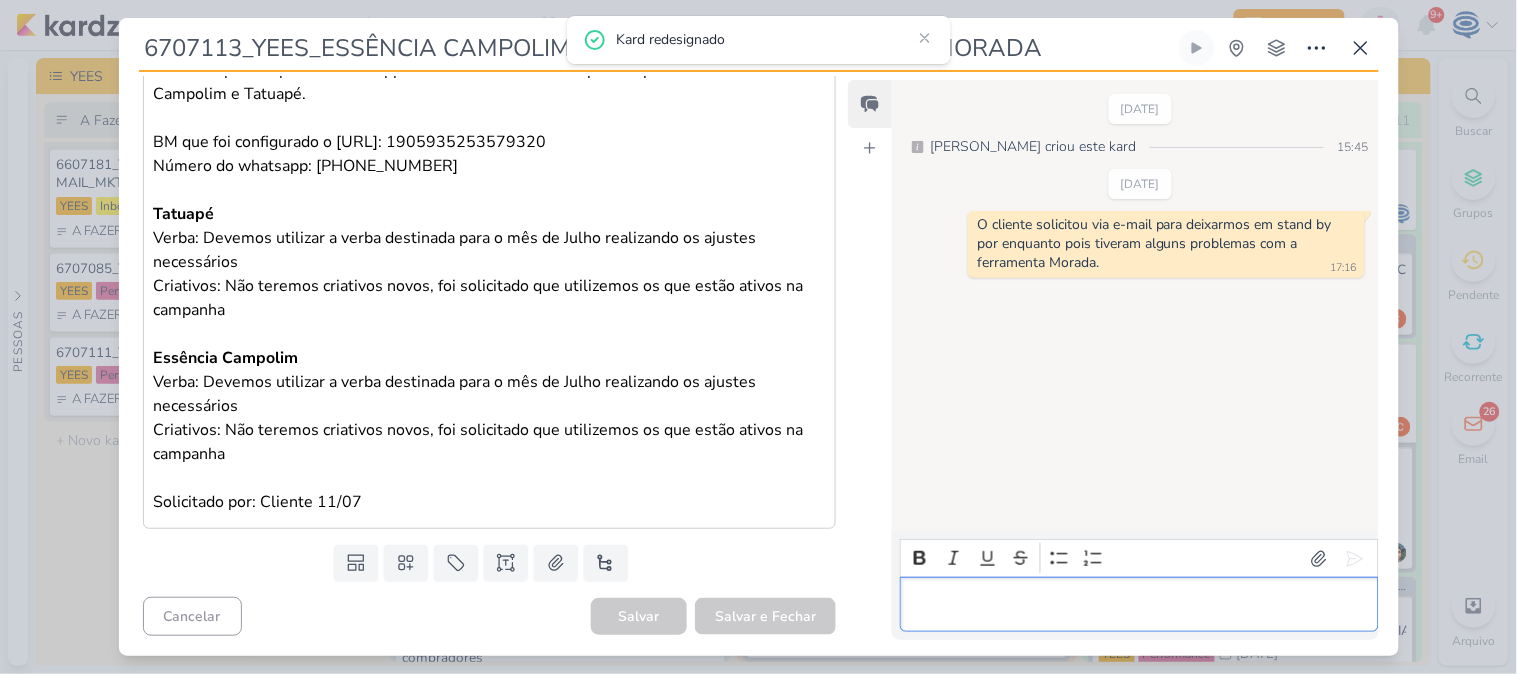 click at bounding box center (1139, 605) 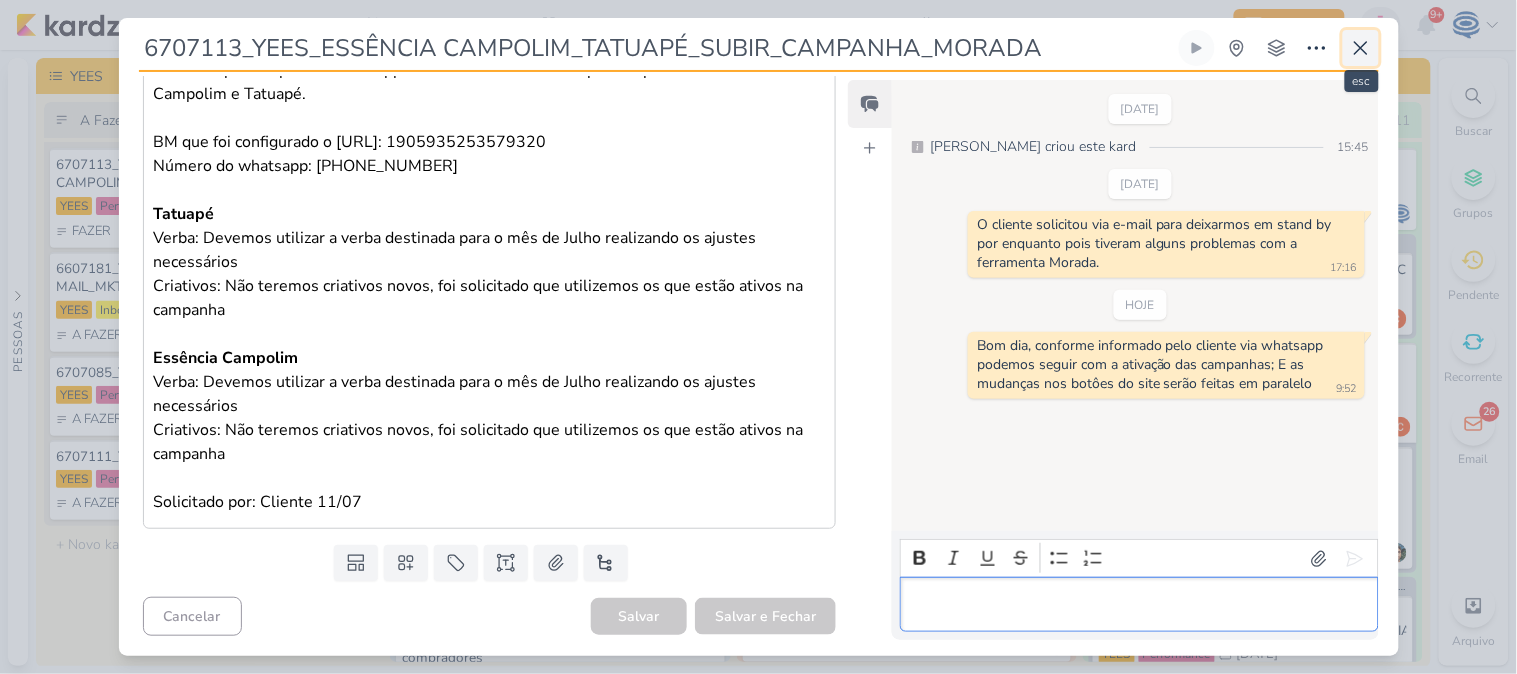 click 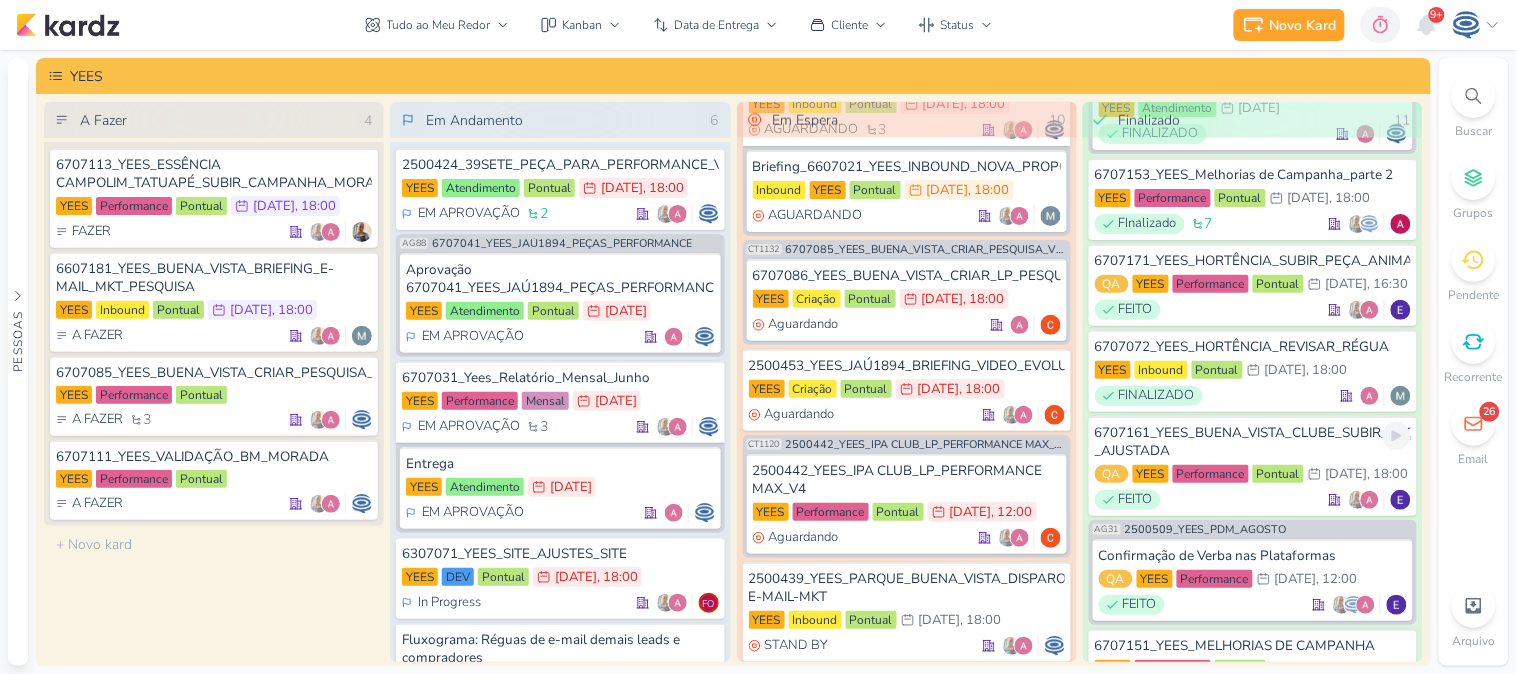 scroll, scrollTop: 857, scrollLeft: 0, axis: vertical 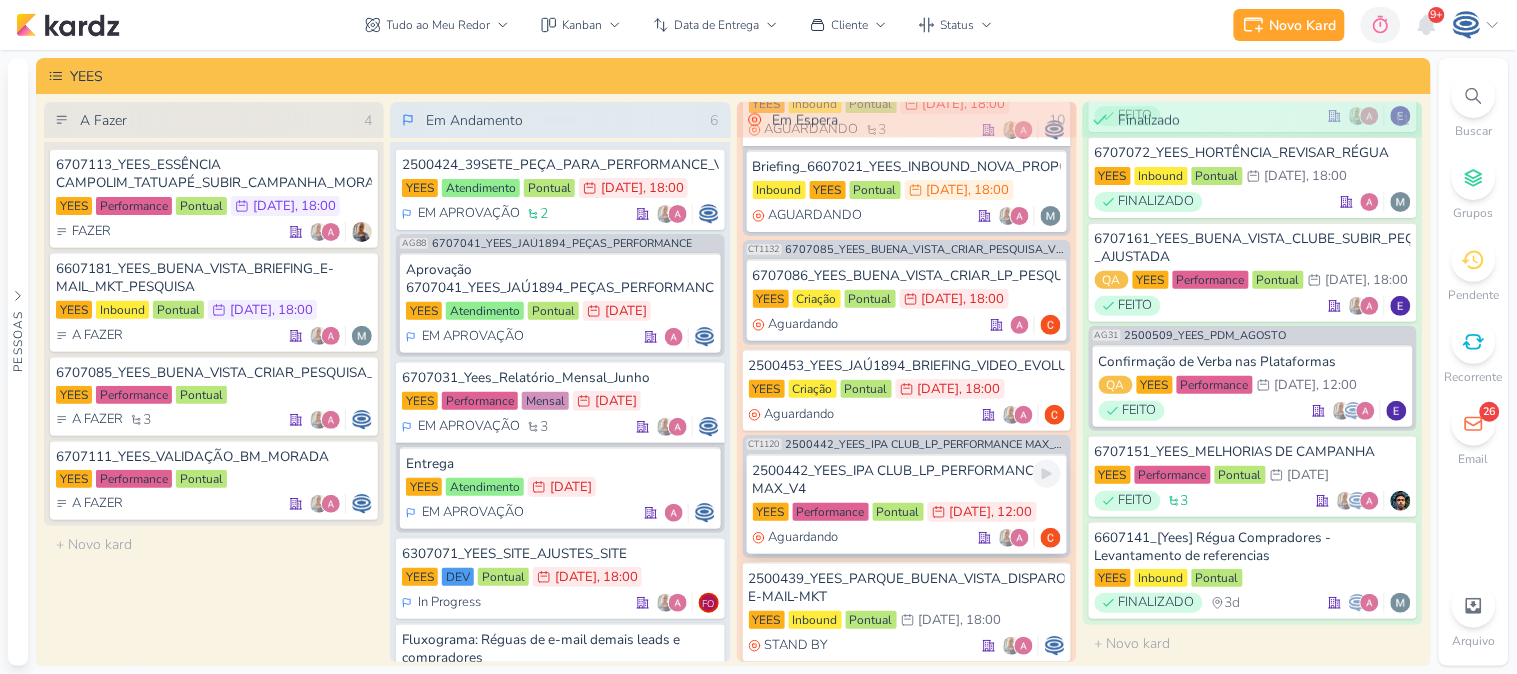 click on "2500442_YEES_IPA CLUB_LP_PERFORMANCE MAX_V4" at bounding box center [907, 480] 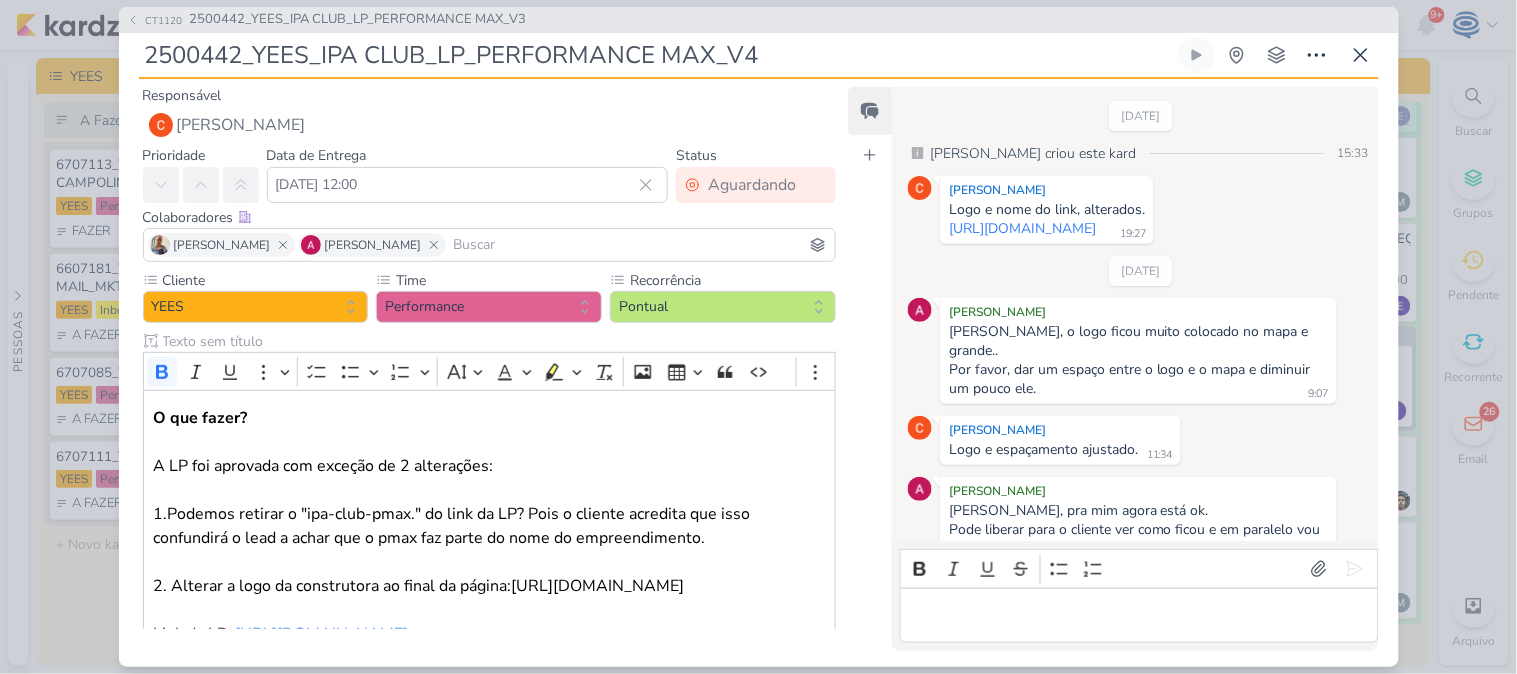 scroll, scrollTop: 202, scrollLeft: 0, axis: vertical 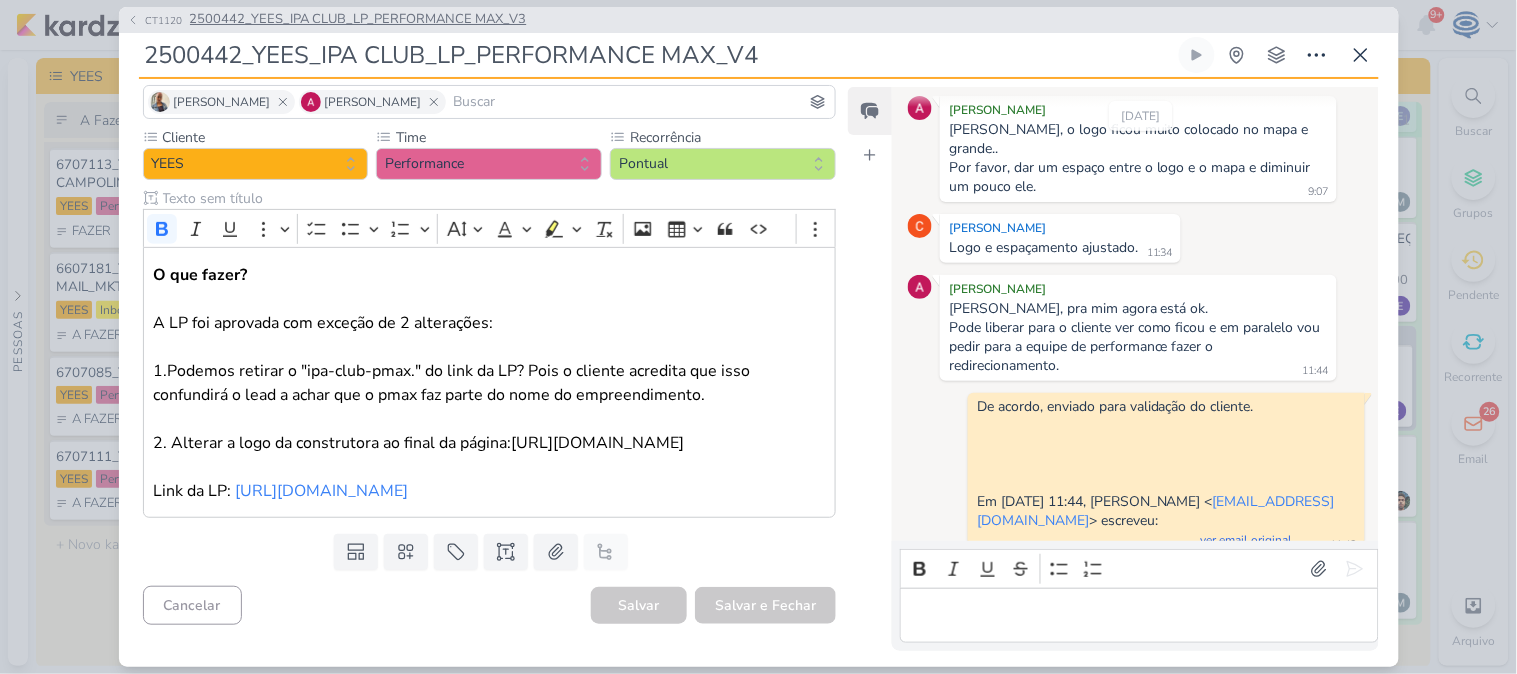 click on "2500442_YEES_IPA CLUB_LP_PERFORMANCE MAX_V3" at bounding box center [358, 20] 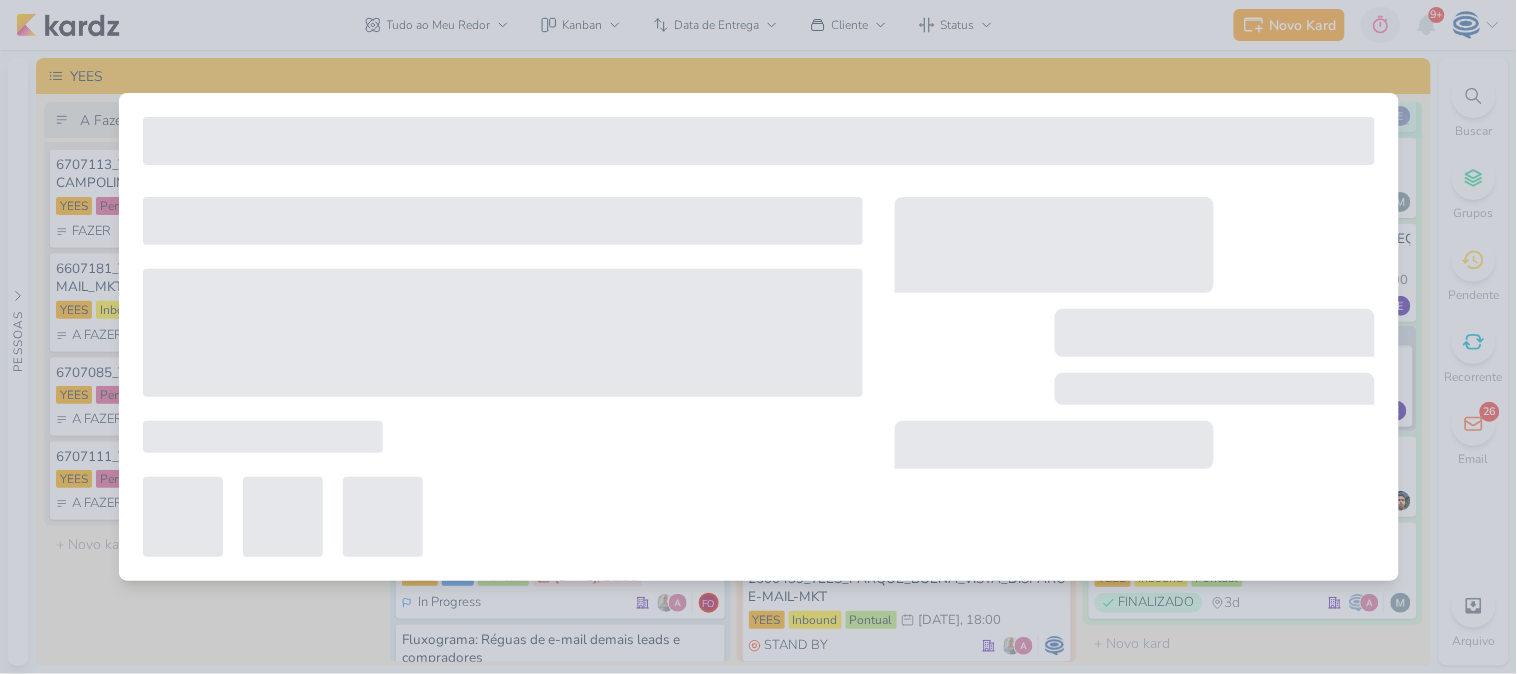type on "2500442_YEES_IPA CLUB_LP_PERFORMANCE MAX_V3" 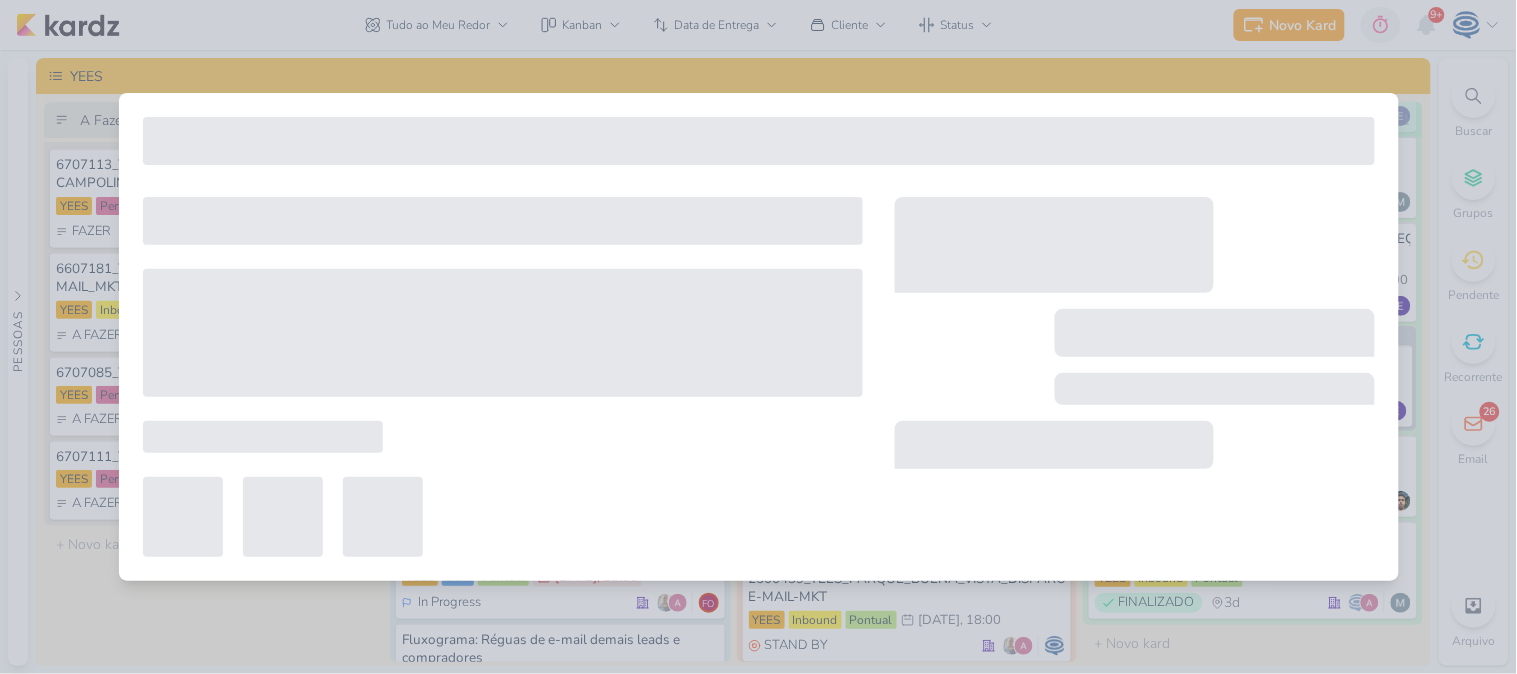 type on "15 de julho de 2025 às 18:00" 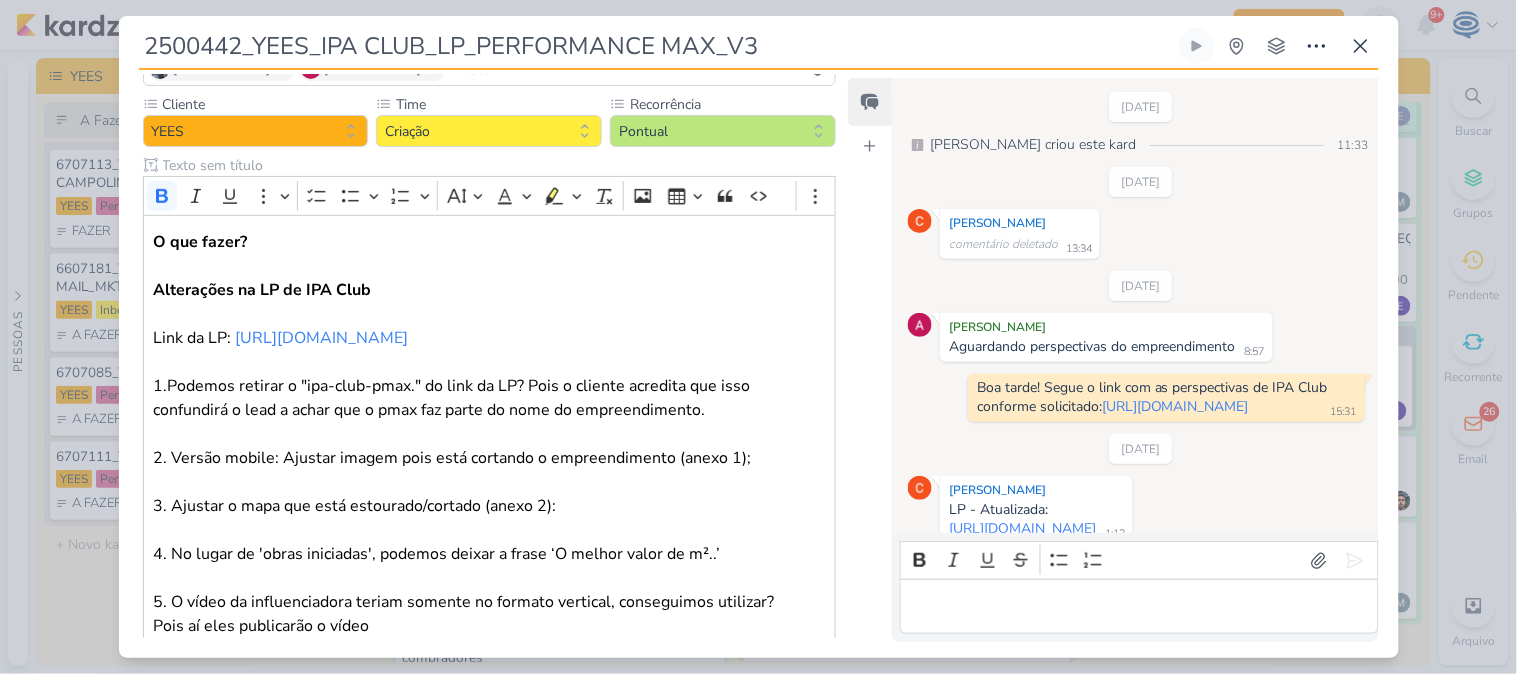 scroll, scrollTop: 0, scrollLeft: 0, axis: both 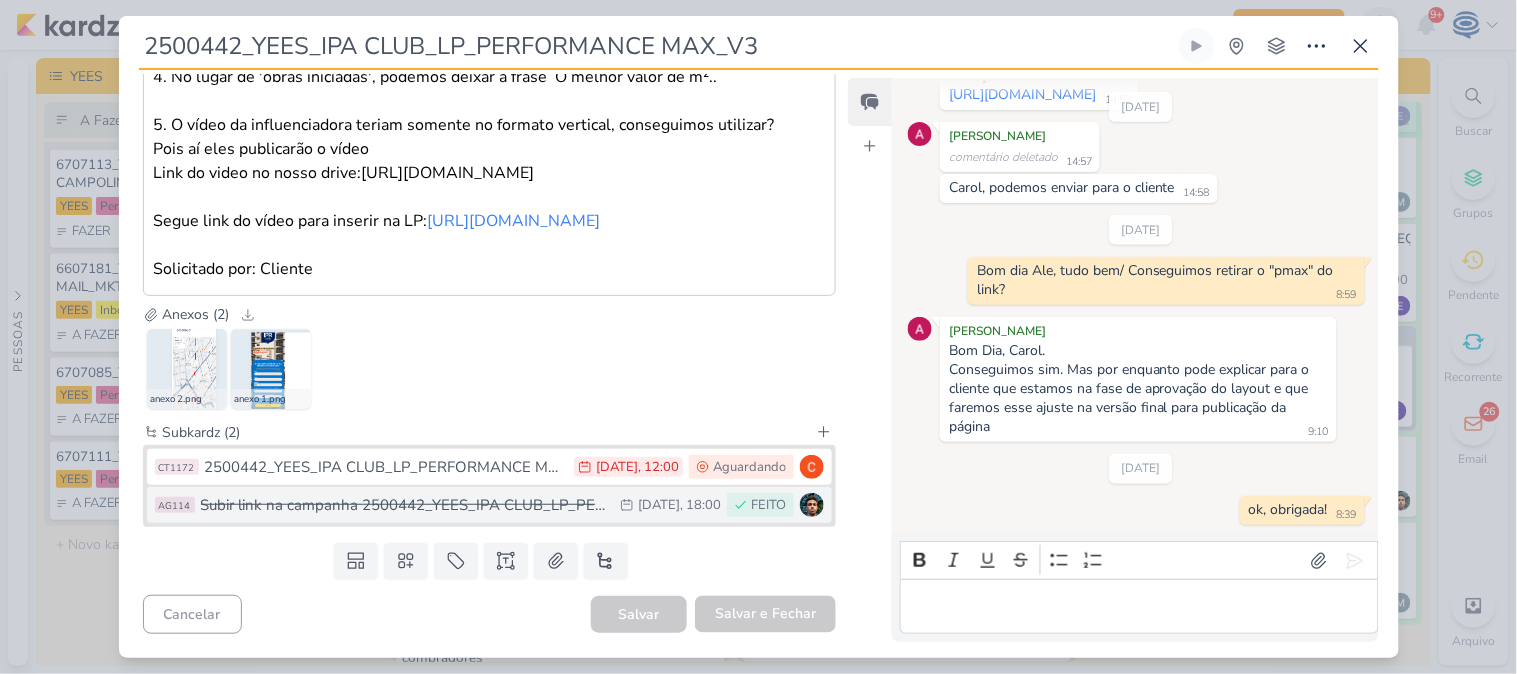 click on "Subir link na campanha 2500442_YEES_IPA CLUB_LP_PERFORMANCE MAX" at bounding box center [406, 505] 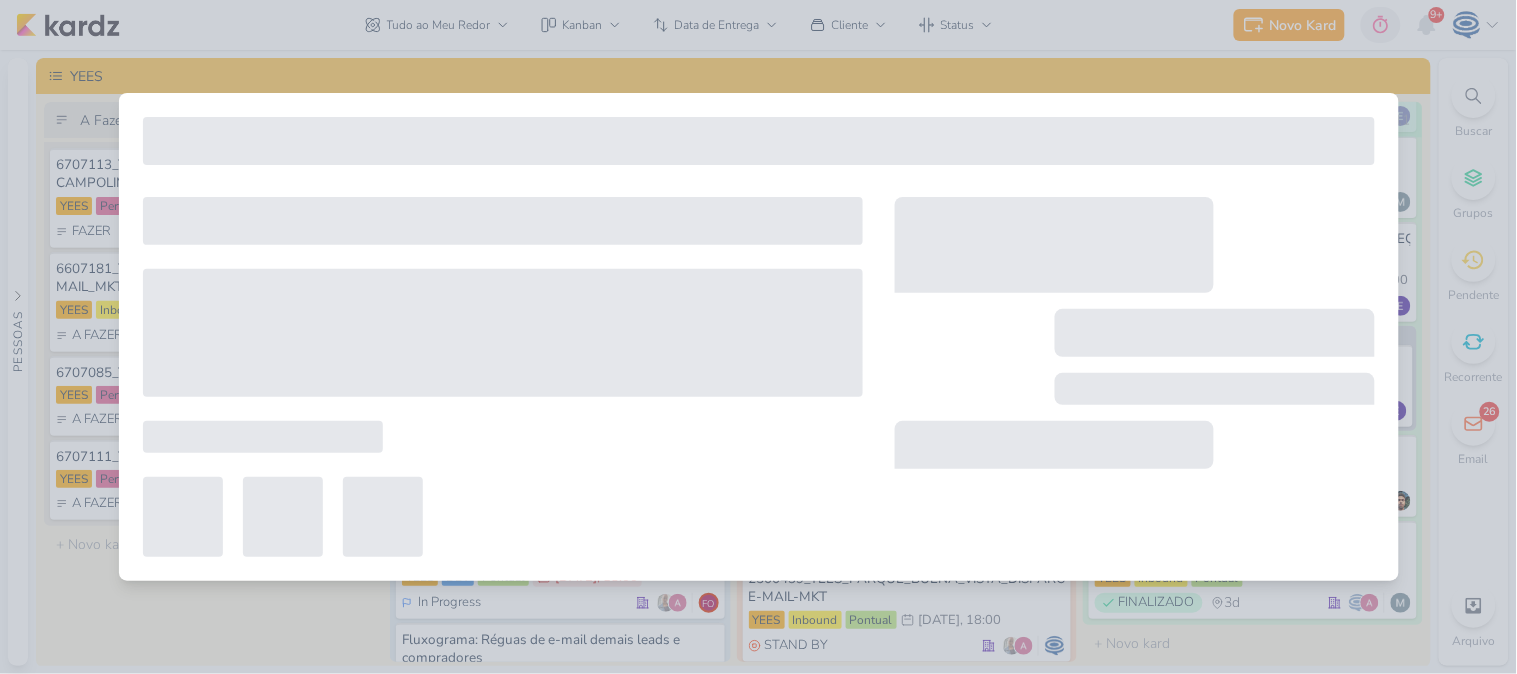 type on "Subir link na campanha 2500442_YEES_IPA CLUB_LP_PERFORMANCE MAX" 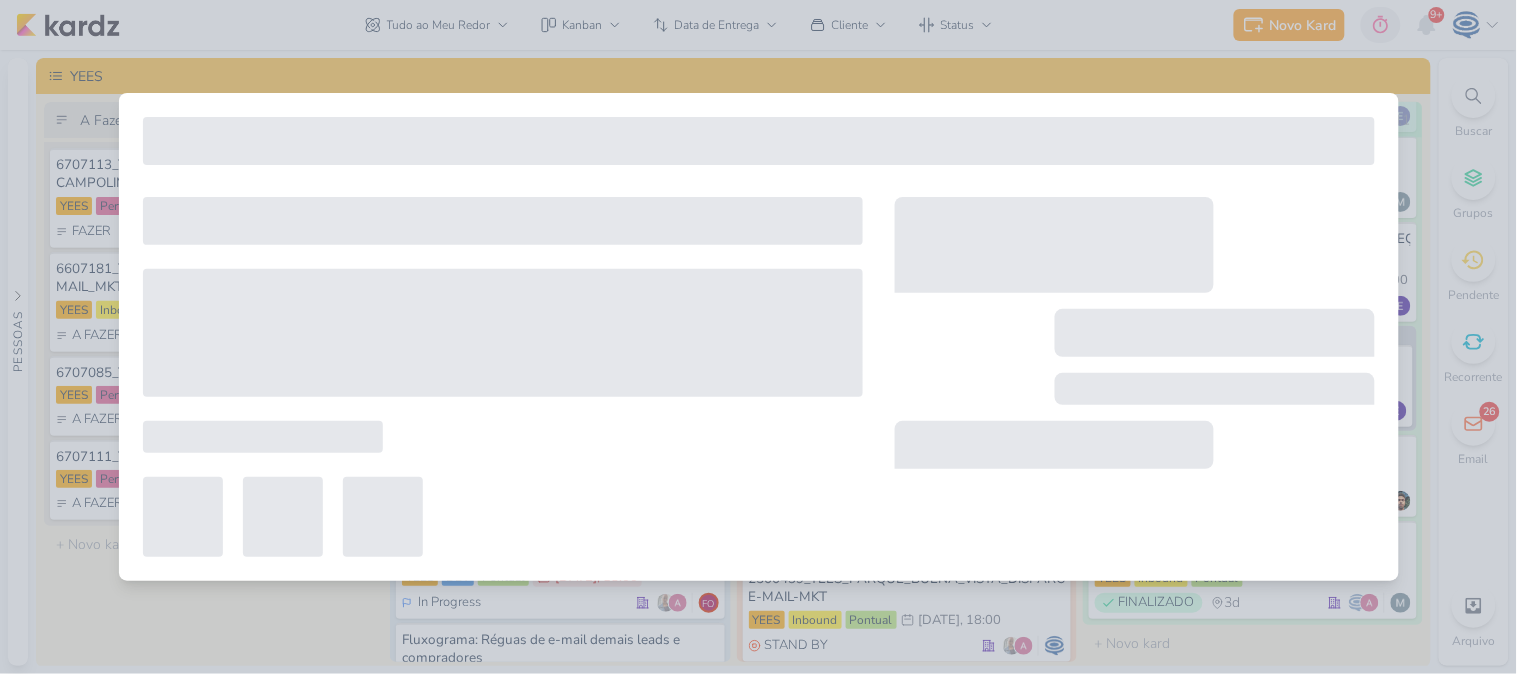 type on "18 de julho de 2025 às 18:00" 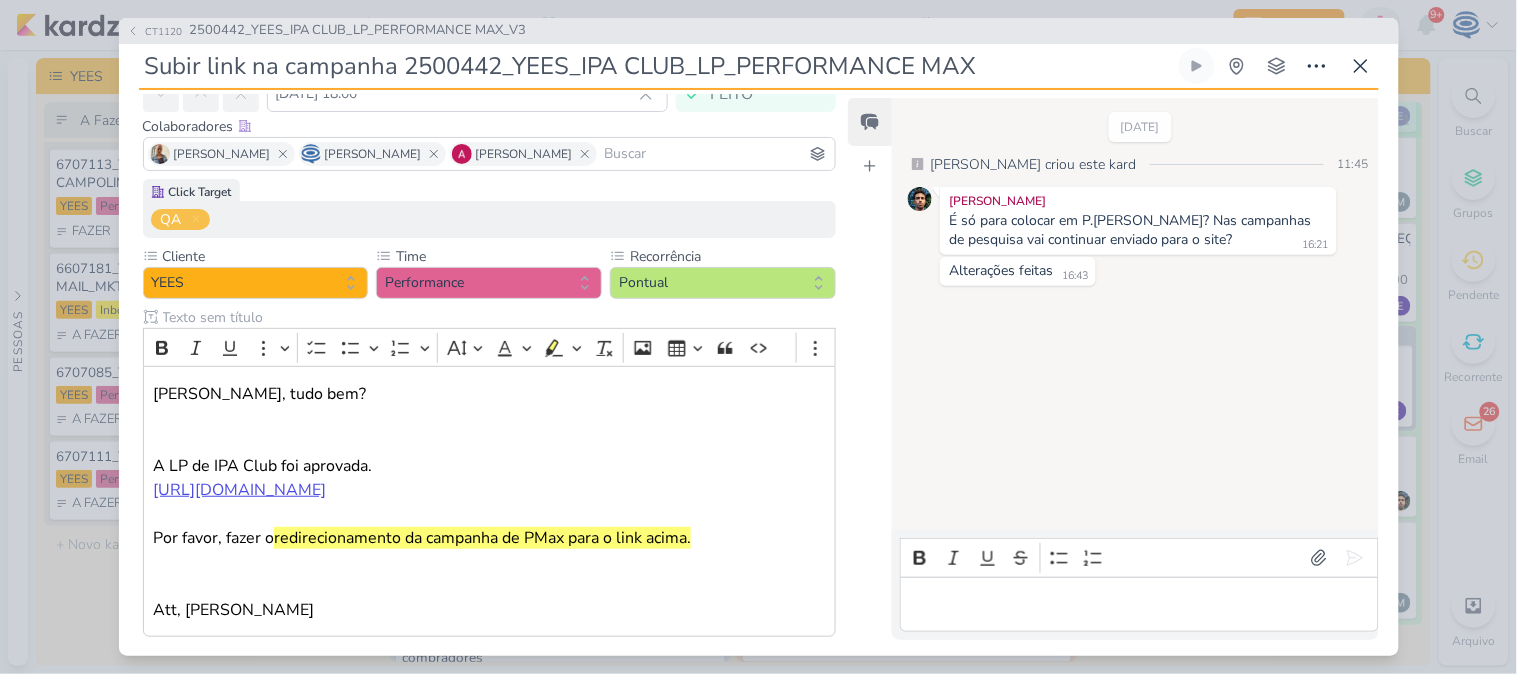 scroll, scrollTop: 210, scrollLeft: 0, axis: vertical 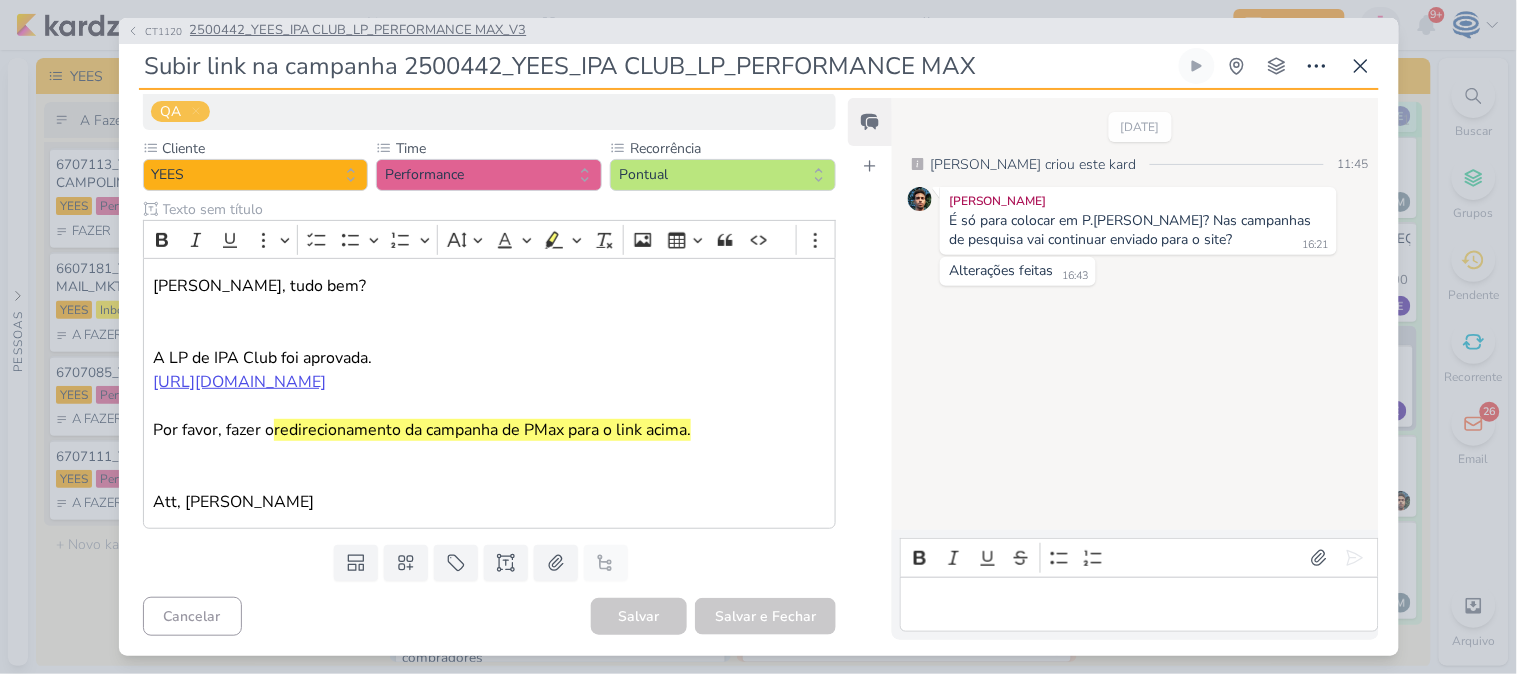 click on "2500442_YEES_IPA CLUB_LP_PERFORMANCE MAX_V3" at bounding box center [358, 31] 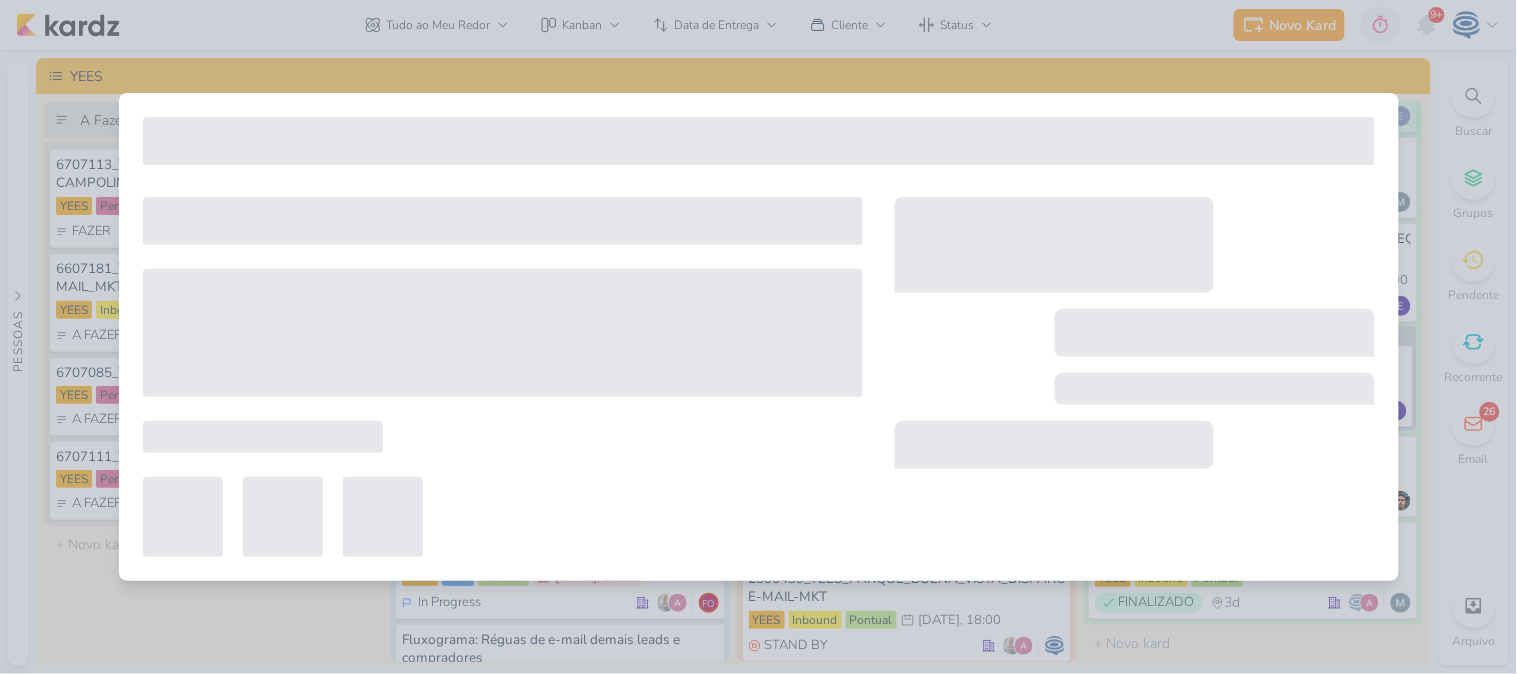 type on "2500442_YEES_IPA CLUB_LP_PERFORMANCE MAX_V3" 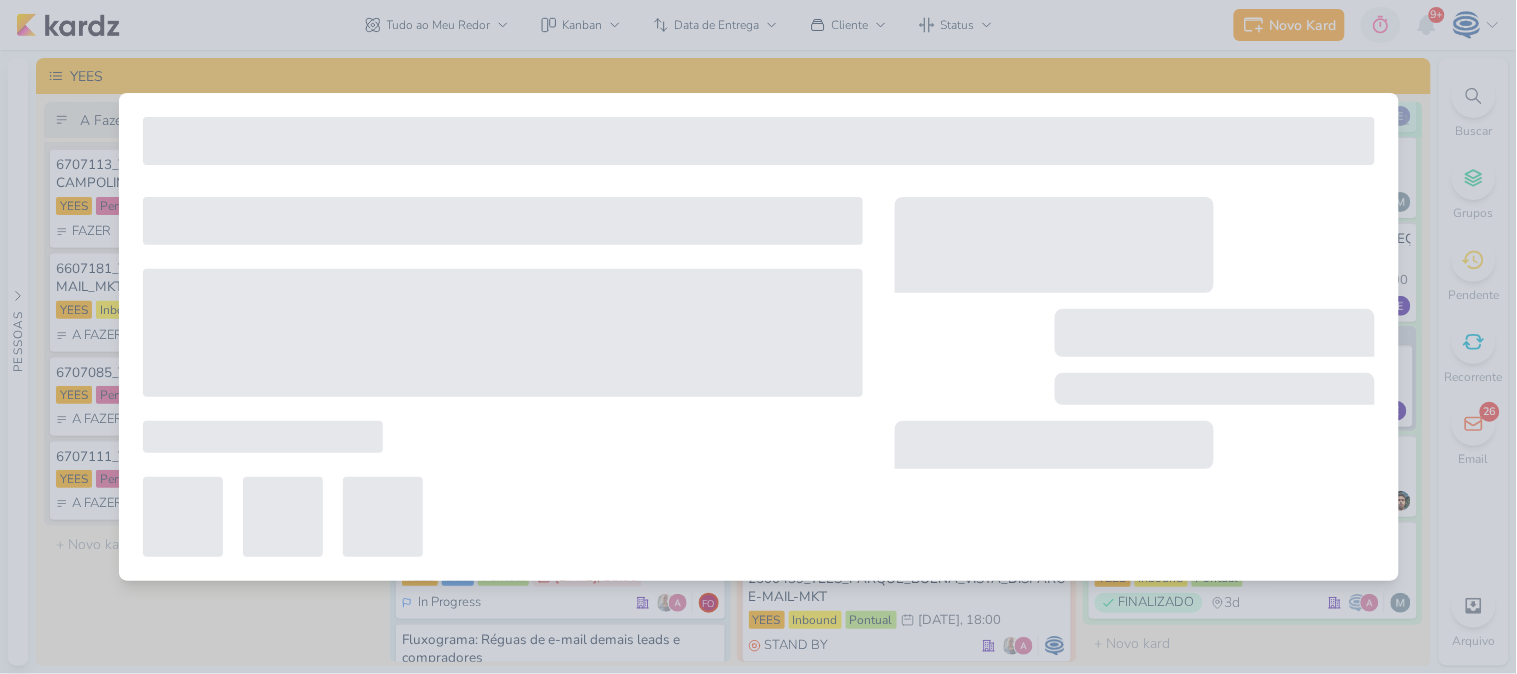 type on "15 de julho de 2025 às 18:00" 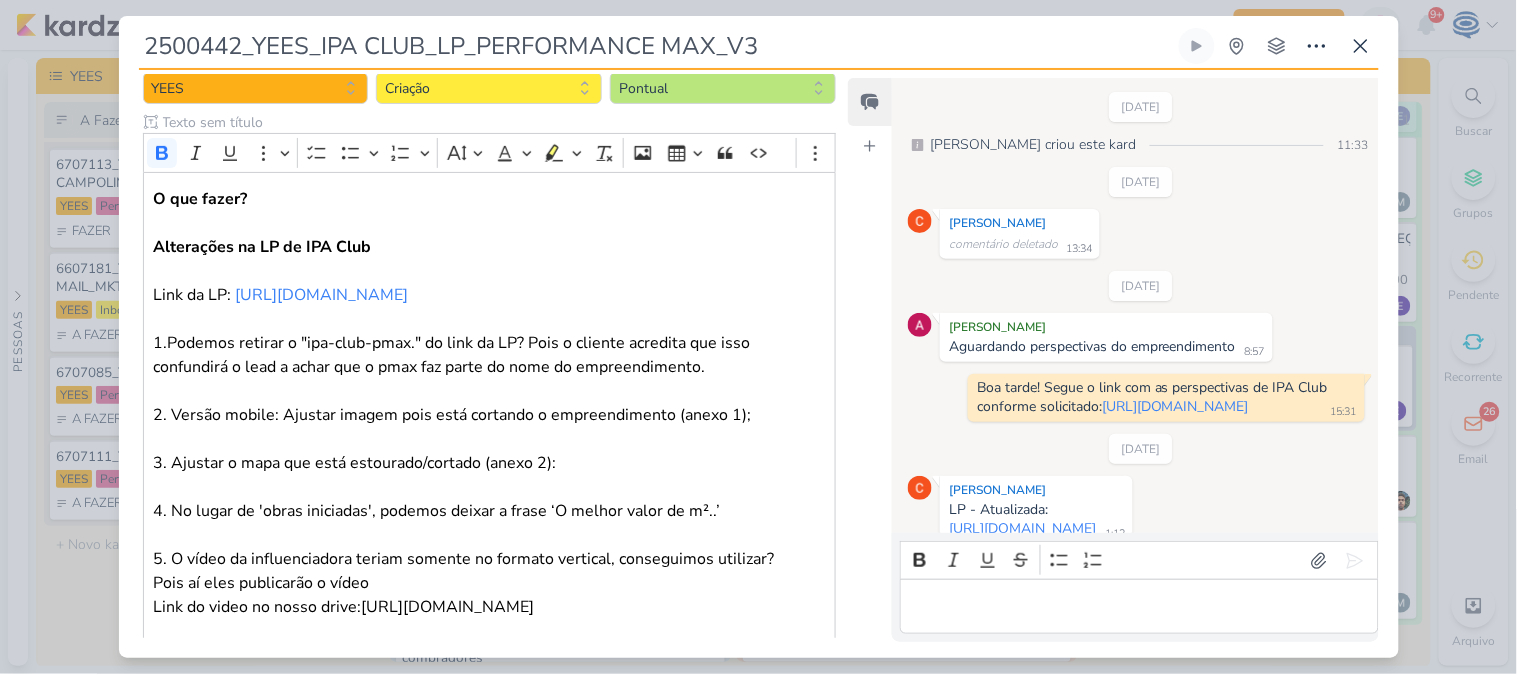 scroll, scrollTop: 0, scrollLeft: 0, axis: both 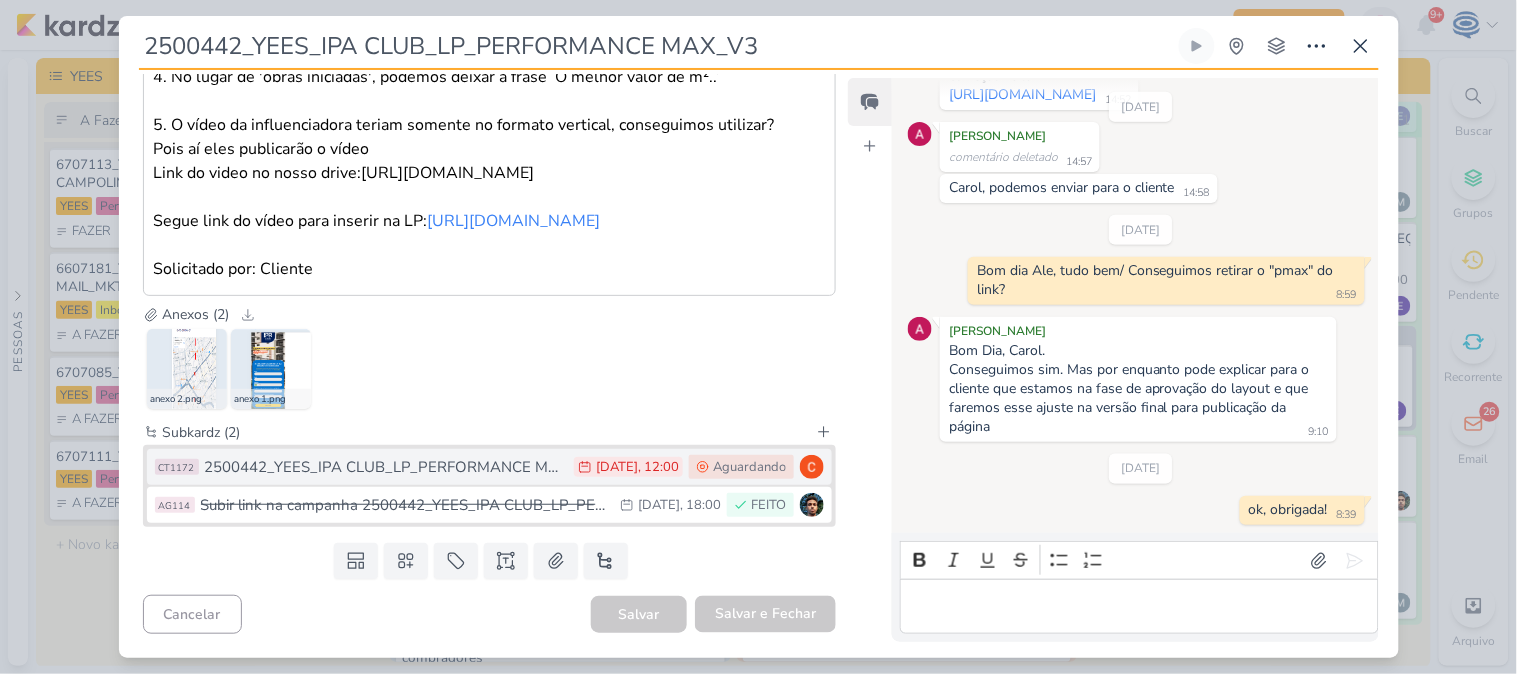 click on "2500442_YEES_IPA CLUB_LP_PERFORMANCE MAX_V4" at bounding box center [385, 467] 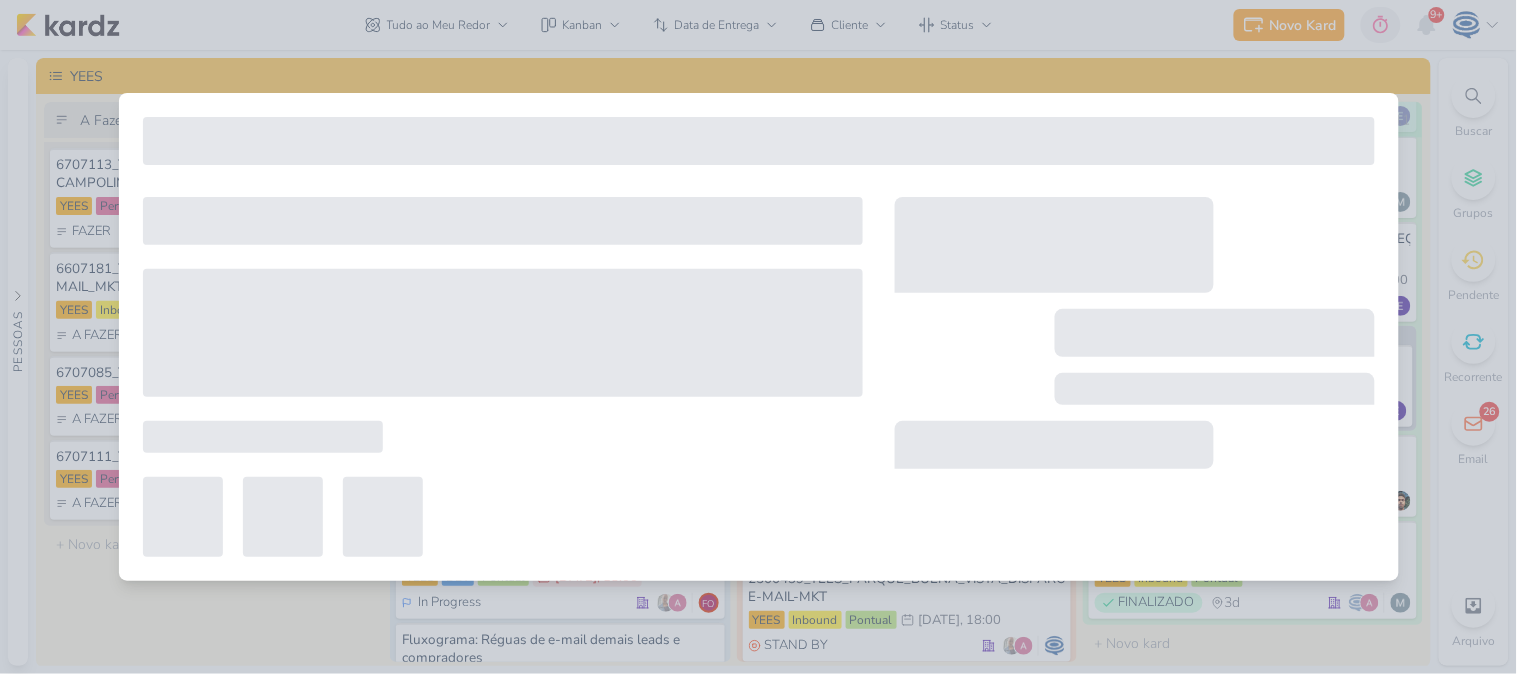 type on "2500442_YEES_IPA CLUB_LP_PERFORMANCE MAX_V4" 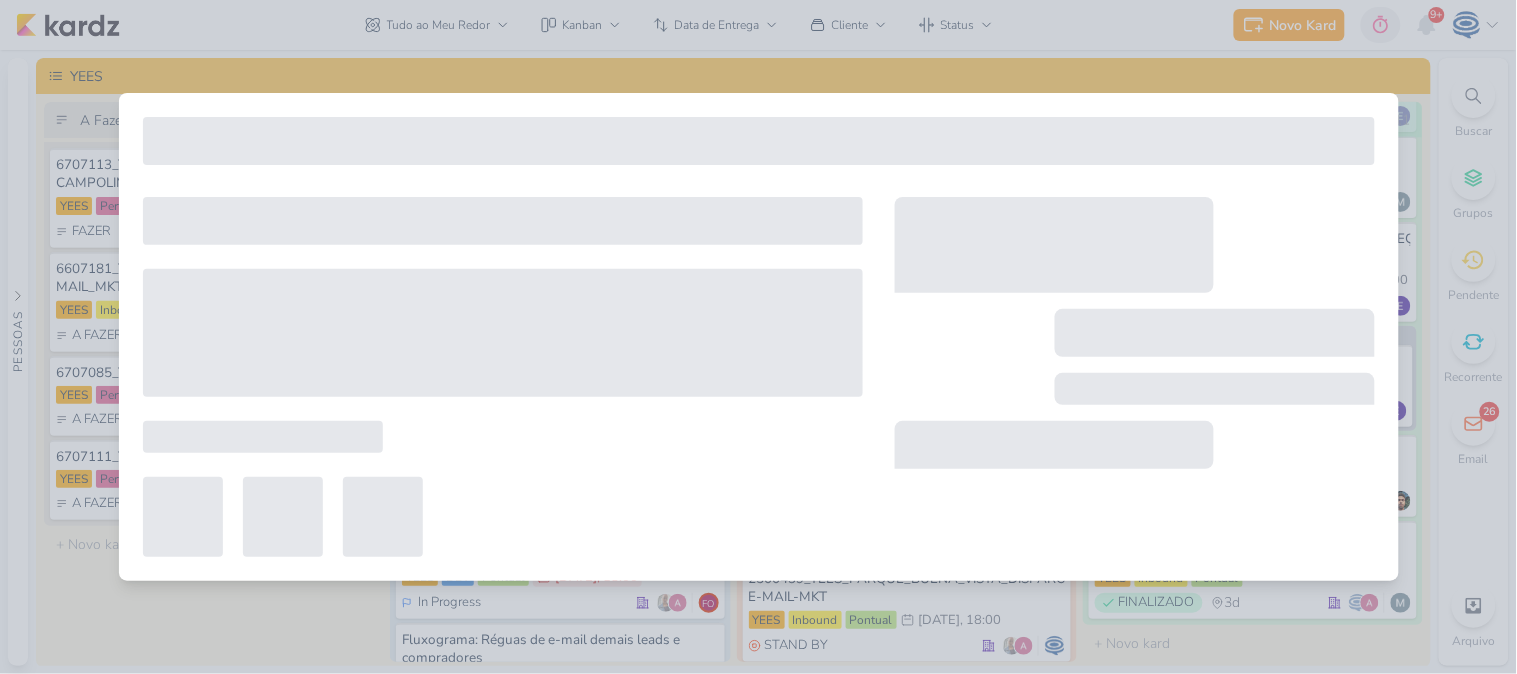 type on "[DATE] 12:00" 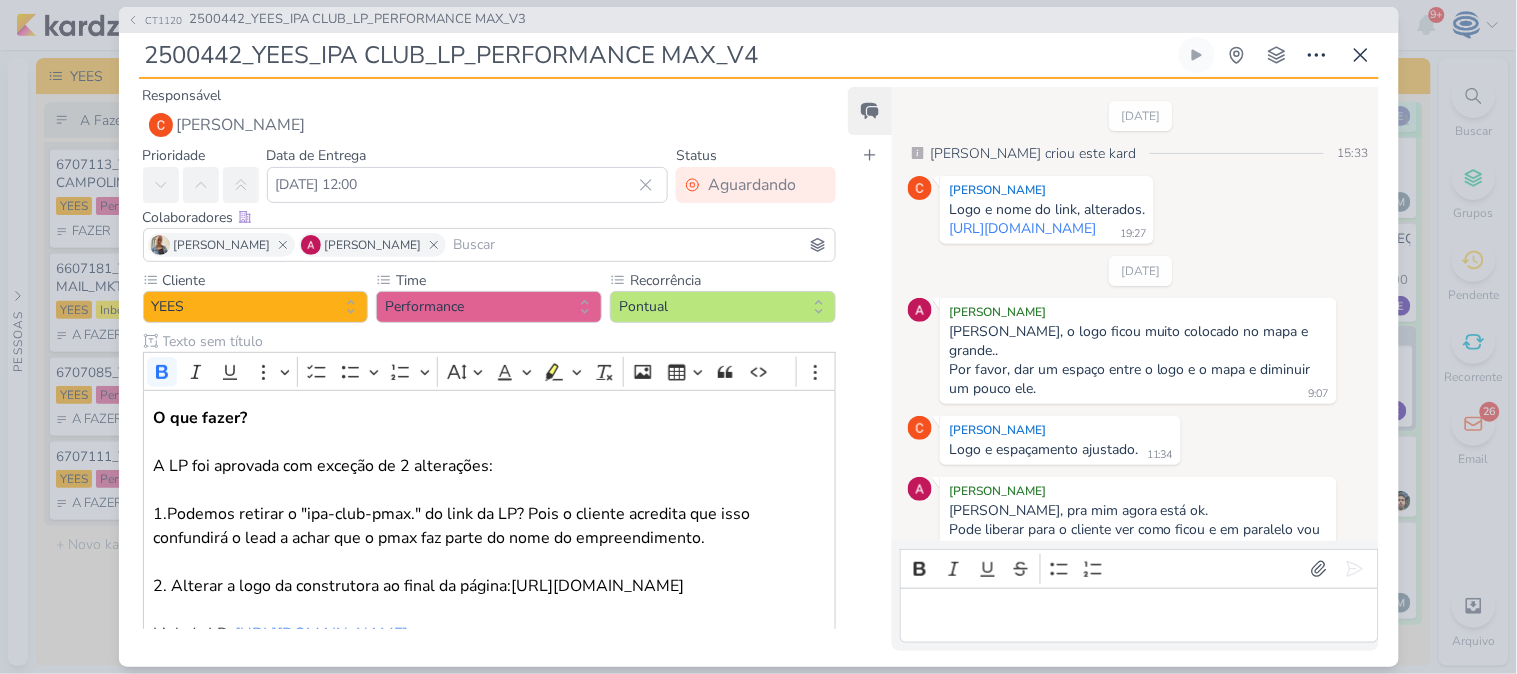 scroll, scrollTop: 202, scrollLeft: 0, axis: vertical 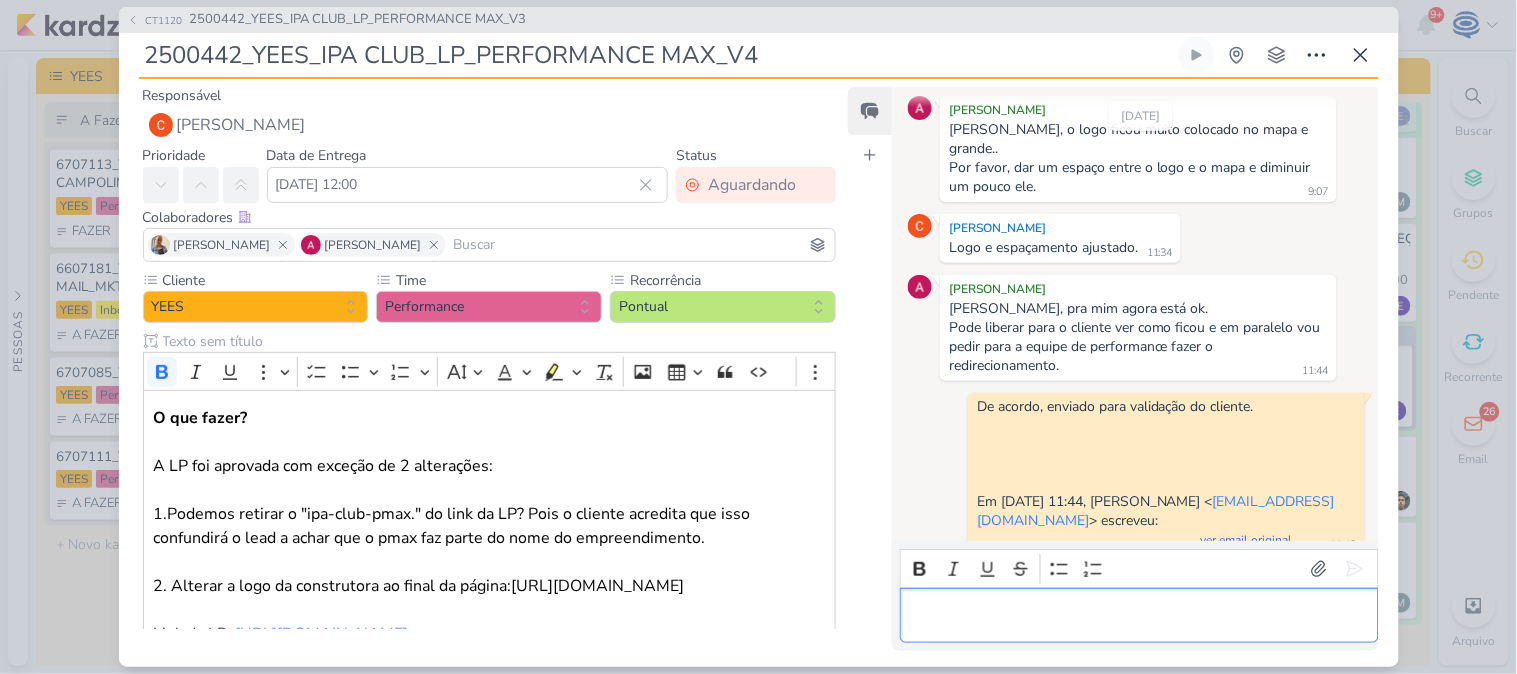 click at bounding box center [1139, 615] 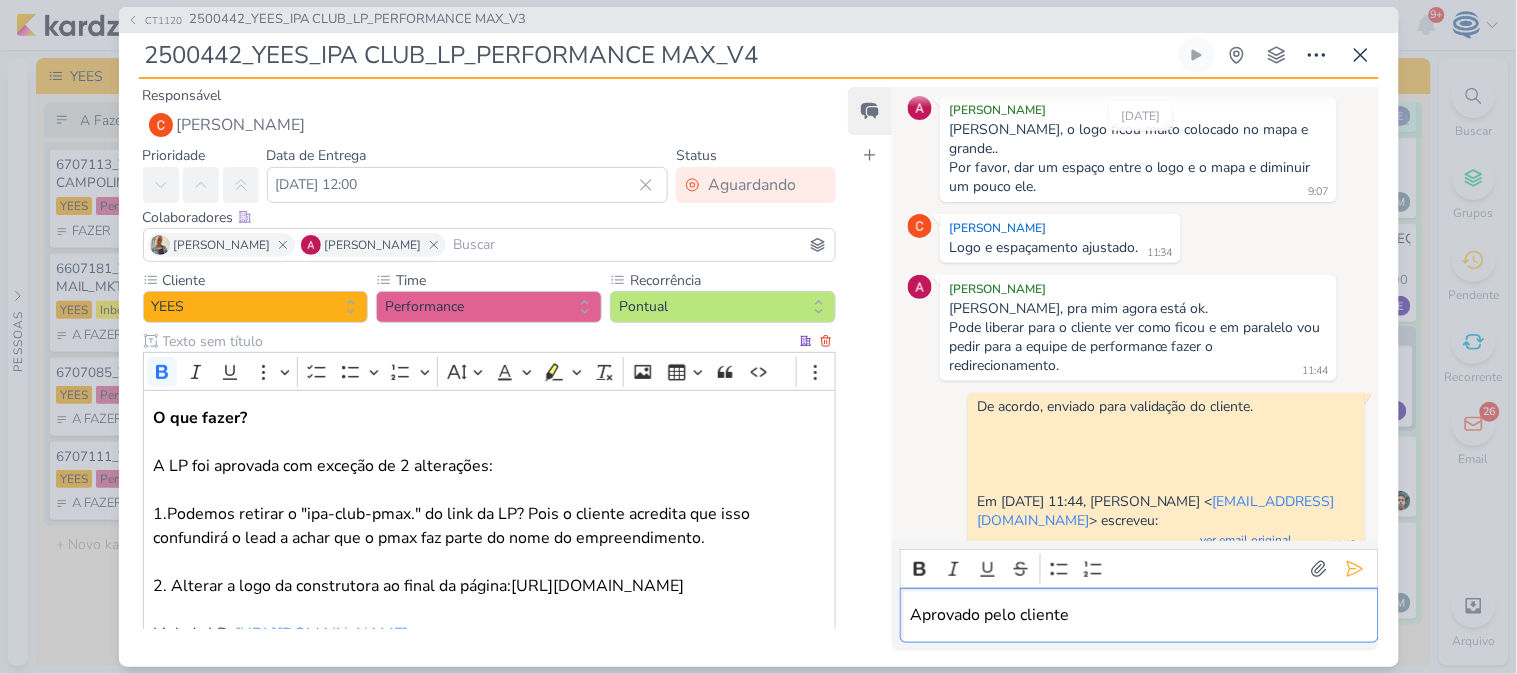 scroll, scrollTop: 167, scrollLeft: 0, axis: vertical 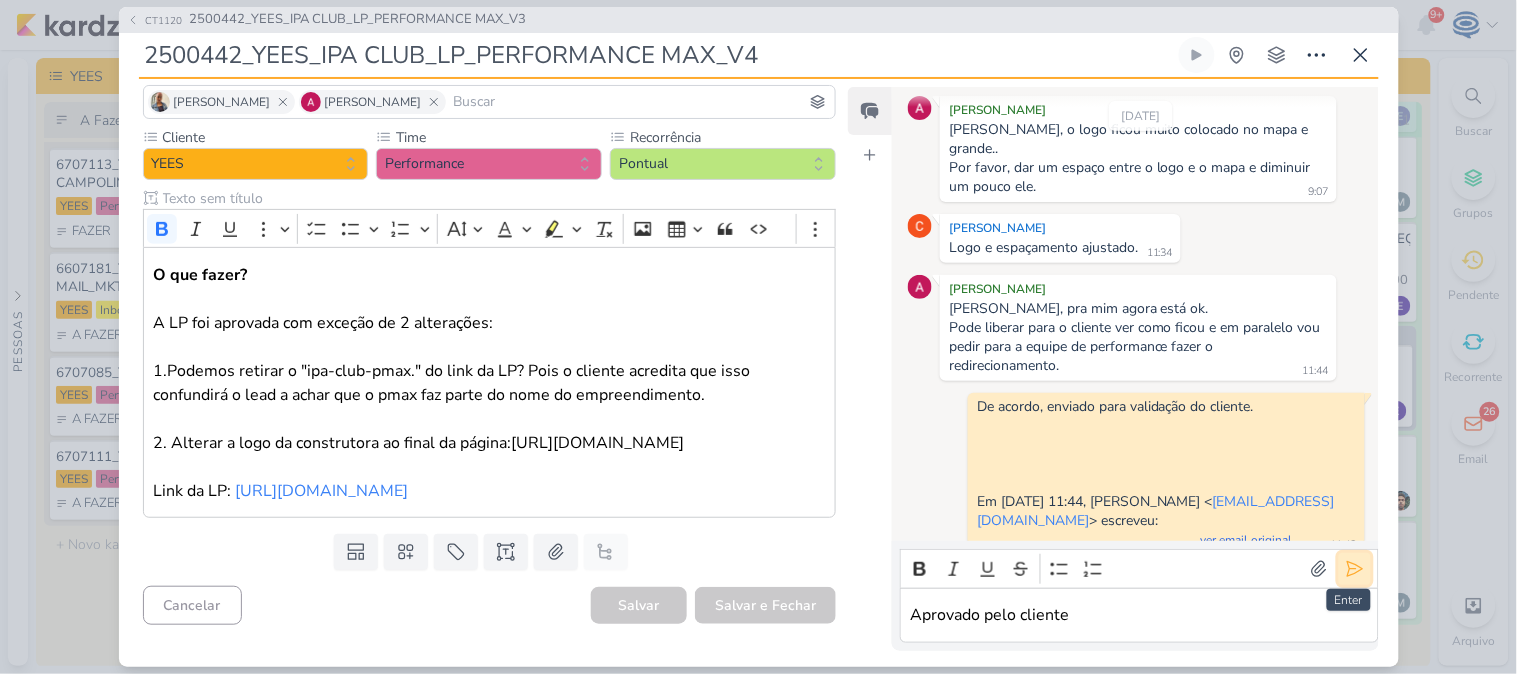 click 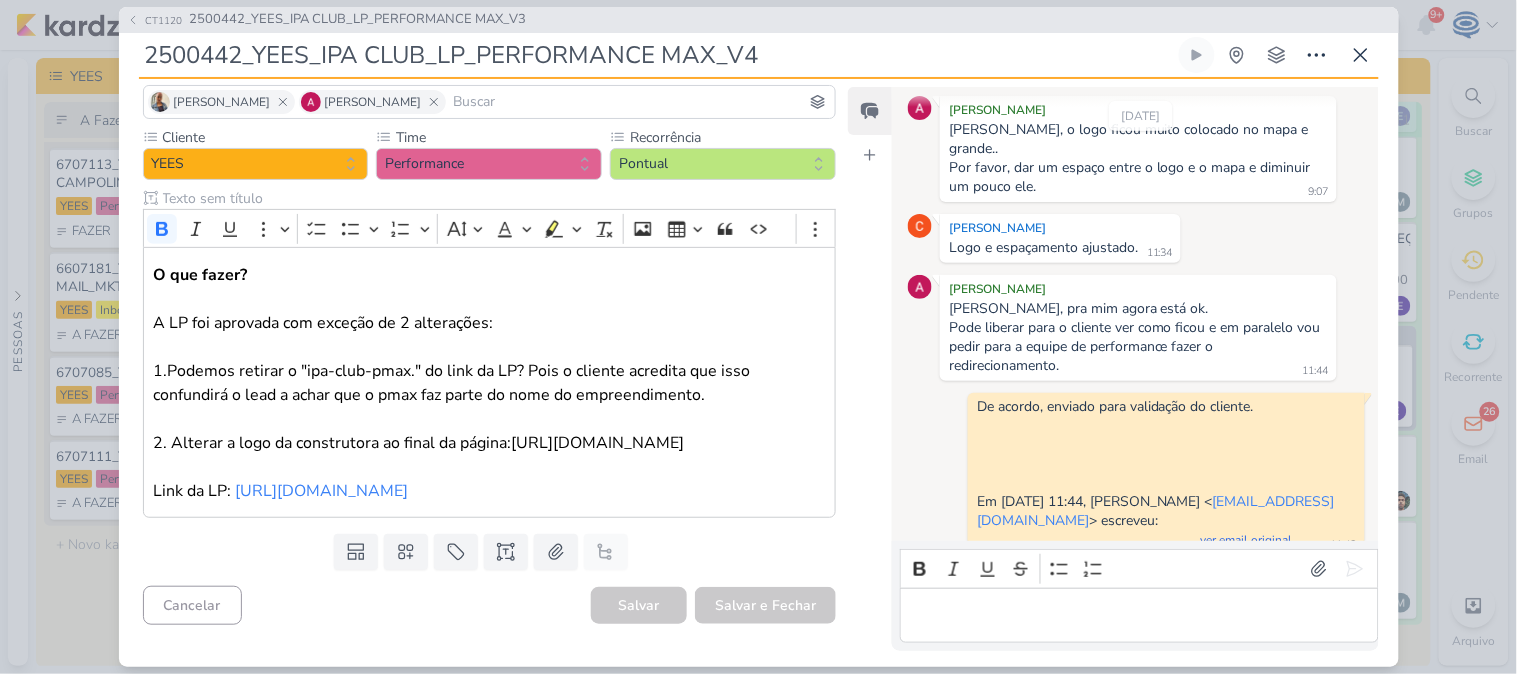 scroll, scrollTop: 284, scrollLeft: 0, axis: vertical 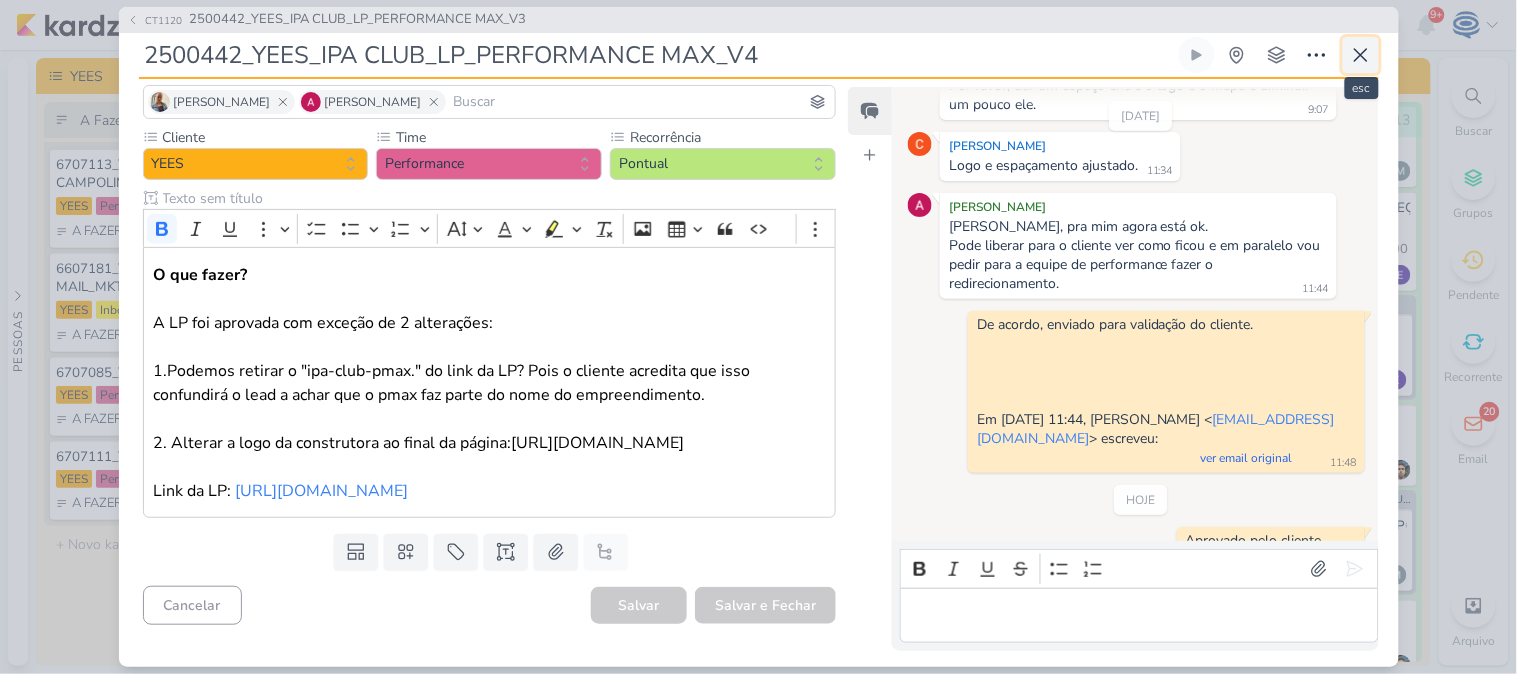 click 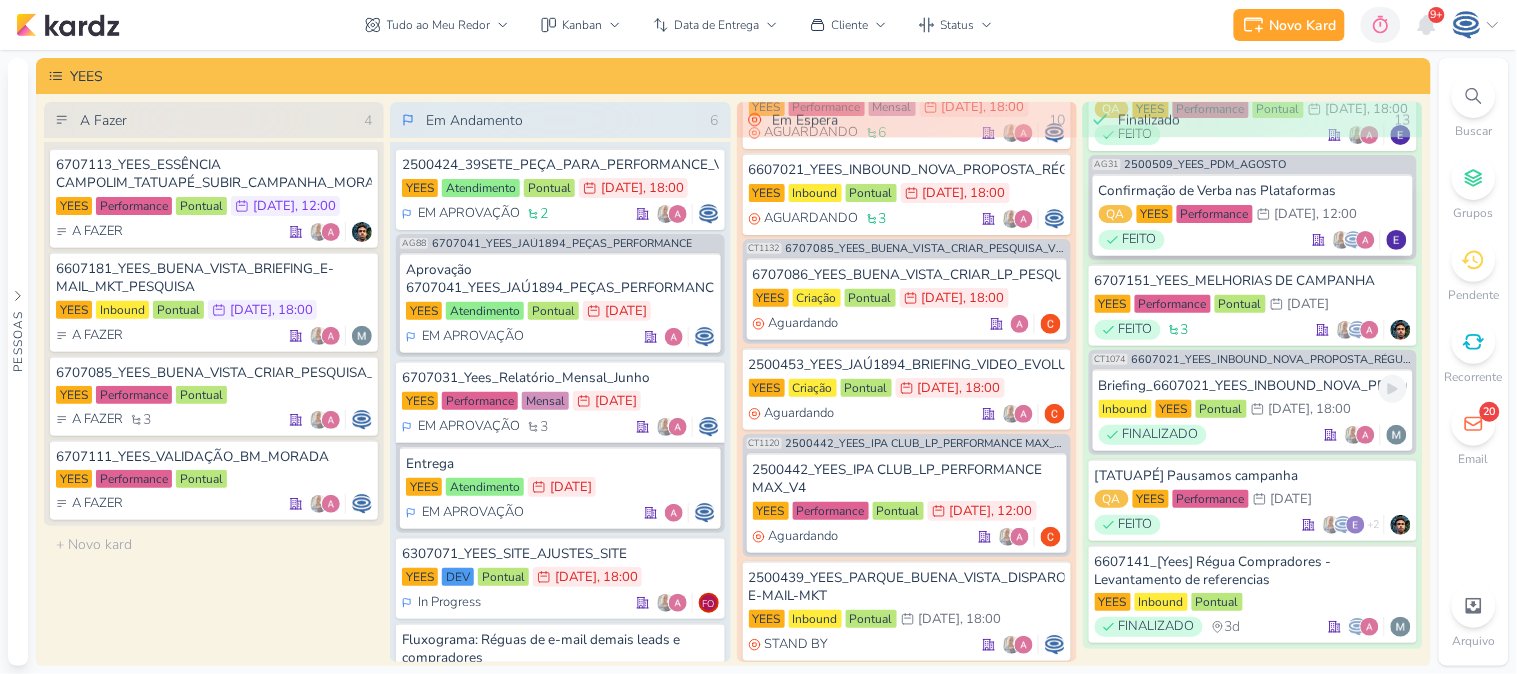 scroll, scrollTop: 1051, scrollLeft: 0, axis: vertical 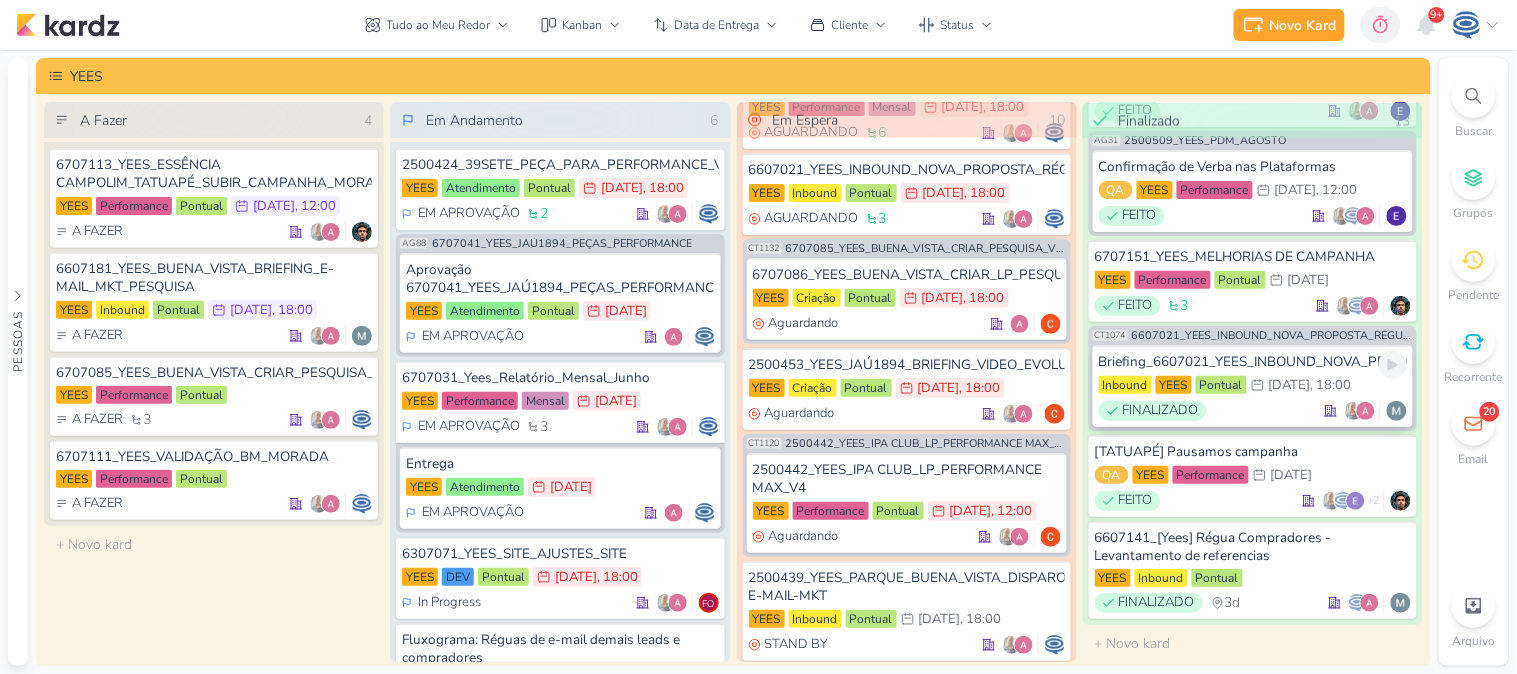 click on "Briefing_6607021_YEES_INBOUND_NOVA_PROPOSTA_RÉGUA_NOVOS_LEADS" at bounding box center (1253, 362) 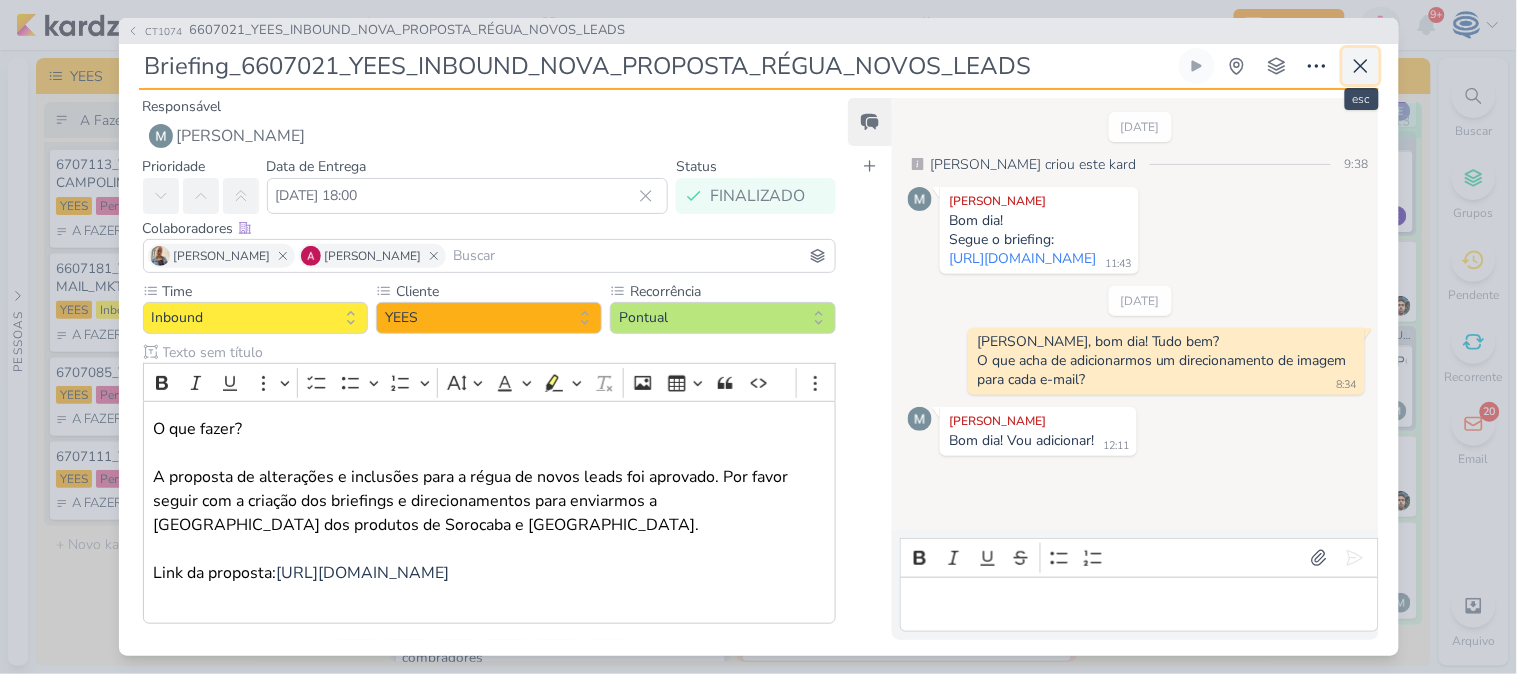 click 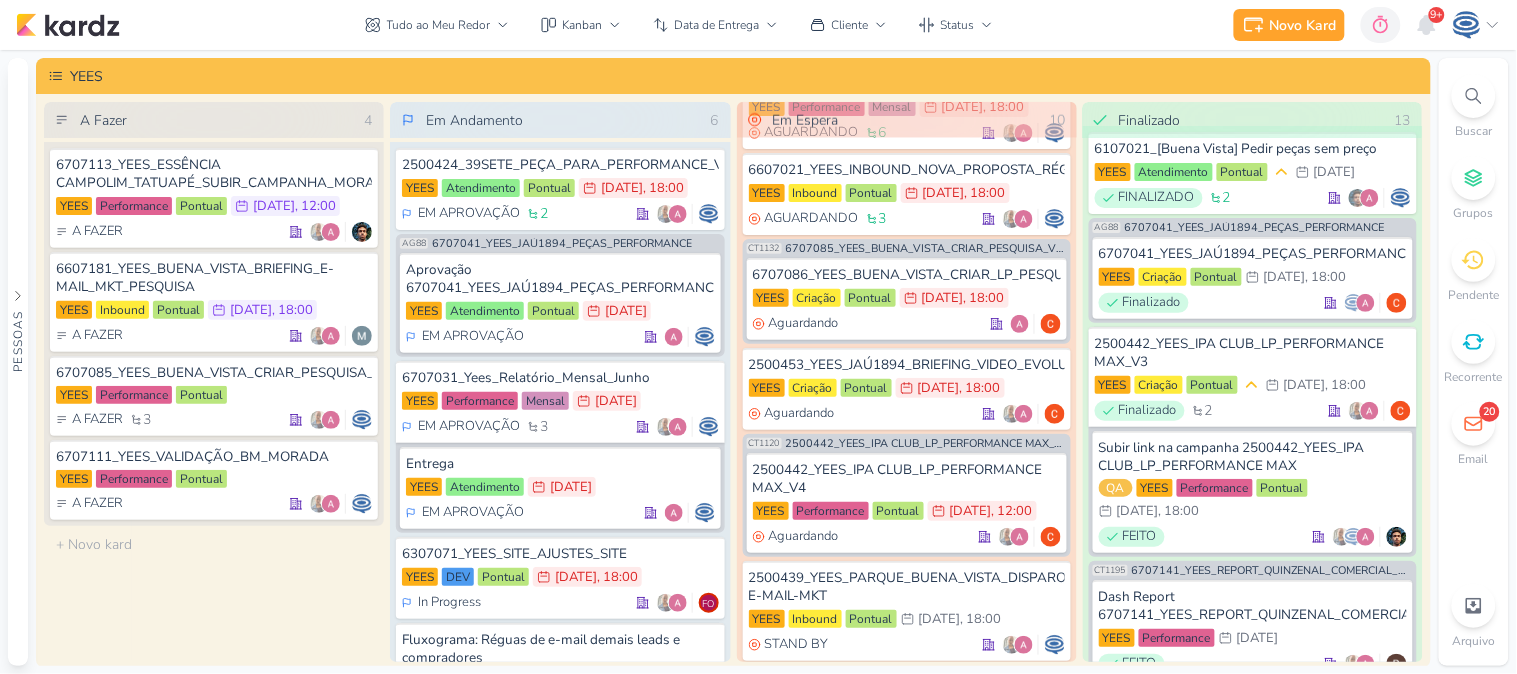 scroll, scrollTop: 0, scrollLeft: 0, axis: both 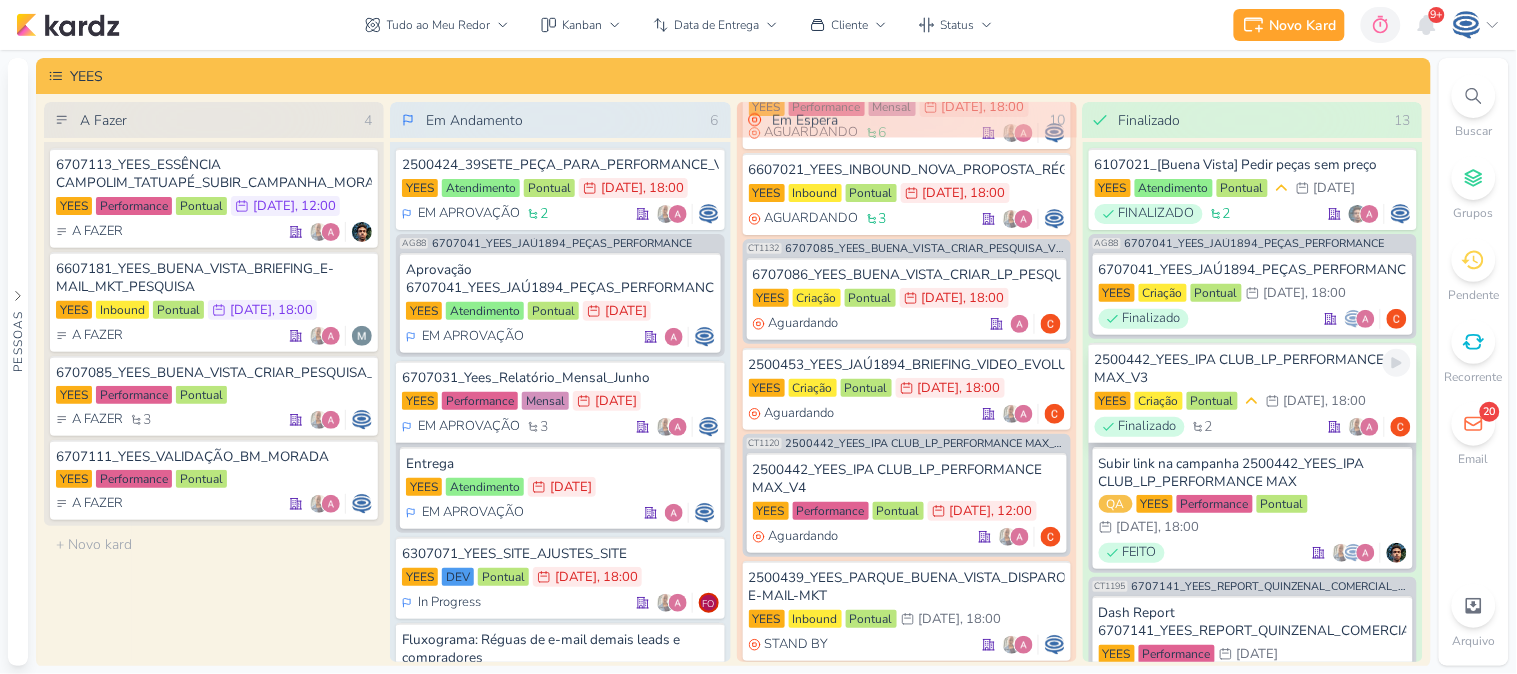 click on "2500442_YEES_IPA CLUB_LP_PERFORMANCE MAX_V3" at bounding box center [1253, 369] 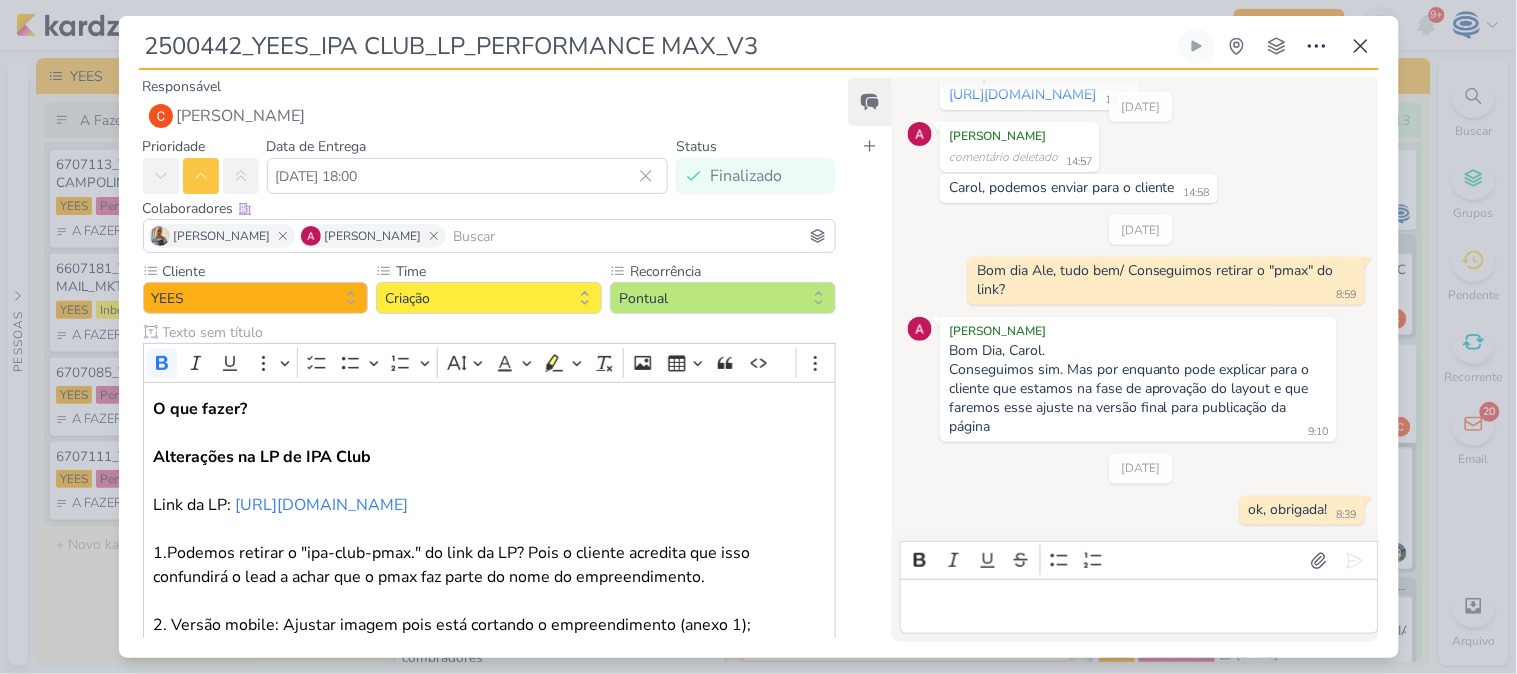 scroll, scrollTop: 628, scrollLeft: 0, axis: vertical 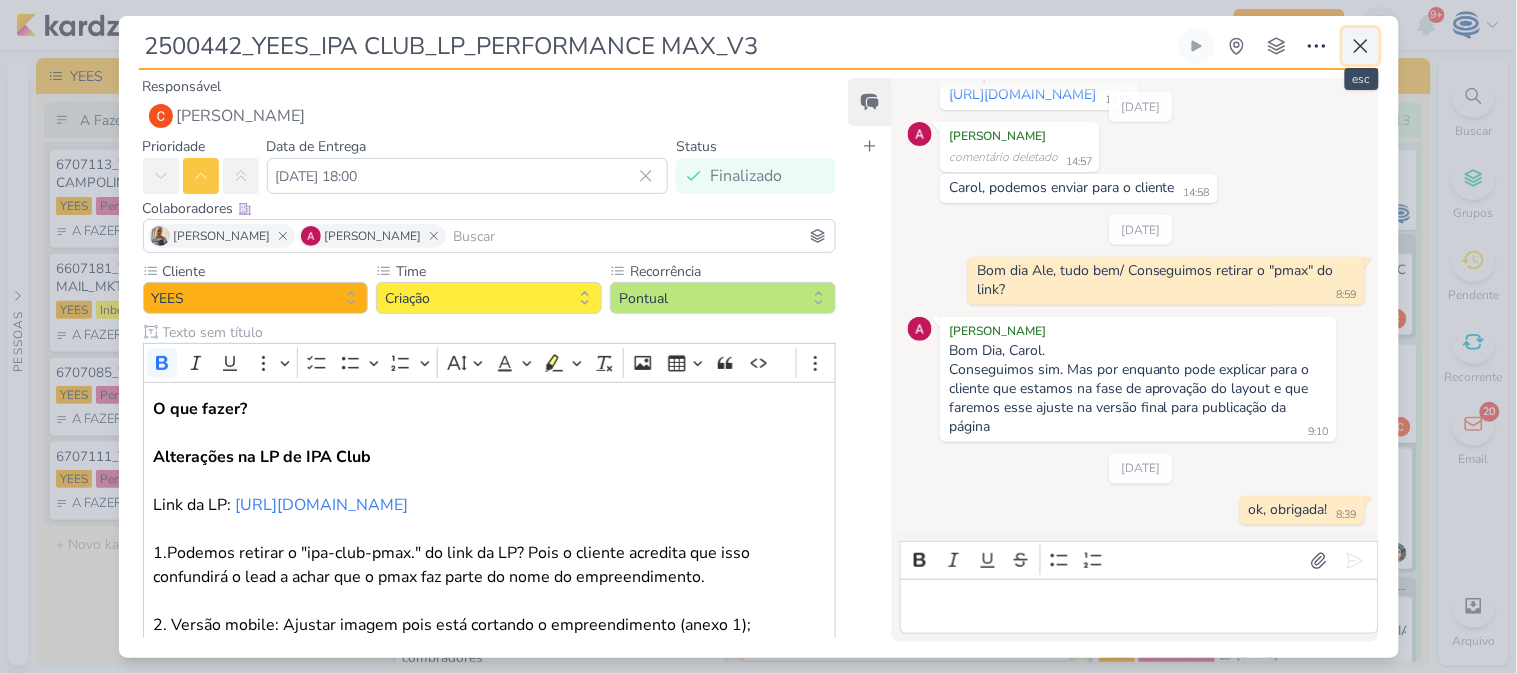 click at bounding box center [1361, 46] 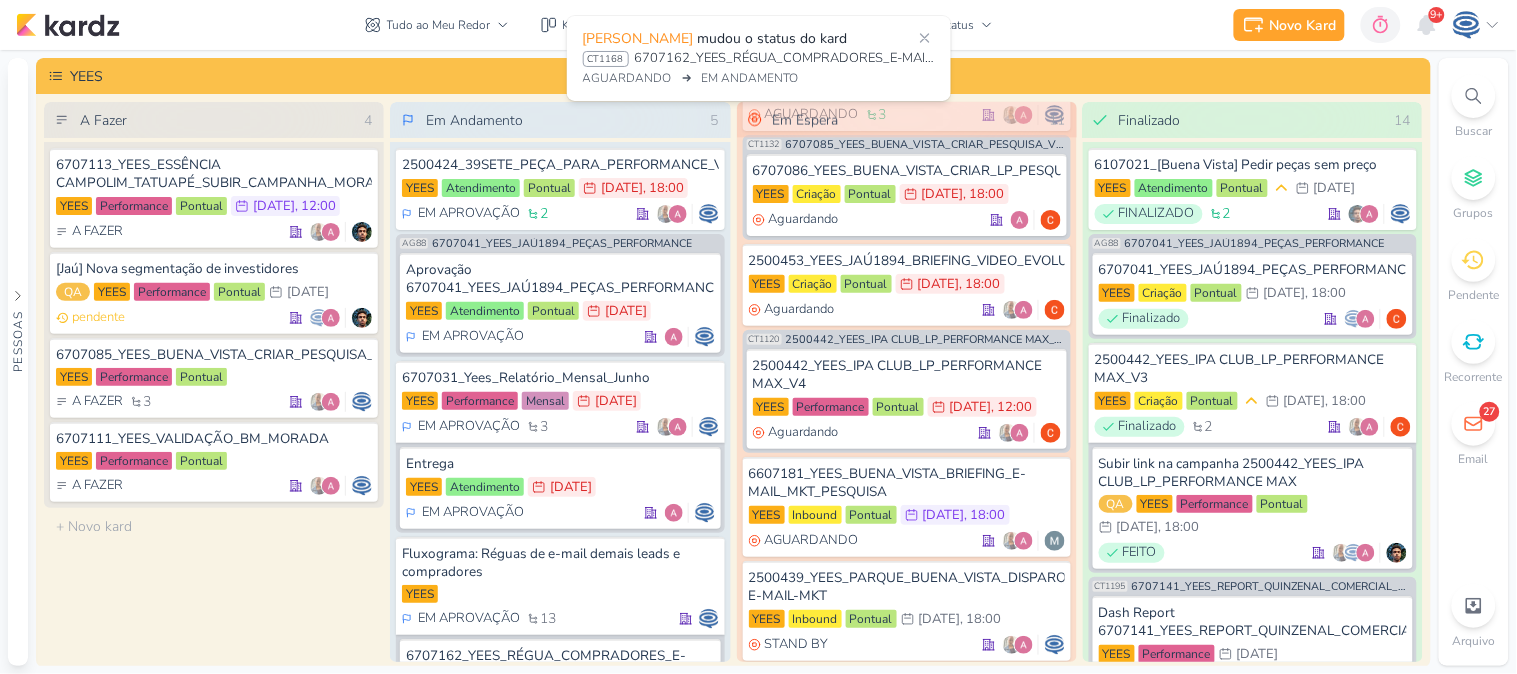 scroll, scrollTop: 697, scrollLeft: 0, axis: vertical 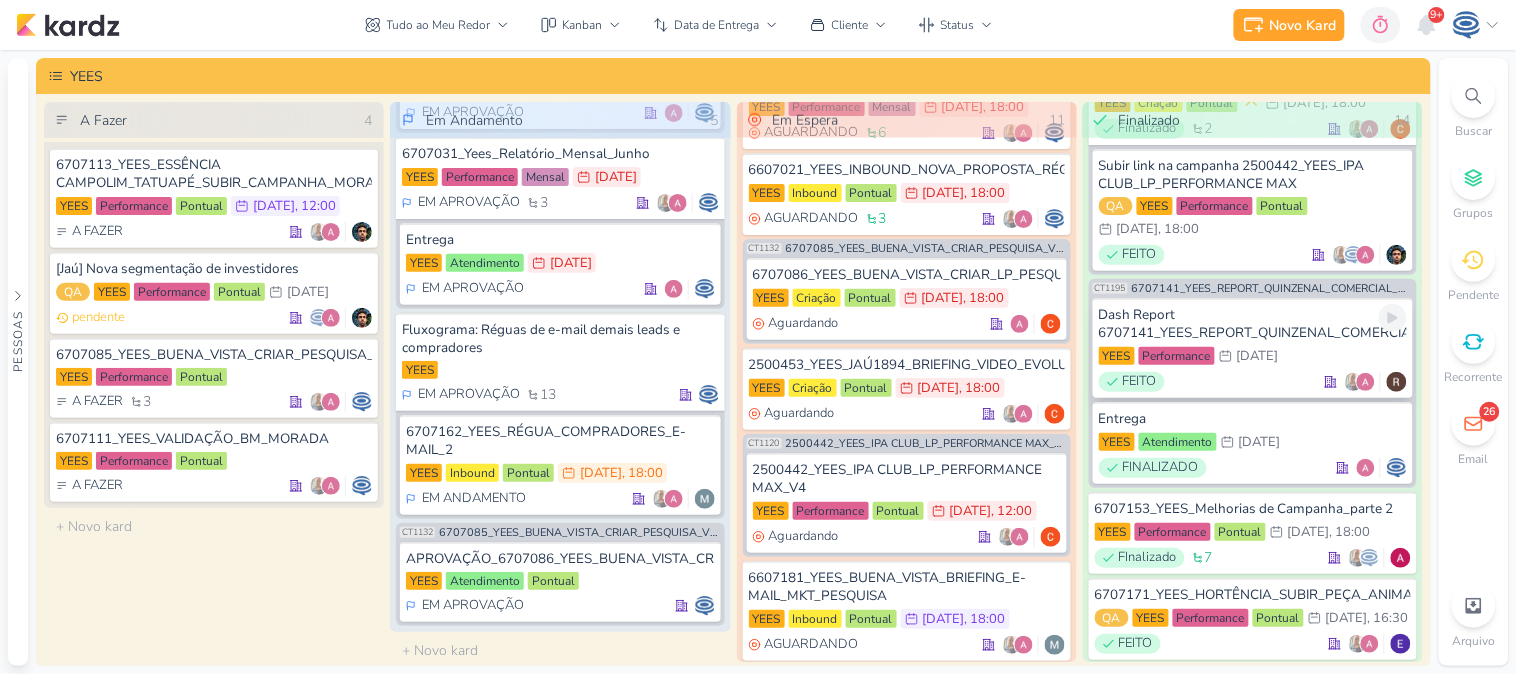 click on "Dash Report 6707141_YEES_REPORT_QUINZENAL_COMERCIAL
YEES
Performance
15/7
15 de jul
FEITO" at bounding box center (1253, 348) 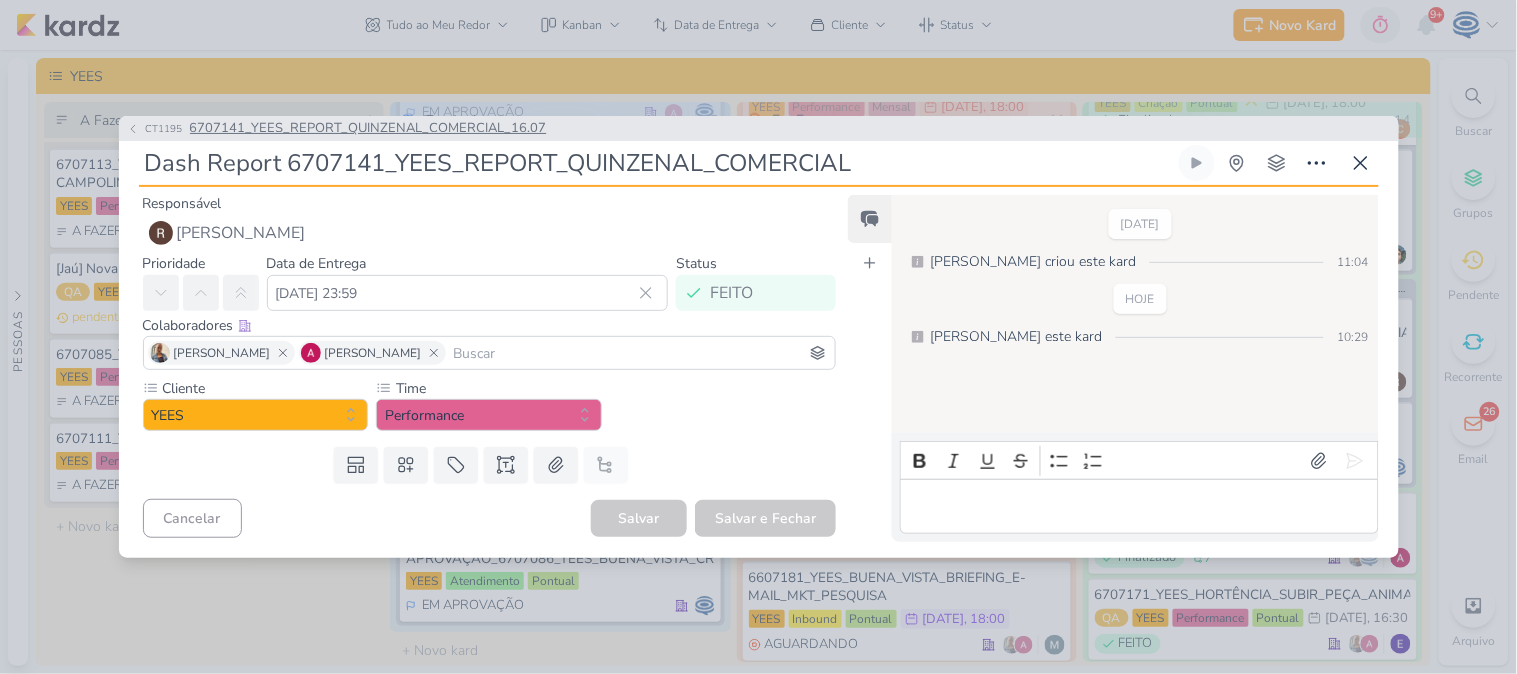 click on "6707141_YEES_REPORT_QUINZENAL_COMERCIAL_16.07" at bounding box center (368, 129) 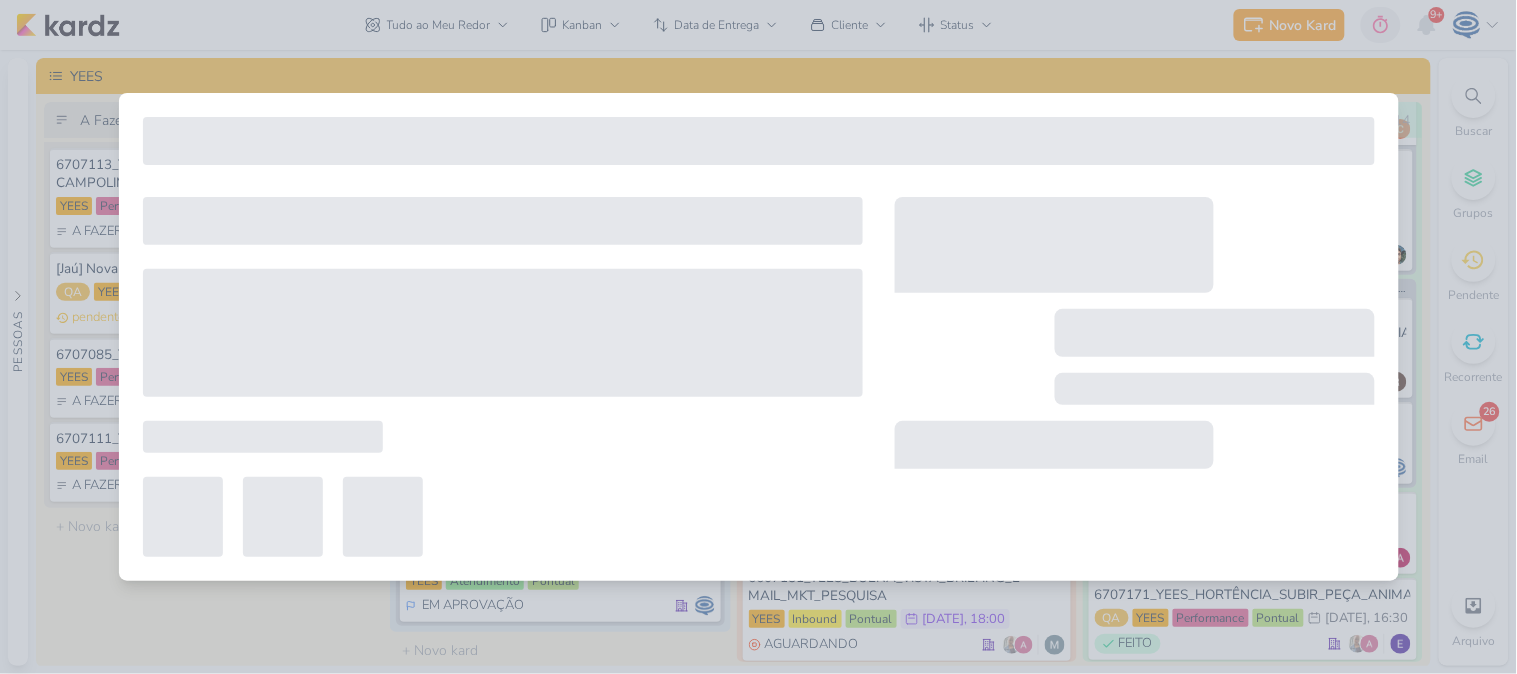 type on "6707141_YEES_REPORT_QUINZENAL_COMERCIAL_16.07" 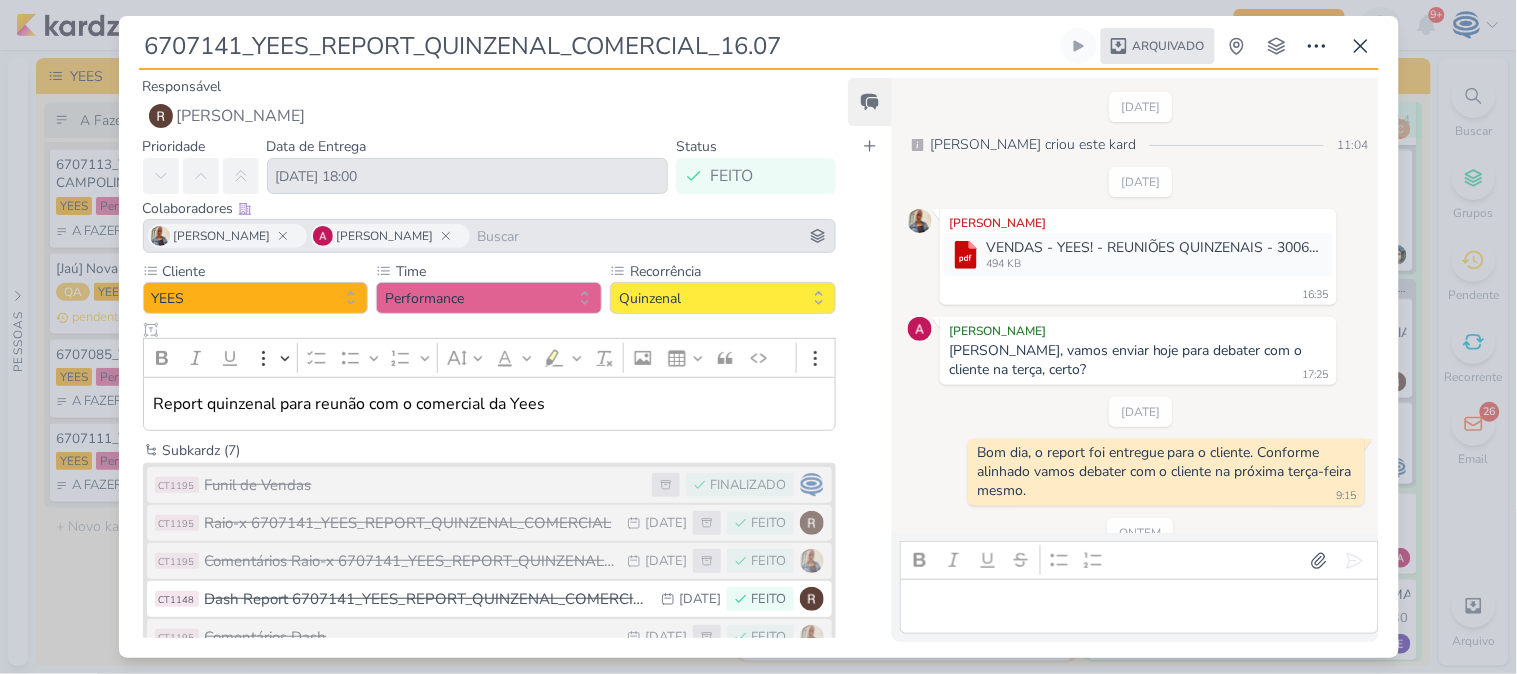 scroll, scrollTop: 164, scrollLeft: 0, axis: vertical 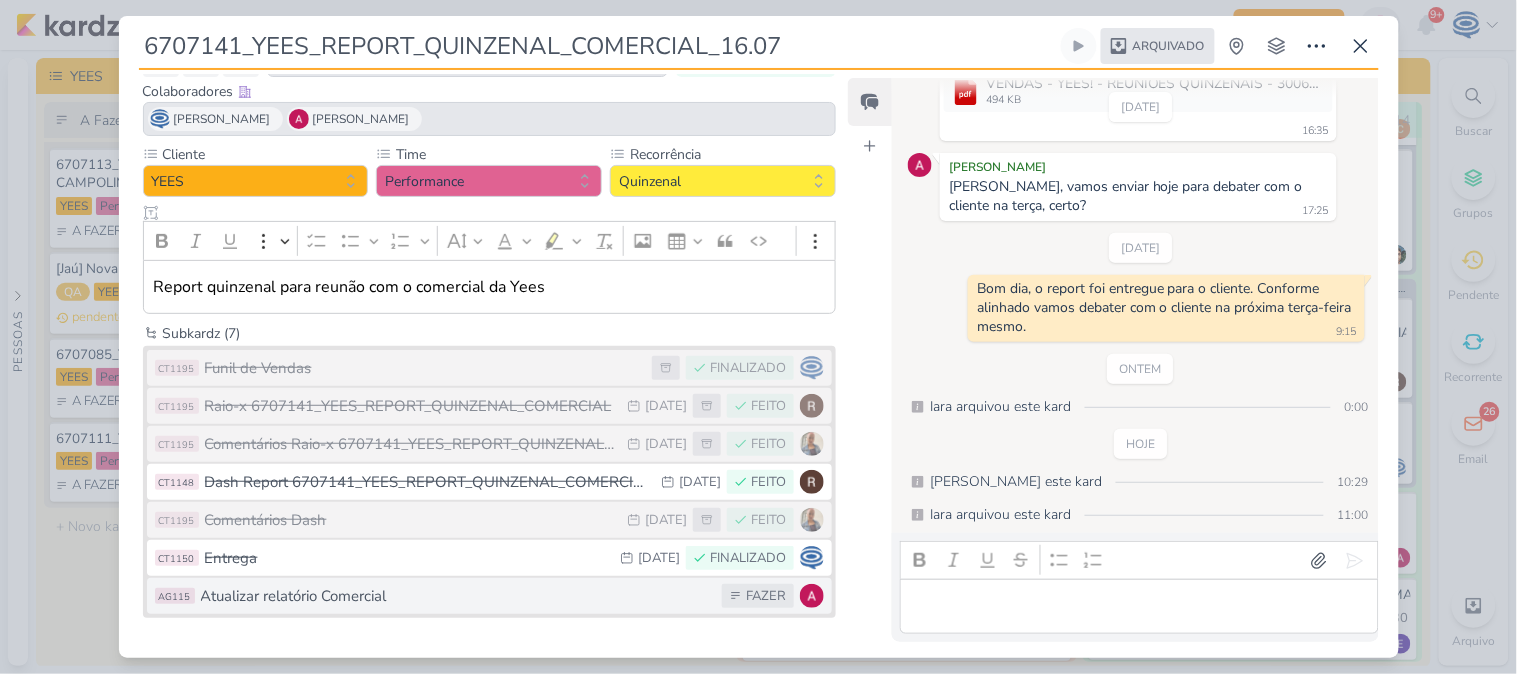 click on "Atualizar relatório Comercial" at bounding box center [457, 596] 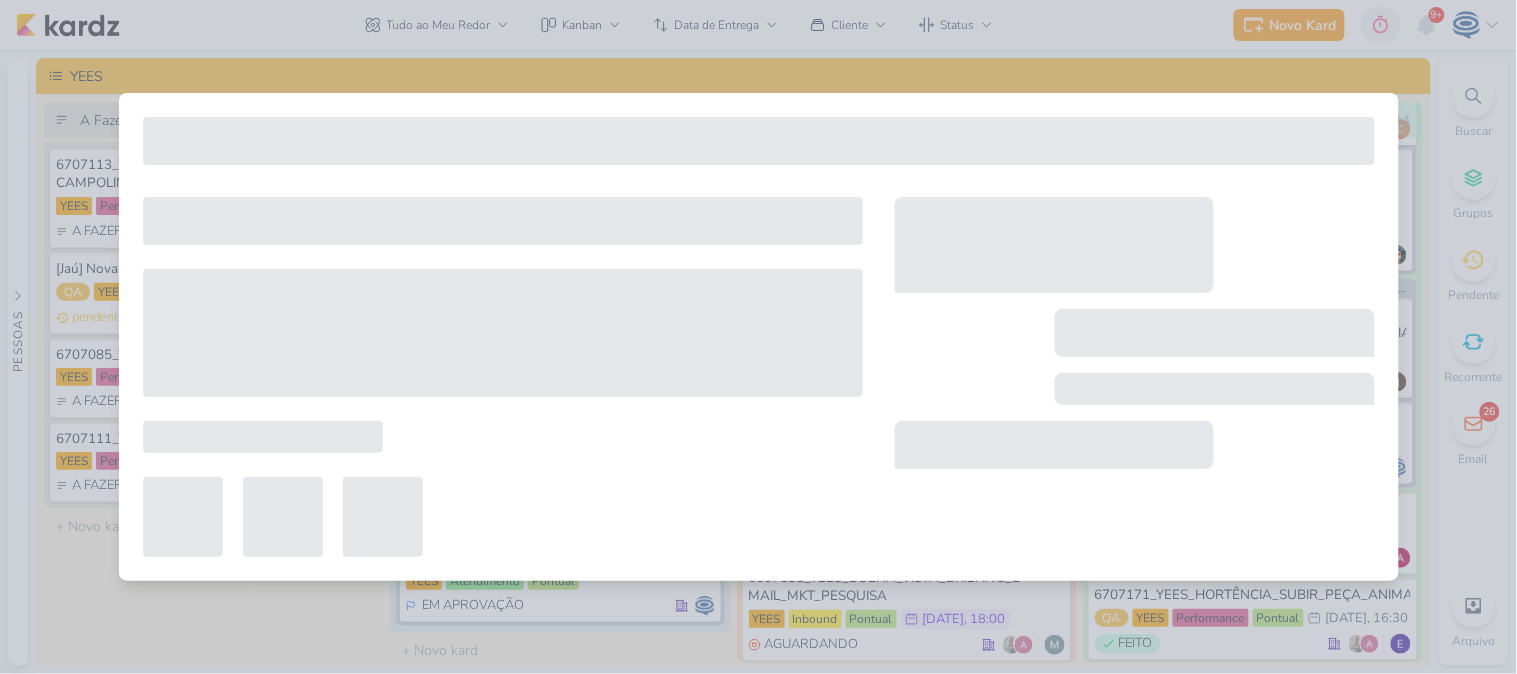 type on "Atualizar relatório Comercial" 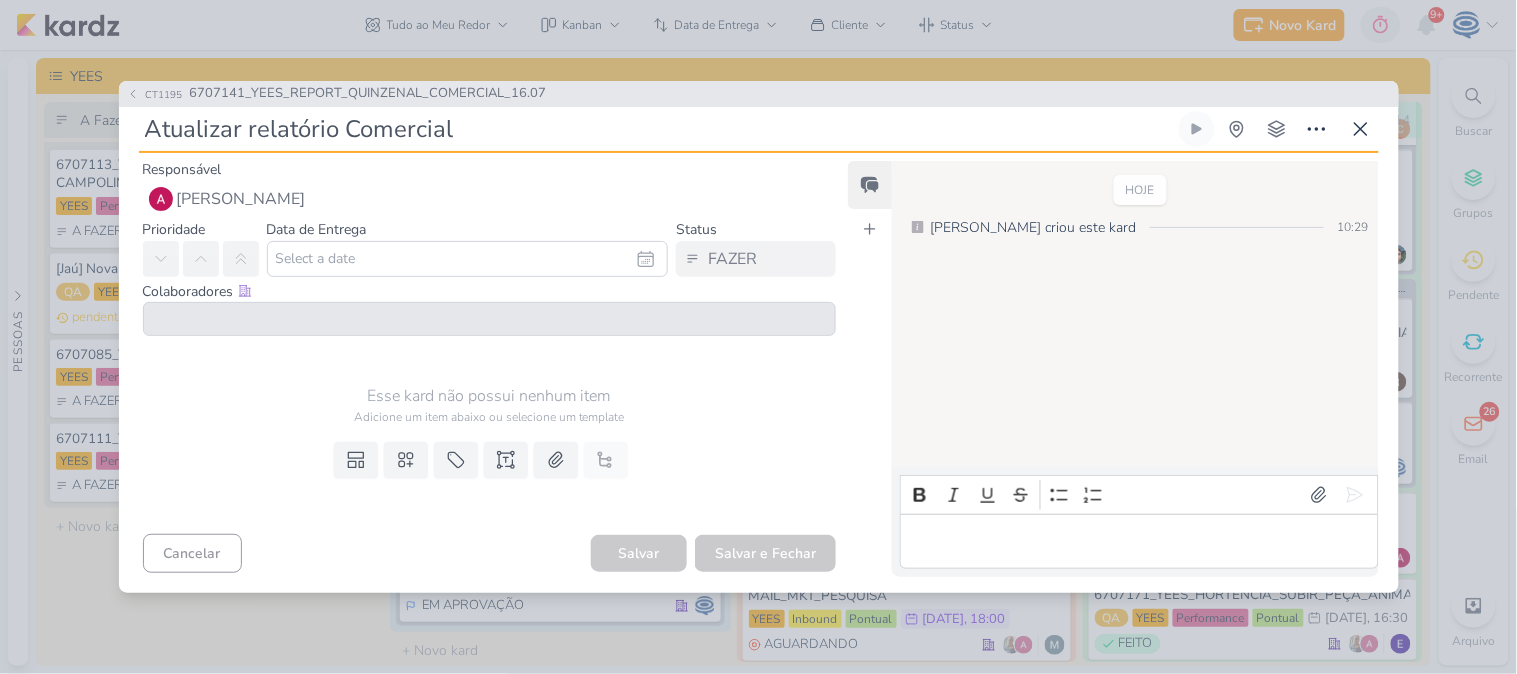 type 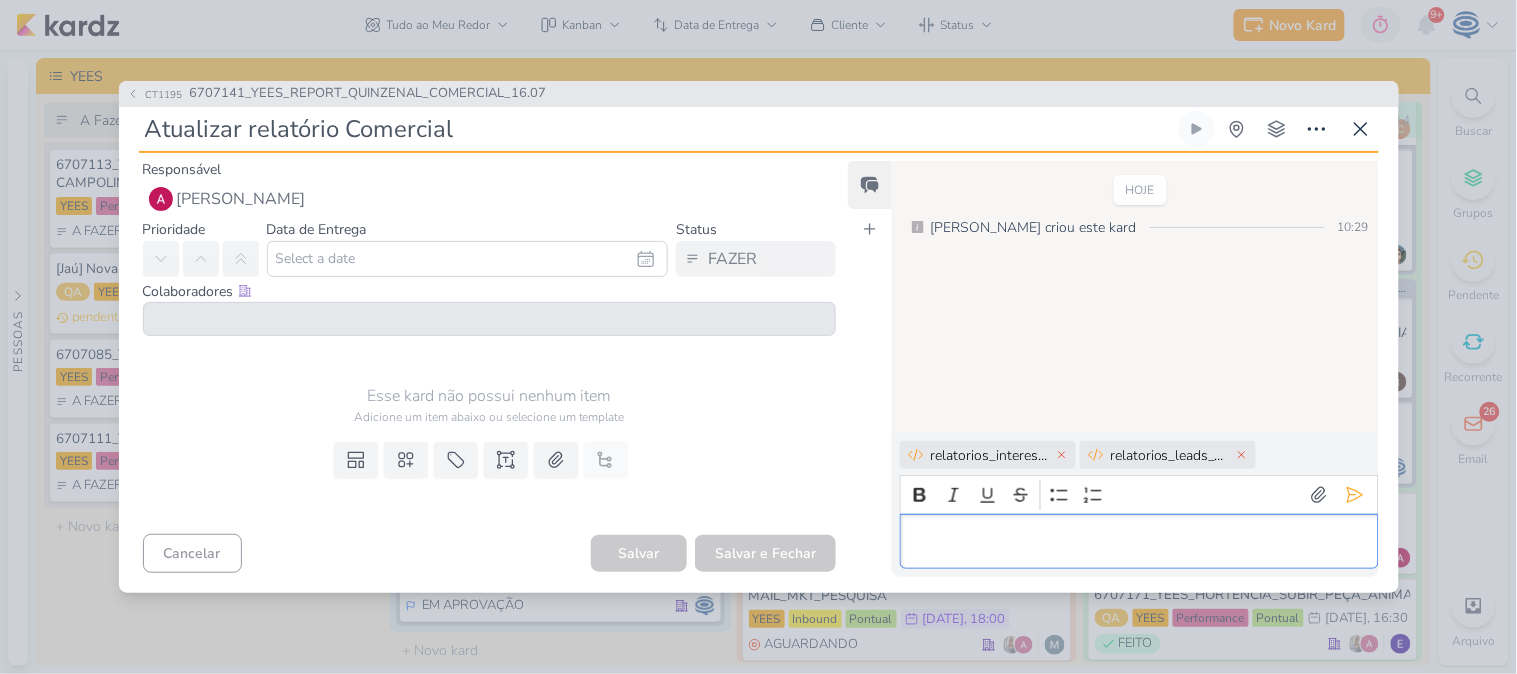 click at bounding box center [1139, 541] 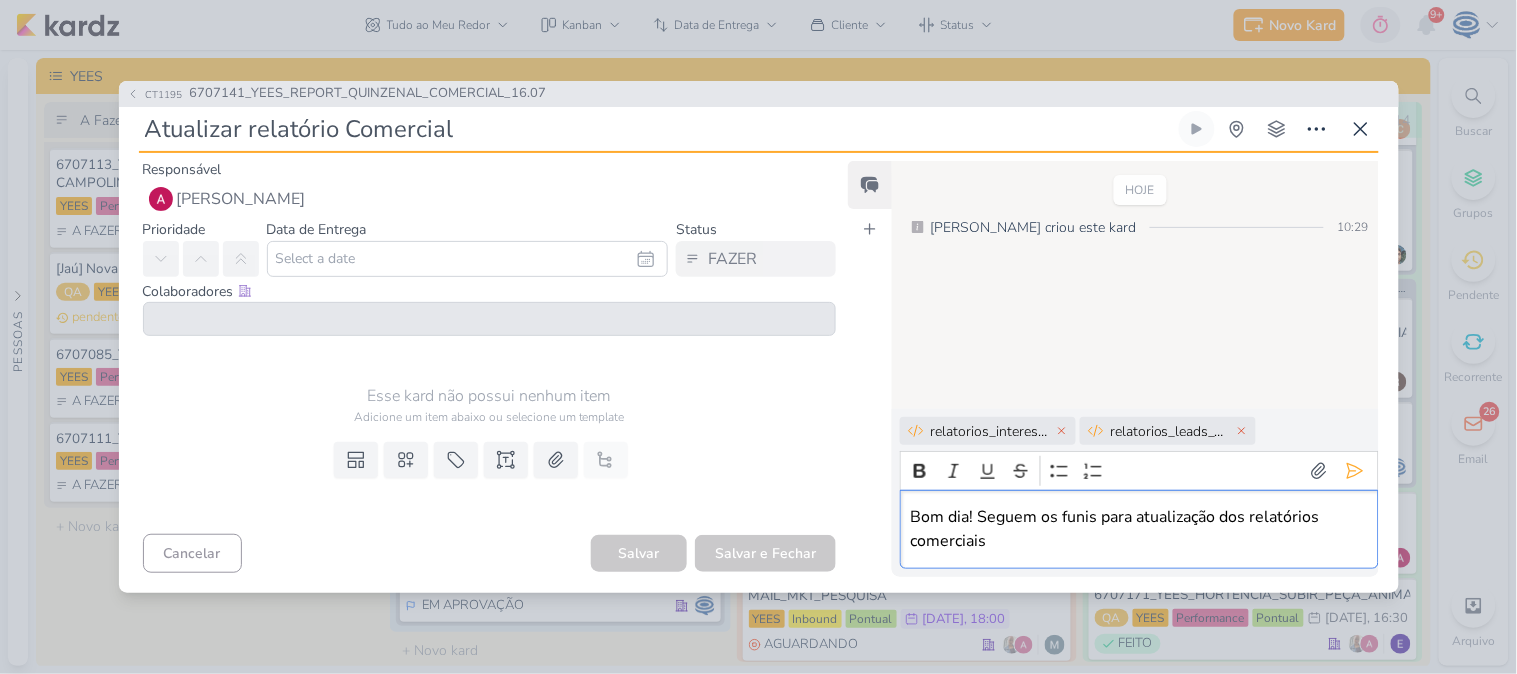 click on "Bom dia! Seguem os funis para atualização dos relatórios comerciais" at bounding box center (1139, 529) 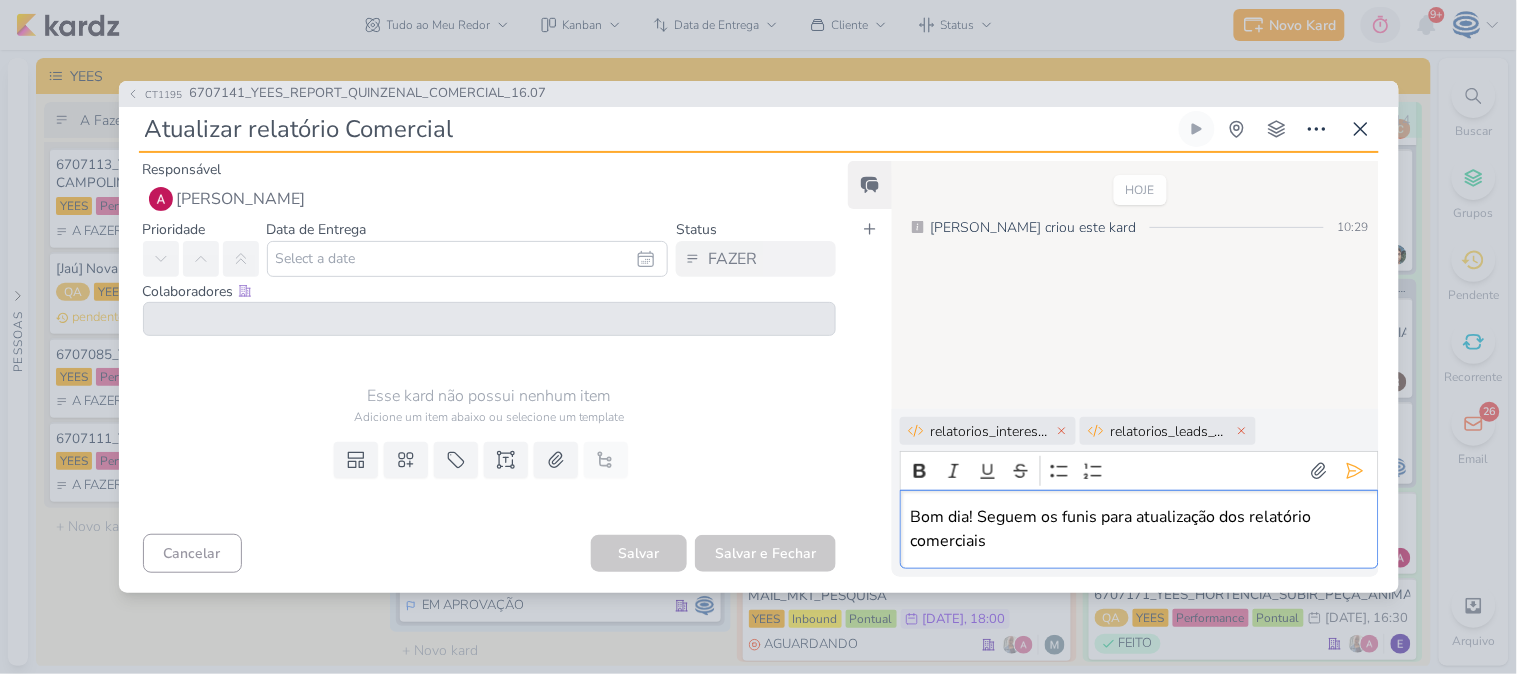 click on "Bom dia! Seguem os funis para atualização dos relatório comerciais" at bounding box center [1139, 529] 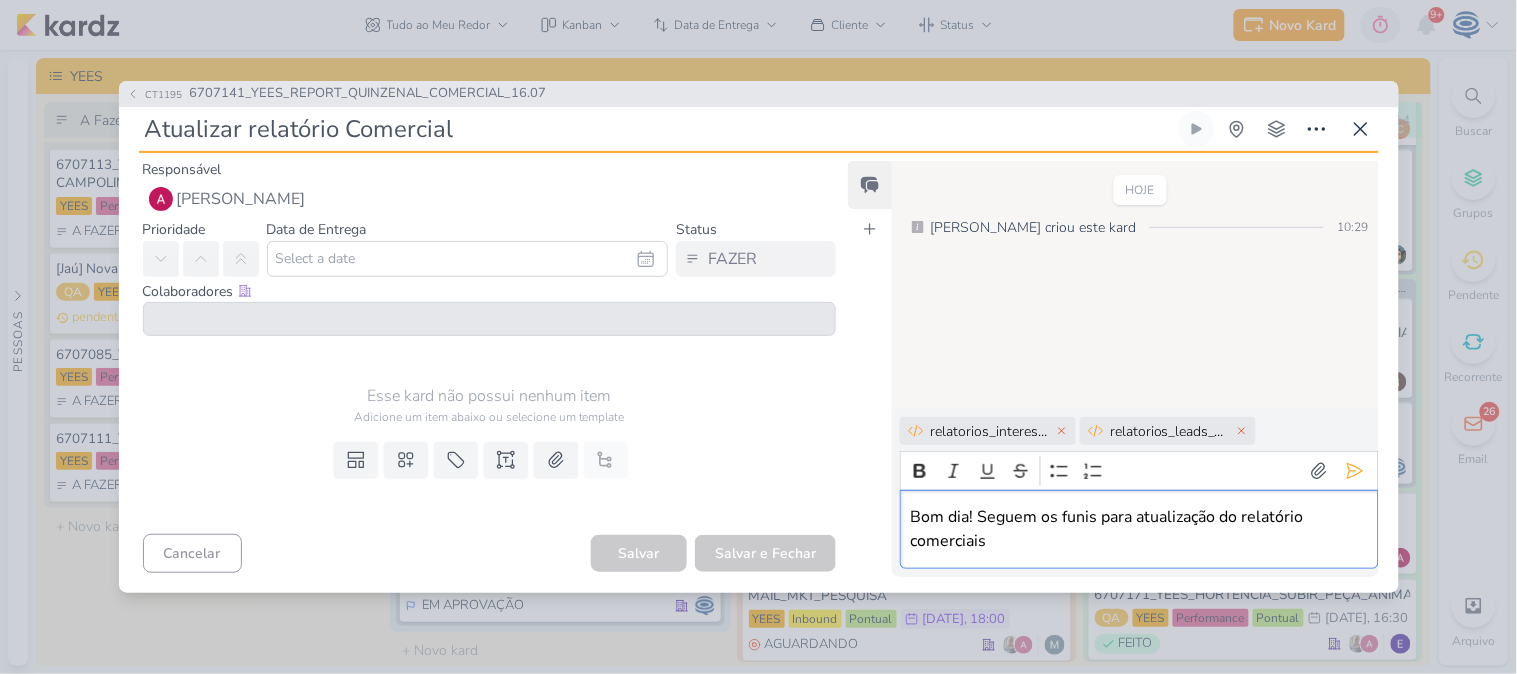 click on "Bom dia! Seguem os funis para atualização do relatório comerciais" at bounding box center (1139, 529) 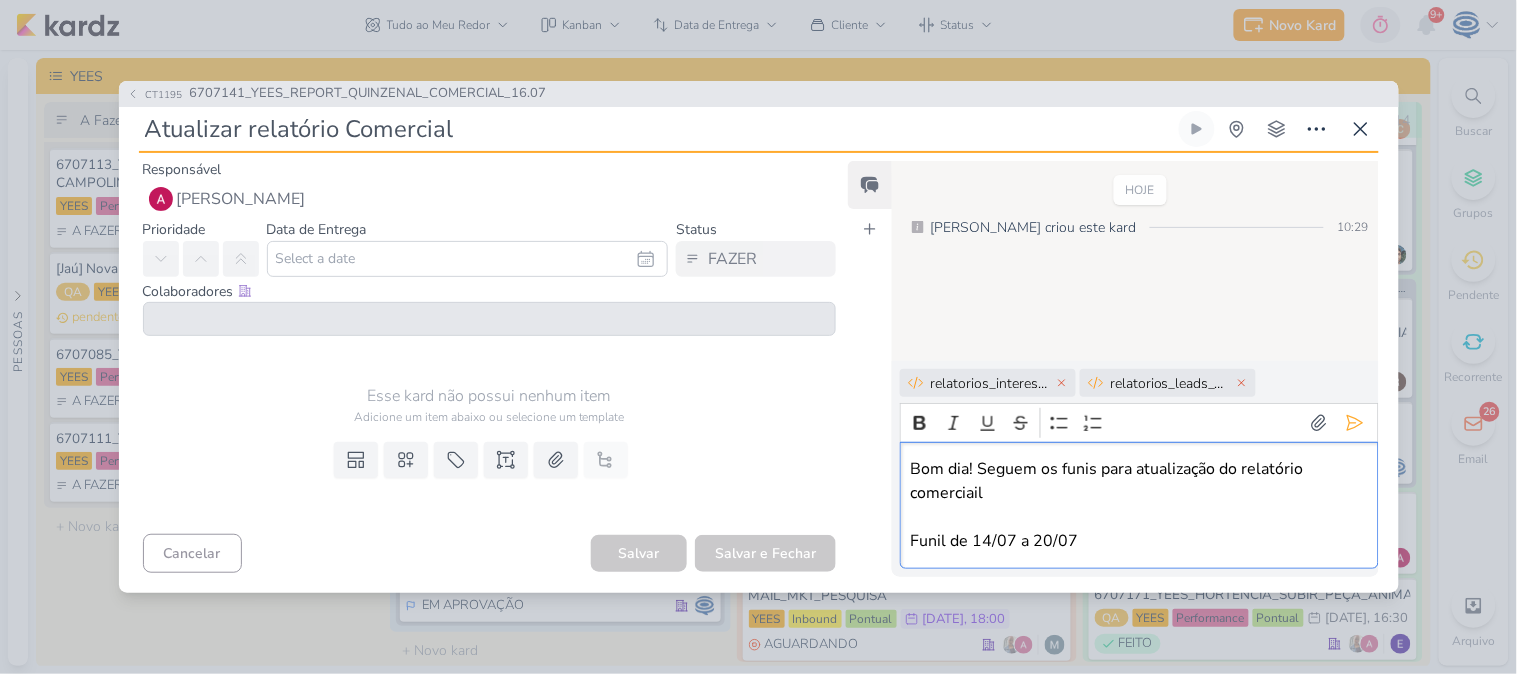 click on "Bom dia! Seguem os funis para atualização do relatório comerciail" at bounding box center (1139, 481) 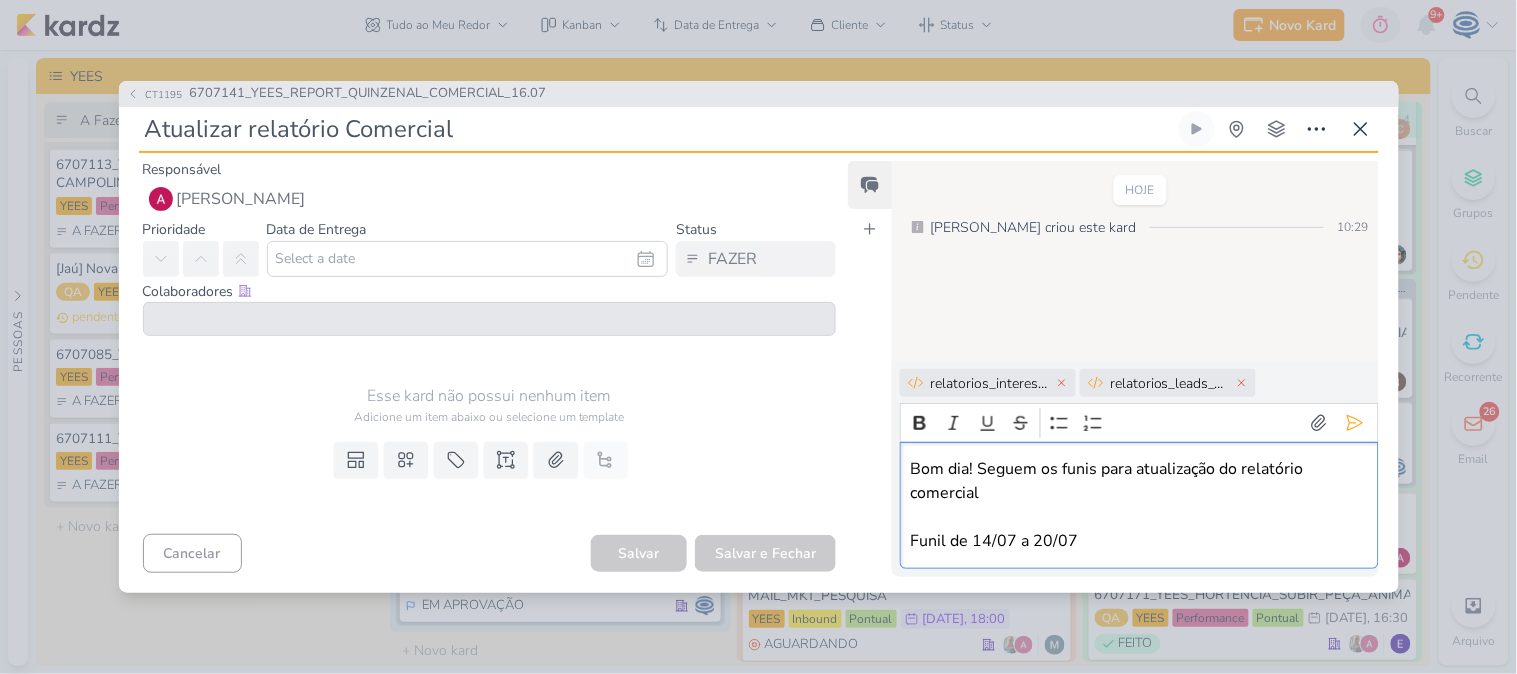 click on "Funil de 14/07 a 20/07" at bounding box center [1139, 541] 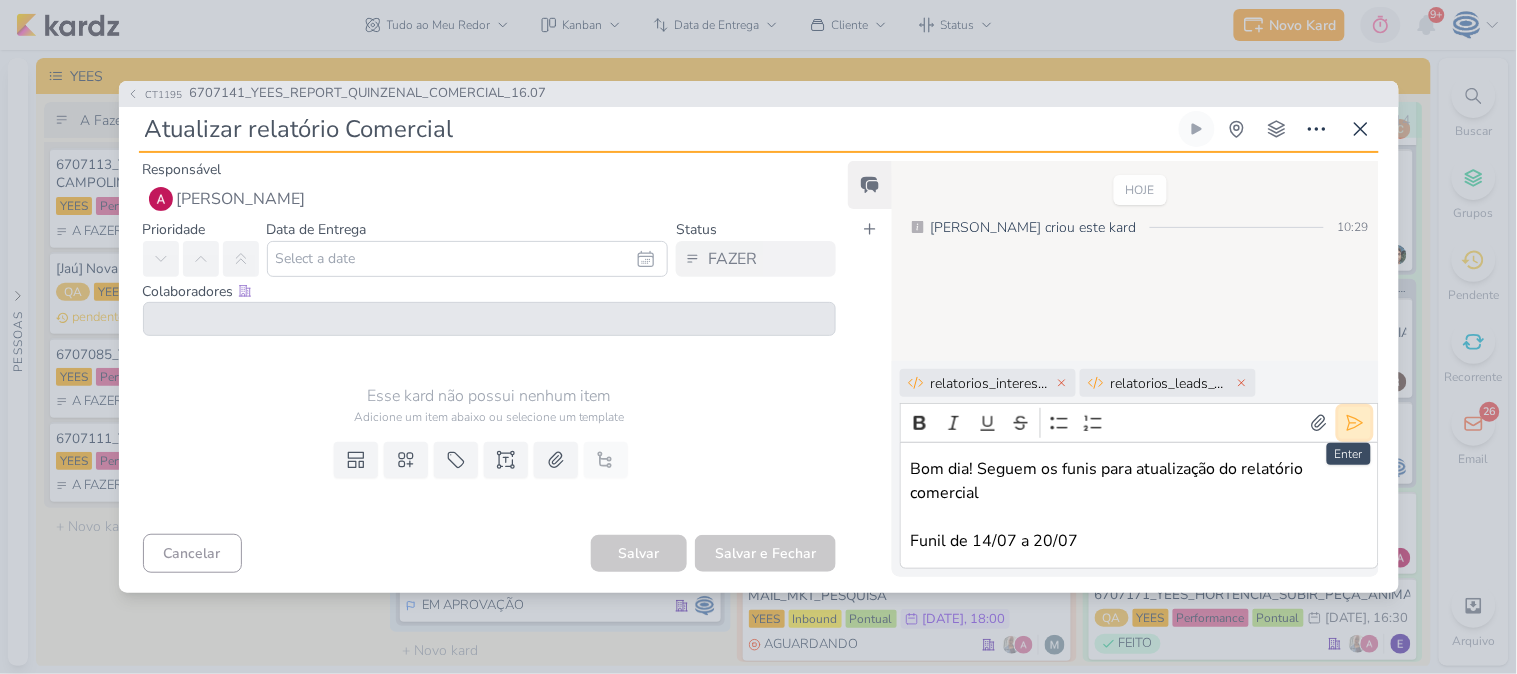 click 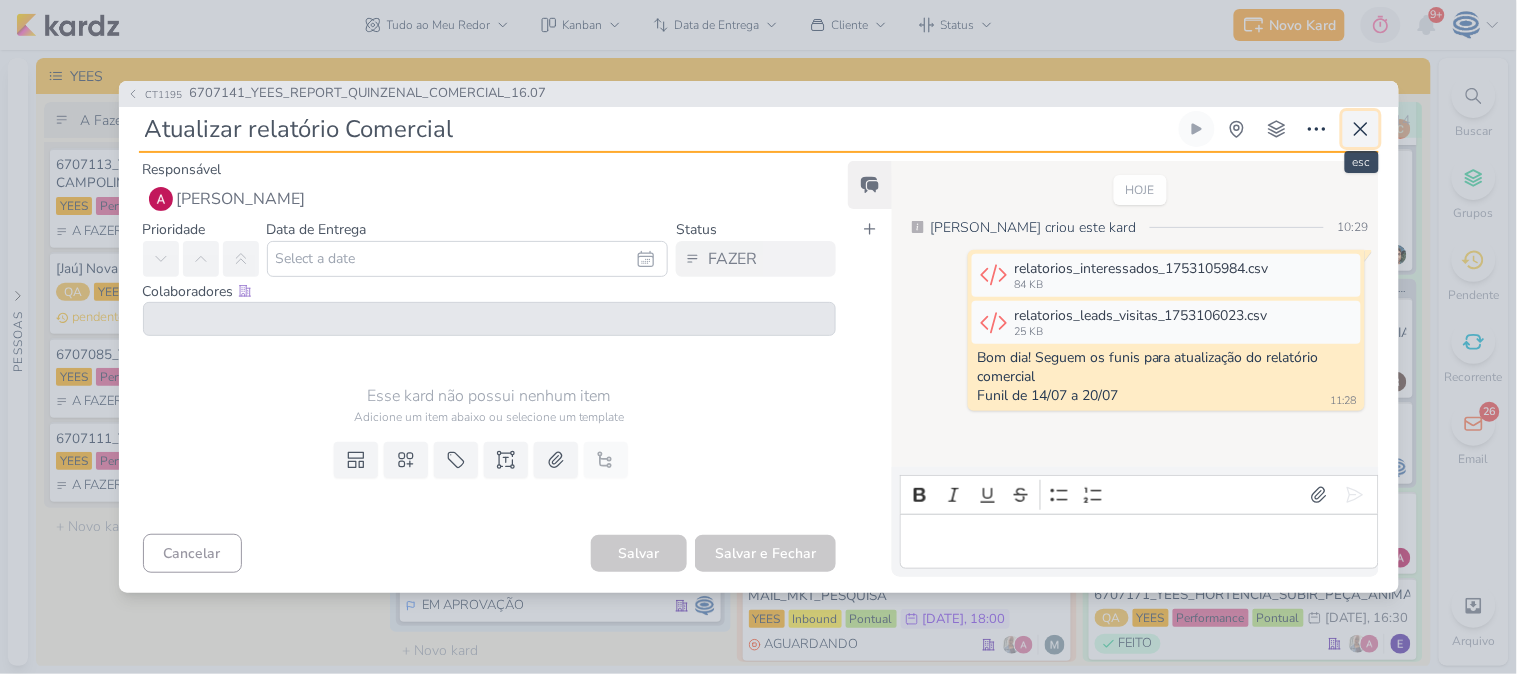 click 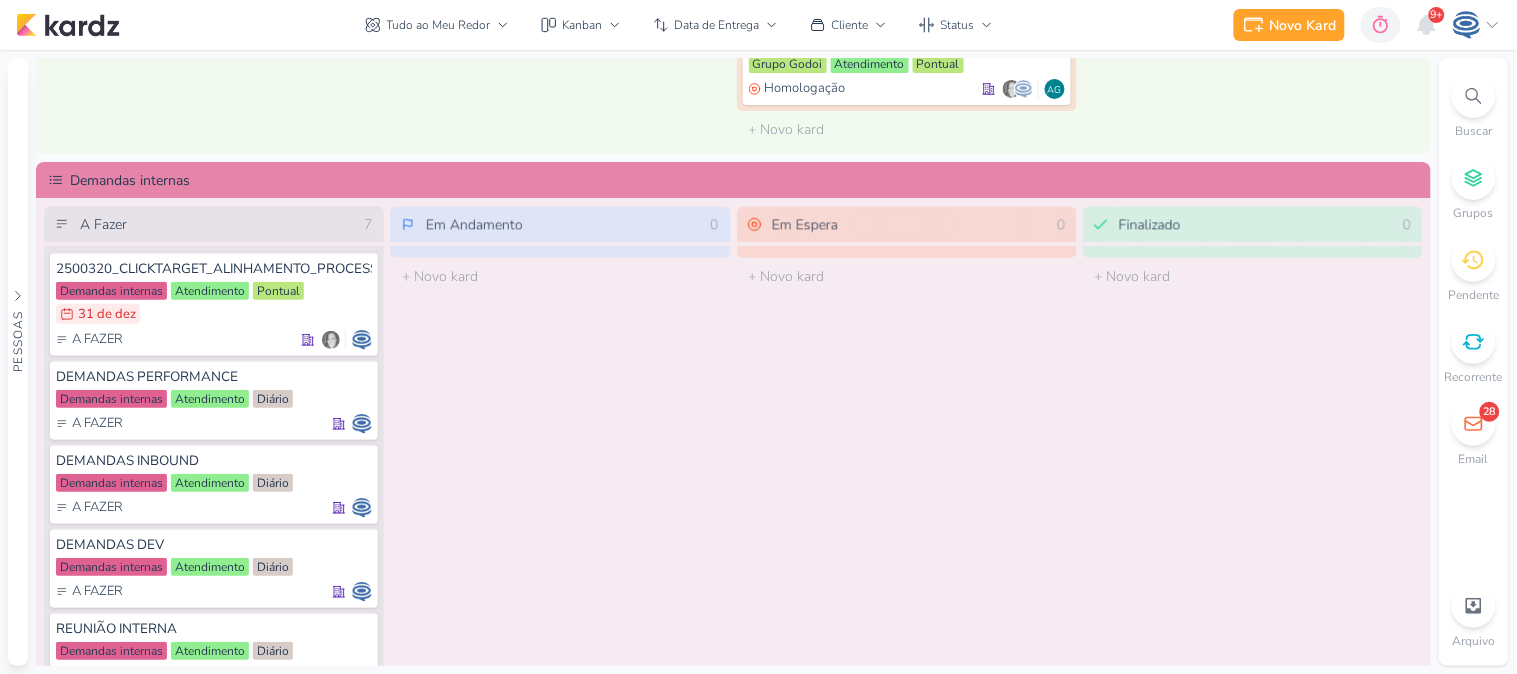 scroll, scrollTop: 1140, scrollLeft: 0, axis: vertical 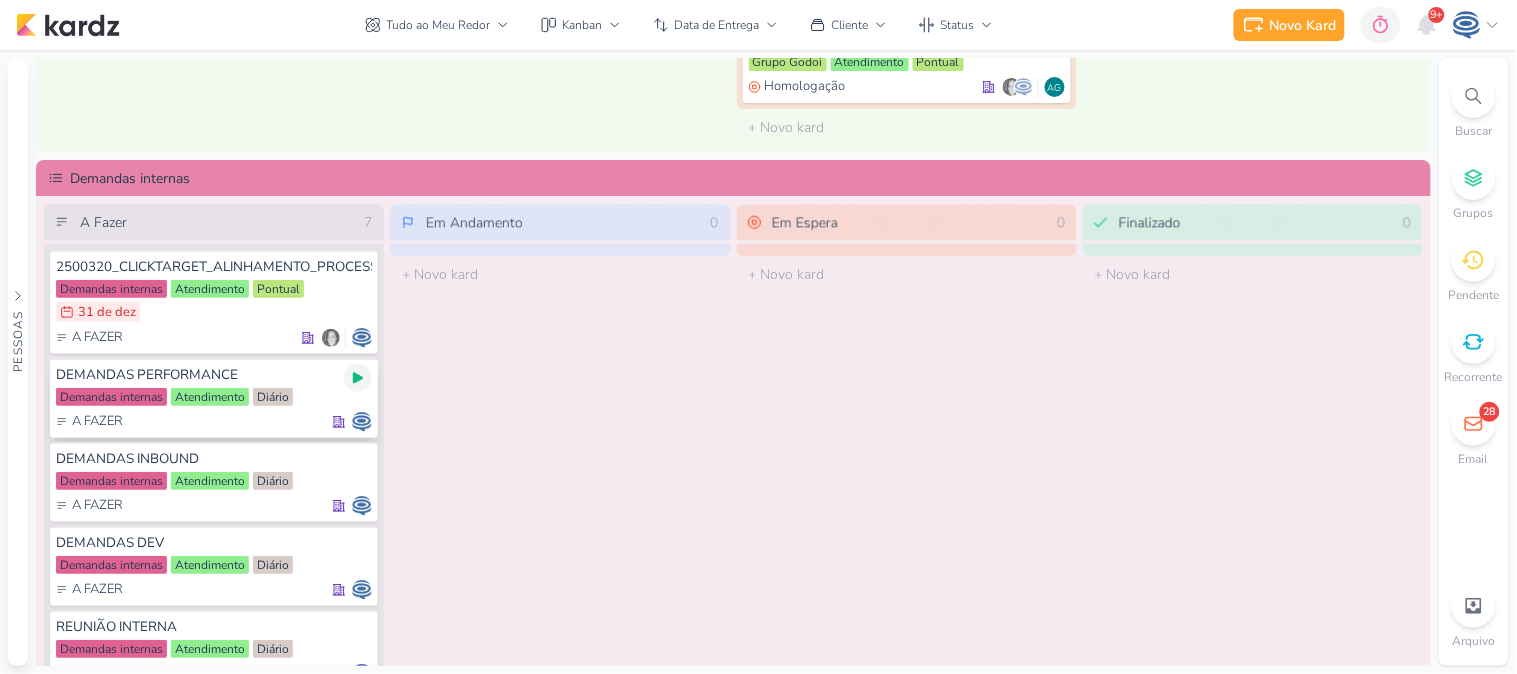click 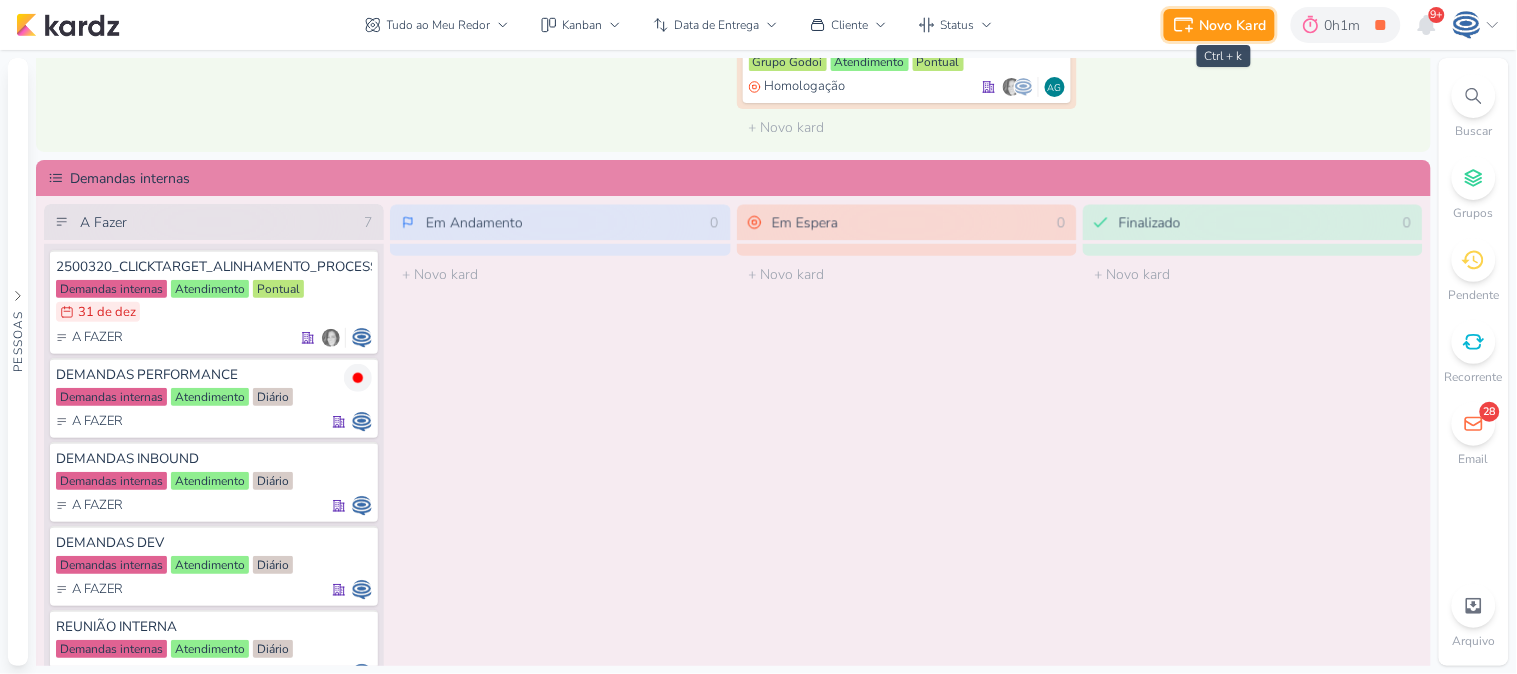 click on "Novo Kard" at bounding box center [1233, 25] 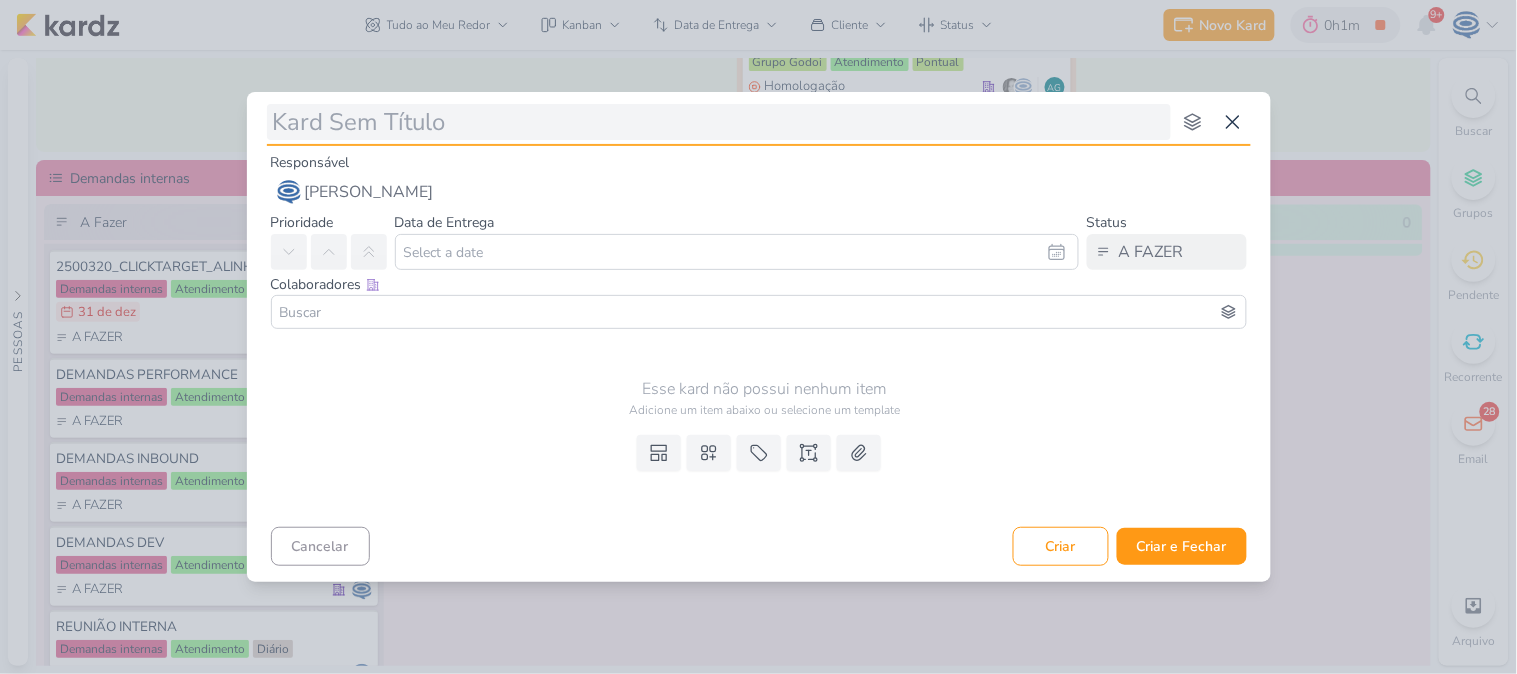 type on "8707211_HINES_VN_MILLENNIUM_PRINT_PERGUNTAS_FORMULÁRIOS" 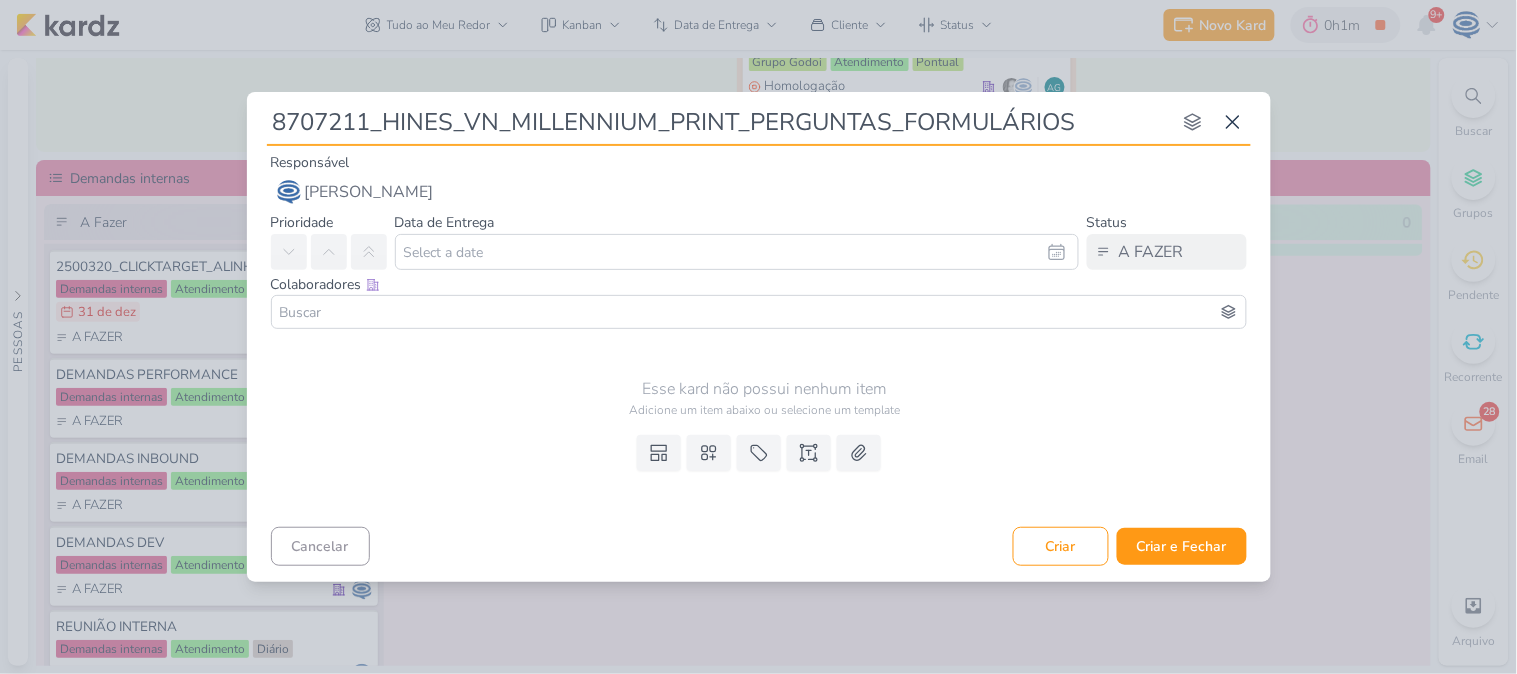 type 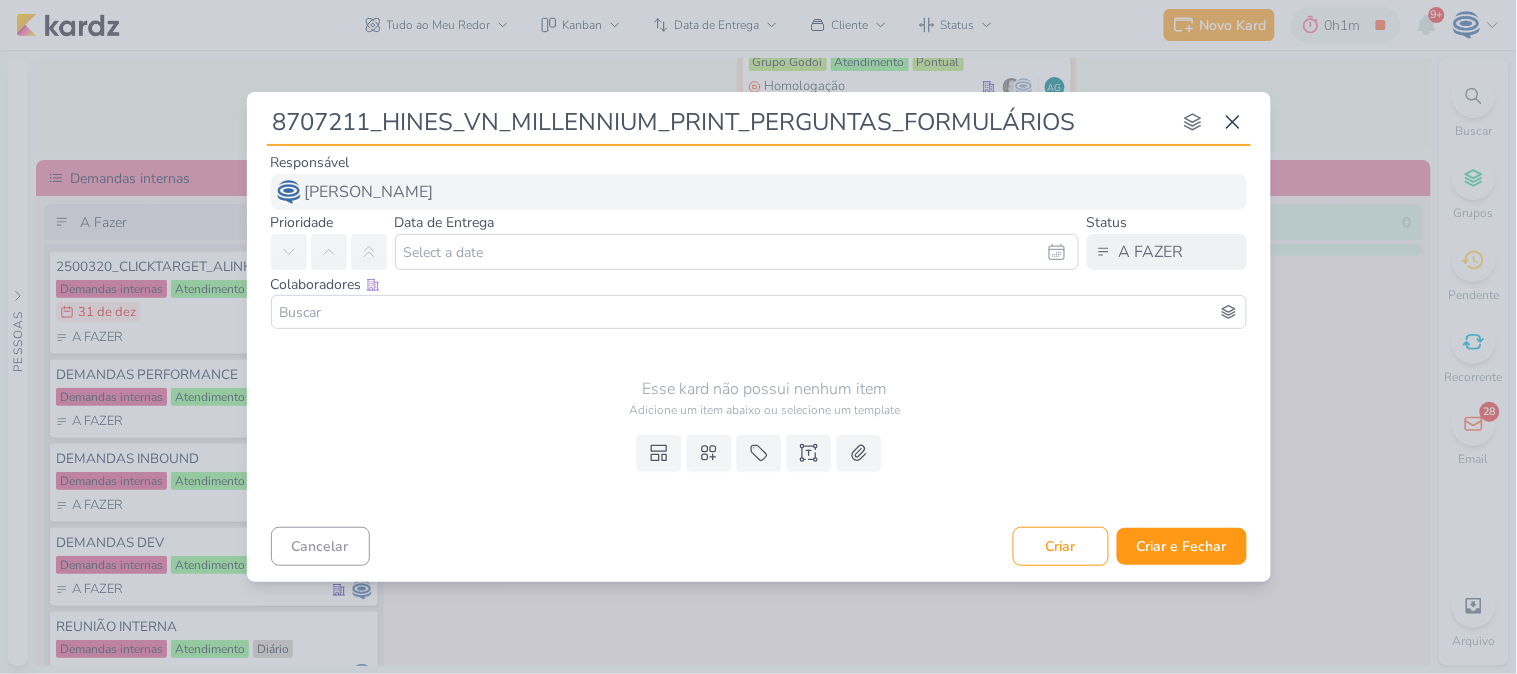type on "8707211_HINES_VN_MILLENNIUM_PRINT_PERGUNTAS_FORMULÁRIOS" 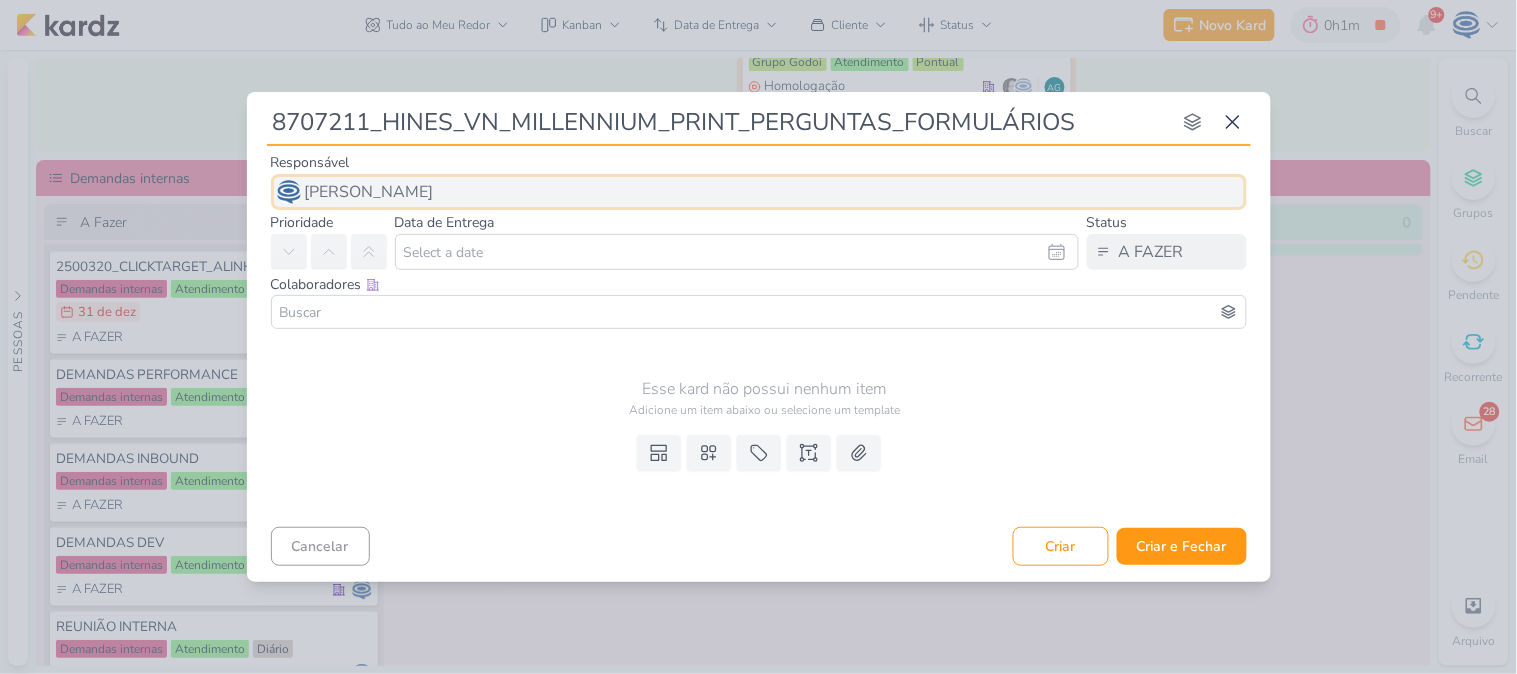 click on "[PERSON_NAME]" at bounding box center [369, 192] 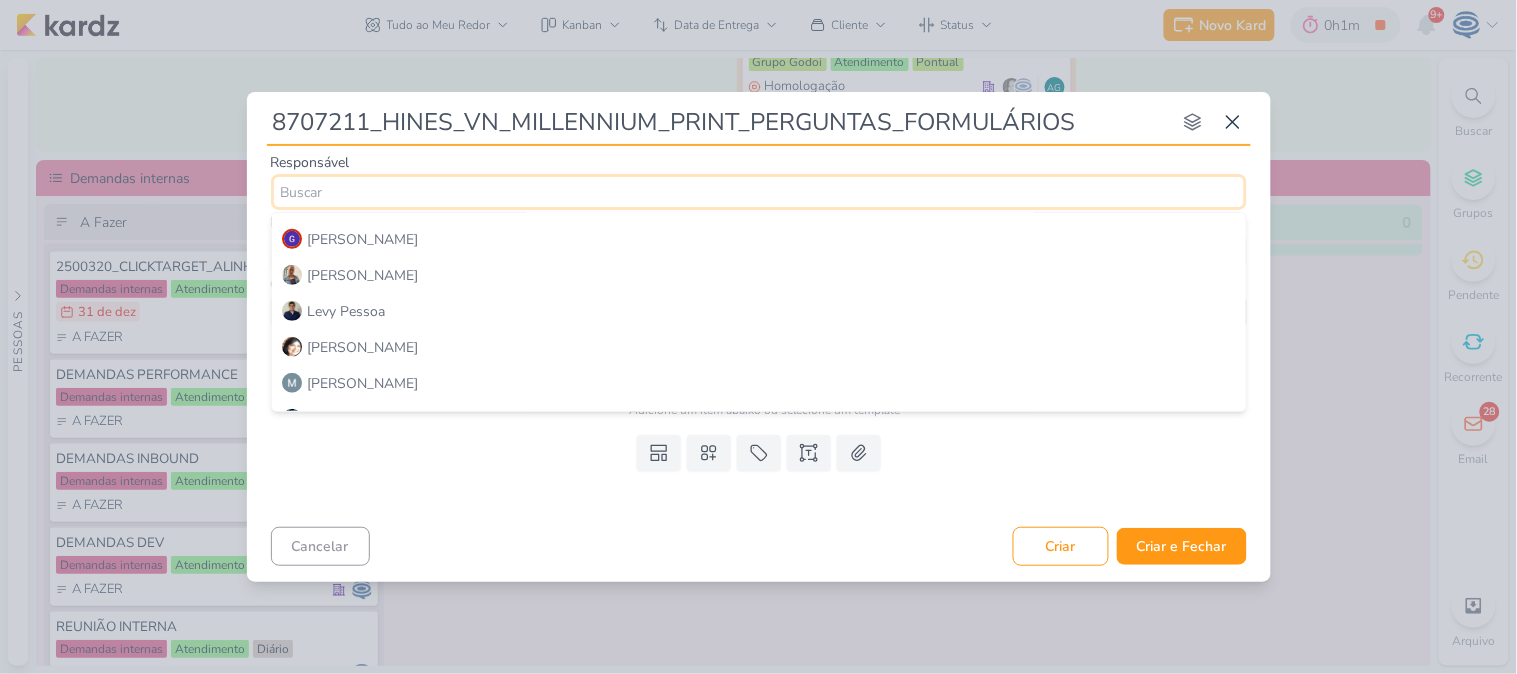 scroll, scrollTop: 252, scrollLeft: 0, axis: vertical 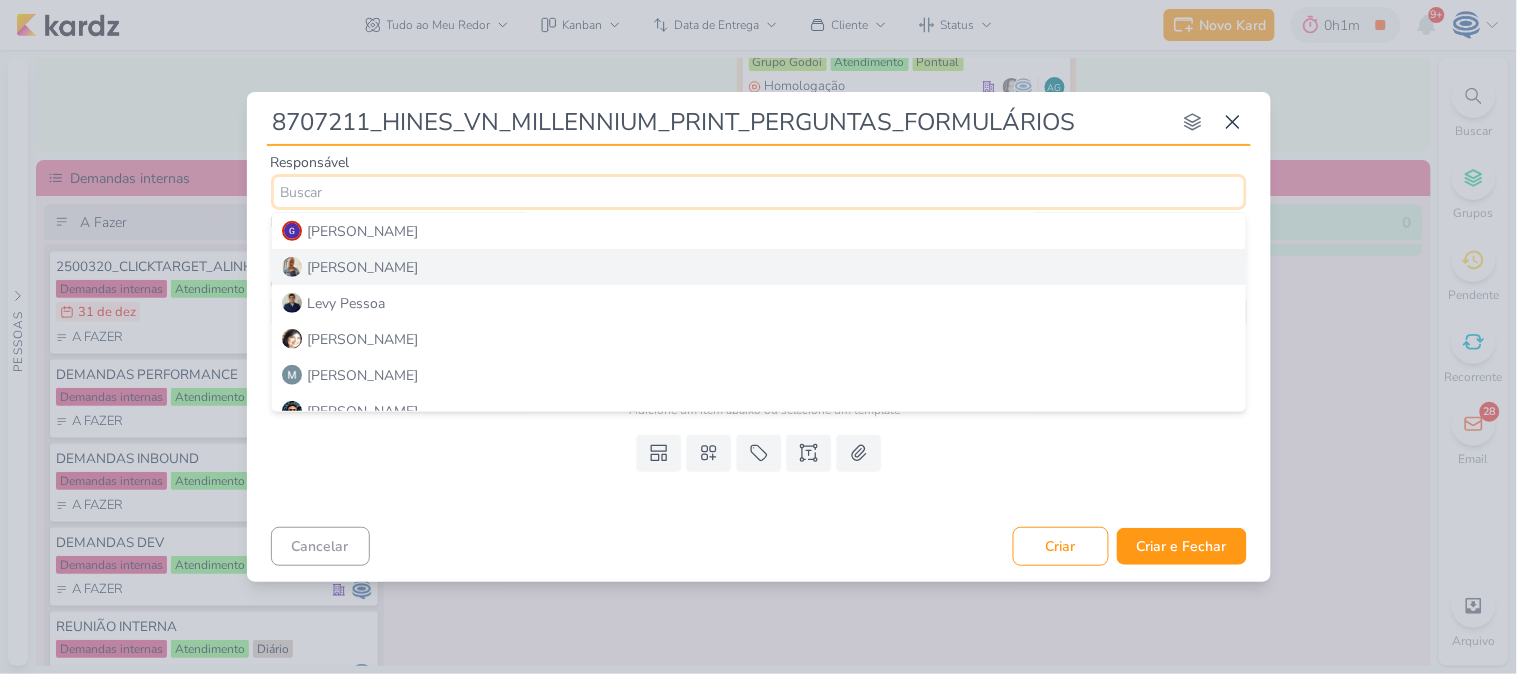 click on "[PERSON_NAME]" at bounding box center (759, 267) 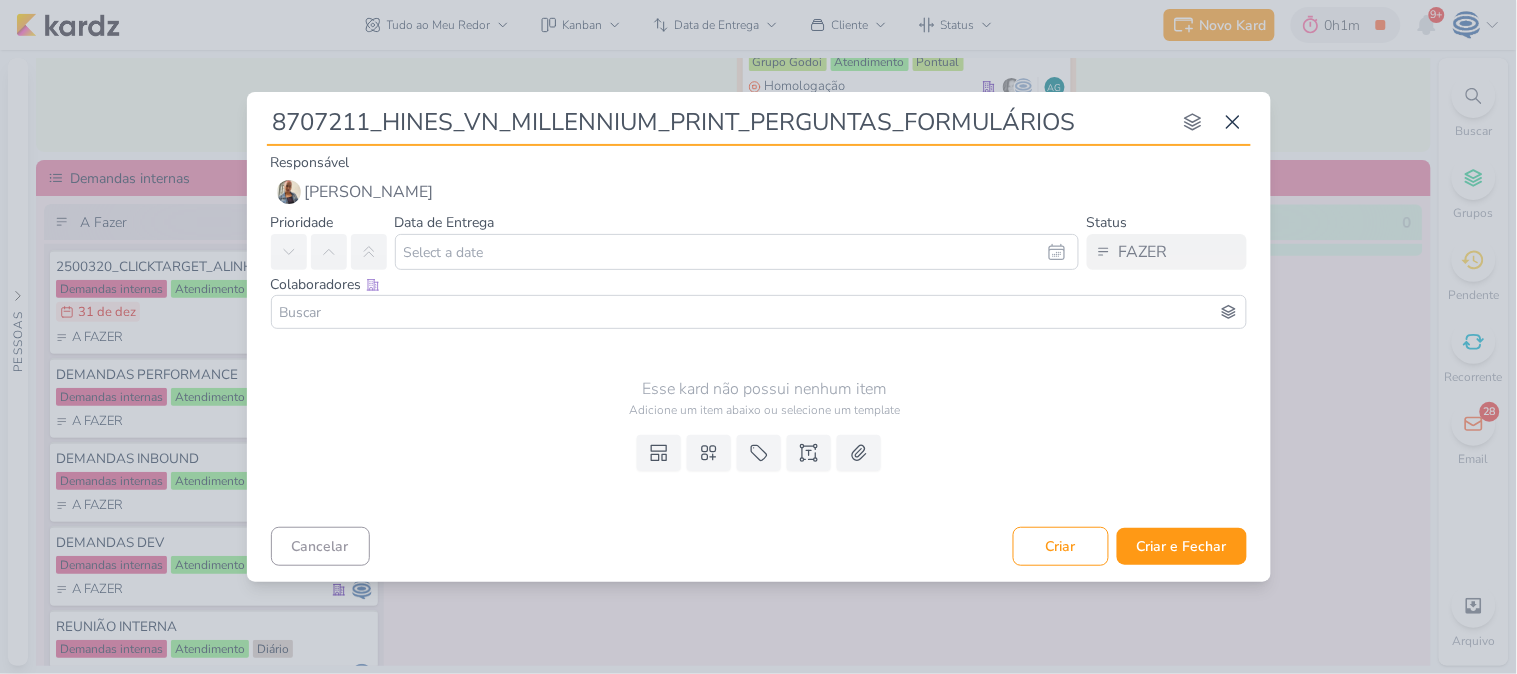 click at bounding box center [759, 312] 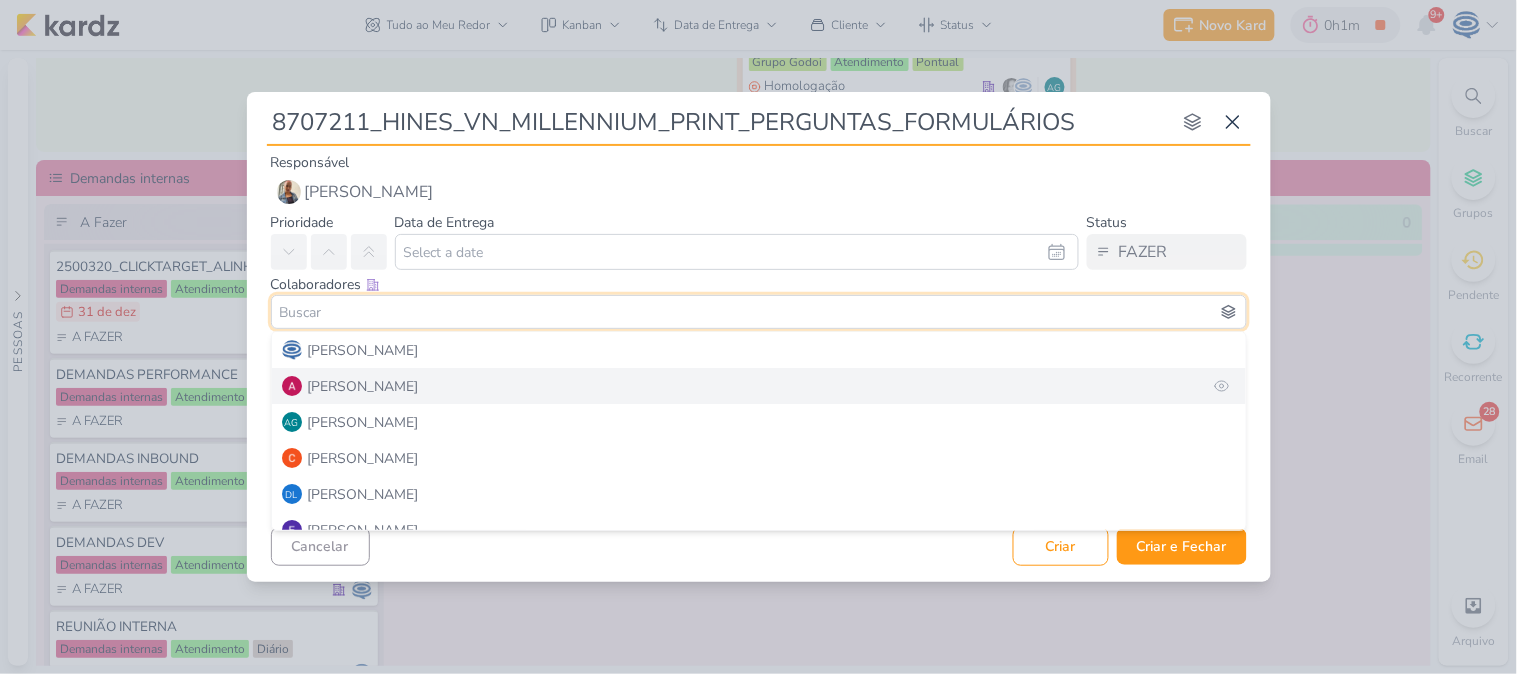click on "[PERSON_NAME]" at bounding box center (759, 386) 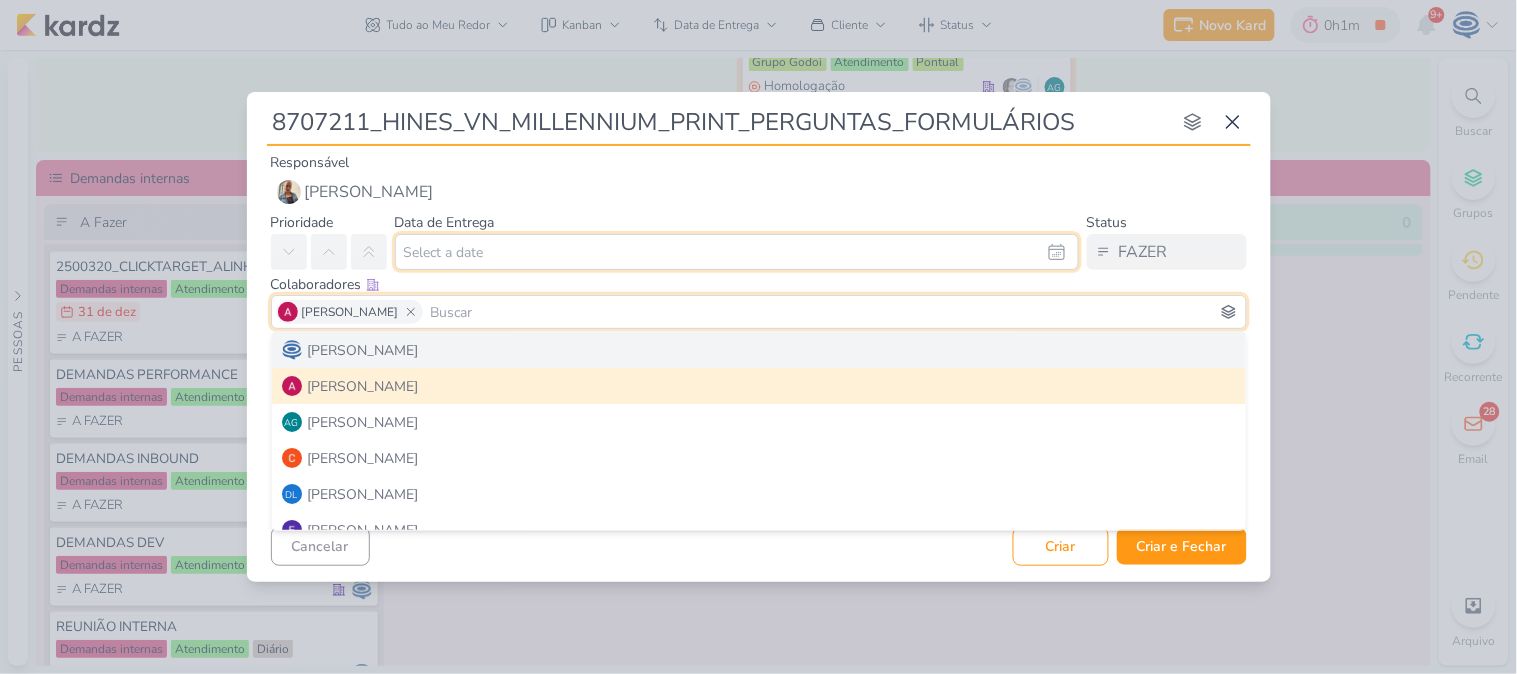 click at bounding box center (737, 252) 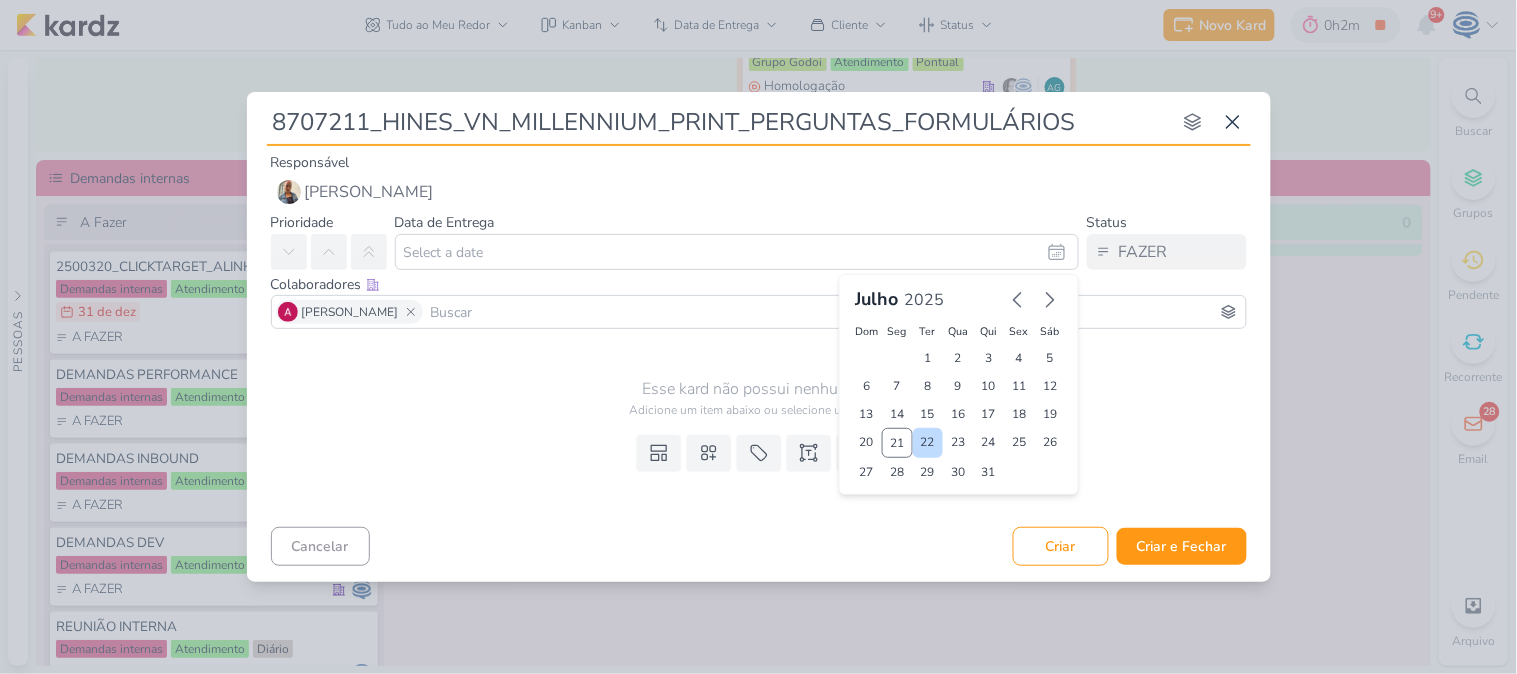 click on "22" at bounding box center [928, 443] 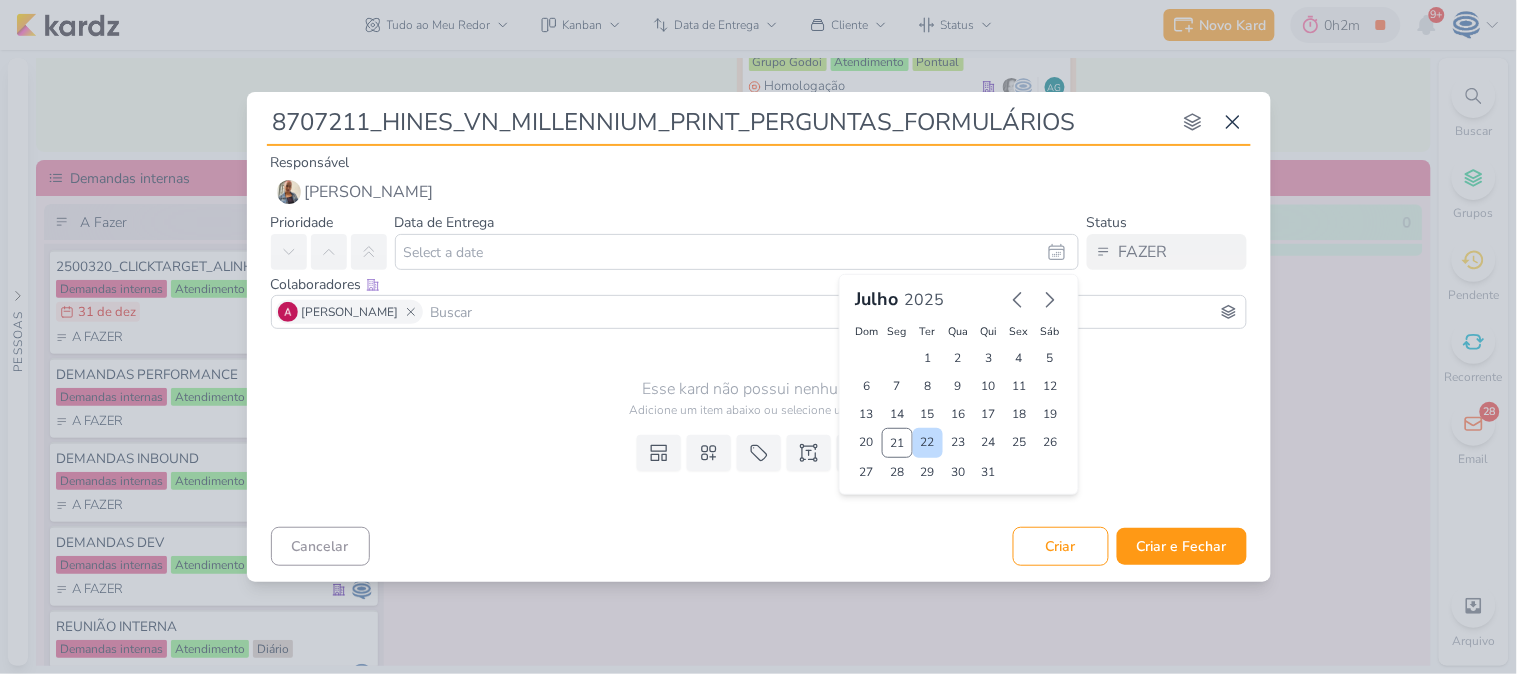 type on "22 de julho de 2025 às 23:59" 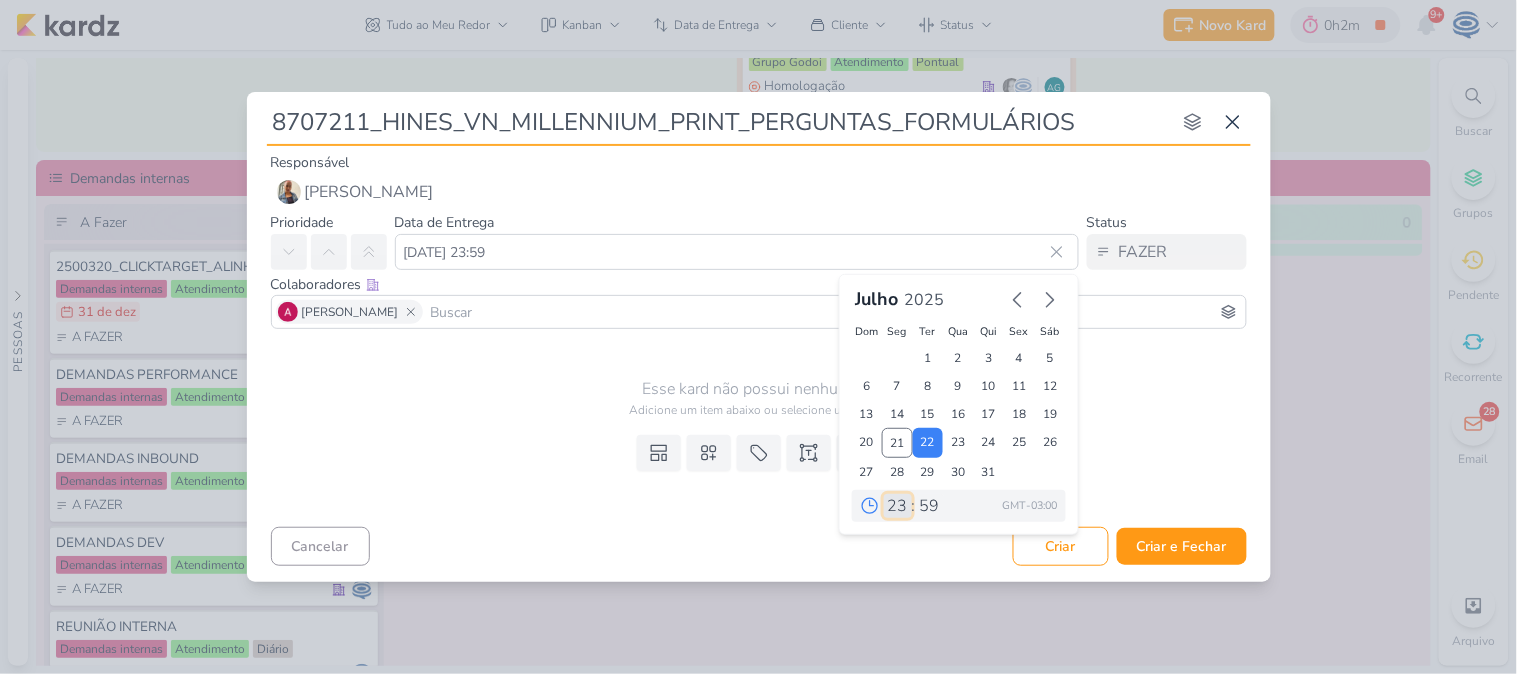click on "00 01 02 03 04 05 06 07 08 09 10 11 12 13 14 15 16 17 18 19 20 21 22 23" at bounding box center (898, 506) 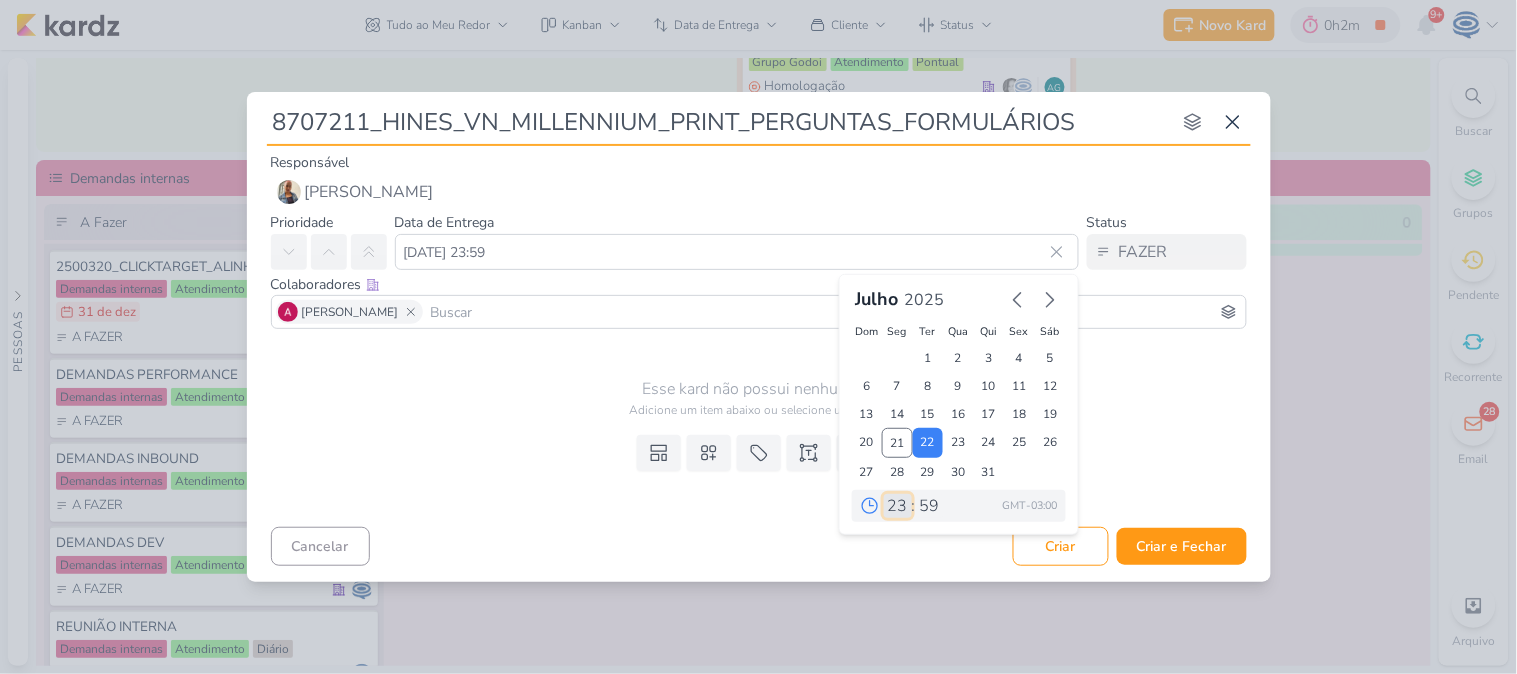 select on "18" 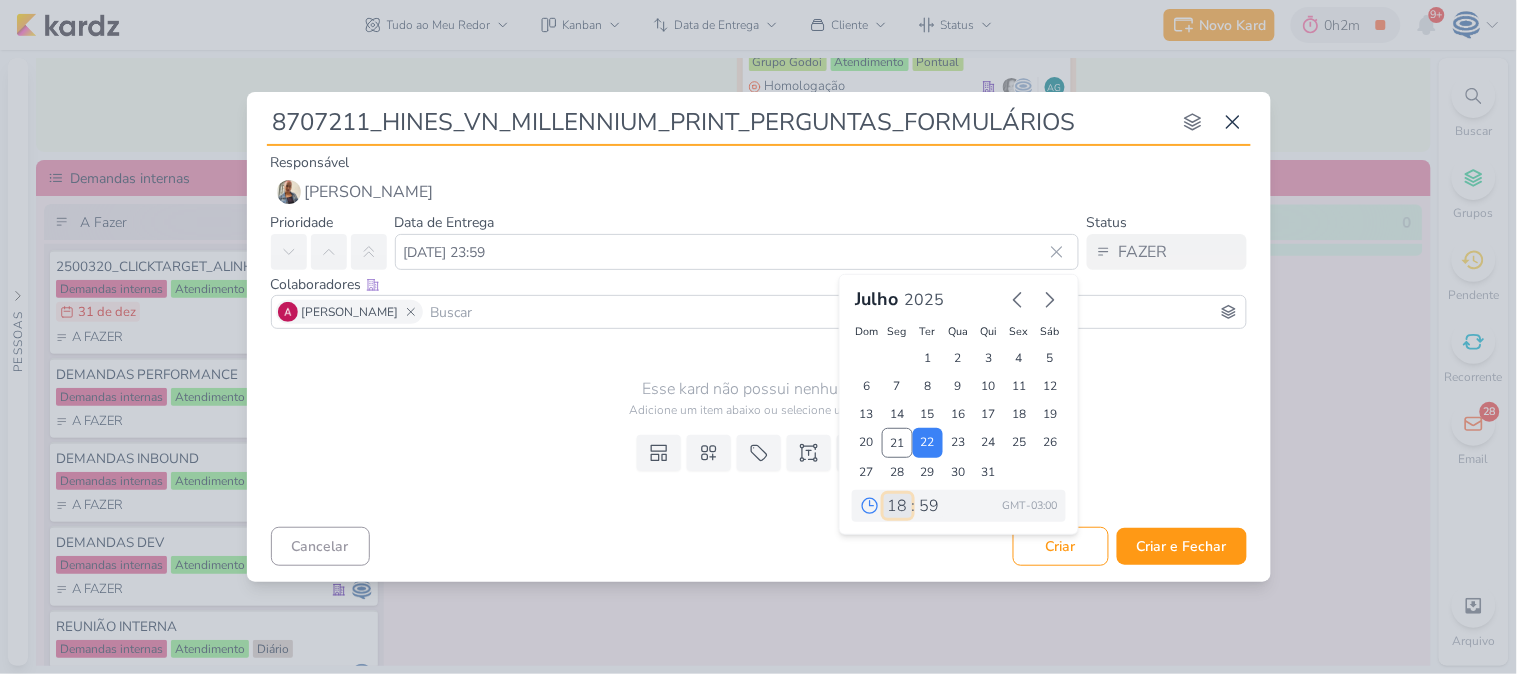 click on "00 01 02 03 04 05 06 07 08 09 10 11 12 13 14 15 16 17 18 19 20 21 22 23" at bounding box center (898, 506) 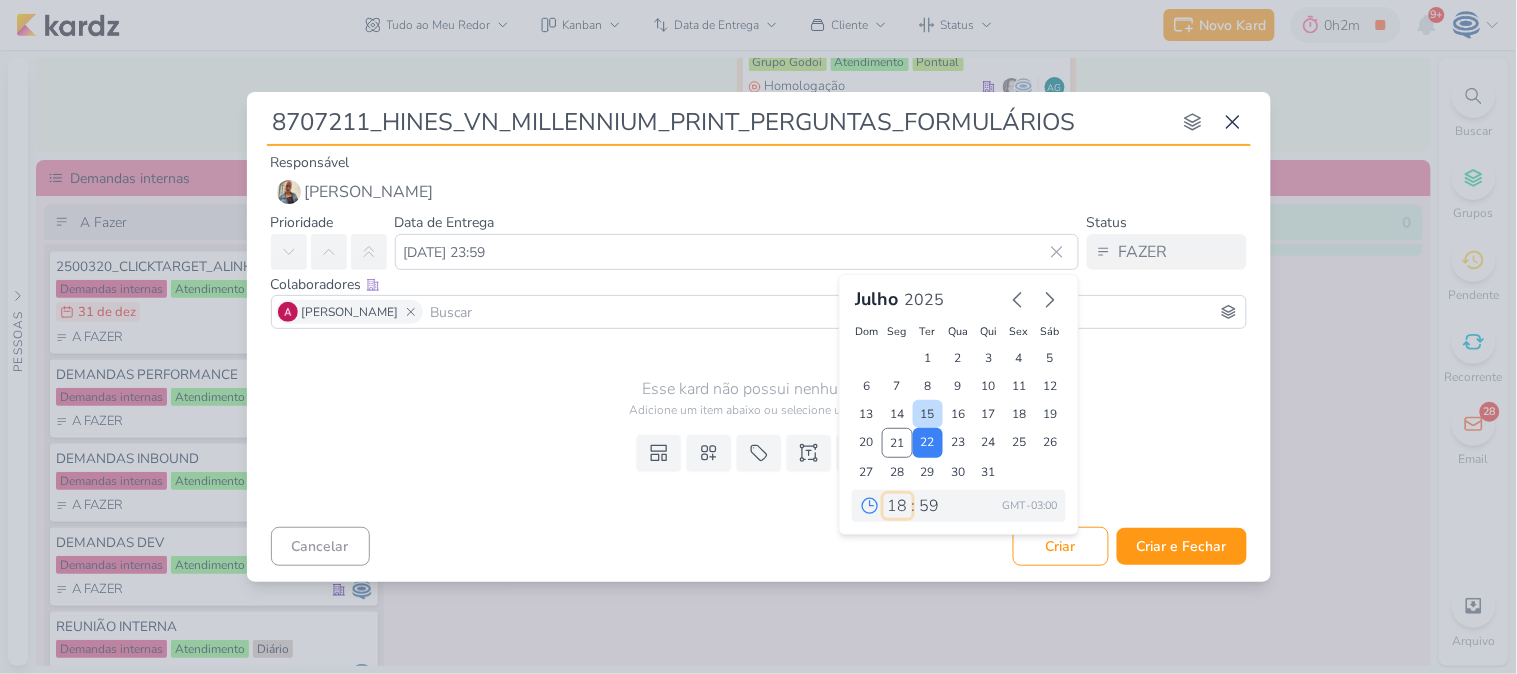 type on "22 de julho de 2025 às 18:59" 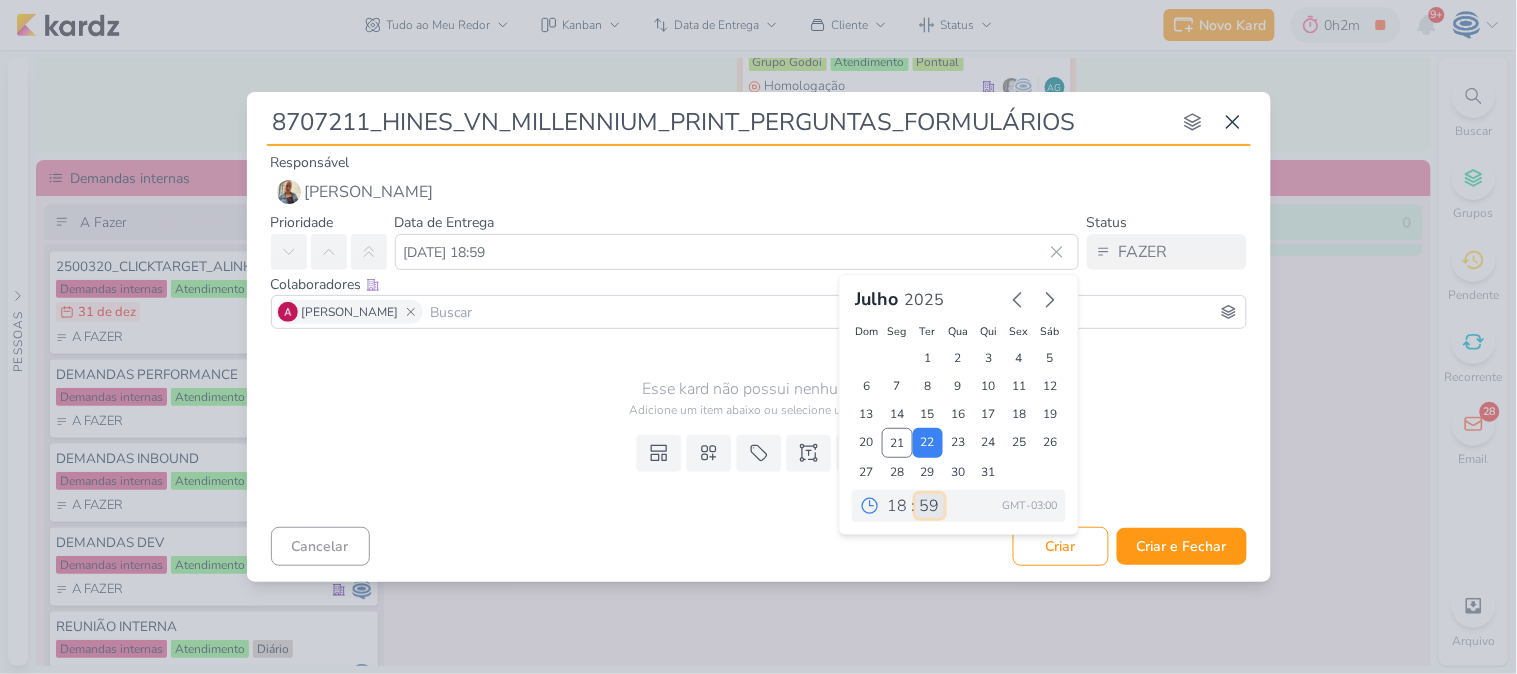 click on "00 05 10 15 20 25 30 35 40 45 50 55
59" at bounding box center (930, 506) 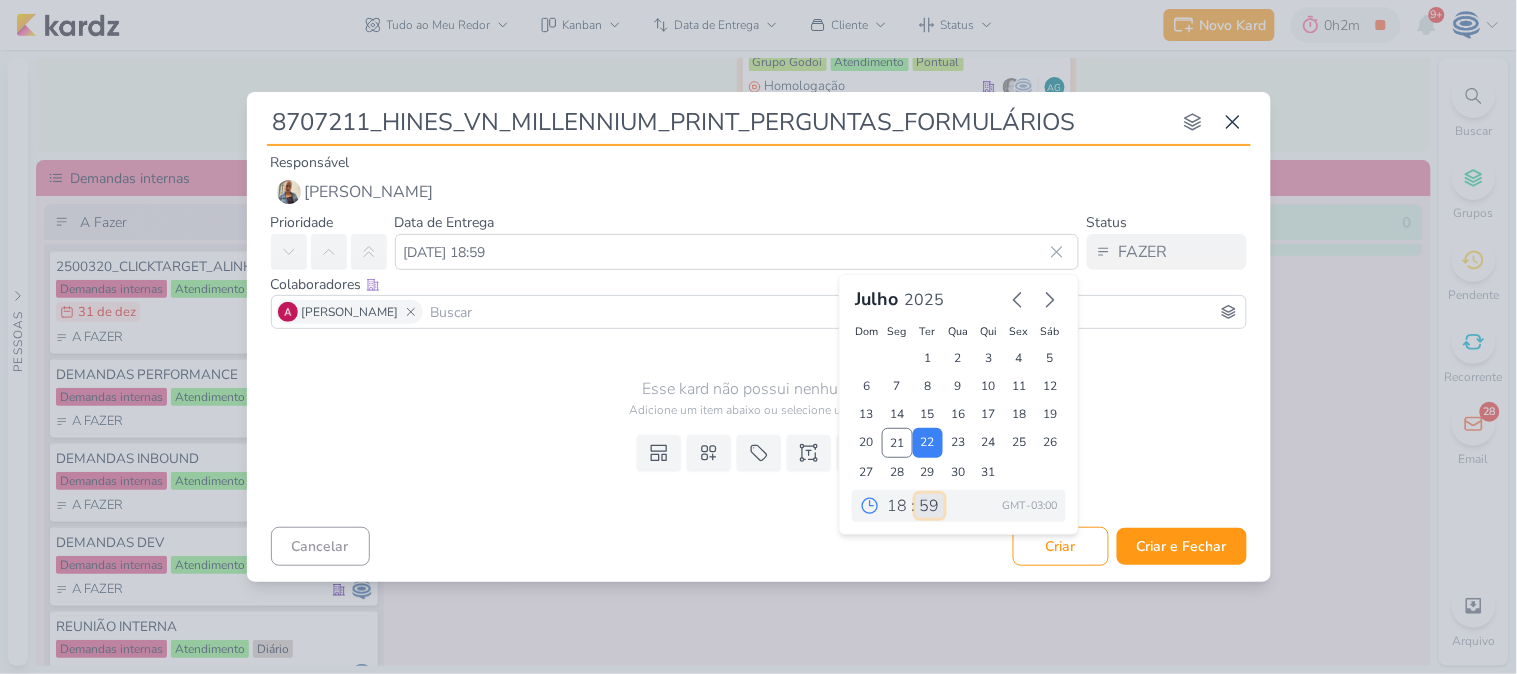 select on "0" 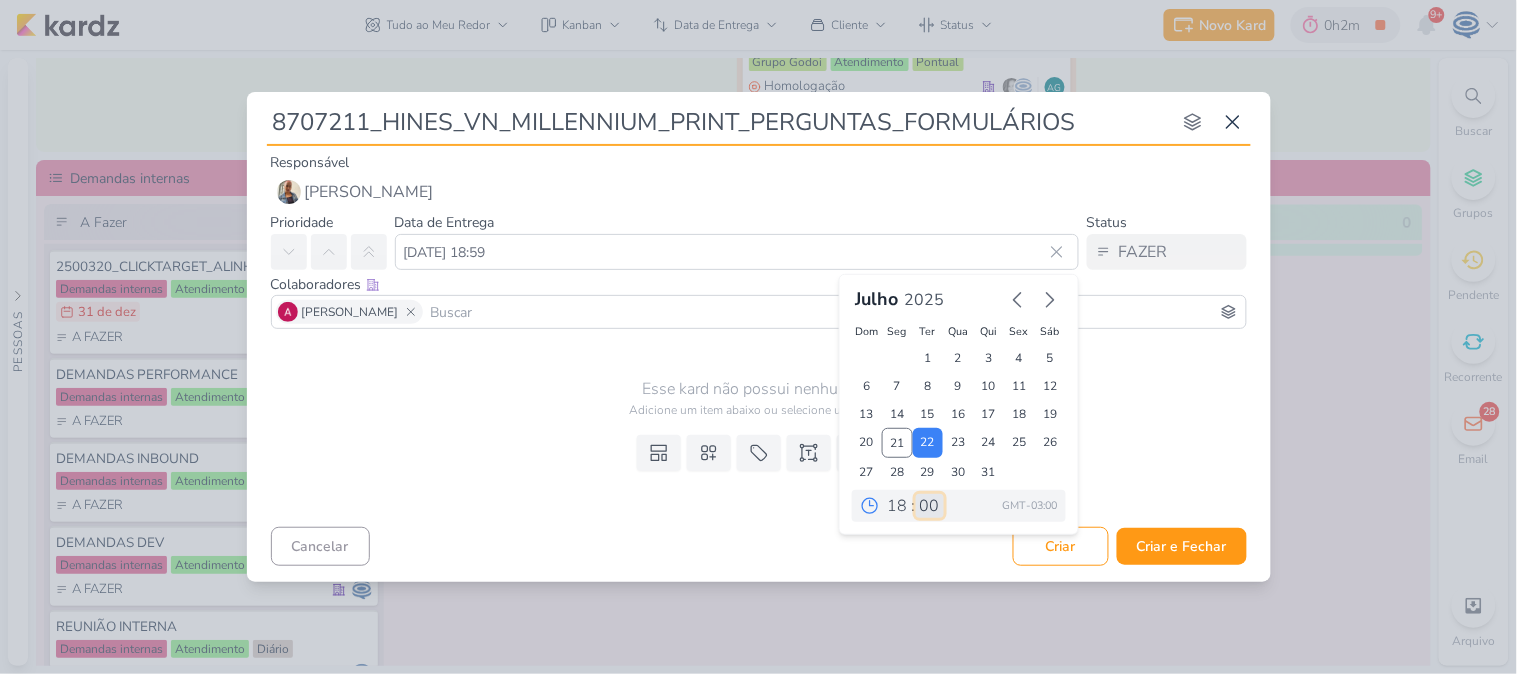 click on "00 05 10 15 20 25 30 35 40 45 50 55
59" at bounding box center [930, 506] 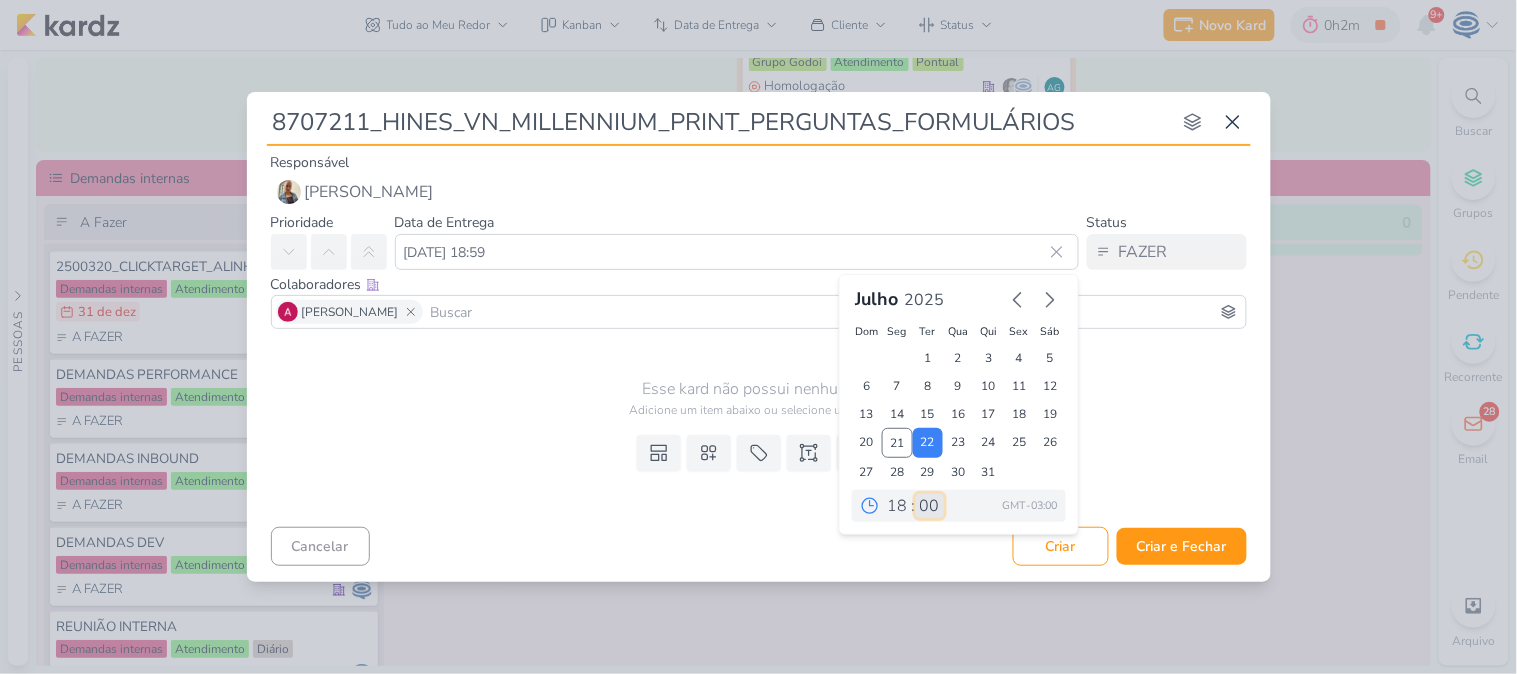type on "[DATE] 18:00" 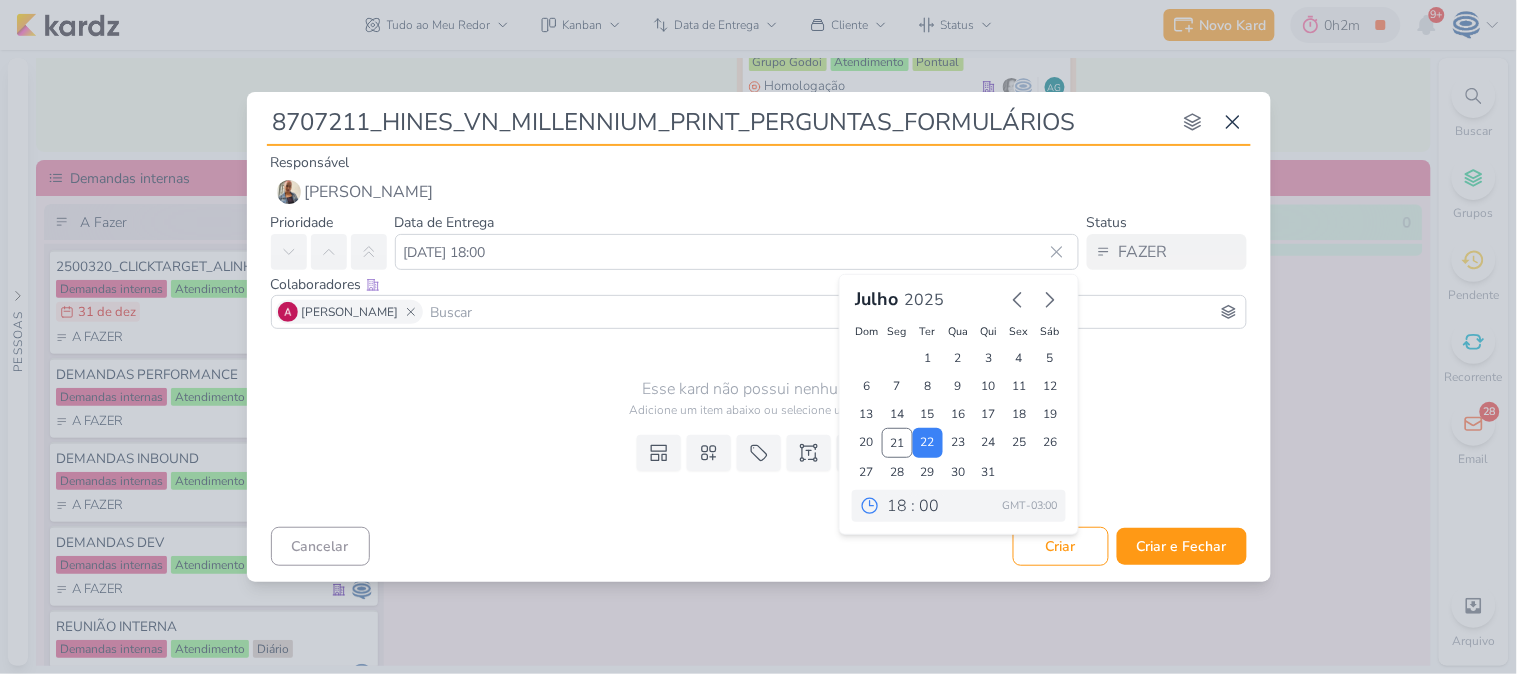 click on "Templates
Campos Personalizados
Marcadores
Caixa De Texto
Anexo" at bounding box center [759, 473] 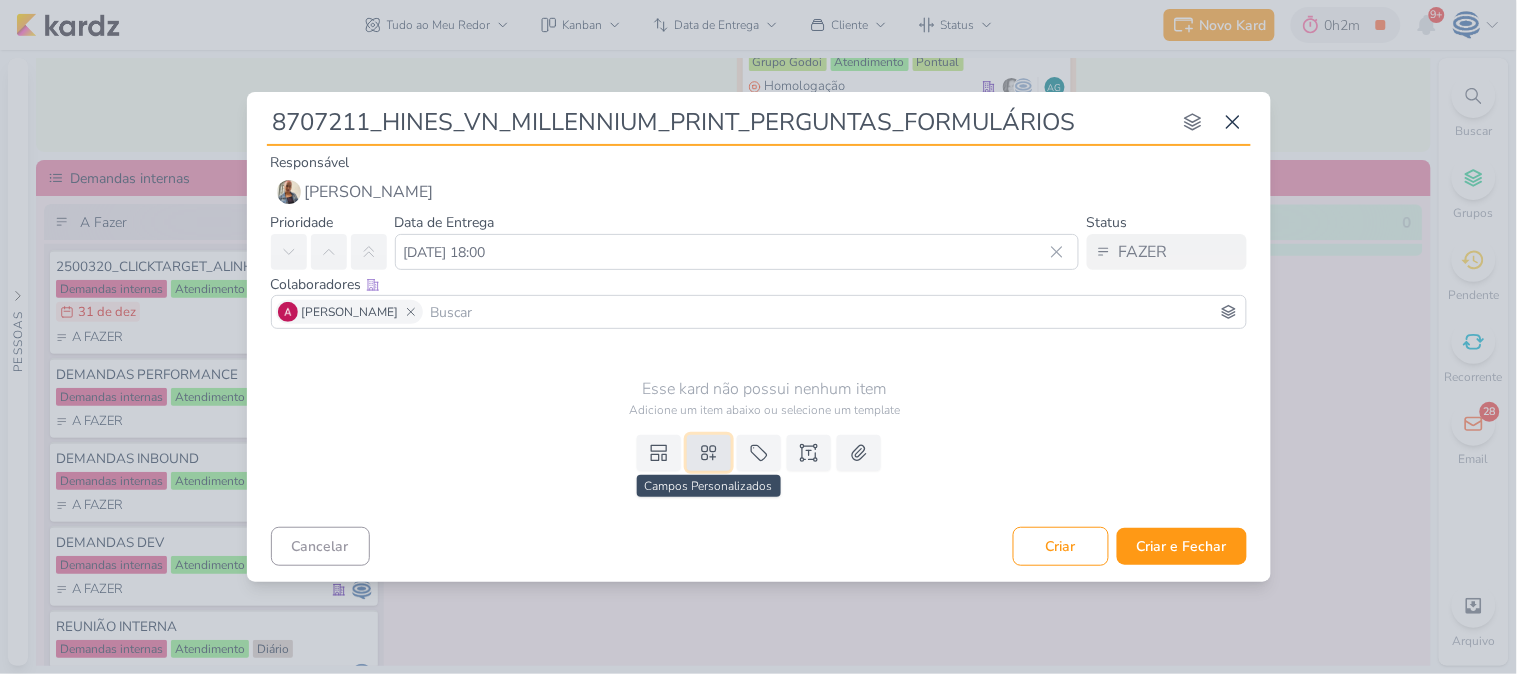 click 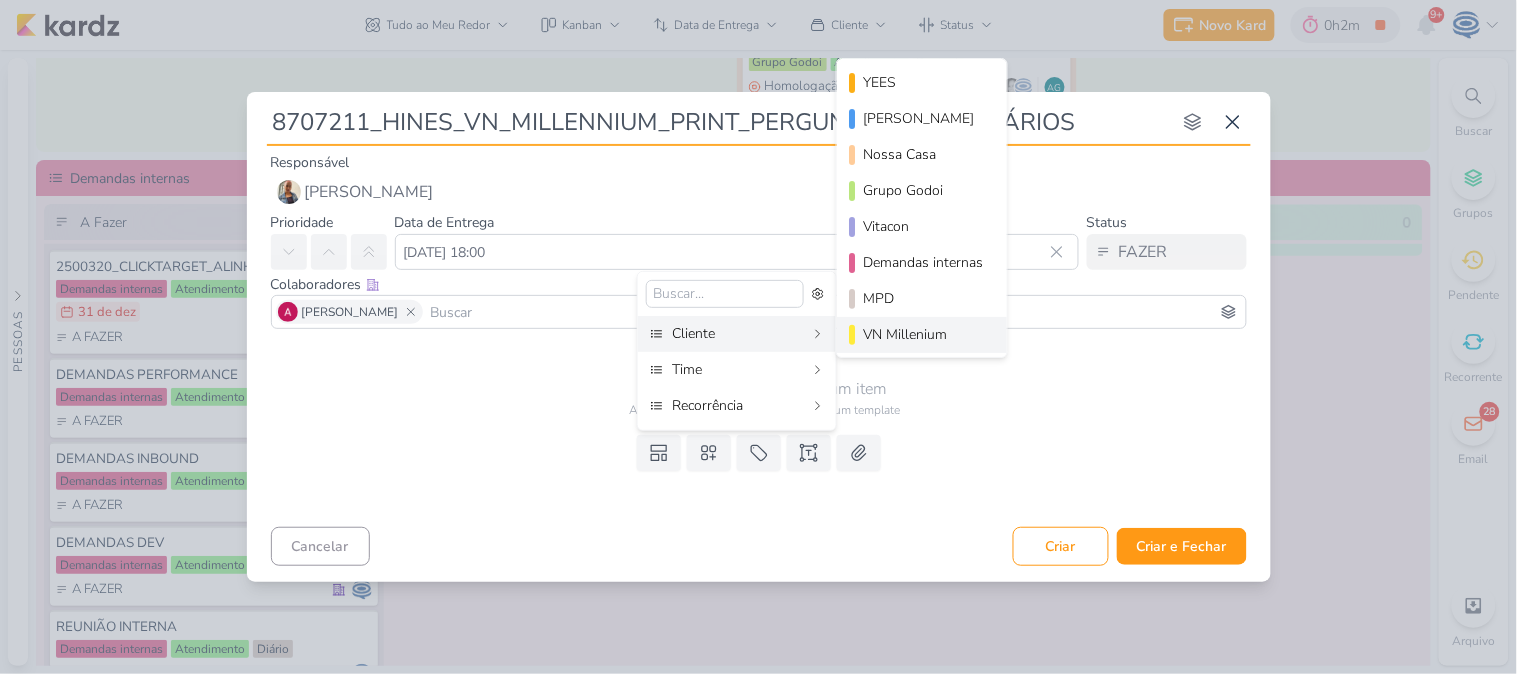 click on "VN Millenium" at bounding box center [923, 334] 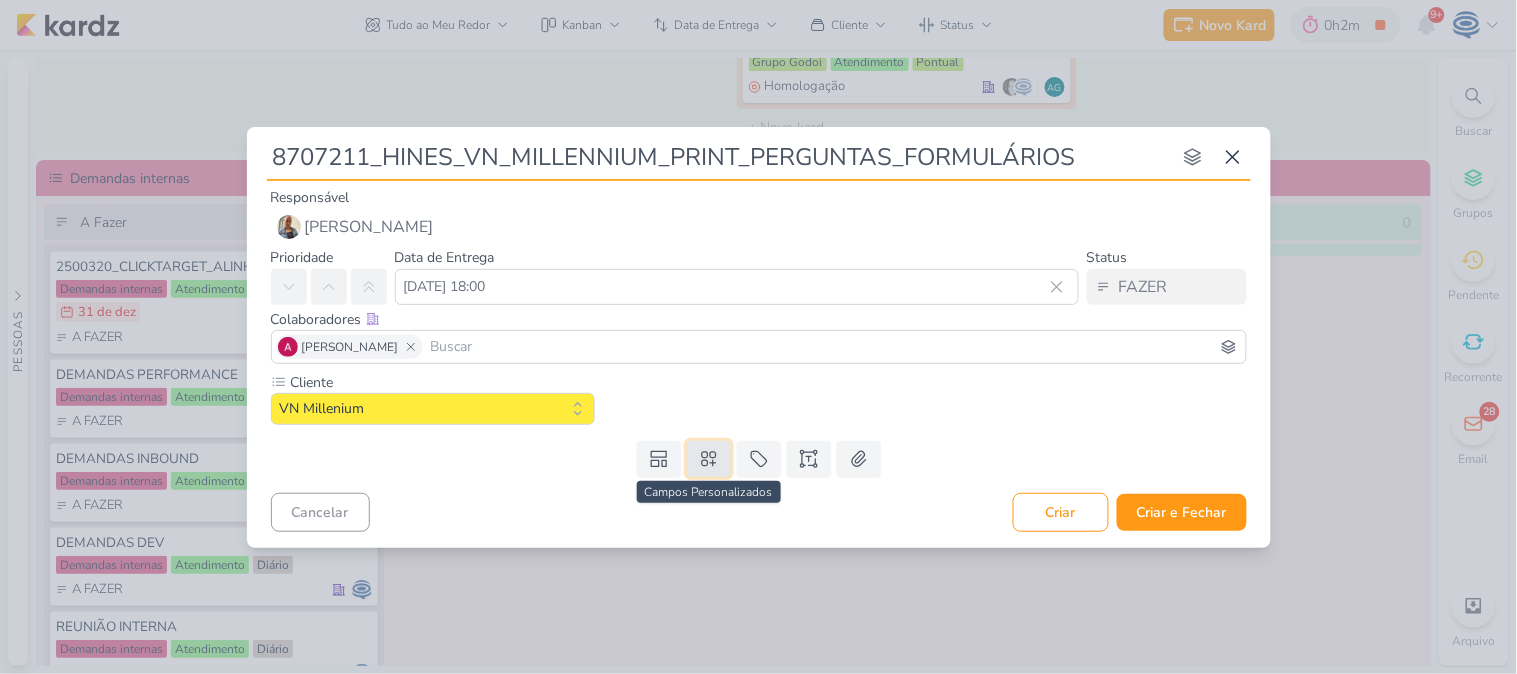 click at bounding box center [709, 459] 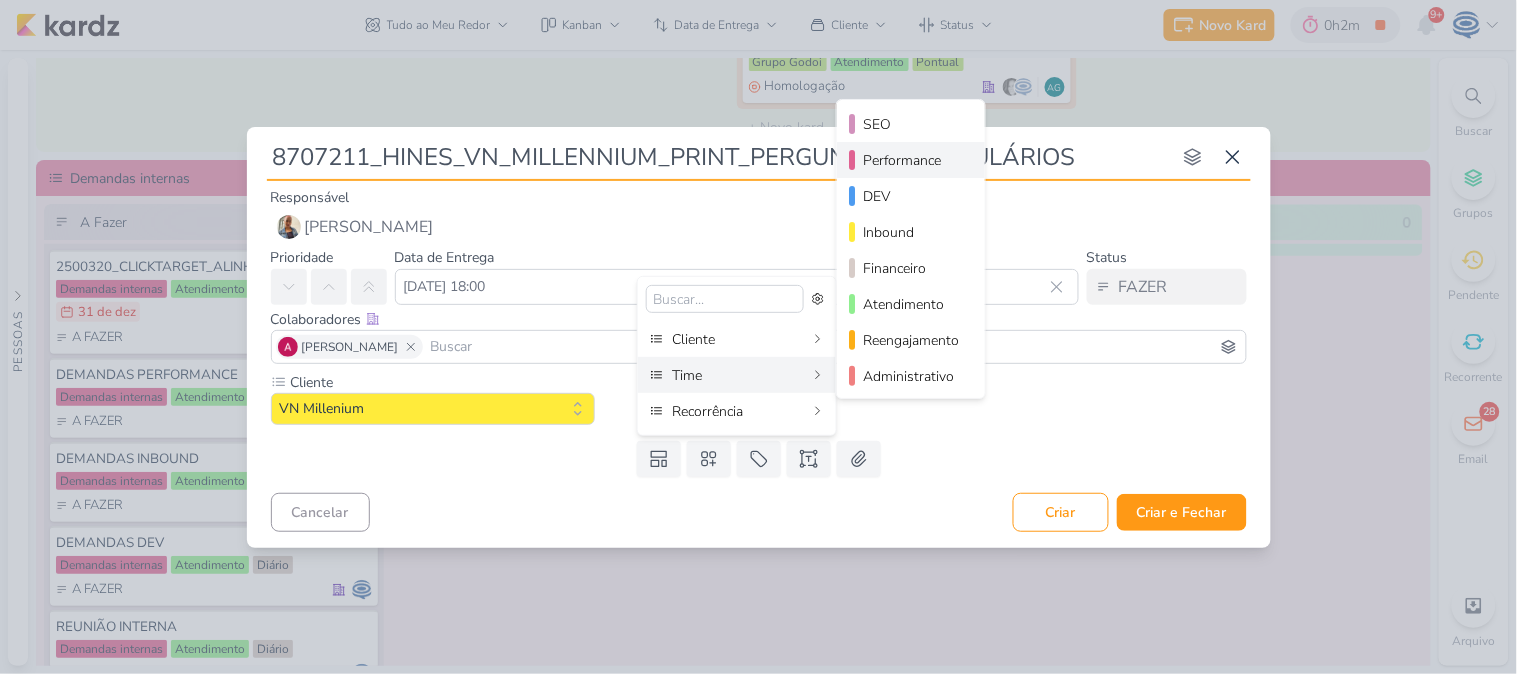 click on "Performance" at bounding box center (911, 160) 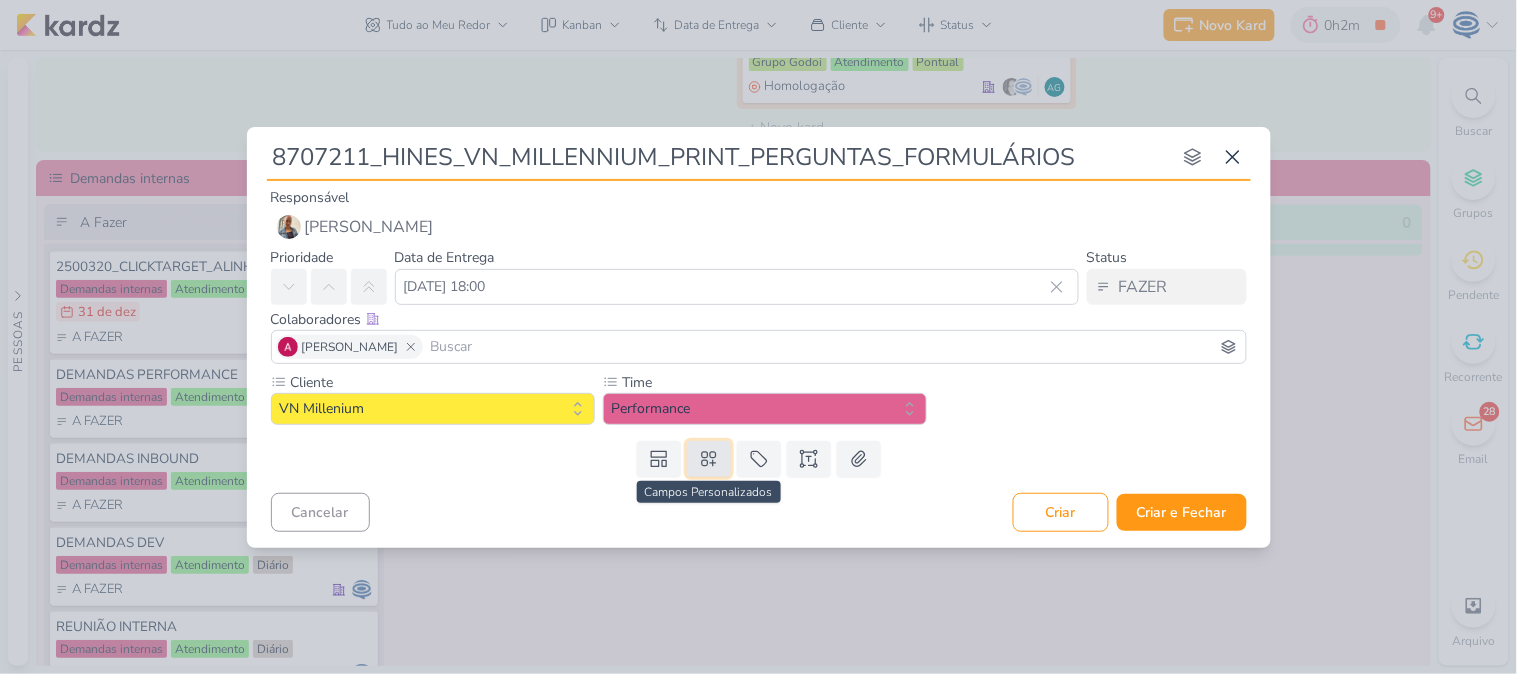 click 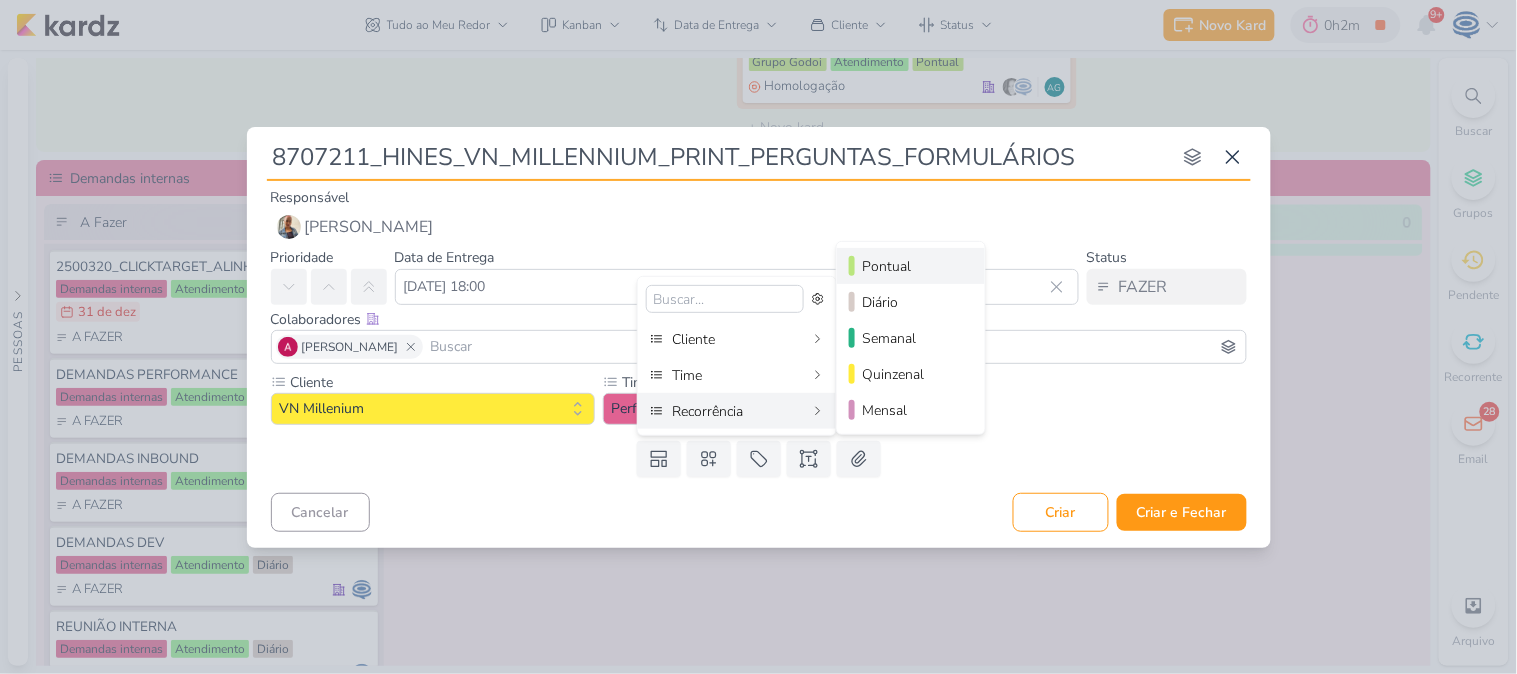 click on "Pontual" at bounding box center [912, 266] 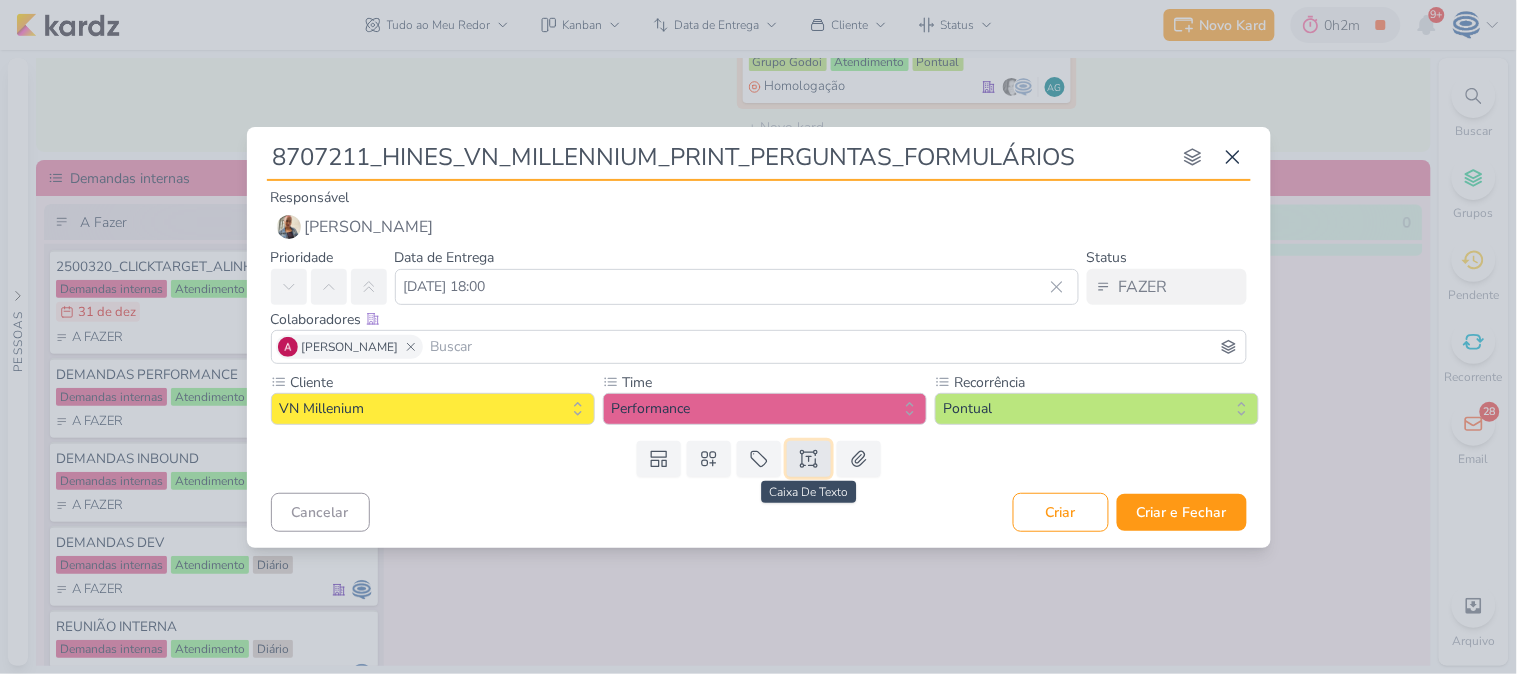 click 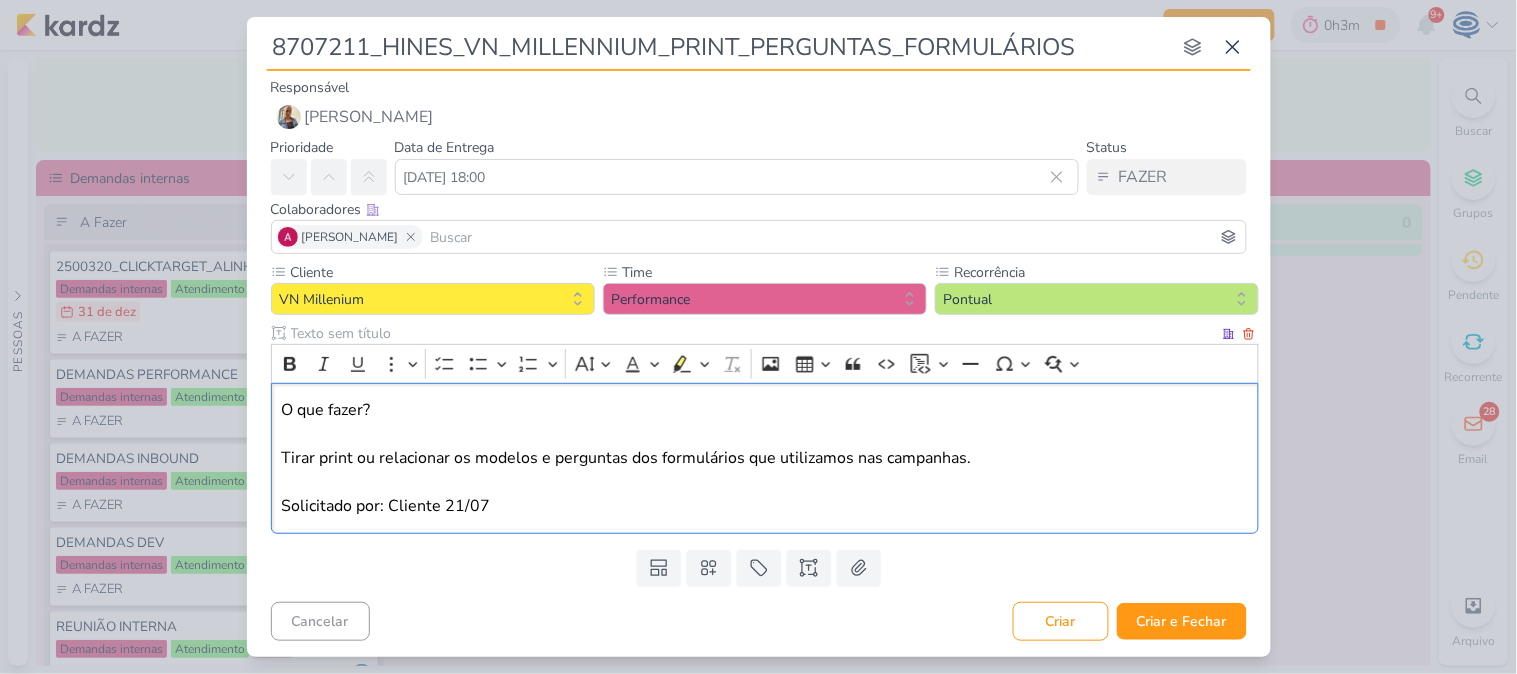 click on "O que fazer?  Tirar print ou relacionar os modelos e perguntas dos formulários que utilizamos nas campanhas.  Solicitado por: Cliente 21/07" at bounding box center [764, 458] 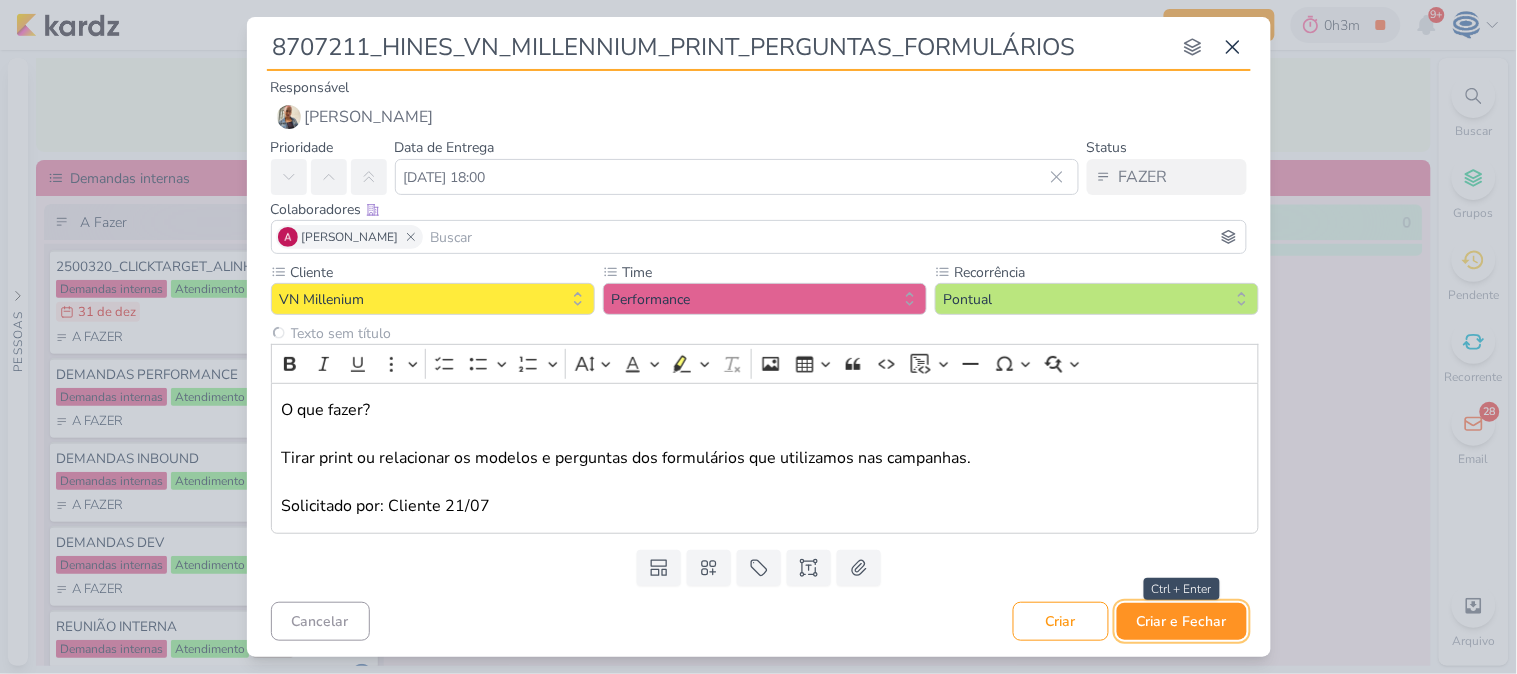 click on "Criar e Fechar" at bounding box center [1182, 621] 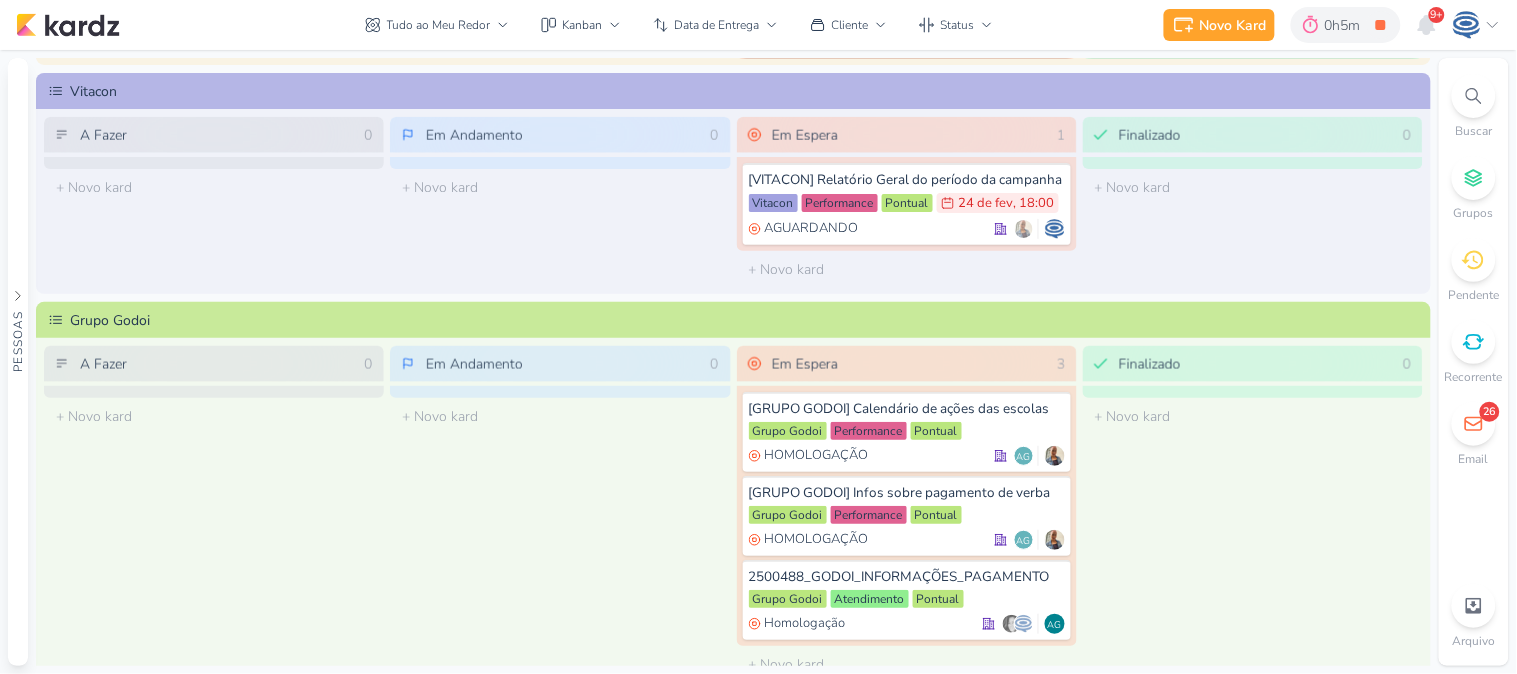 scroll, scrollTop: 574, scrollLeft: 0, axis: vertical 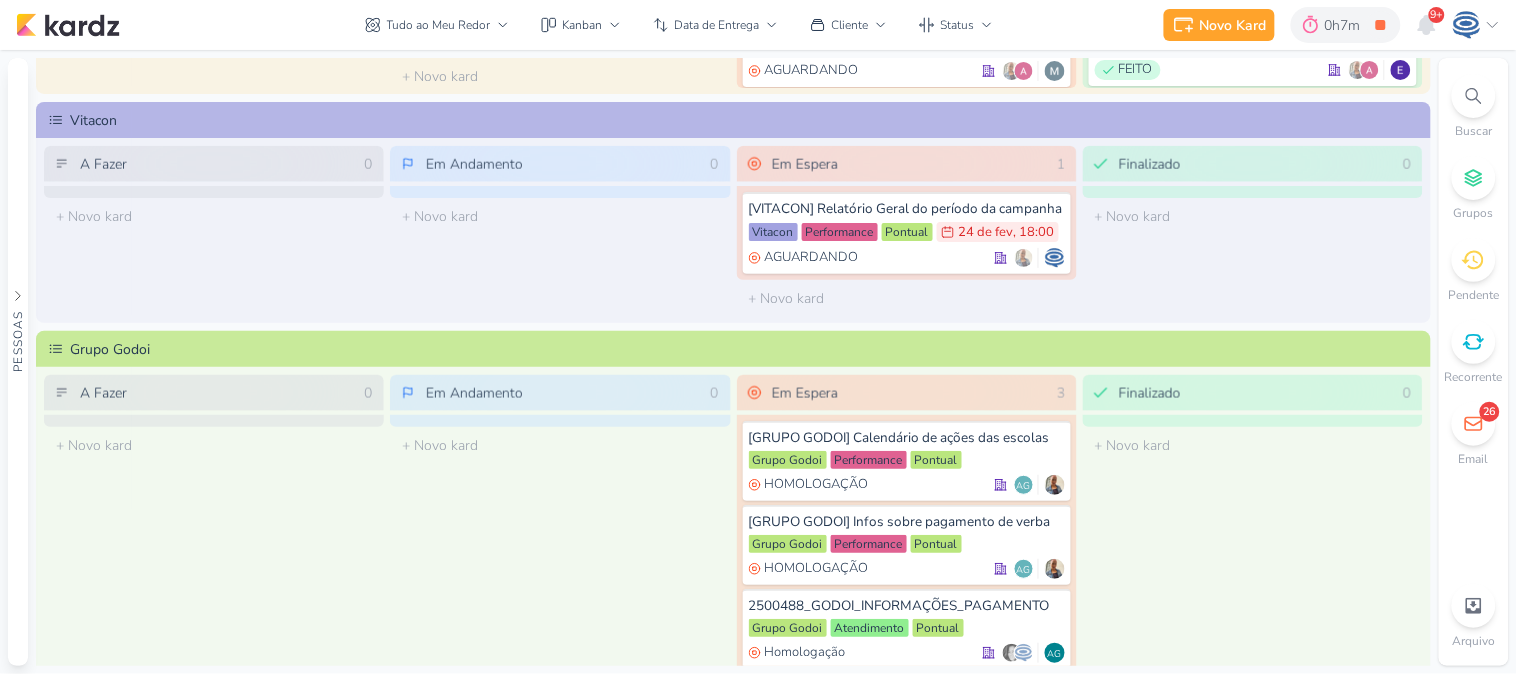 click 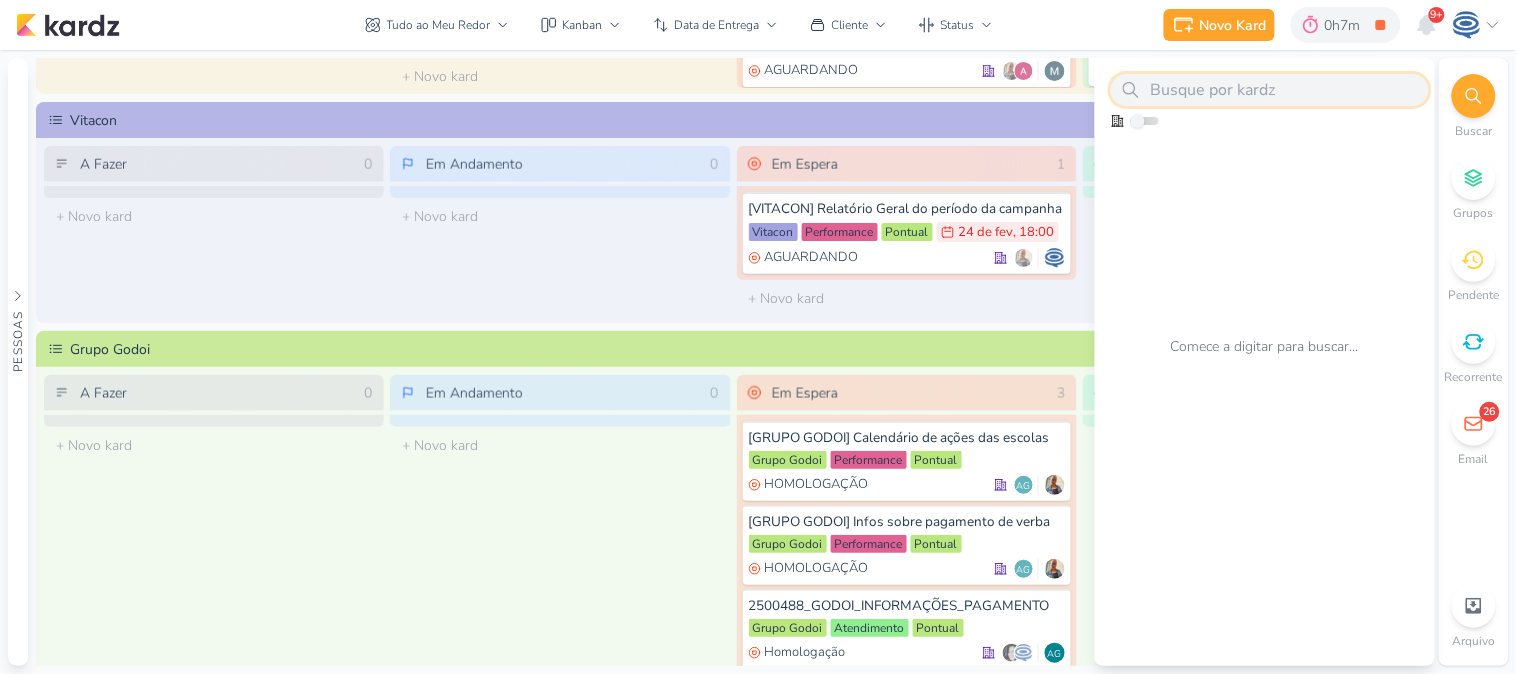 paste on "8707111" 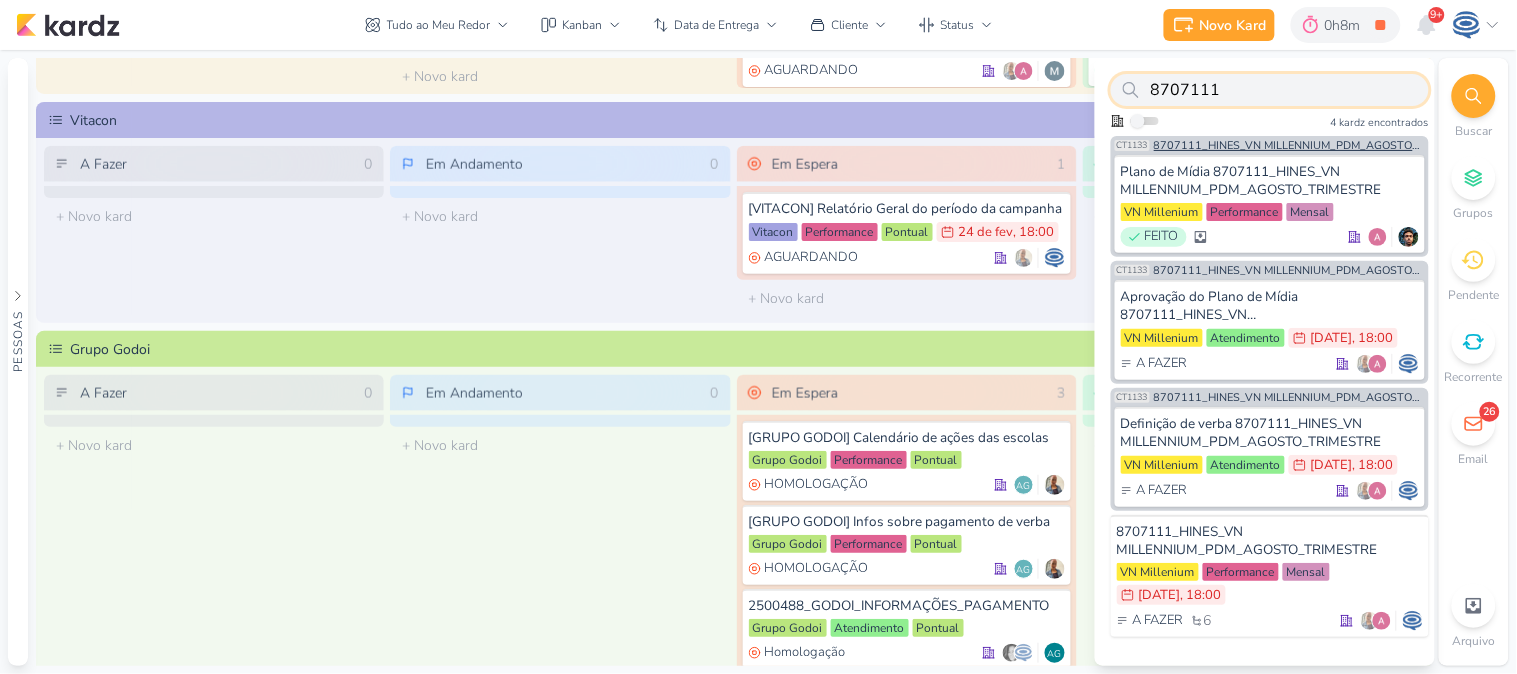 type on "8707111" 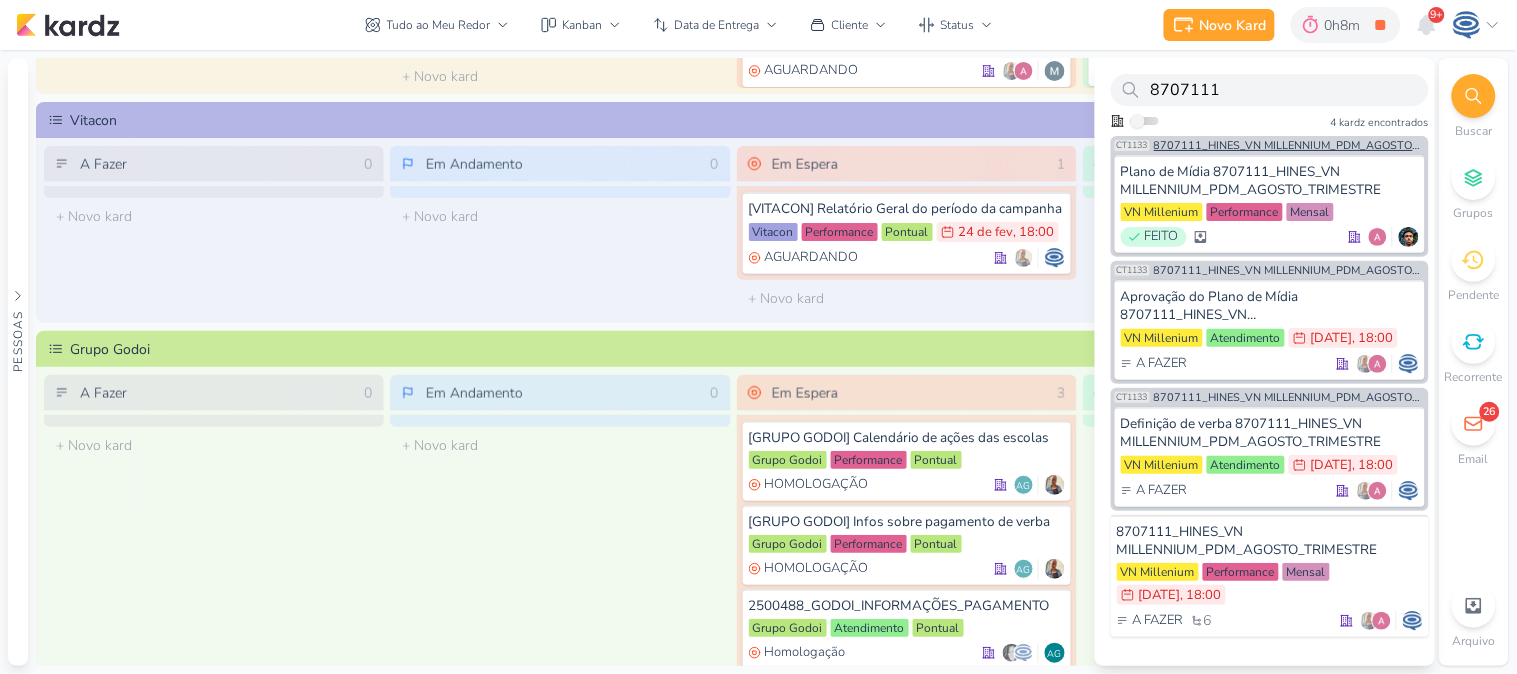 click on "8707111_HINES_VN MILLENNIUM_PDM_AGOSTO_TRIMESTRE" at bounding box center (1289, 145) 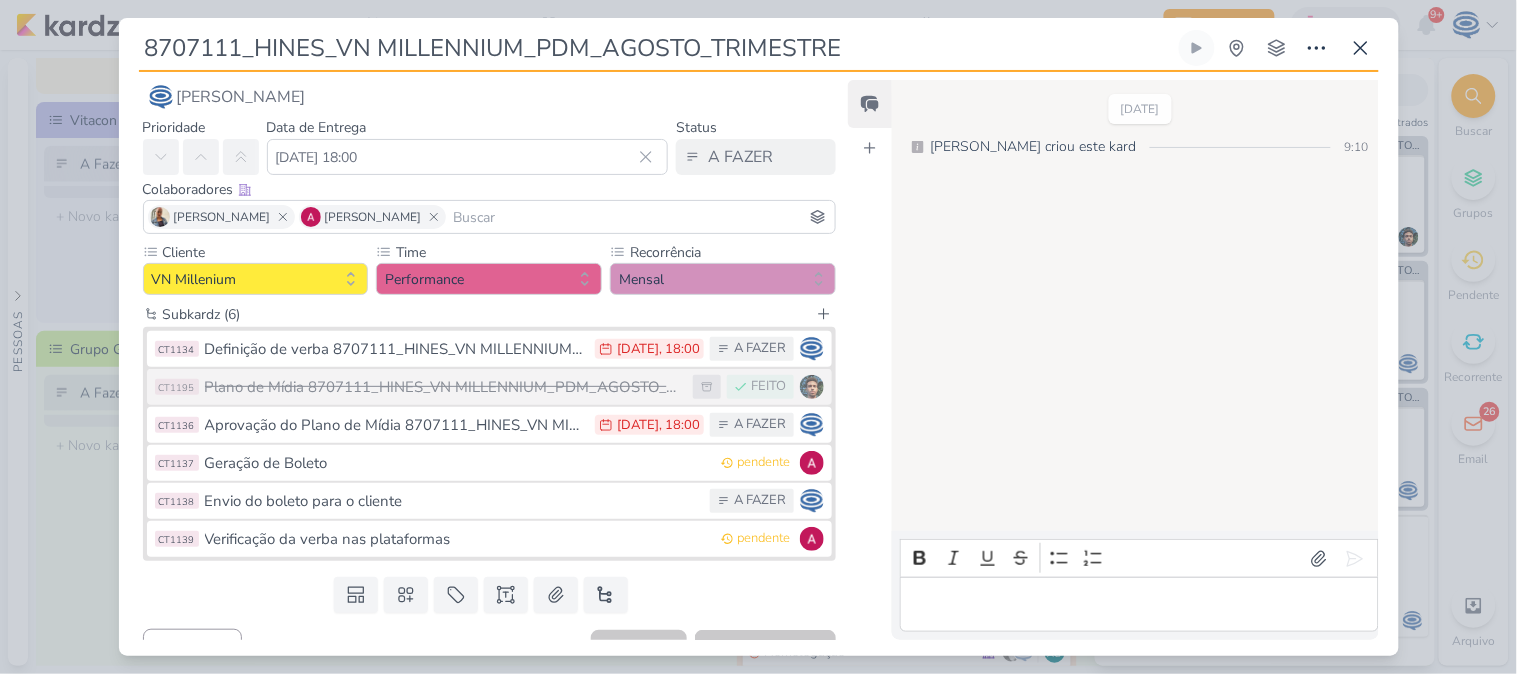 scroll, scrollTop: 23, scrollLeft: 0, axis: vertical 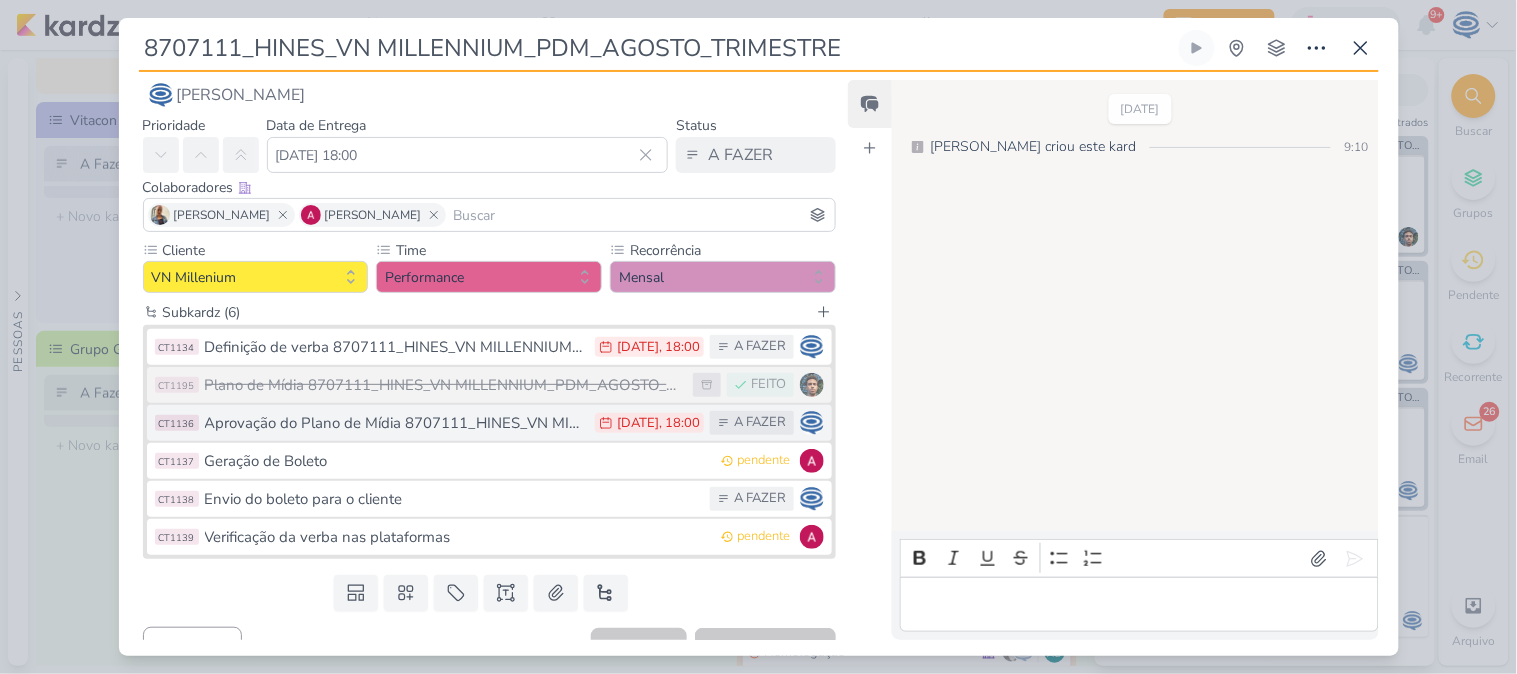 click on "Aprovação do Plano de Mídia 8707111_HINES_VN MILLENNIUM_PDM_AGOSTO_TRIMESTRE" at bounding box center [395, 423] 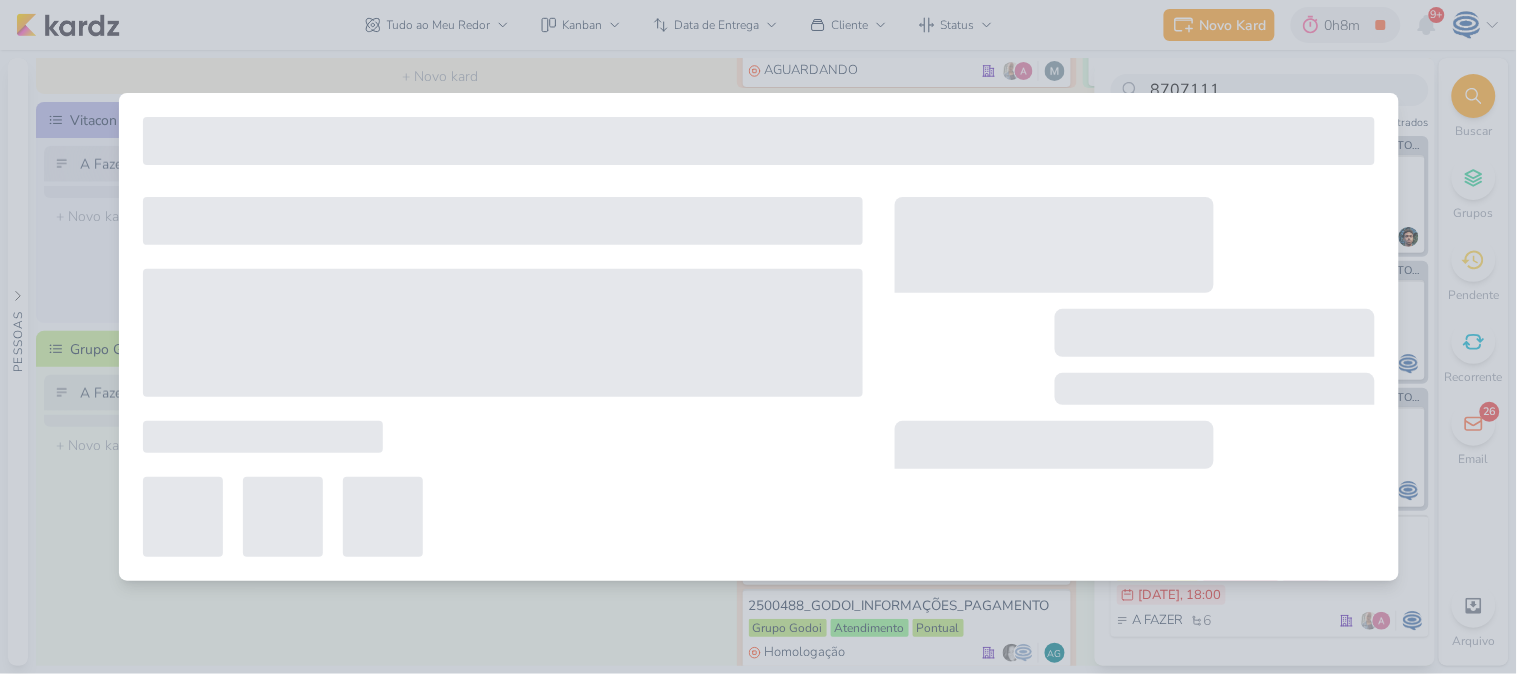 type on "Aprovação do Plano de Mídia 8707111_HINES_VN MILLENNIUM_PDM_AGOSTO_TRIMESTRE" 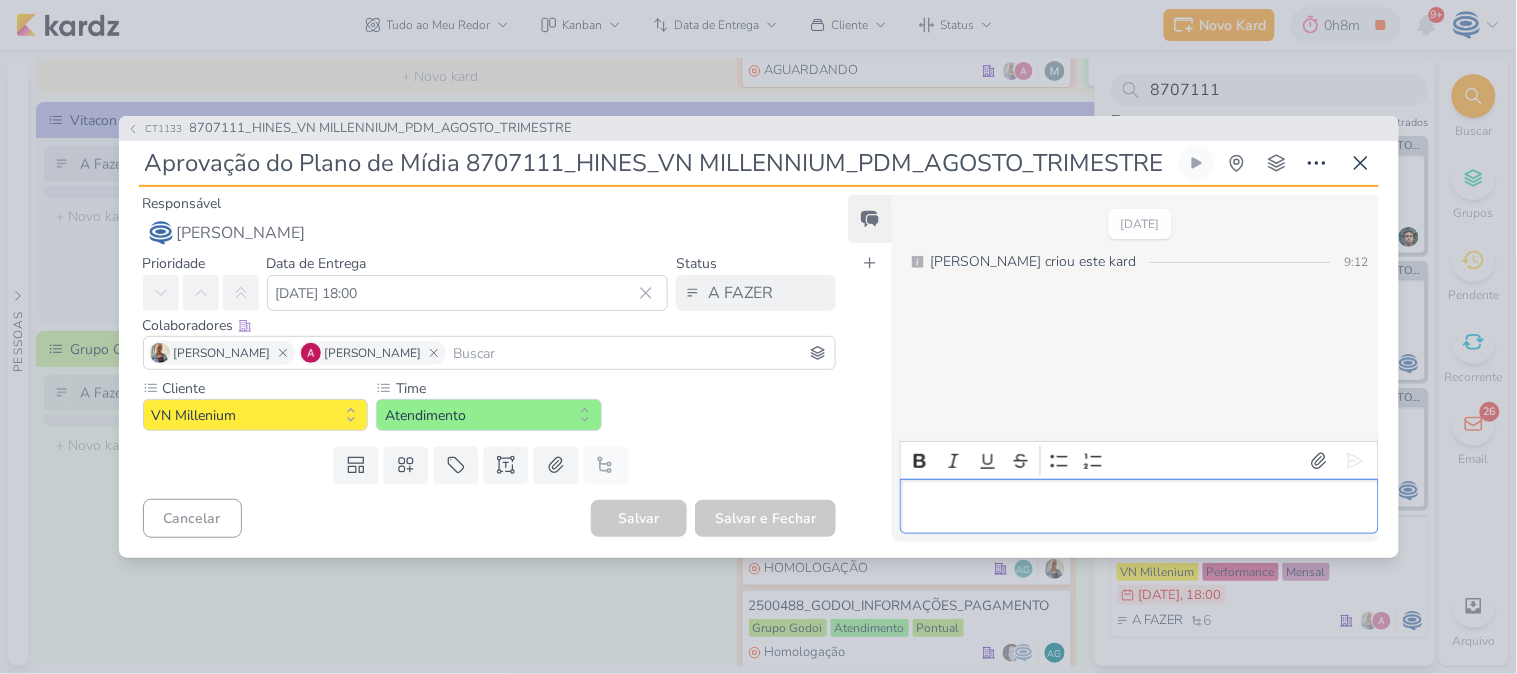 click at bounding box center (1139, 507) 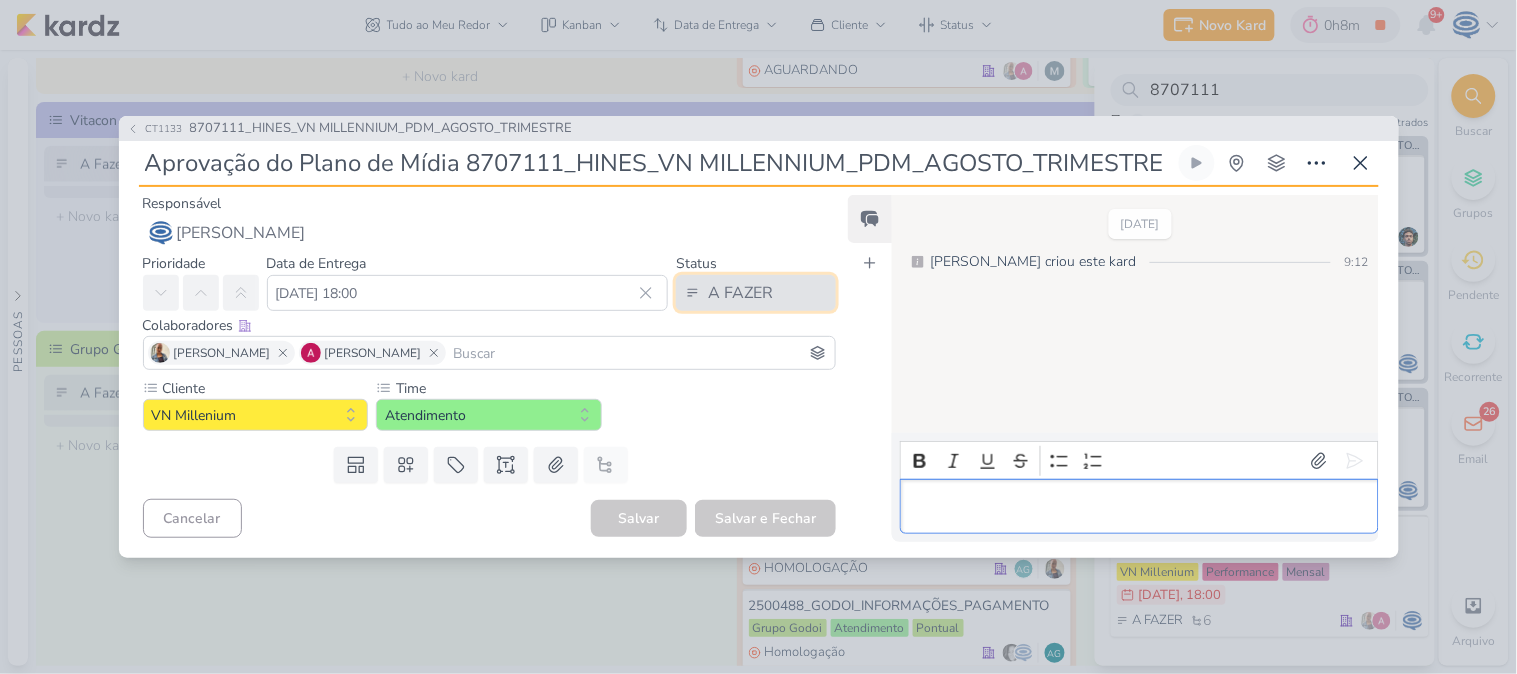 click on "A FAZER" at bounding box center [740, 293] 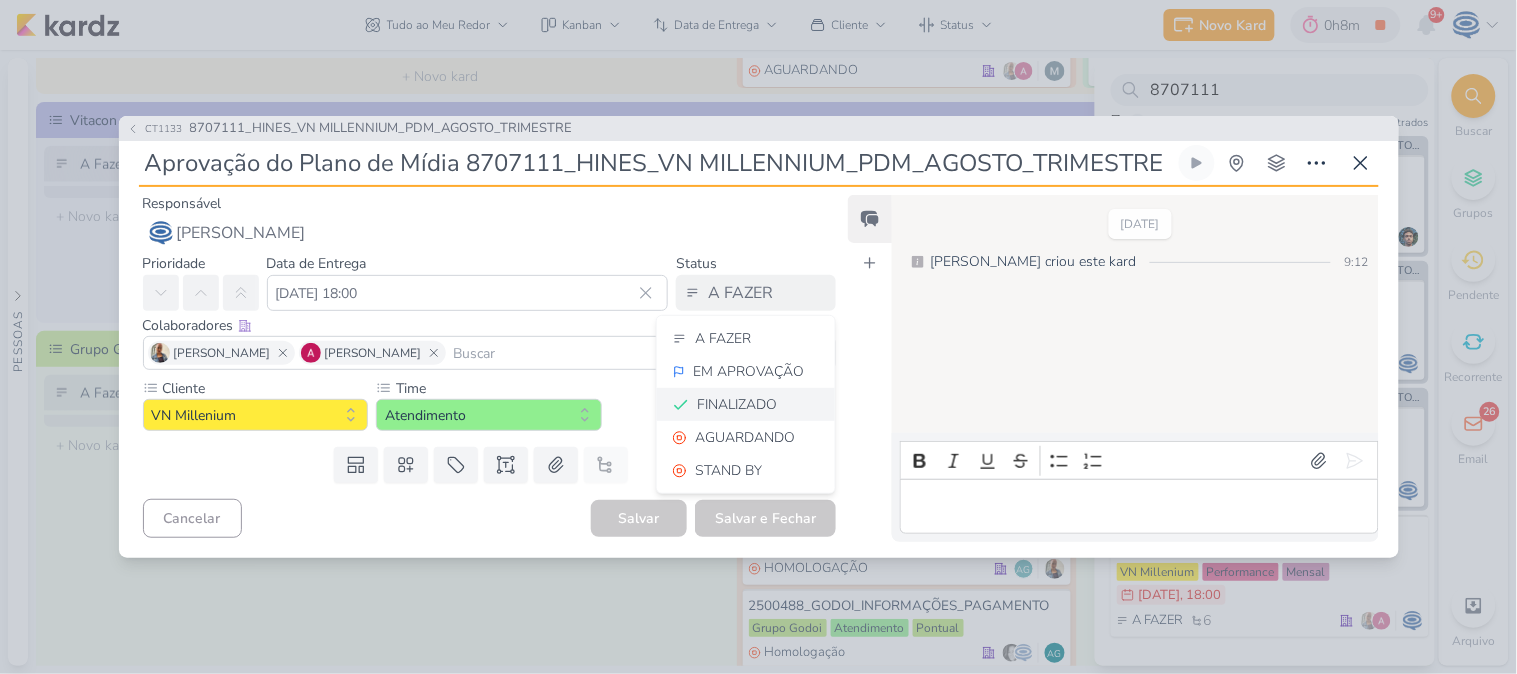 click on "FINALIZADO" at bounding box center (737, 404) 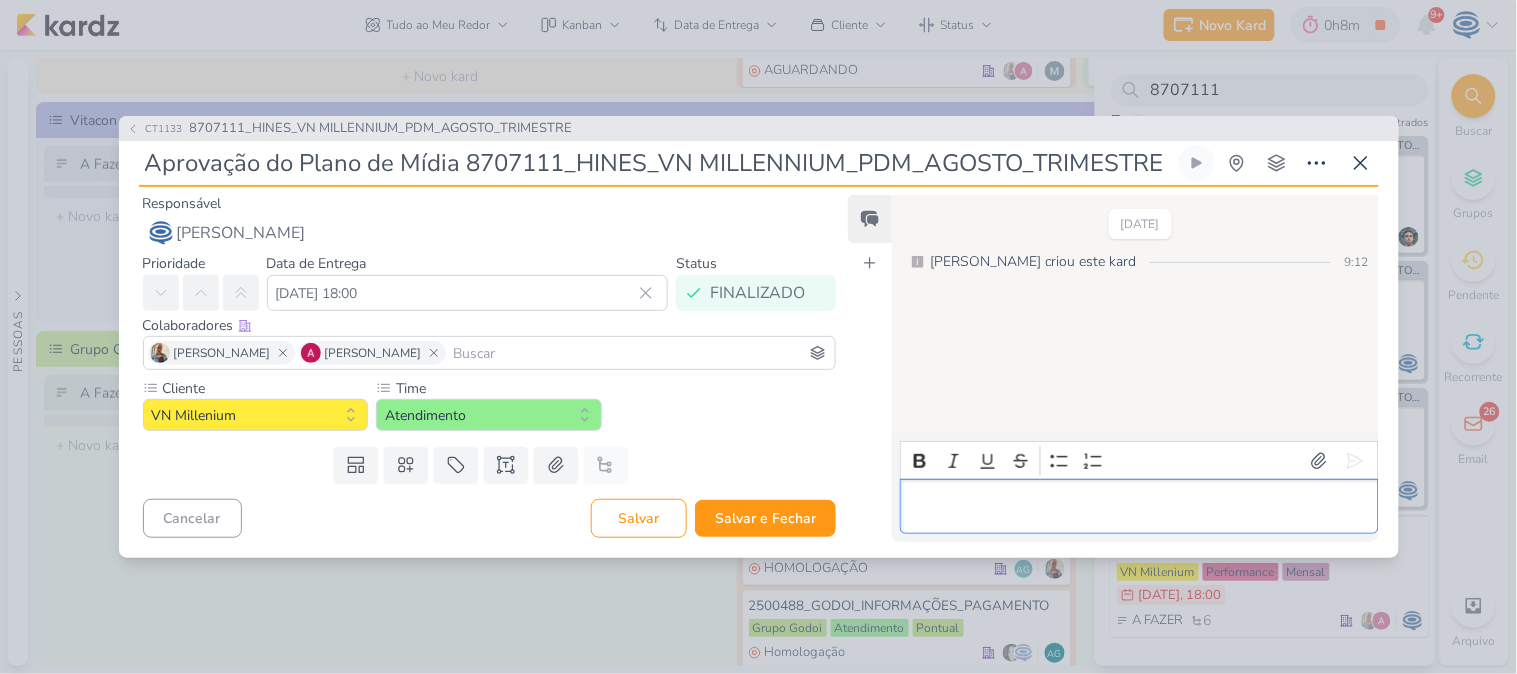 click at bounding box center [1139, 507] 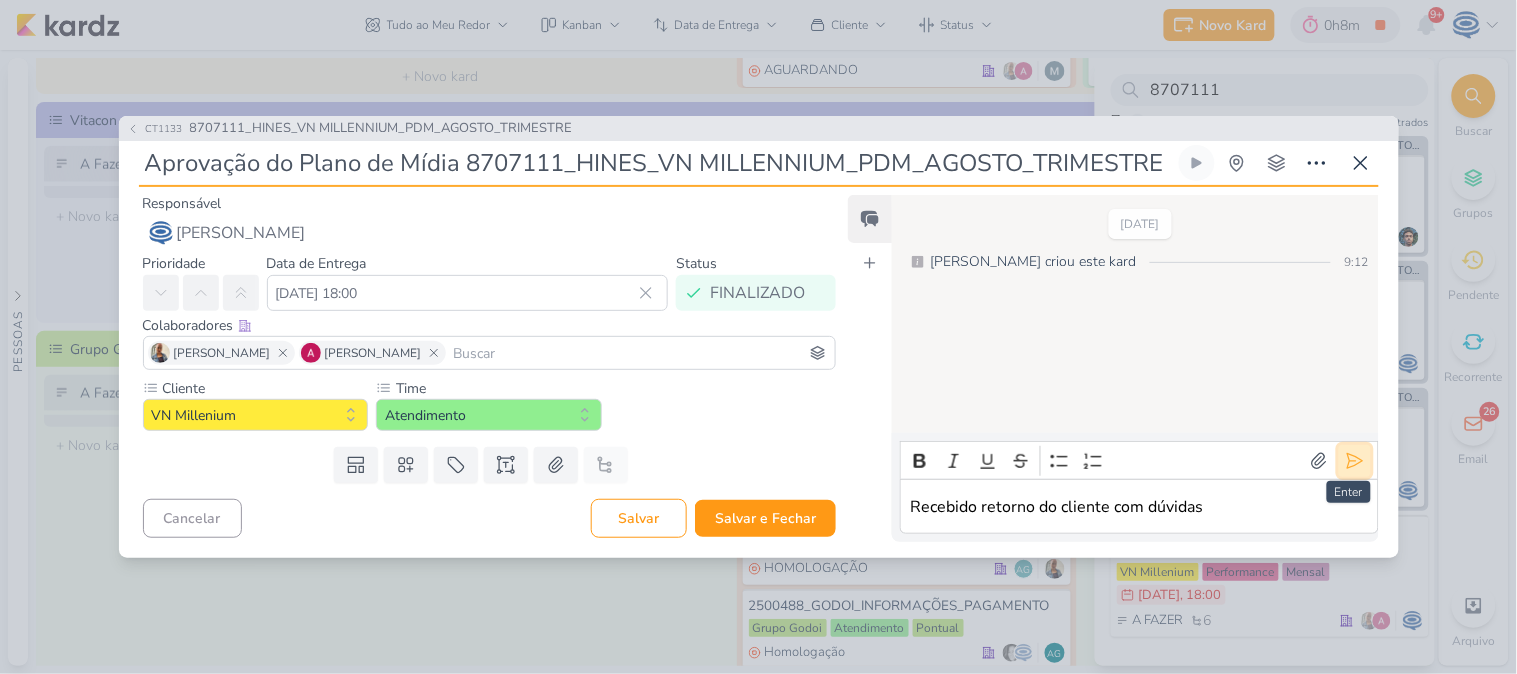 click 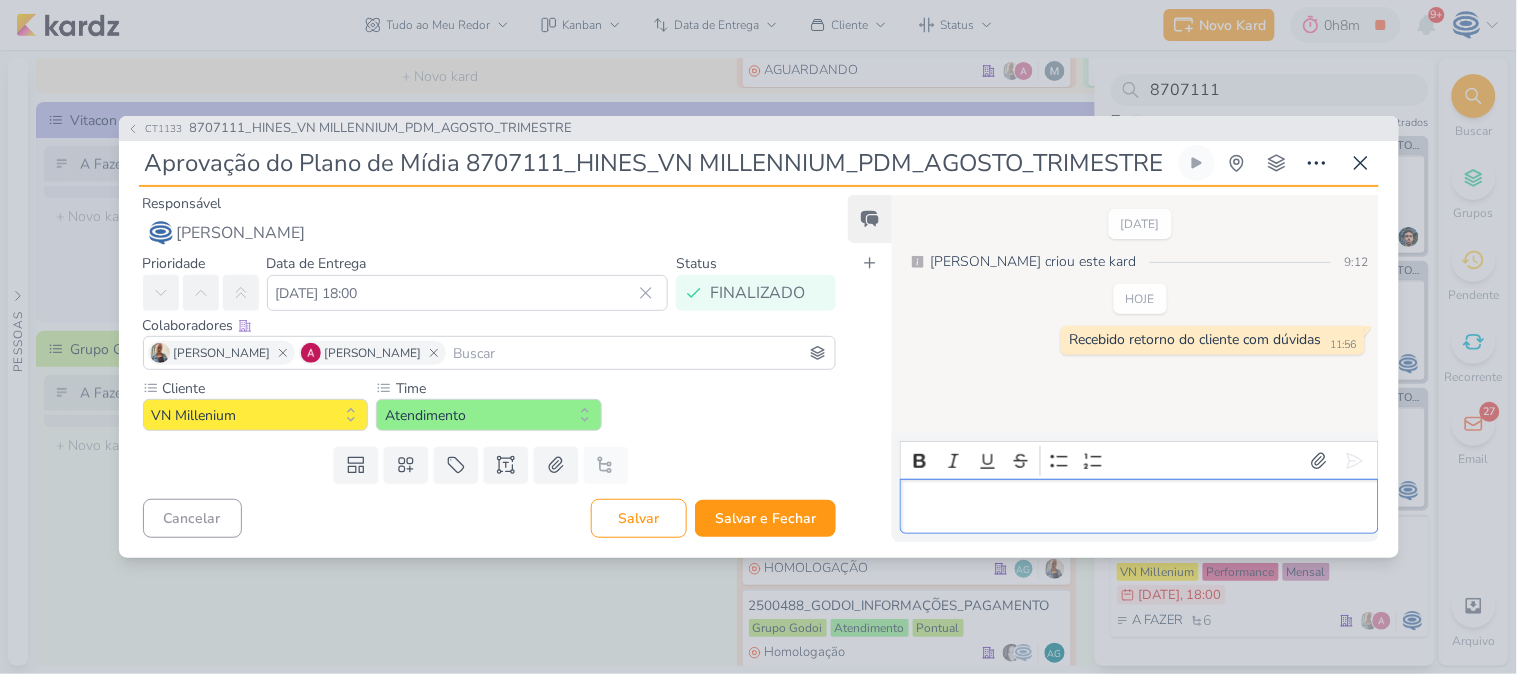click at bounding box center (1139, 507) 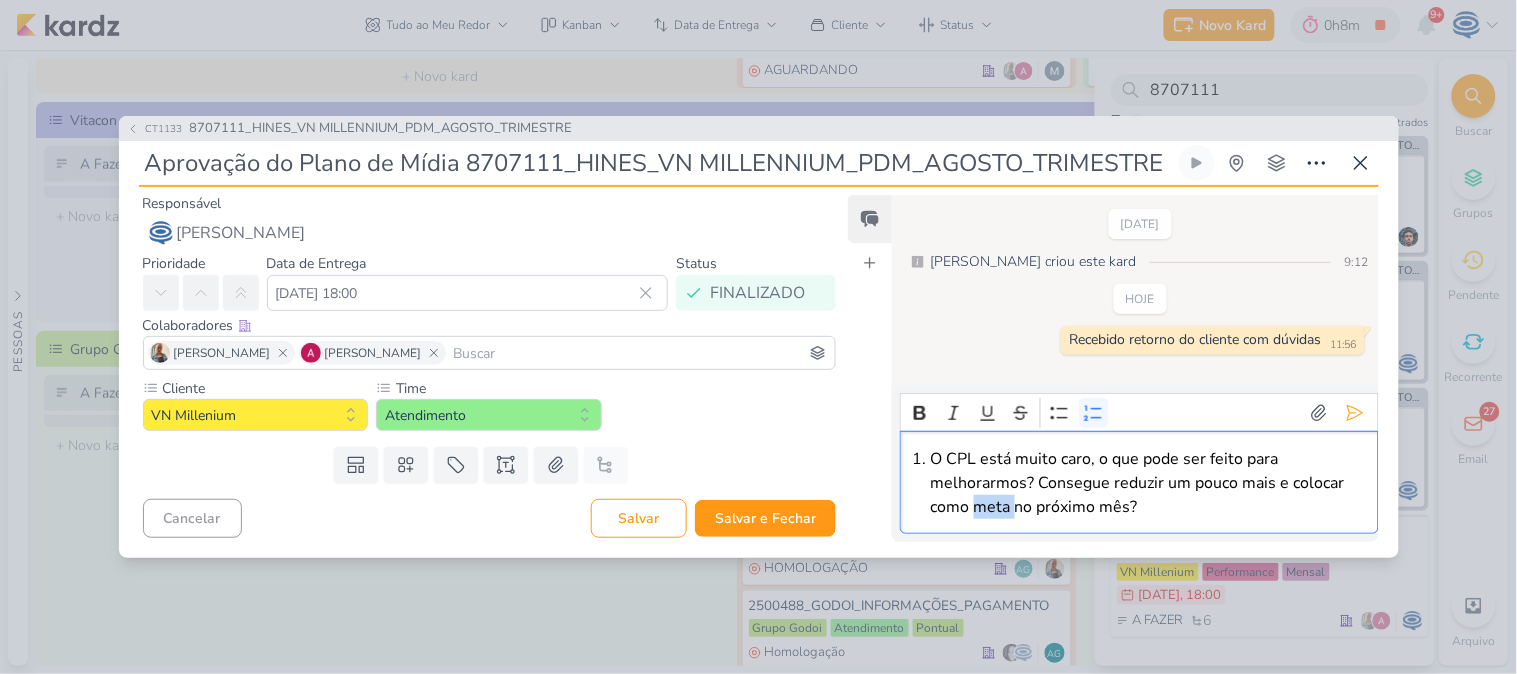 click on "O CPL está muito caro, o que pode ser feito para melhorarmos? Consegue reduzir um pouco mais e colocar como meta no próximo mês?" at bounding box center (1149, 483) 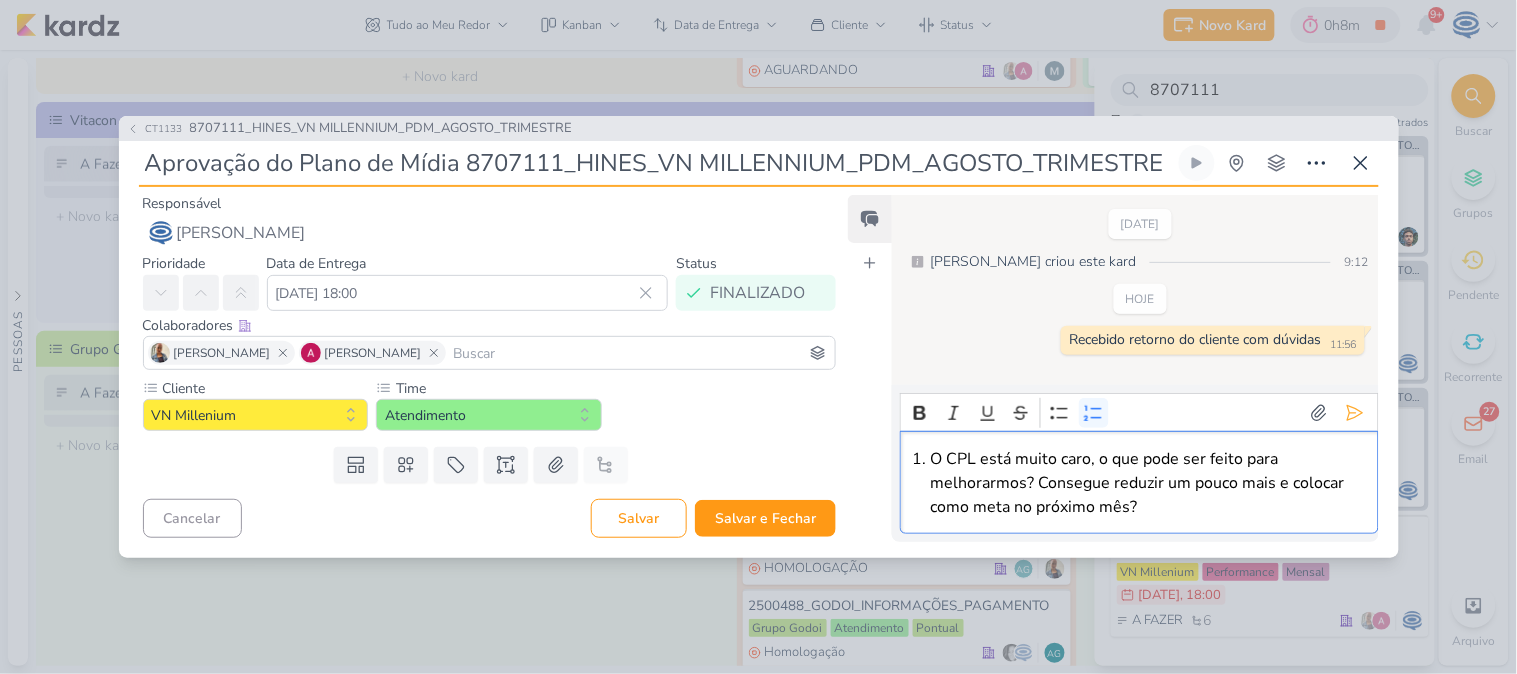 click on "O CPL está muito caro, o que pode ser feito para melhorarmos? Consegue reduzir um pouco mais e colocar como meta no próximo mês?" at bounding box center [1149, 483] 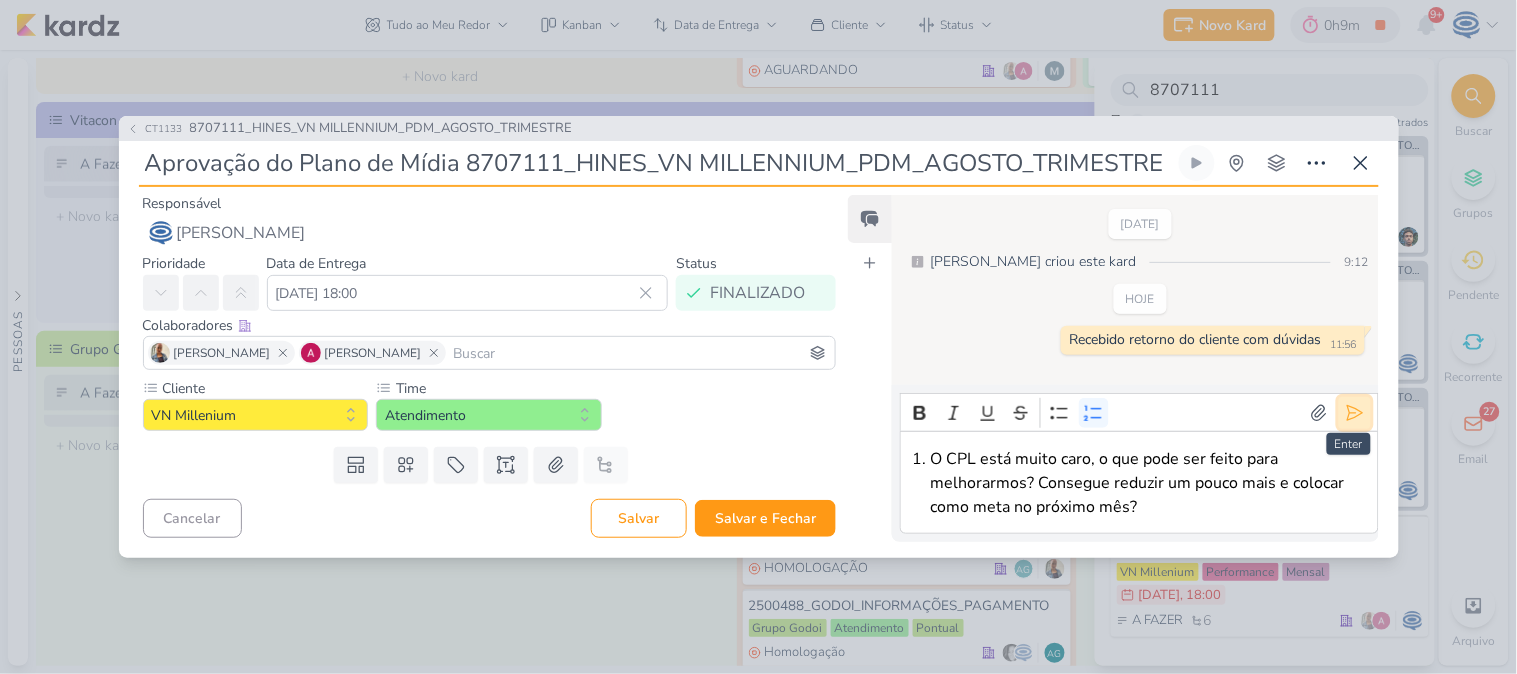 click 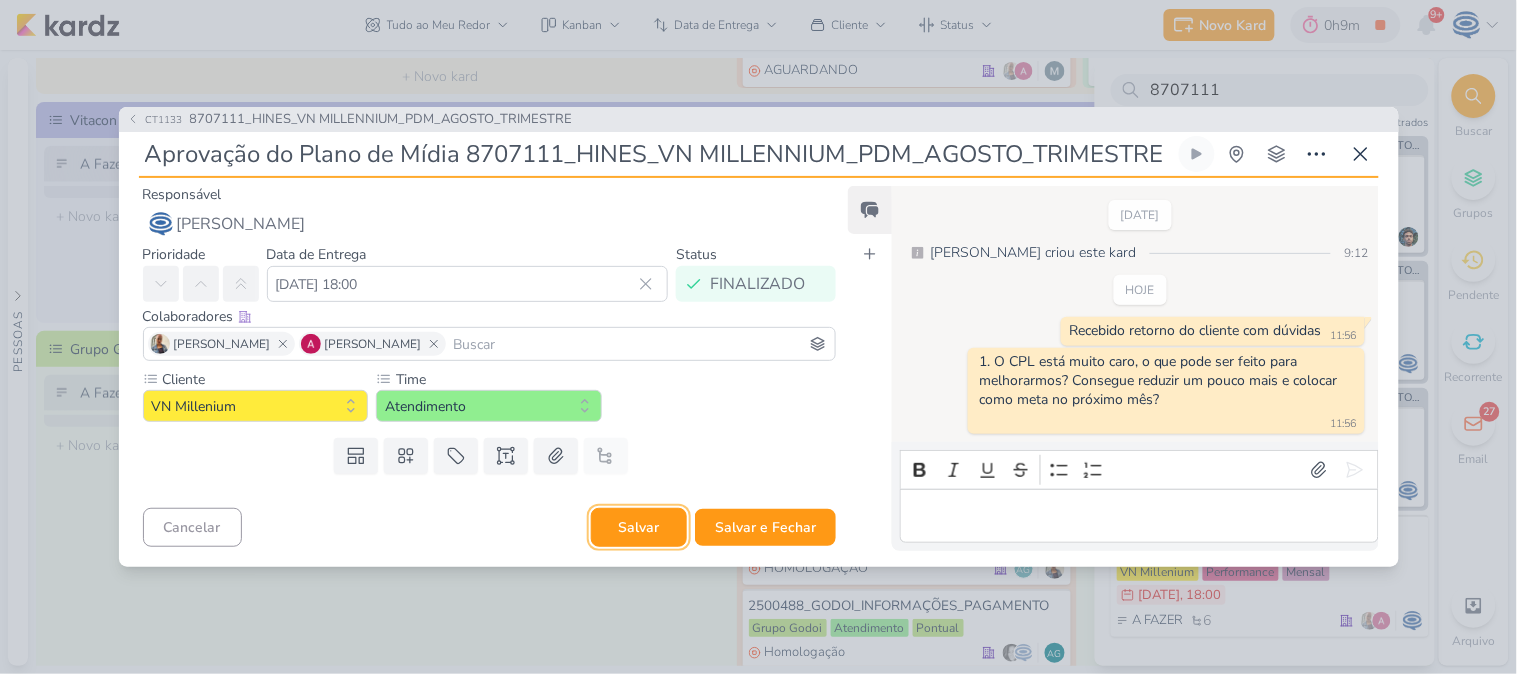 click on "Salvar" at bounding box center [639, 527] 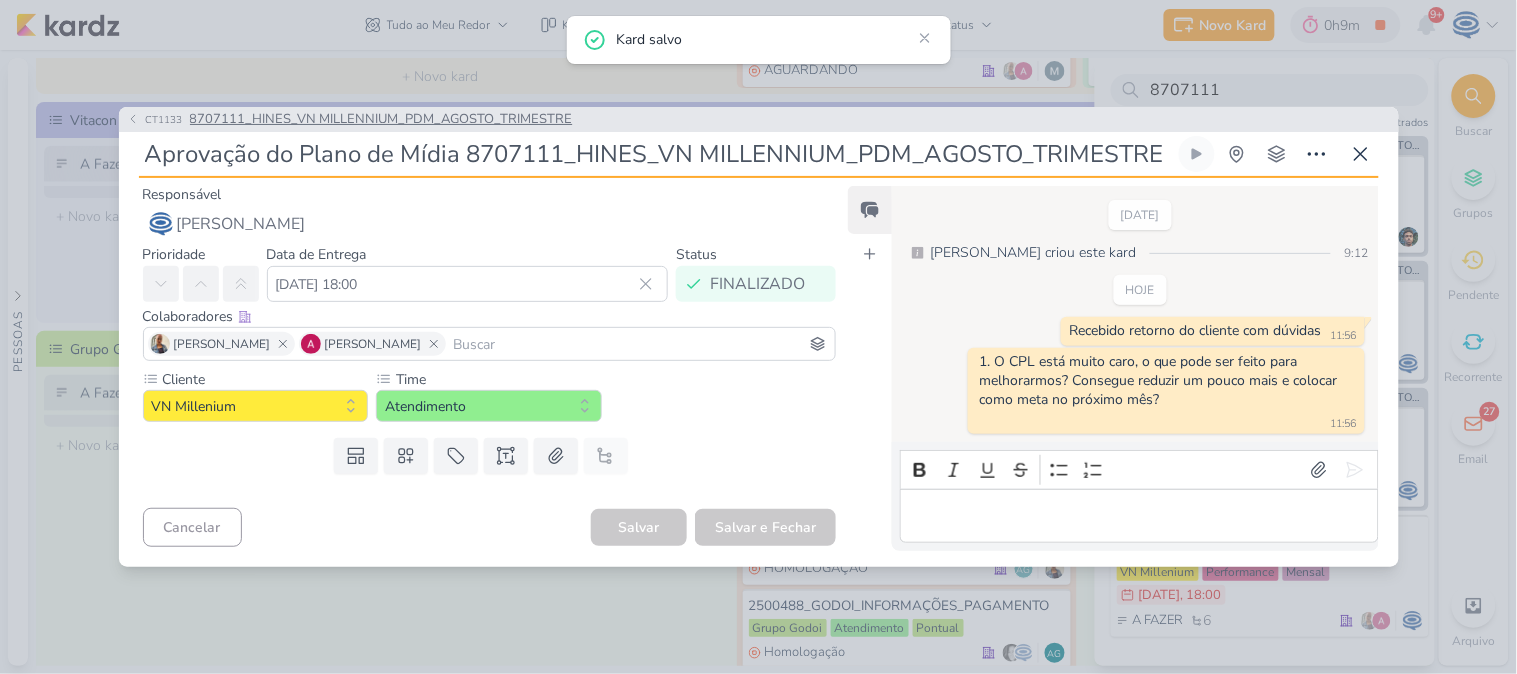 click on "8707111_HINES_VN MILLENNIUM_PDM_AGOSTO_TRIMESTRE" at bounding box center (381, 120) 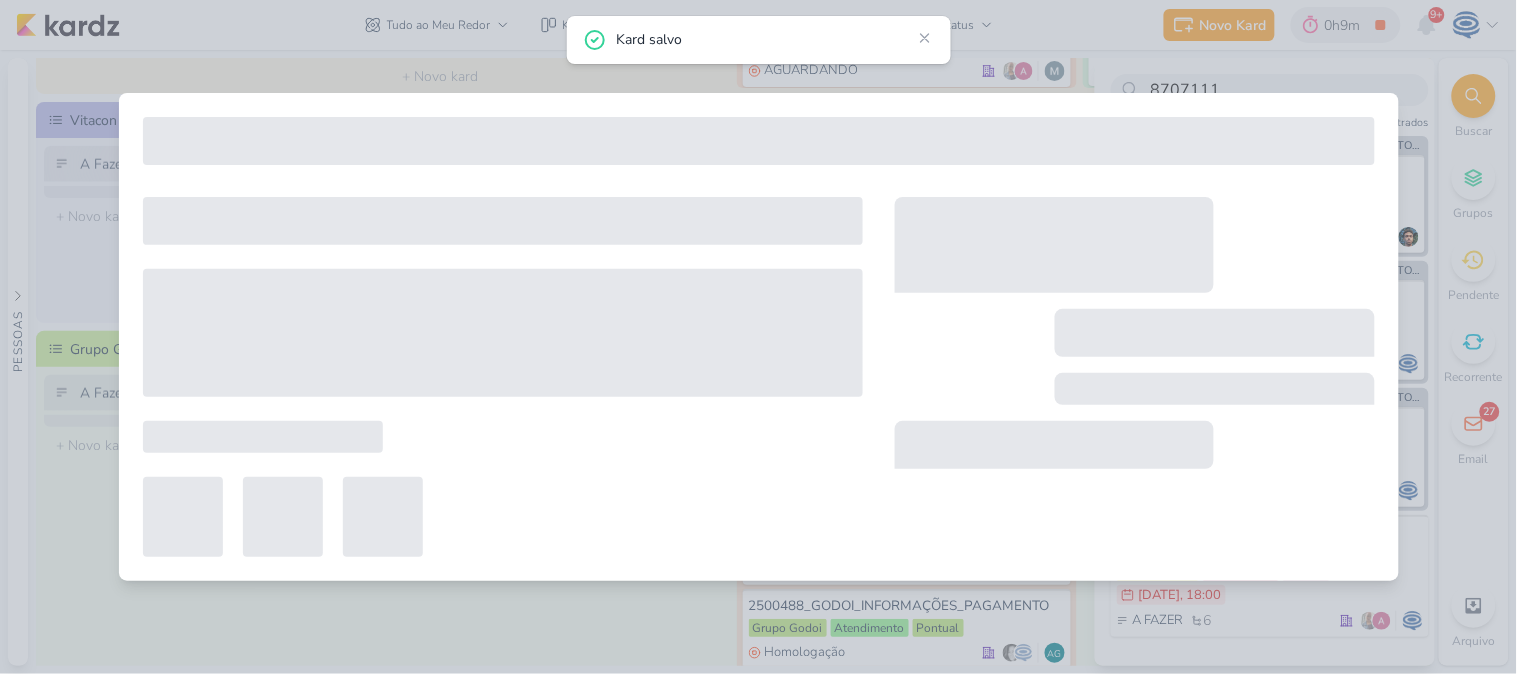 type on "8707111_HINES_VN MILLENNIUM_PDM_AGOSTO_TRIMESTRE" 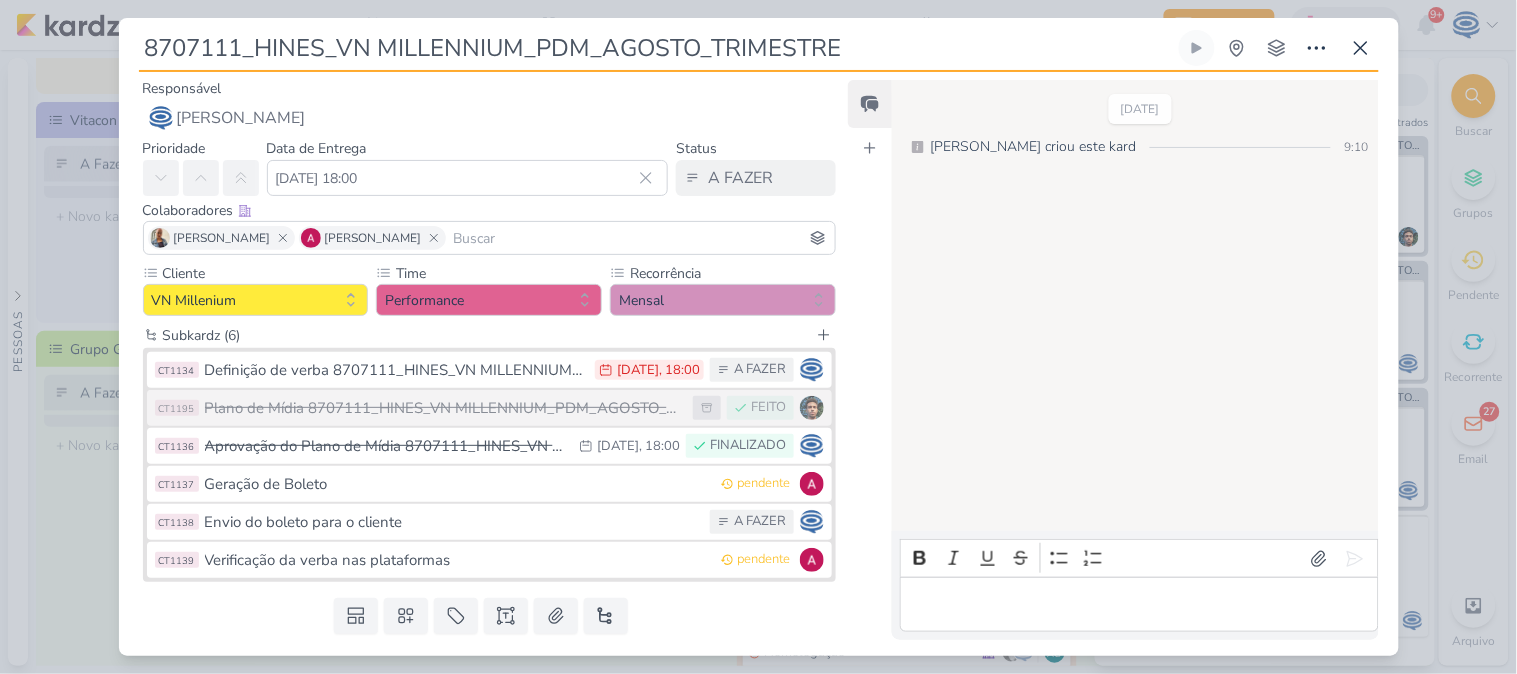 drag, startPoint x: 145, startPoint y: 43, endPoint x: 936, endPoint y: 45, distance: 791.0025 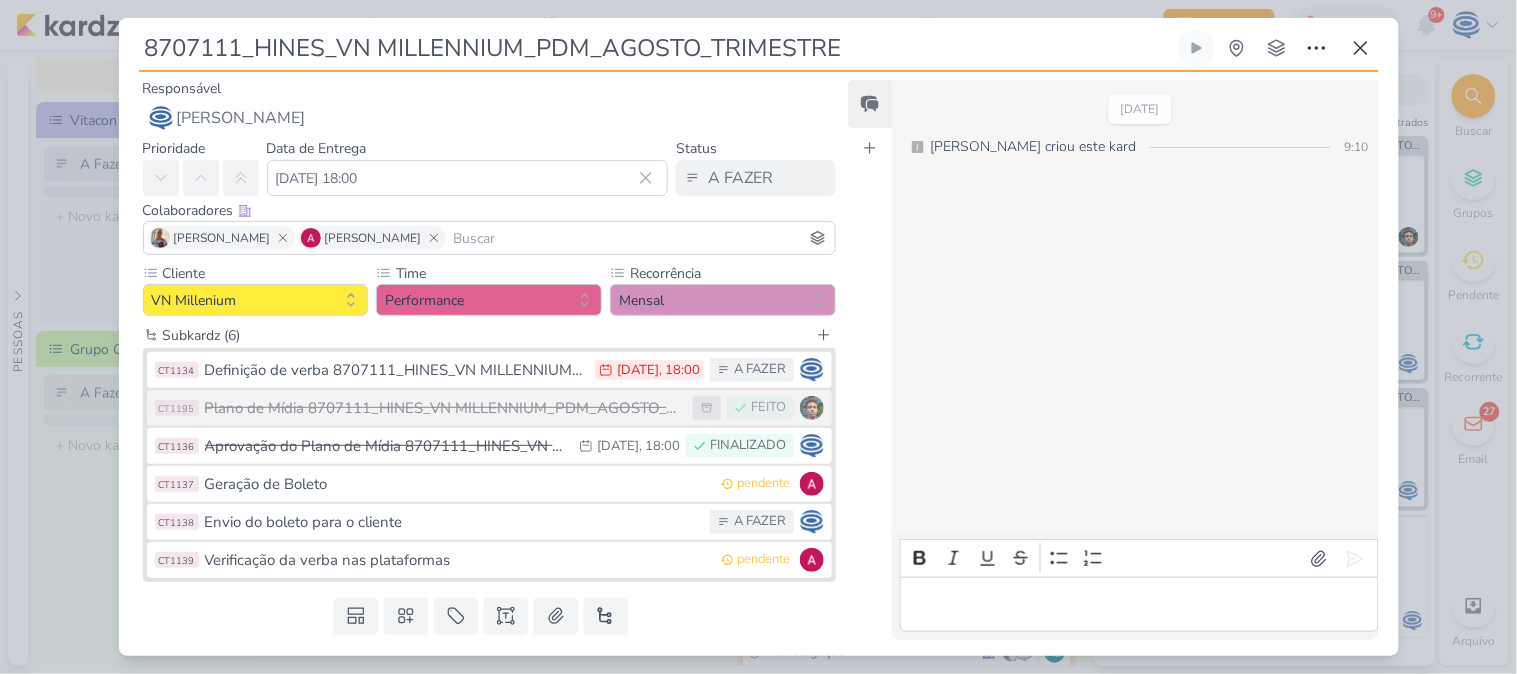 click on "8707111_HINES_VN MILLENNIUM_PDM_AGOSTO_TRIMESTRE" at bounding box center (657, 48) 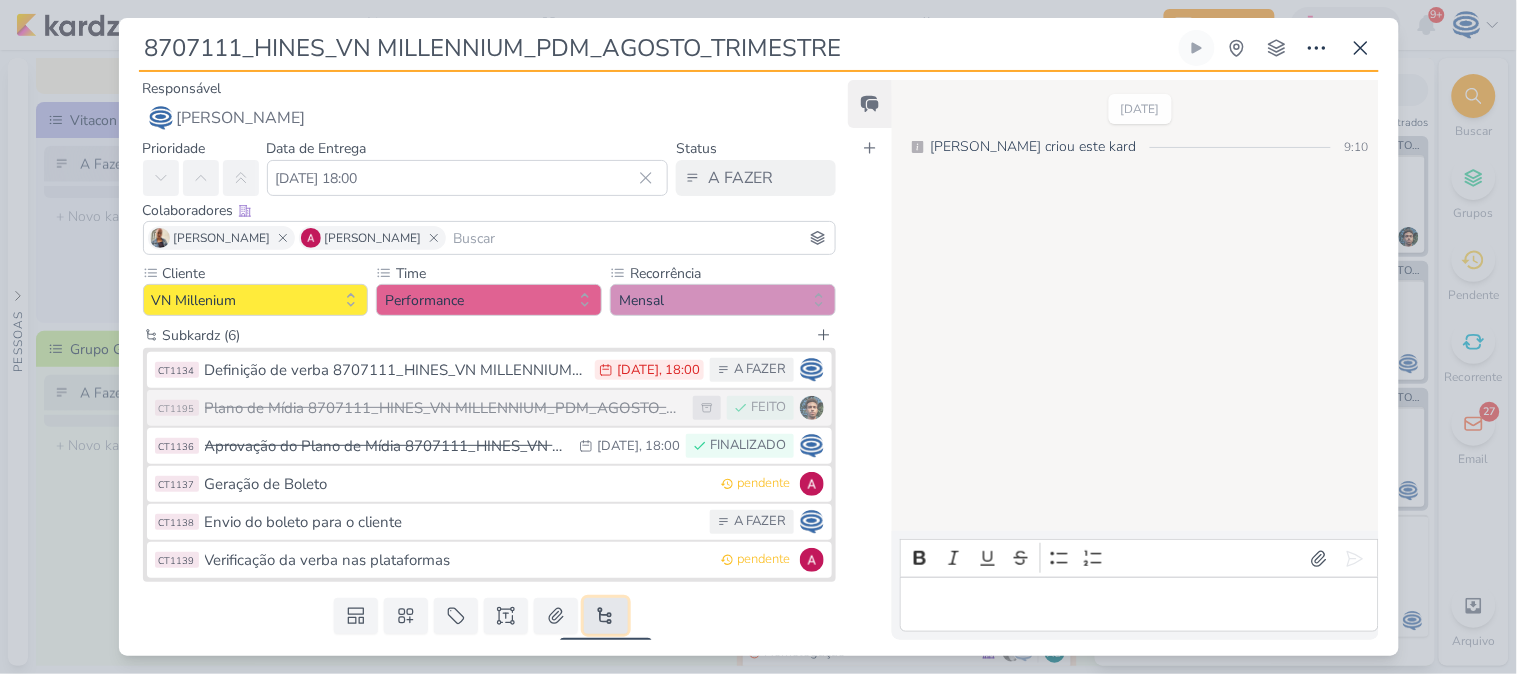 click at bounding box center (606, 616) 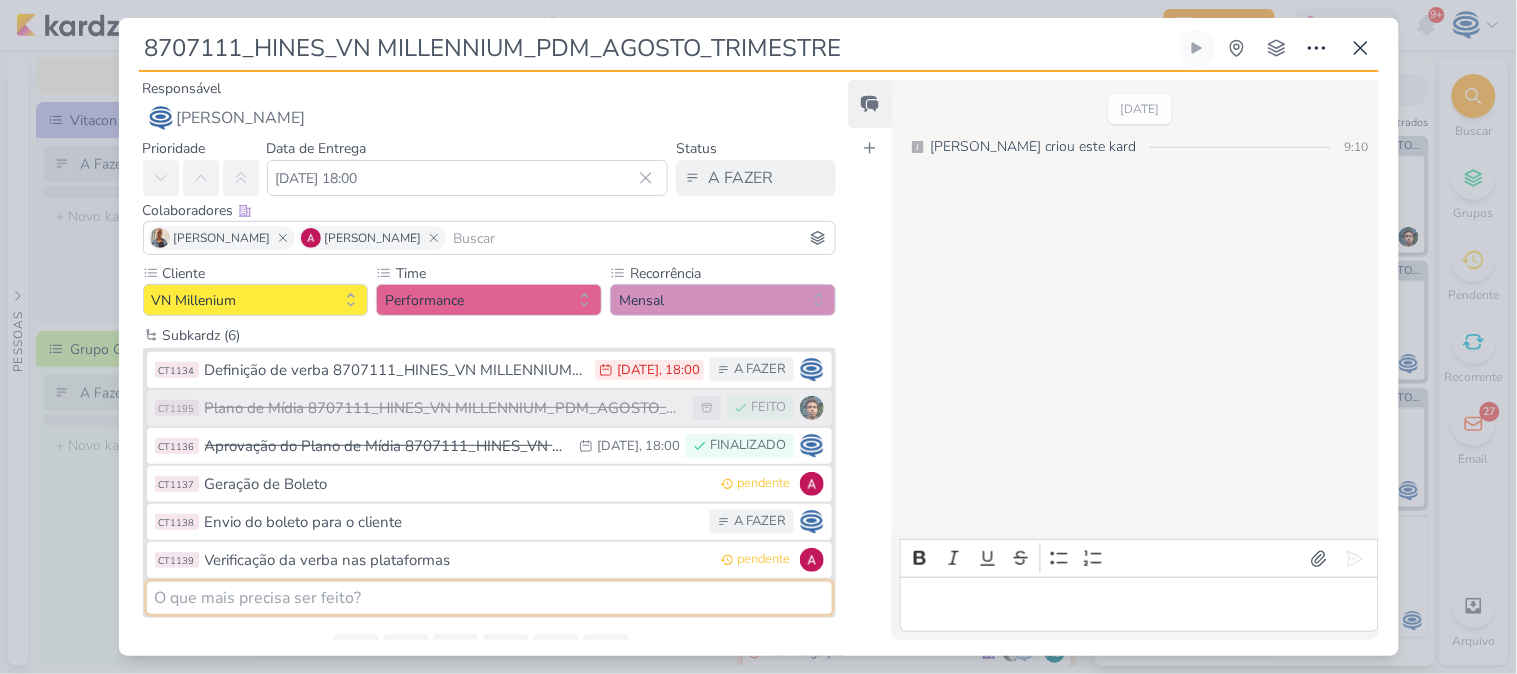 drag, startPoint x: 430, startPoint y: 603, endPoint x: 474, endPoint y: 390, distance: 217.49713 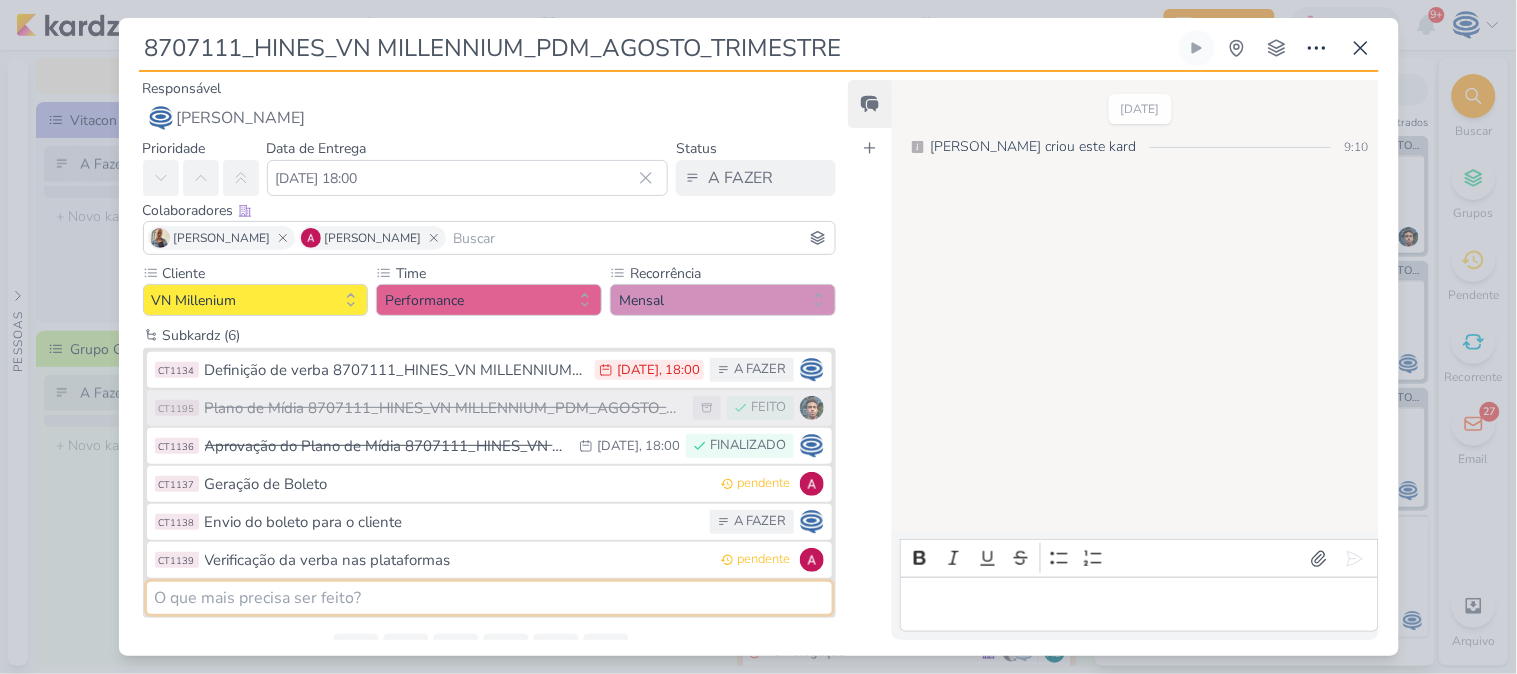 click on "CT1134
Definição de verba 8707111_HINES_VN MILLENNIUM_PDM_AGOSTO_TRIMESTRE
11/7
11 de jul
, 18:00
A FAZER
CT1195
Plano de Mídia 8707111_HINES_VN MILLENNIUM_PDM_AGOSTO_TRIMESTRE
FEITO
CT1136" at bounding box center [490, 483] 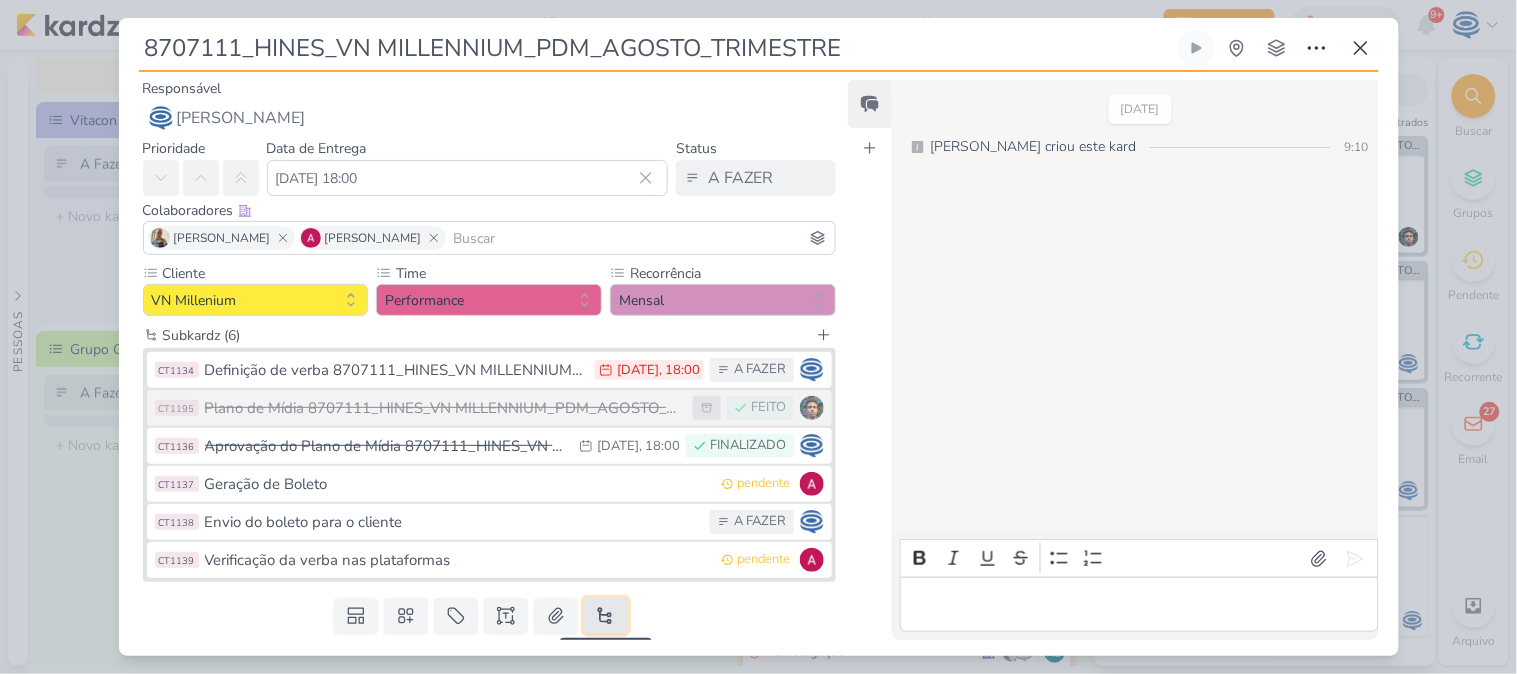 click at bounding box center [606, 616] 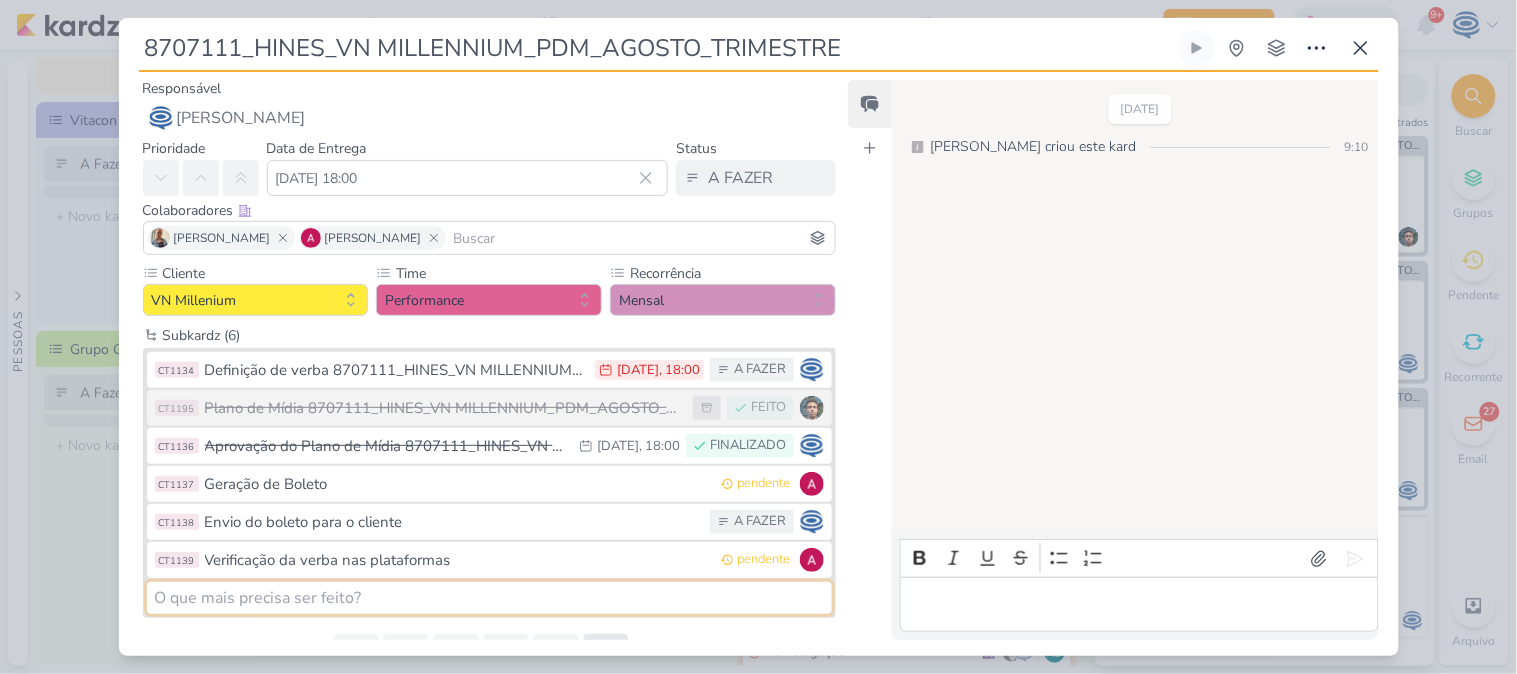type on "a" 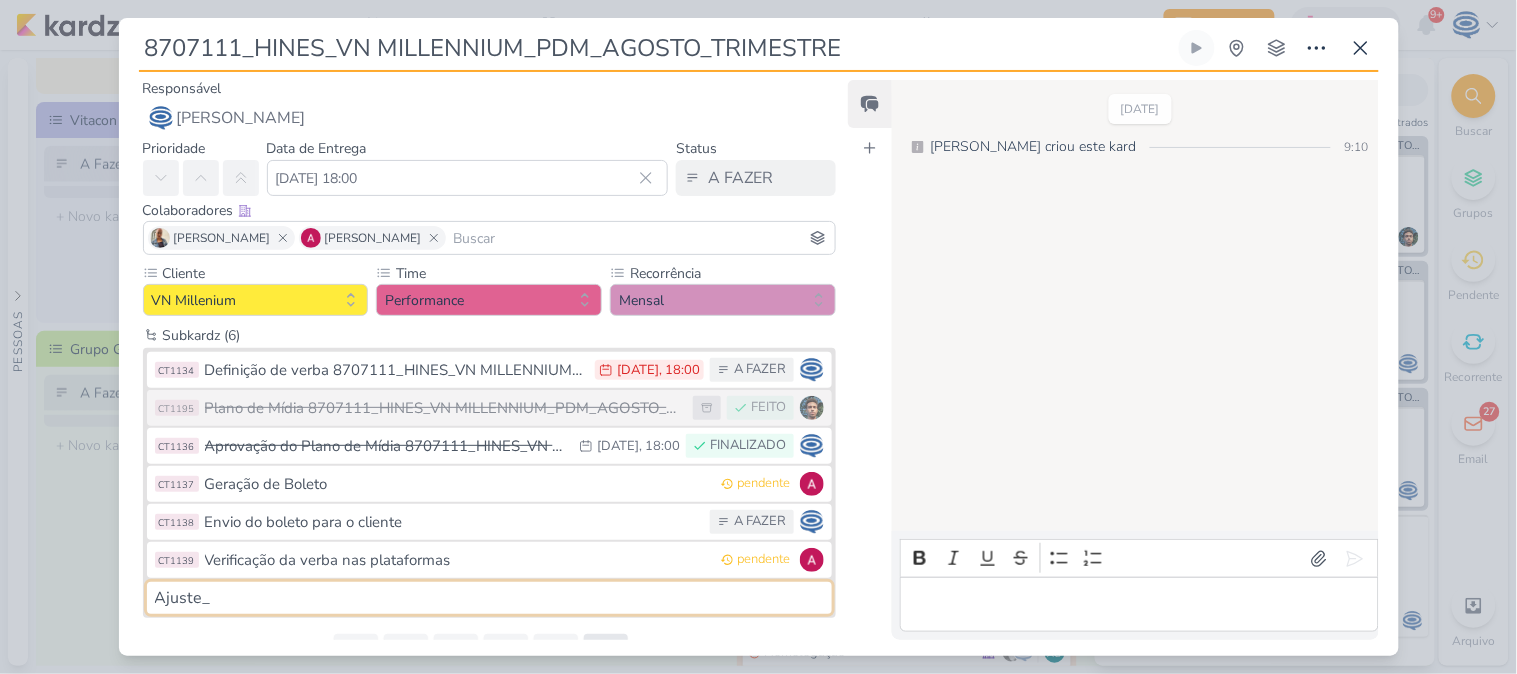 paste on "8707111_HINES_VN MILLENNIUM_PDM_AGOSTO_TRIMESTRE" 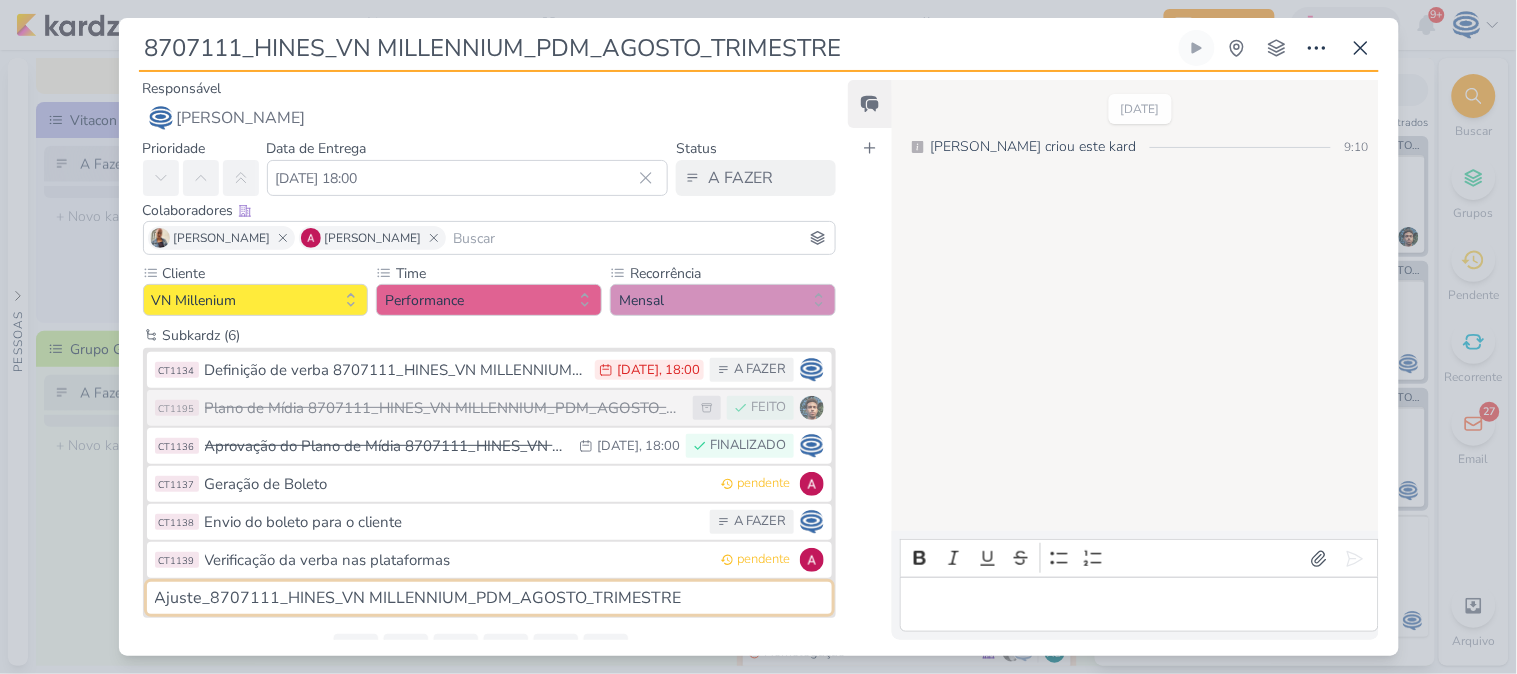 type on "Ajuste_8707111_HINES_VN MILLENNIUM_PDM_AGOSTO_TRIMESTRE" 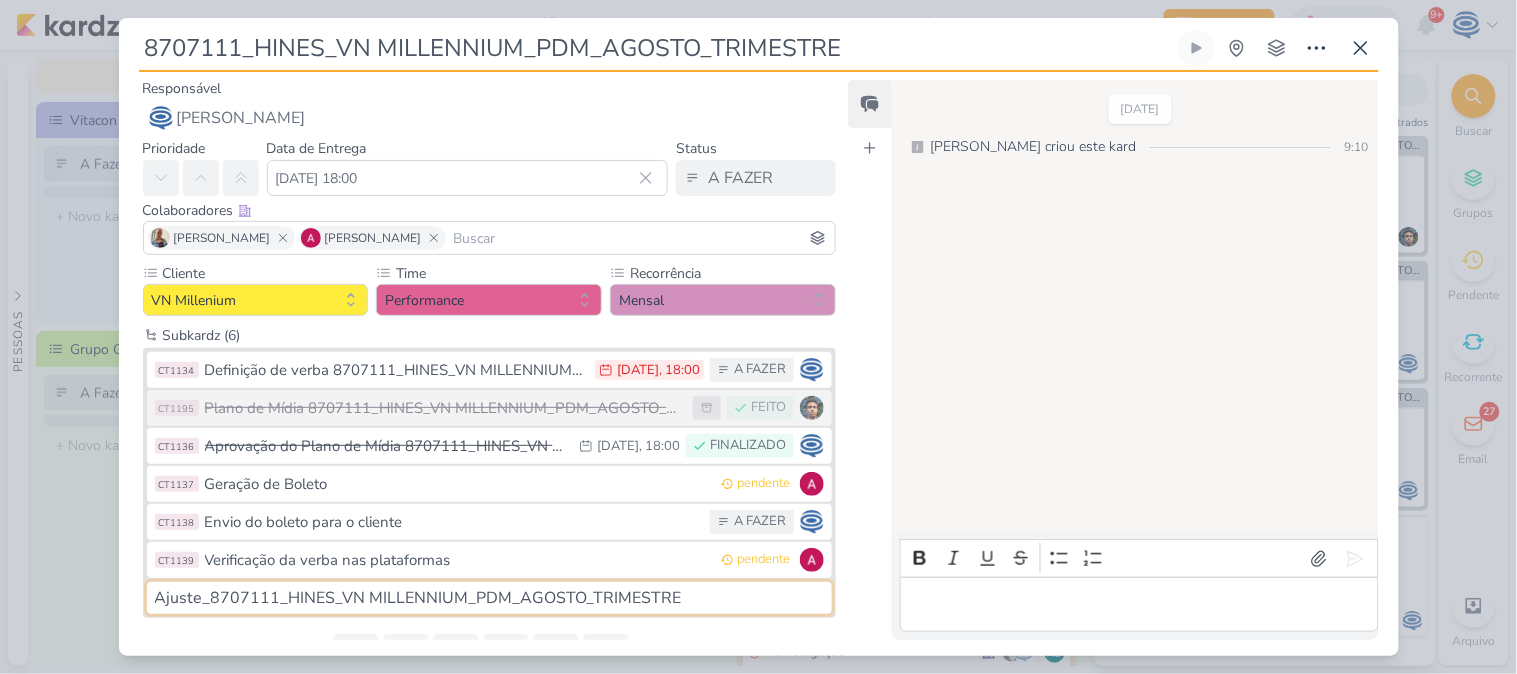type 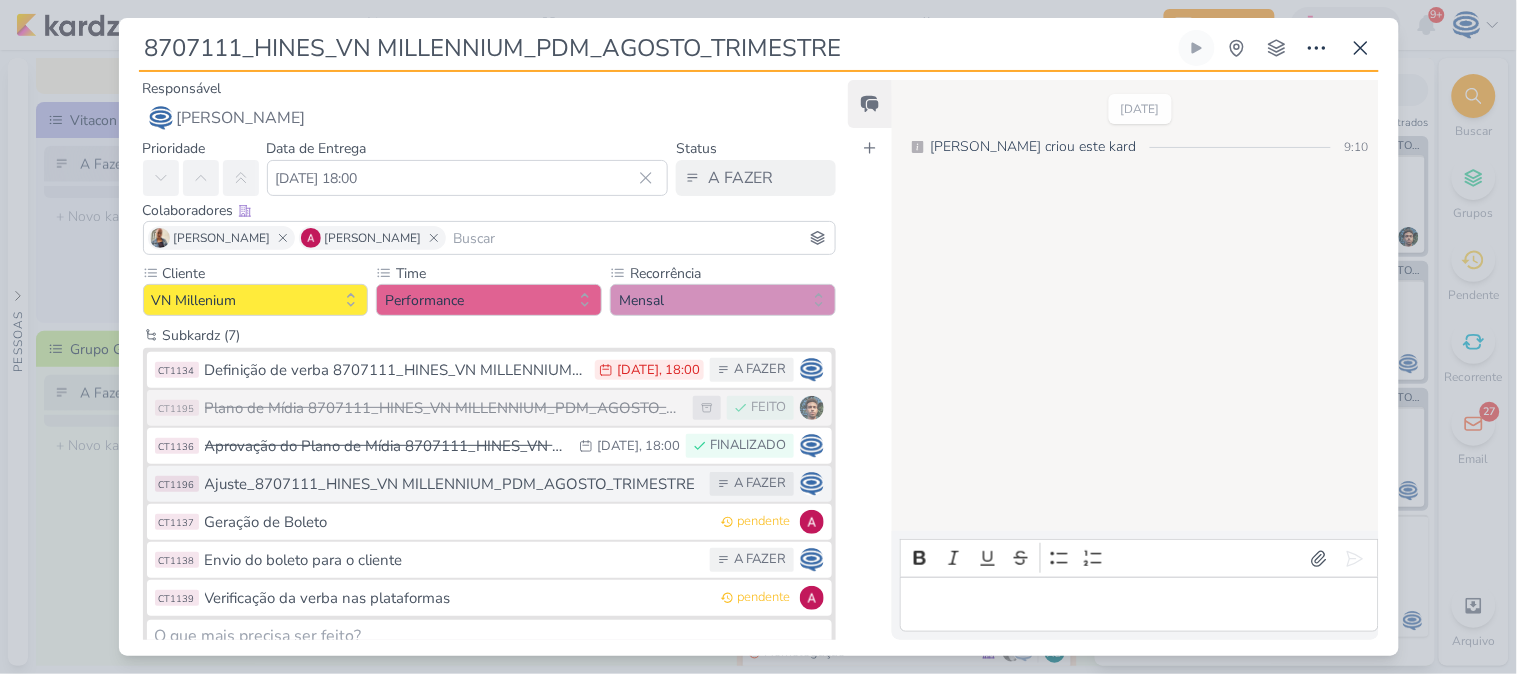 click on "Ajuste_8707111_HINES_VN MILLENNIUM_PDM_AGOSTO_TRIMESTRE" at bounding box center (453, 484) 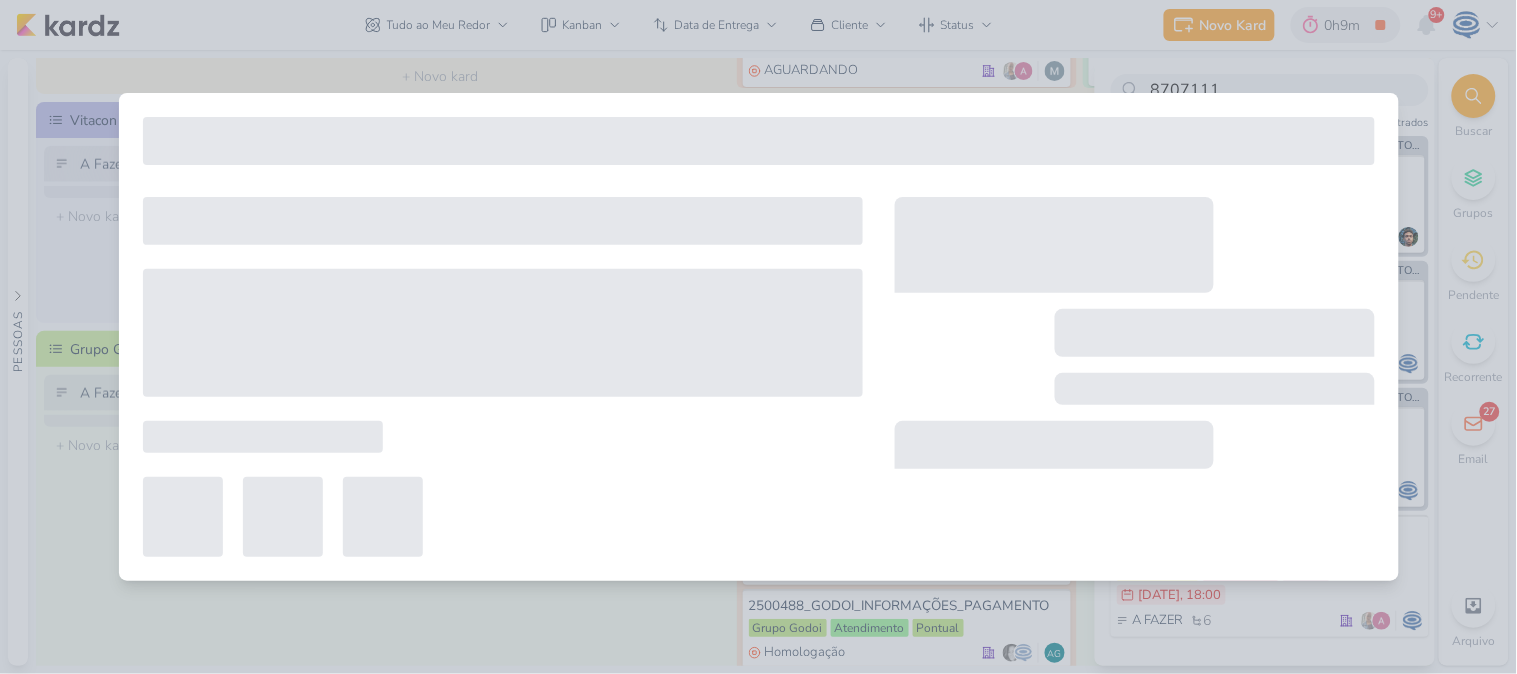 type on "Ajuste_8707111_HINES_VN MILLENNIUM_PDM_AGOSTO_TRIMESTRE" 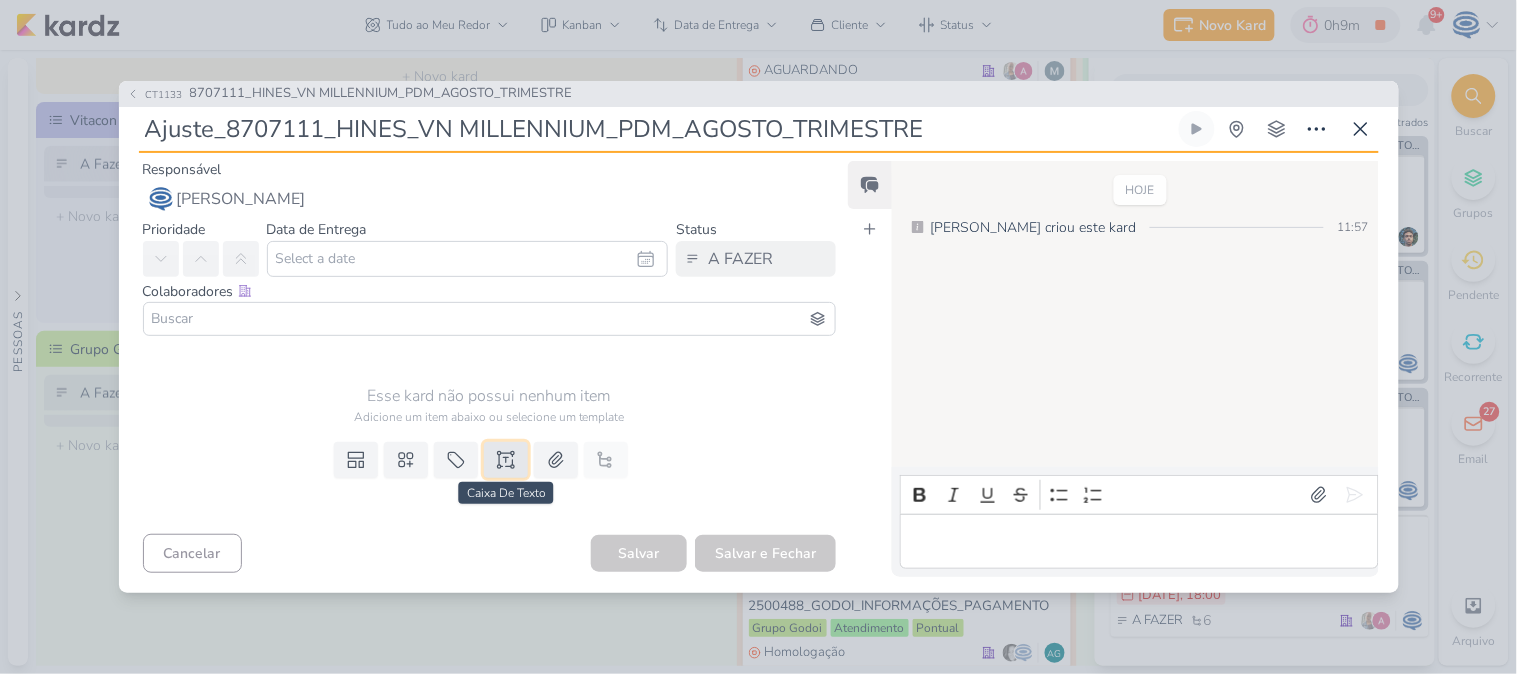 click at bounding box center (506, 460) 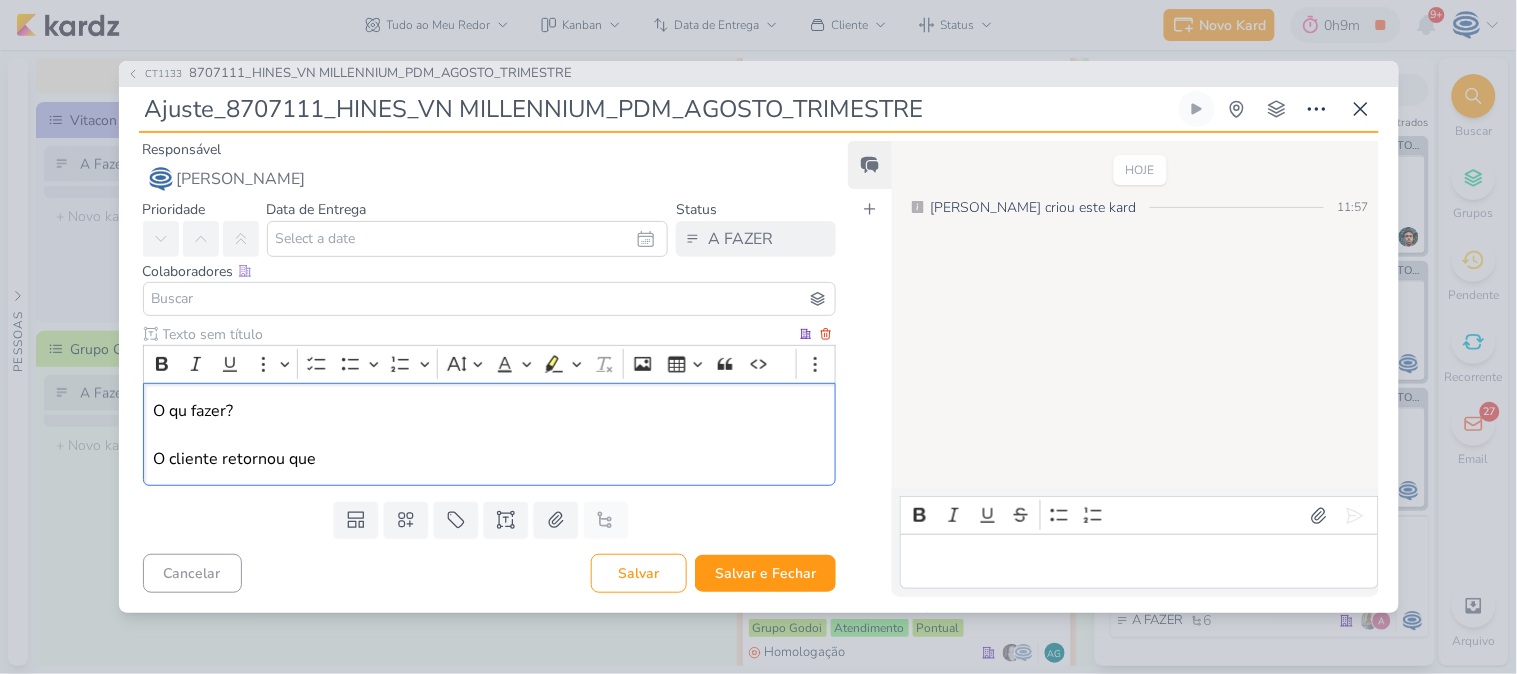 click on "O qu fazer?  O cliente retornou que" at bounding box center [489, 435] 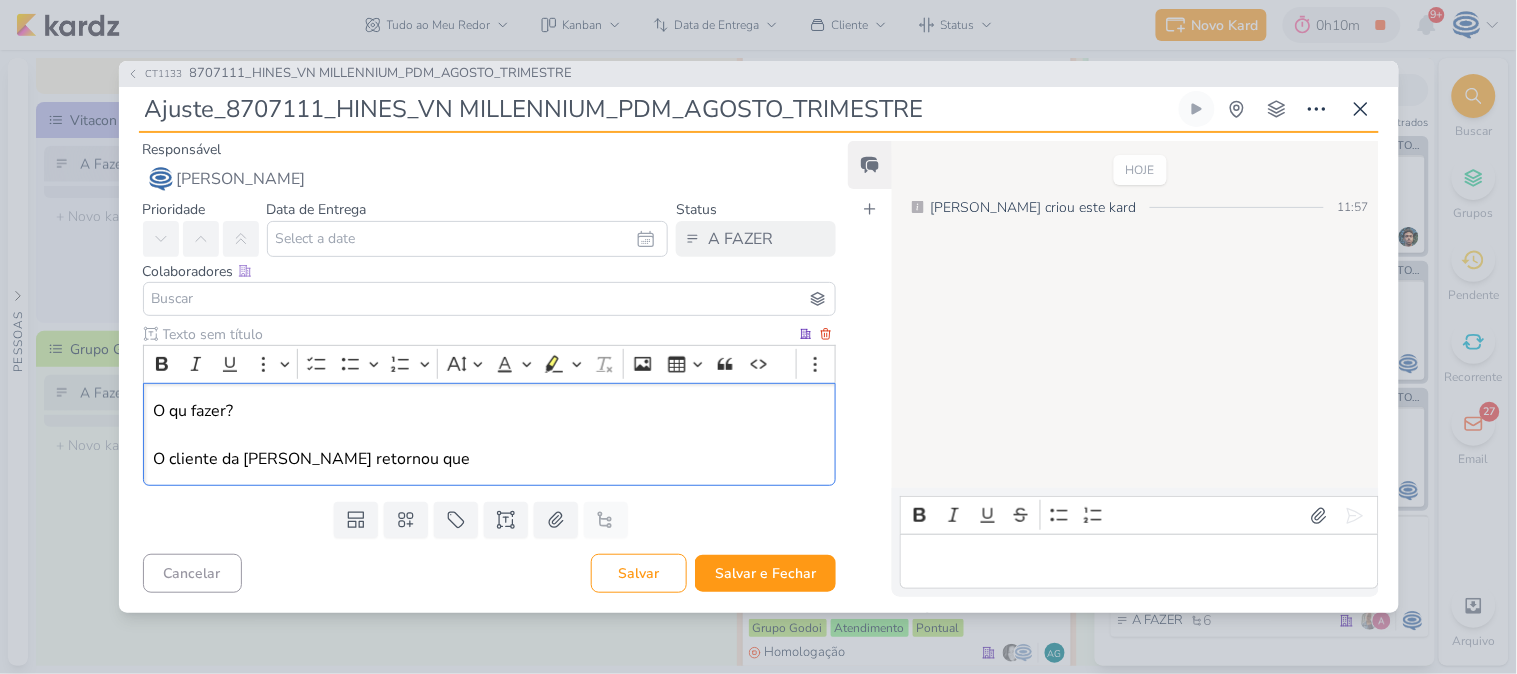 click on "O qu fazer?  O cliente da Vitacon retornou que" at bounding box center (489, 435) 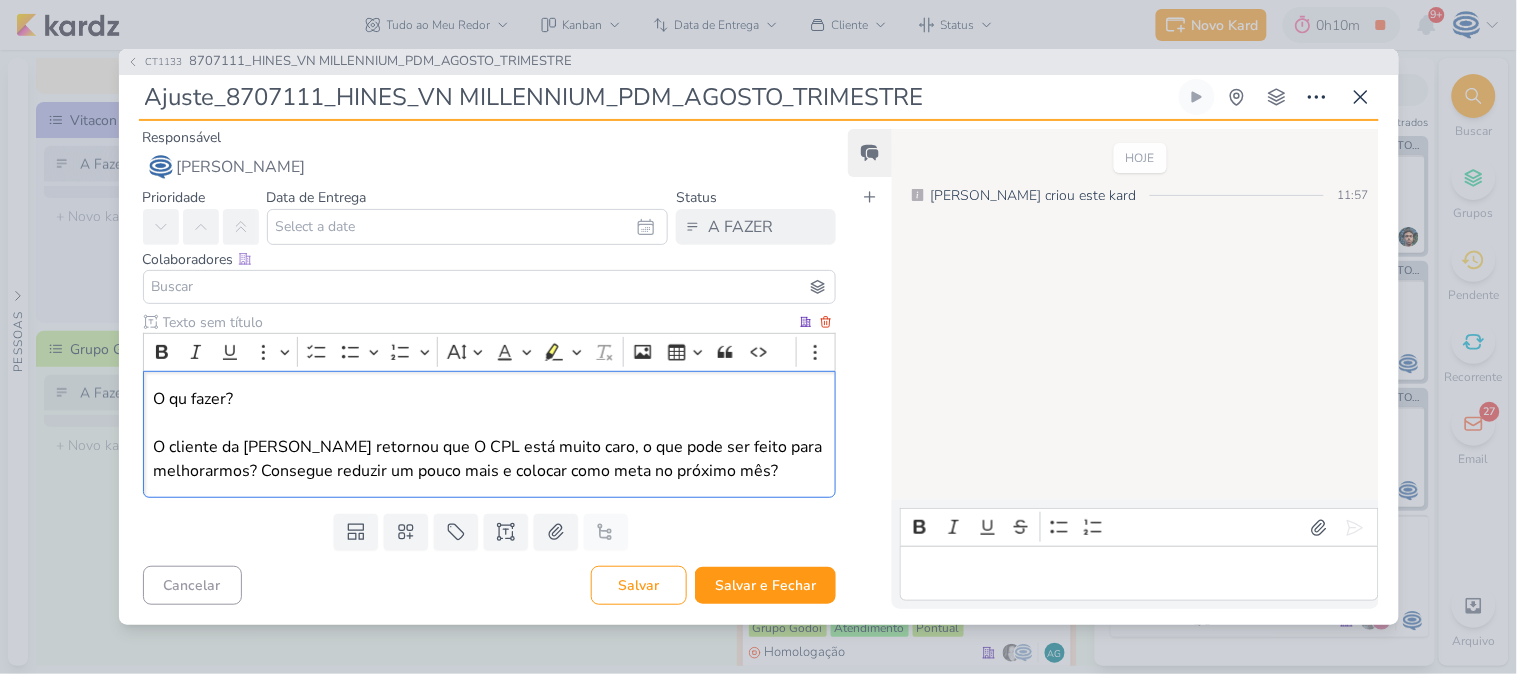 click on "O qu fazer?  O cliente da Vitacon retornou que O CPL está muito caro, o que pode ser feito para melhorarmos? Consegue reduzir um pouco mais e colocar como meta no próximo mês?" at bounding box center [489, 435] 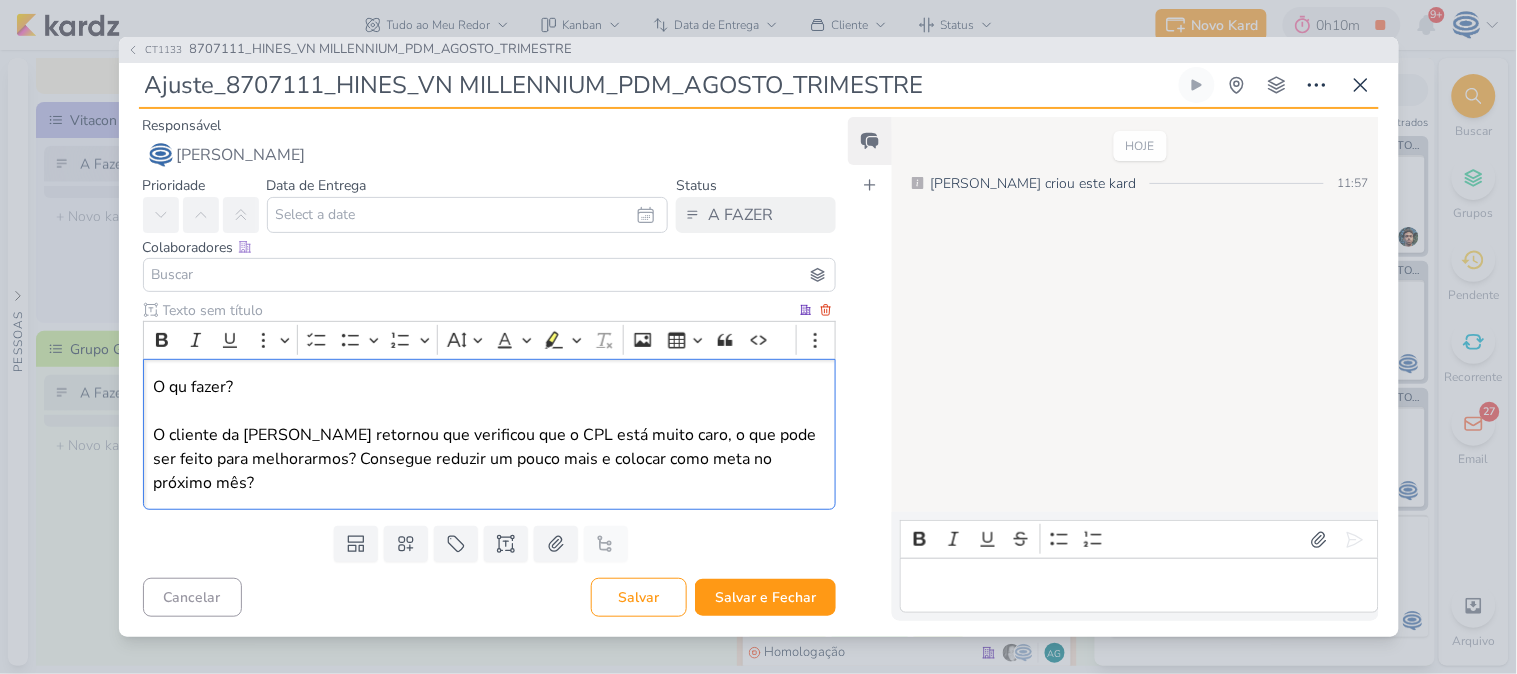 click on "O qu fazer?  O cliente da Vitacon retornou que verificou que o CPL está muito caro, o que pode ser feito para melhorarmos? Consegue reduzir um pouco mais e colocar como meta no próximo mês?" at bounding box center [489, 435] 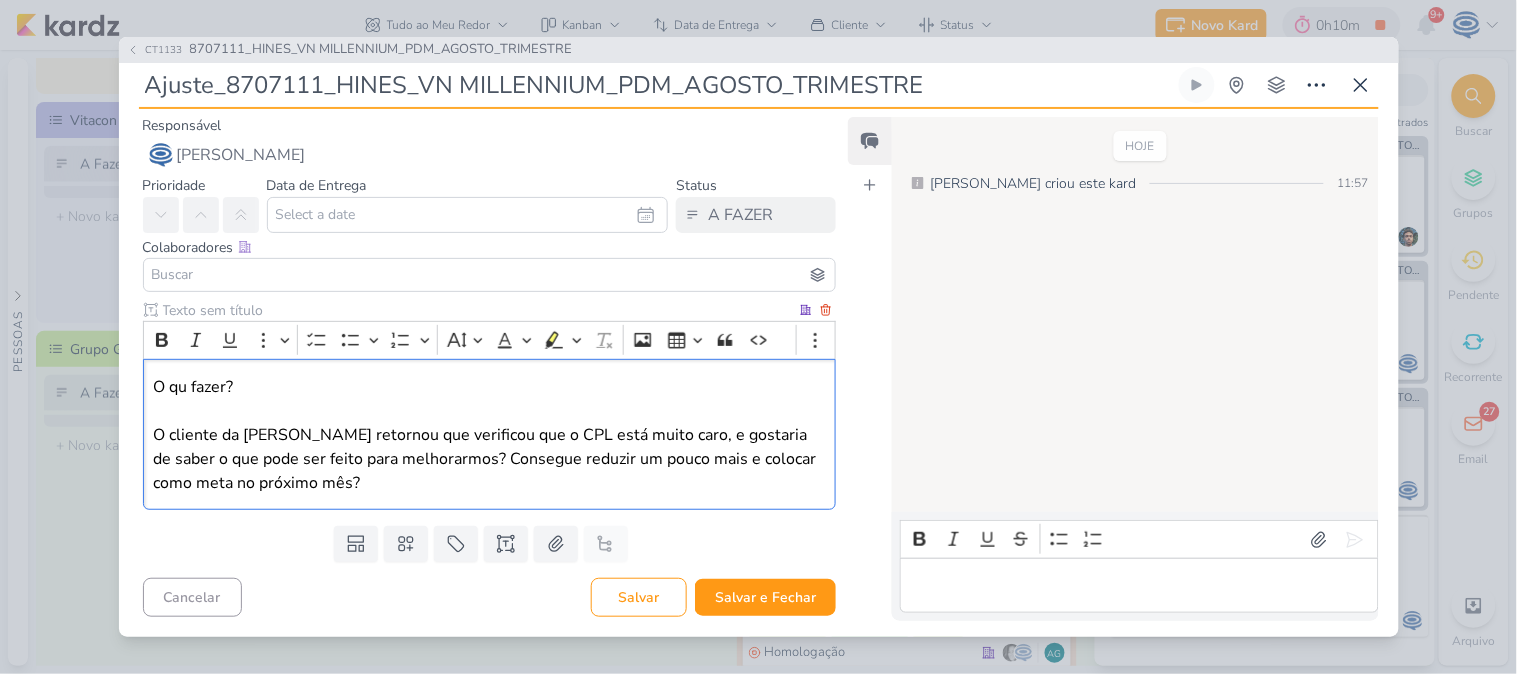 click on "O qu fazer?  O cliente da Vitacon retornou que verificou que o CPL está muito caro, e gostaria de saber o que pode ser feito para melhorarmos? Consegue reduzir um pouco mais e colocar como meta no próximo mês?" at bounding box center (489, 435) 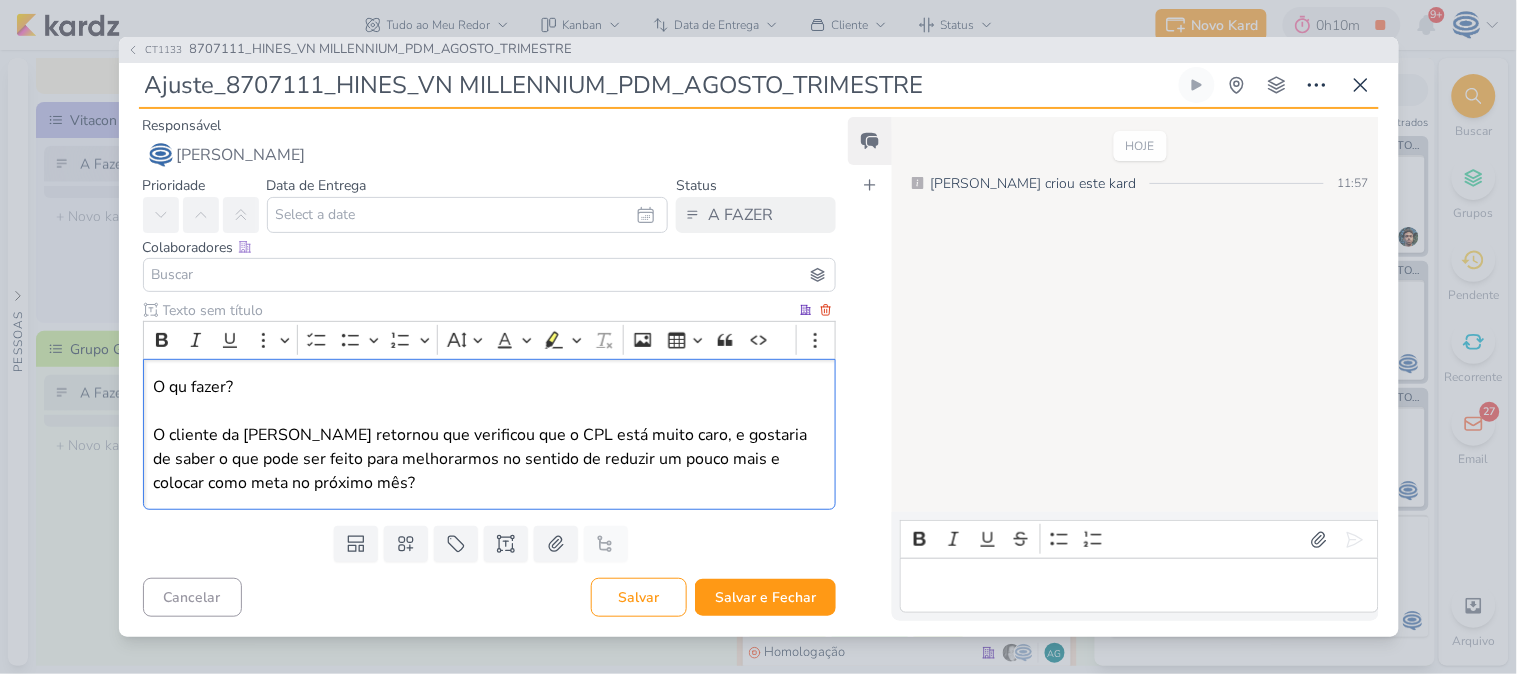 click on "O qu fazer?  O cliente da Vitacon retornou que verificou que o CPL está muito caro, e gostaria de saber o que pode ser feito para melhorarmos no sentido de reduzir um pouco mais e colocar como meta no próximo mês?" at bounding box center (489, 435) 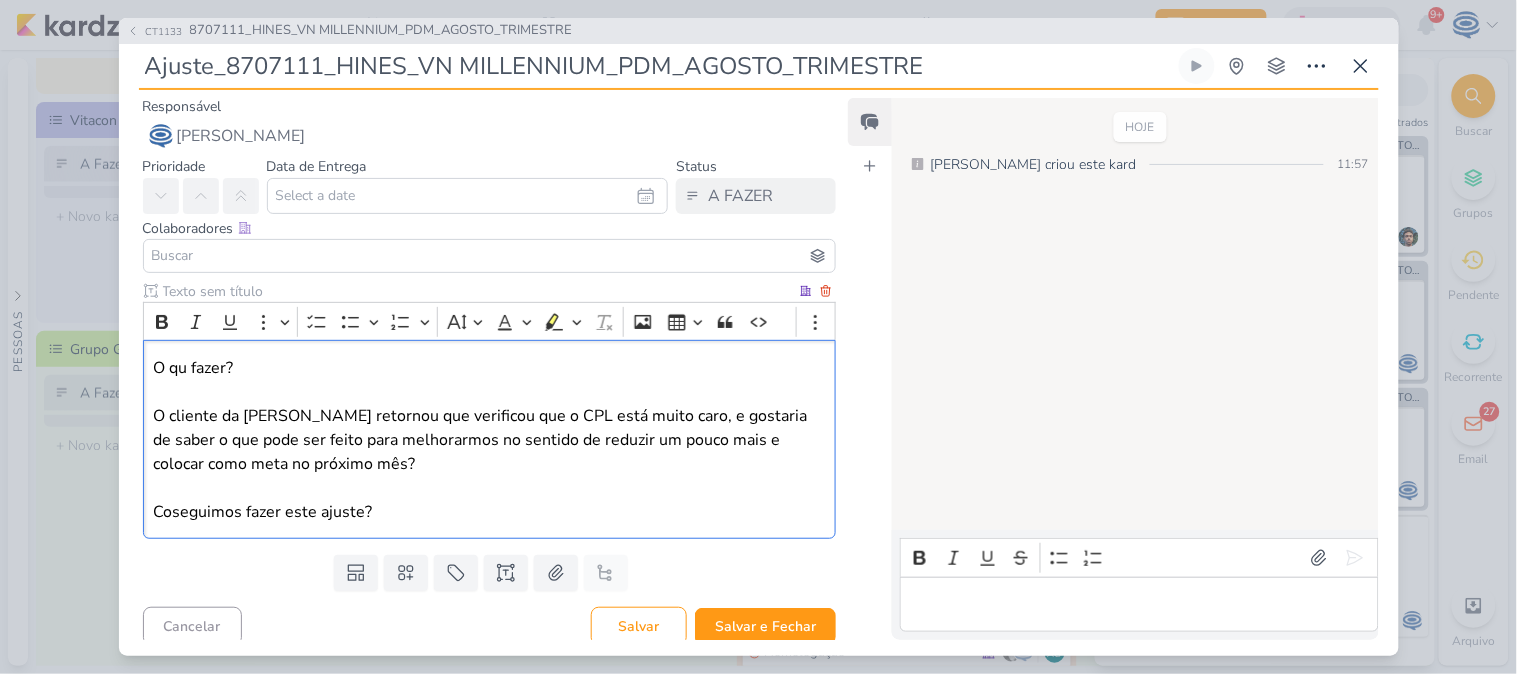 click on "O qu fazer?  O cliente da Vitacon retornou que verificou que o CPL está muito caro, e gostaria de saber o que pode ser feito para melhorarmos no sentido de reduzir um pouco mais e colocar como meta no próximo mês? Coseguimos fazer este ajuste?" at bounding box center [489, 440] 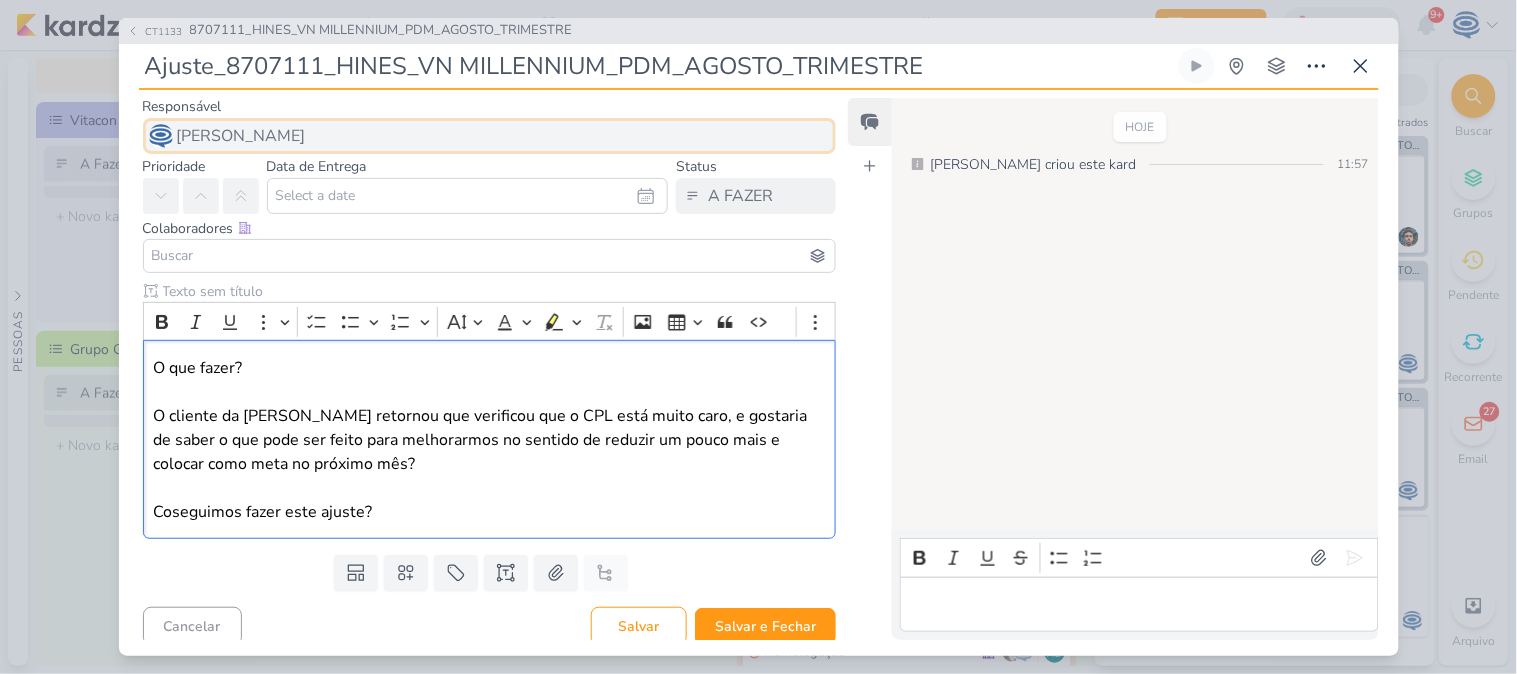click on "[PERSON_NAME]" at bounding box center (490, 136) 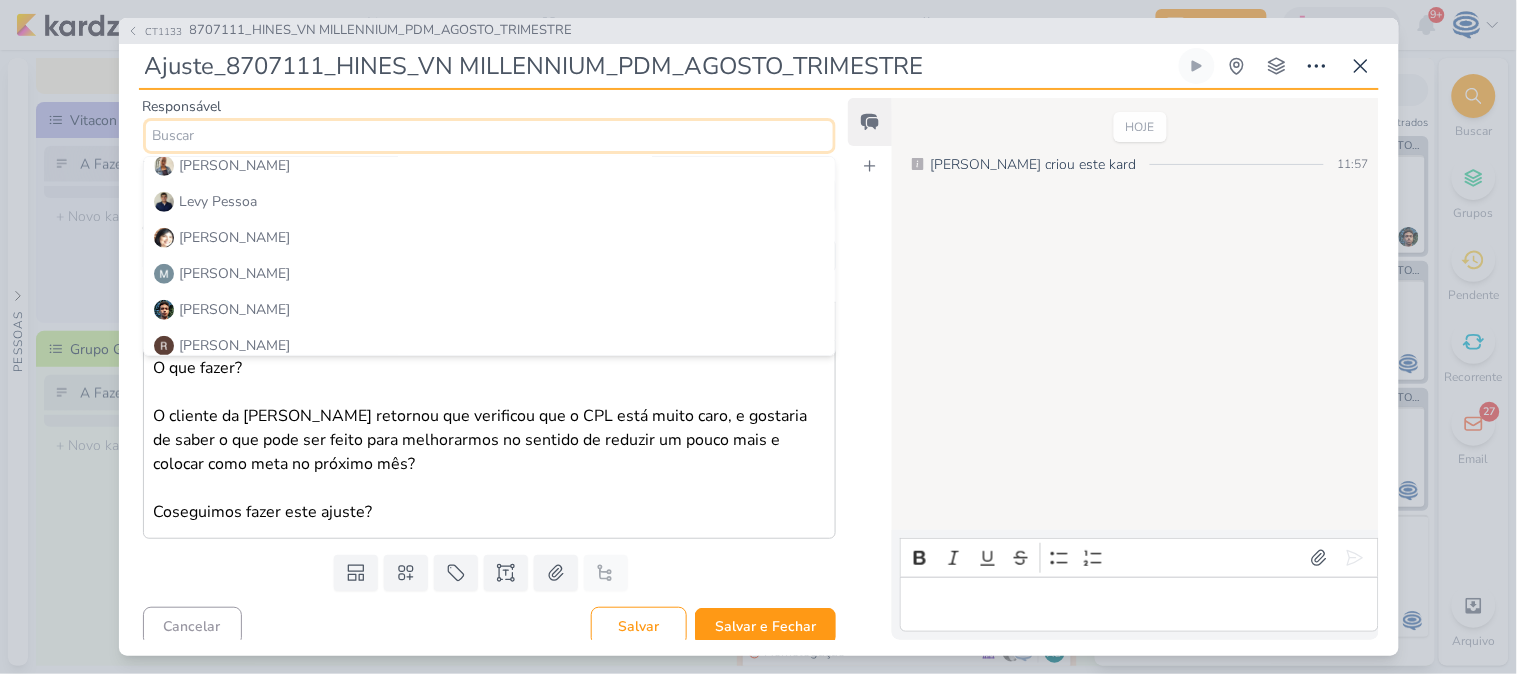 scroll, scrollTop: 298, scrollLeft: 0, axis: vertical 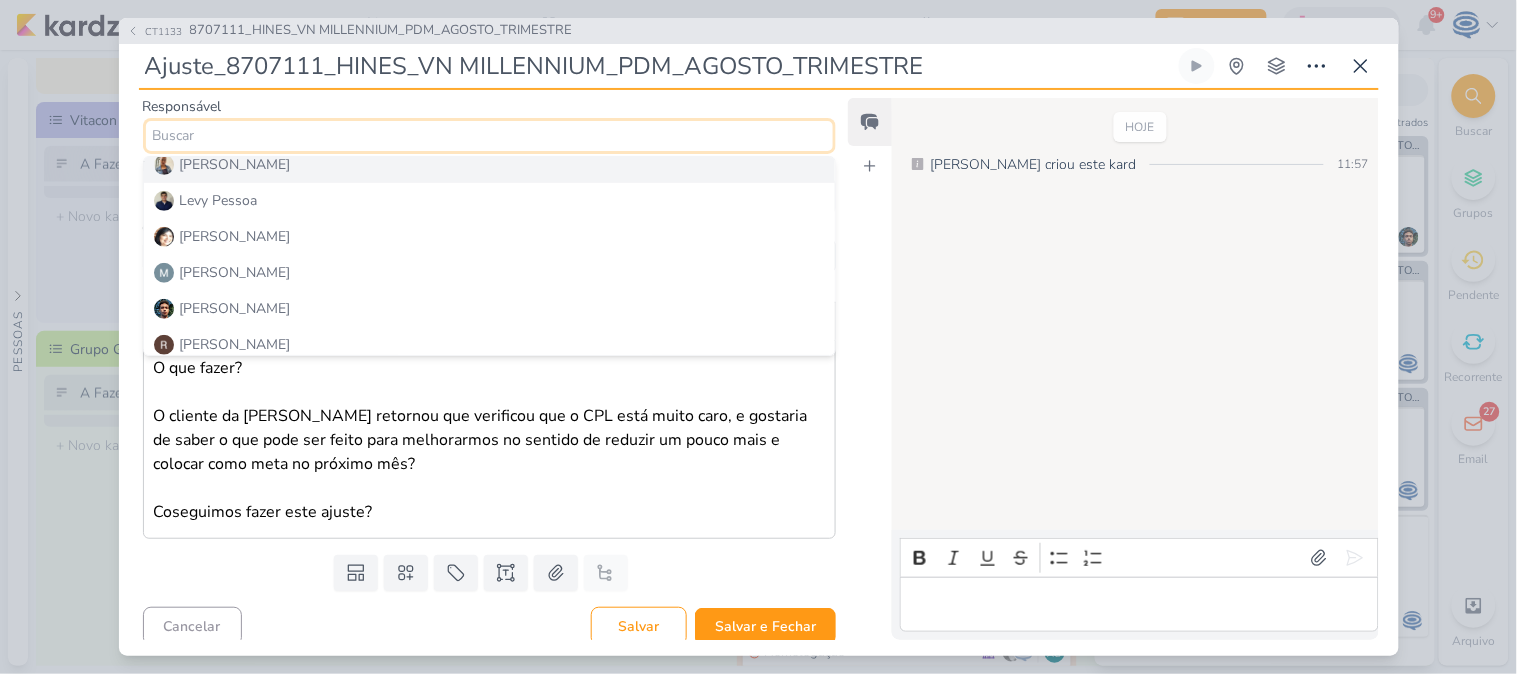 click on "[PERSON_NAME]" at bounding box center (490, 165) 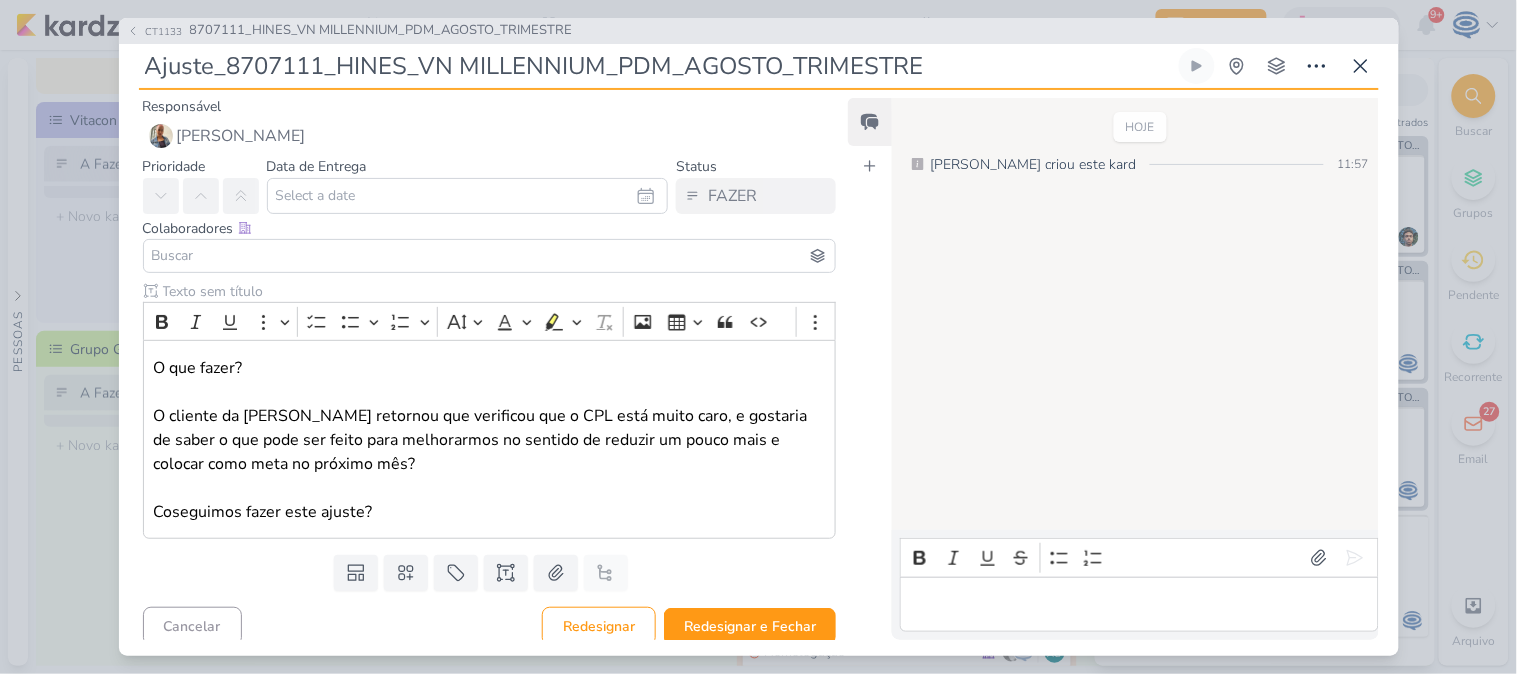 click at bounding box center [490, 256] 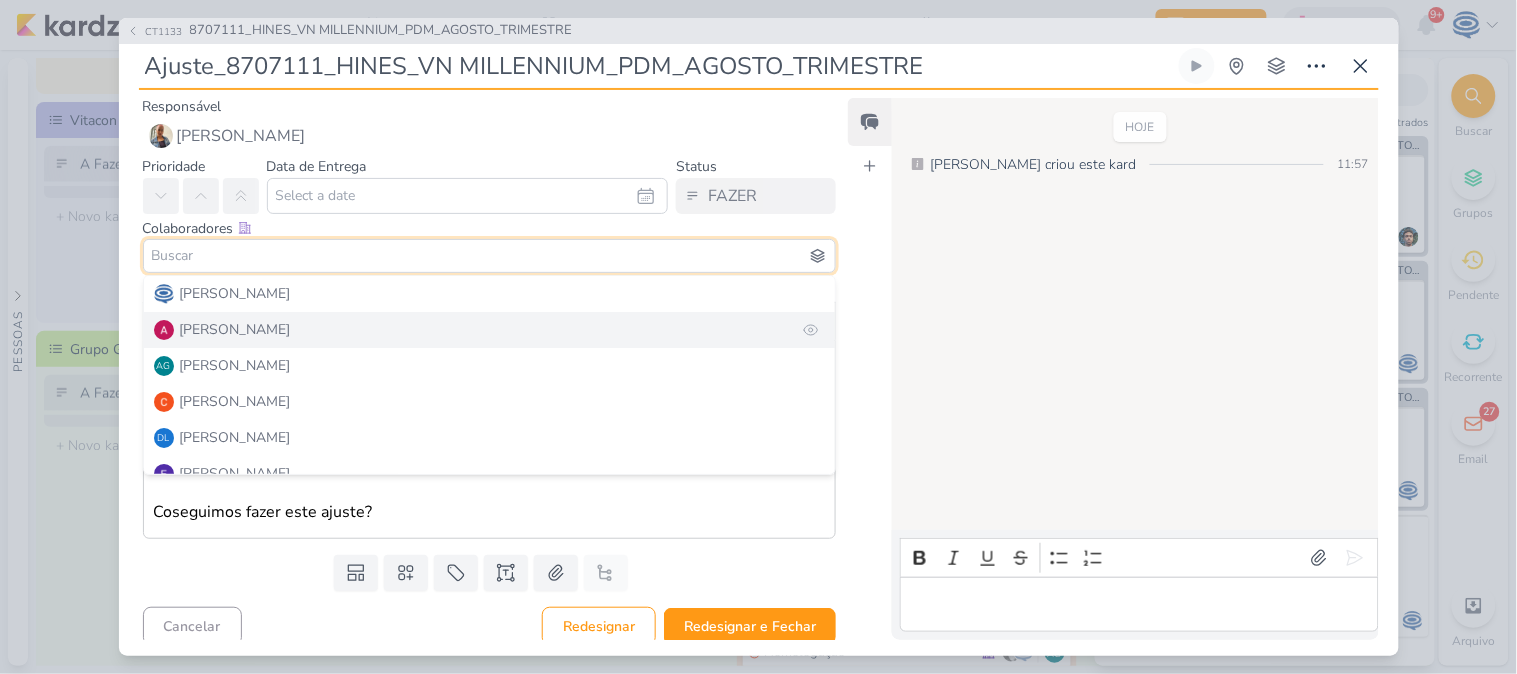 click on "[PERSON_NAME]" at bounding box center [235, 329] 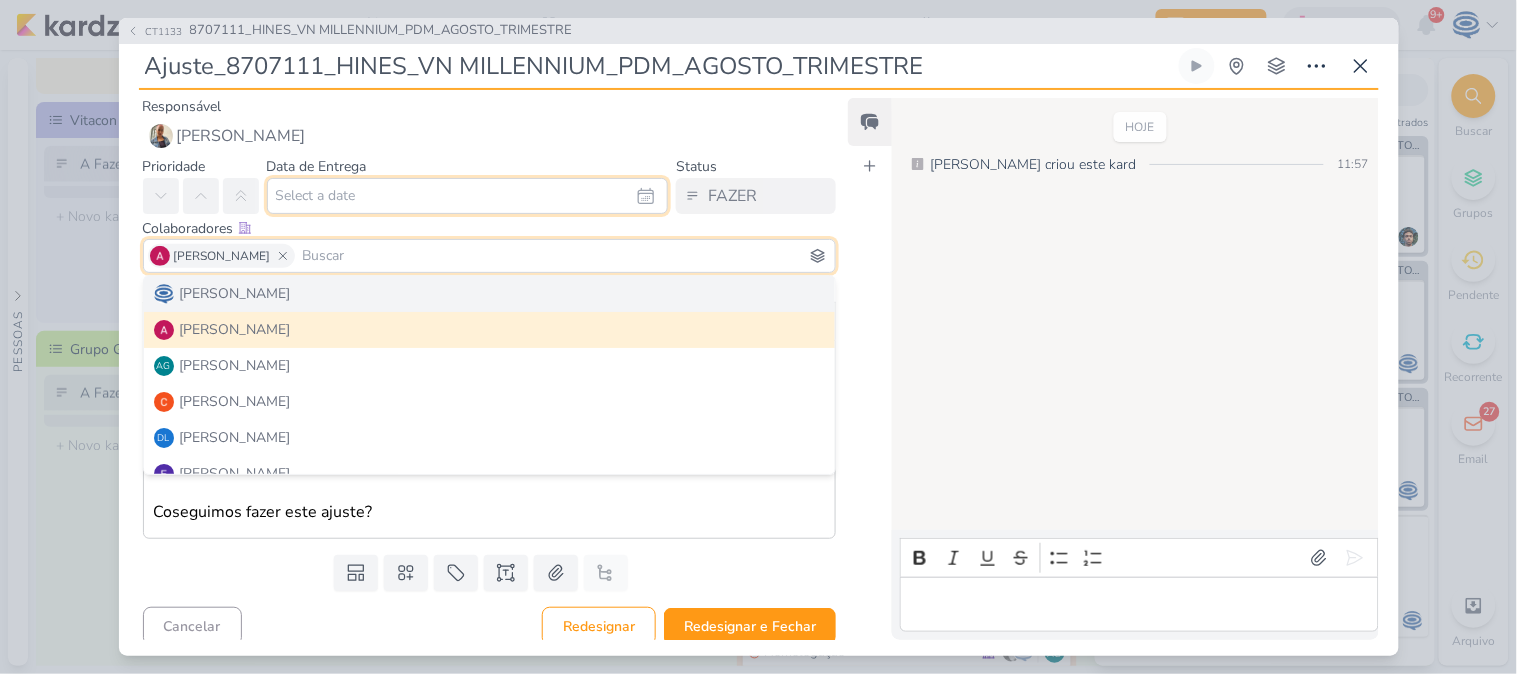 click at bounding box center (468, 196) 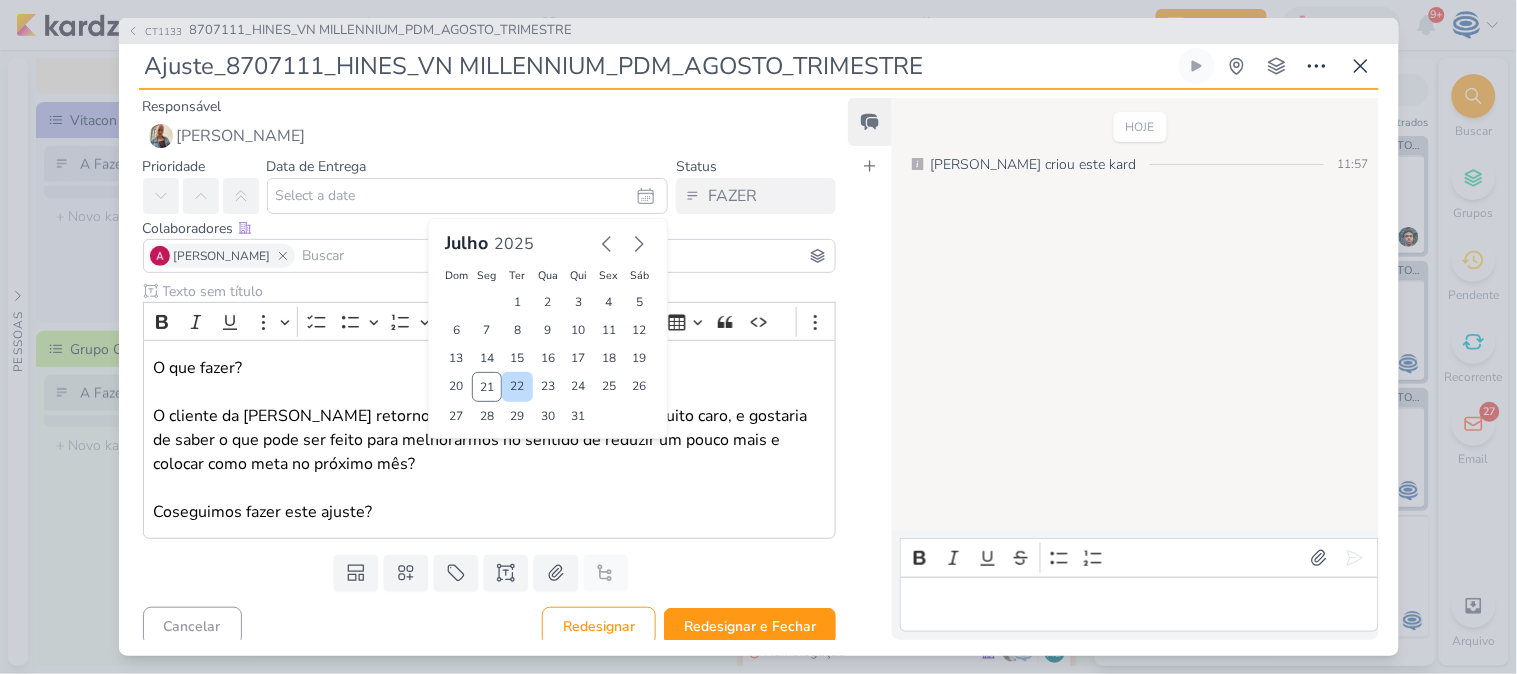 click on "22" at bounding box center (517, 387) 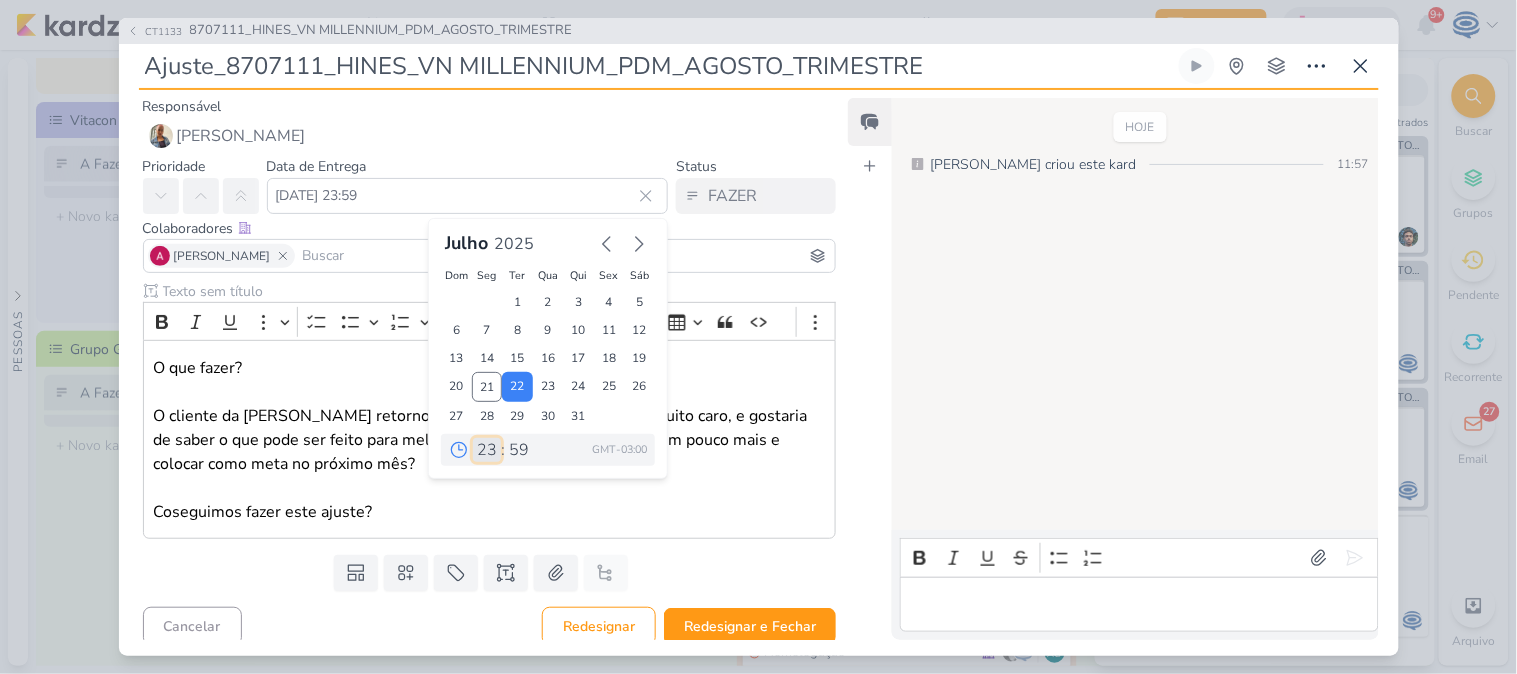 click on "00 01 02 03 04 05 06 07 08 09 10 11 12 13 14 15 16 17 18 19 20 21 22 23" at bounding box center (487, 450) 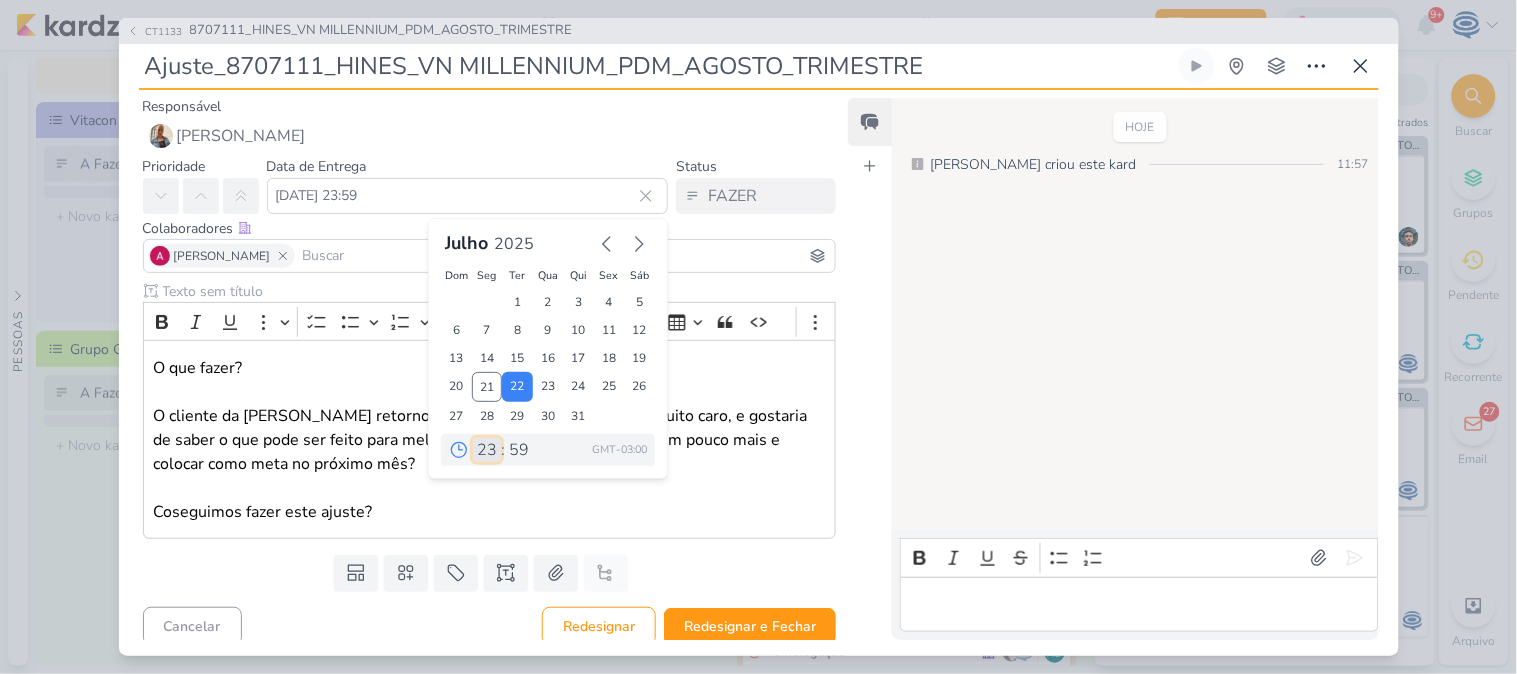 select on "18" 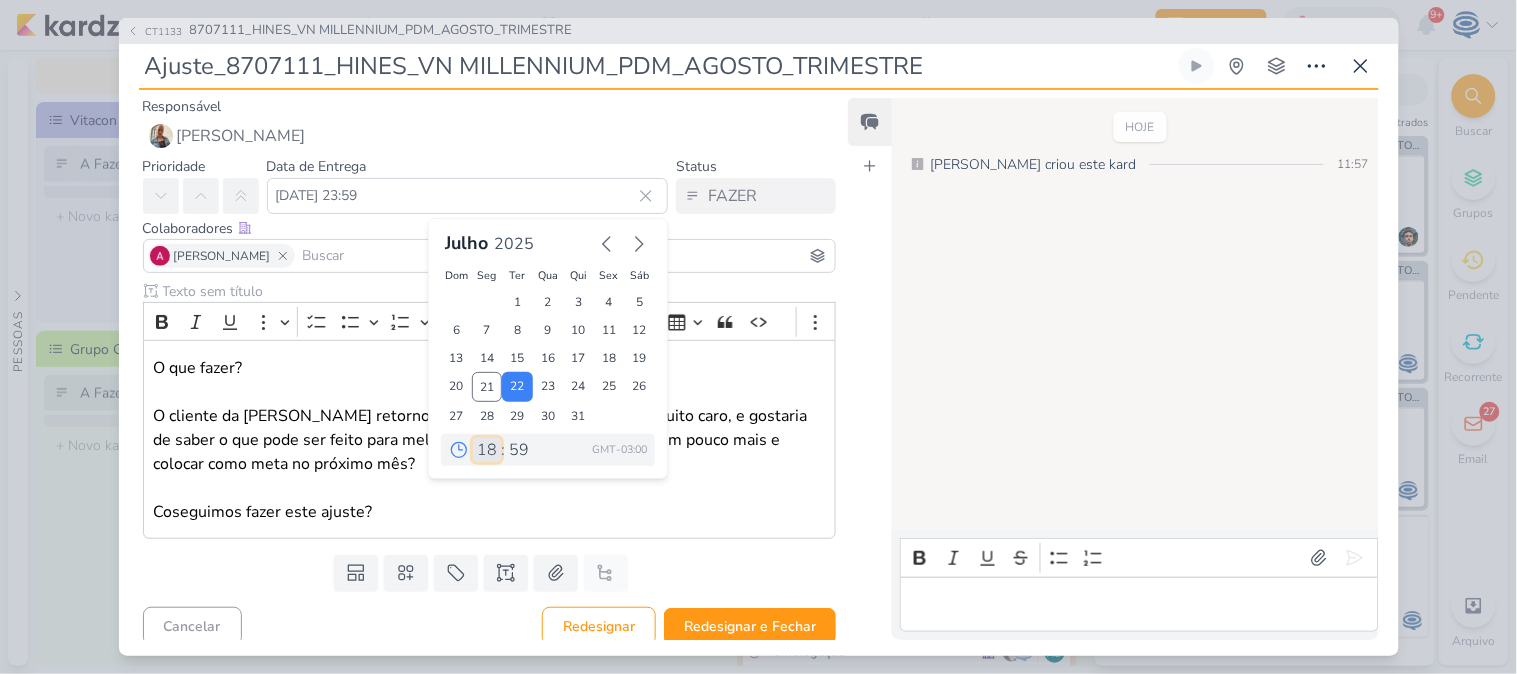 click on "00 01 02 03 04 05 06 07 08 09 10 11 12 13 14 15 16 17 18 19 20 21 22 23" at bounding box center (487, 450) 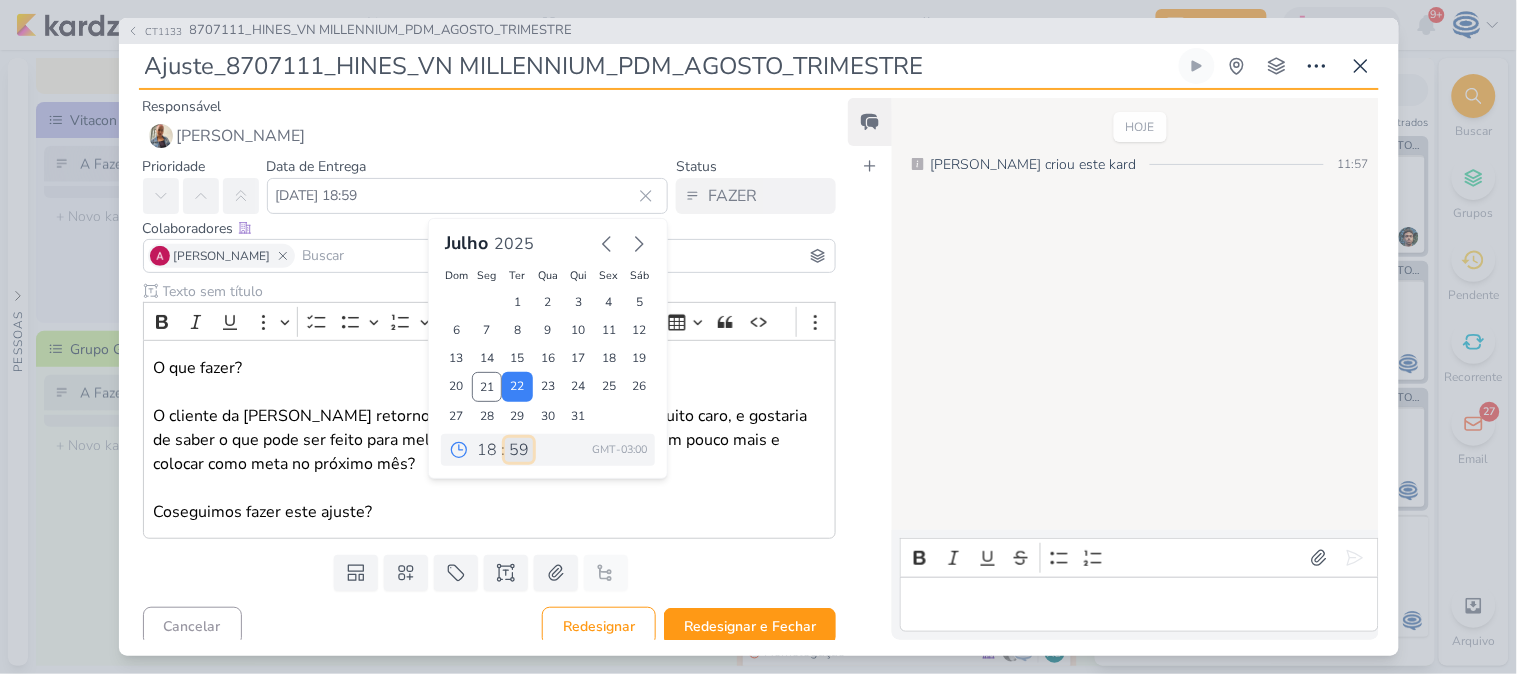 click on "00 05 10 15 20 25 30 35 40 45 50 55
59" at bounding box center [519, 450] 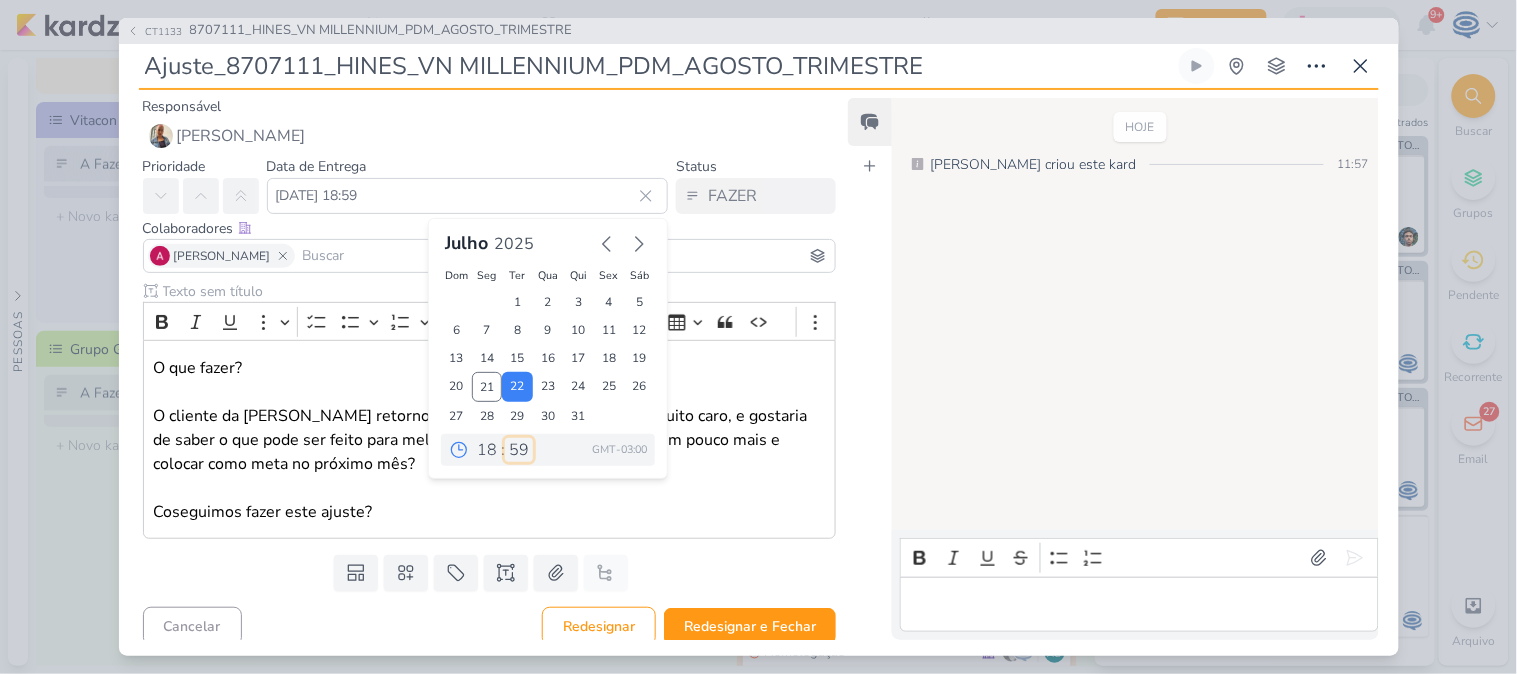 select on "0" 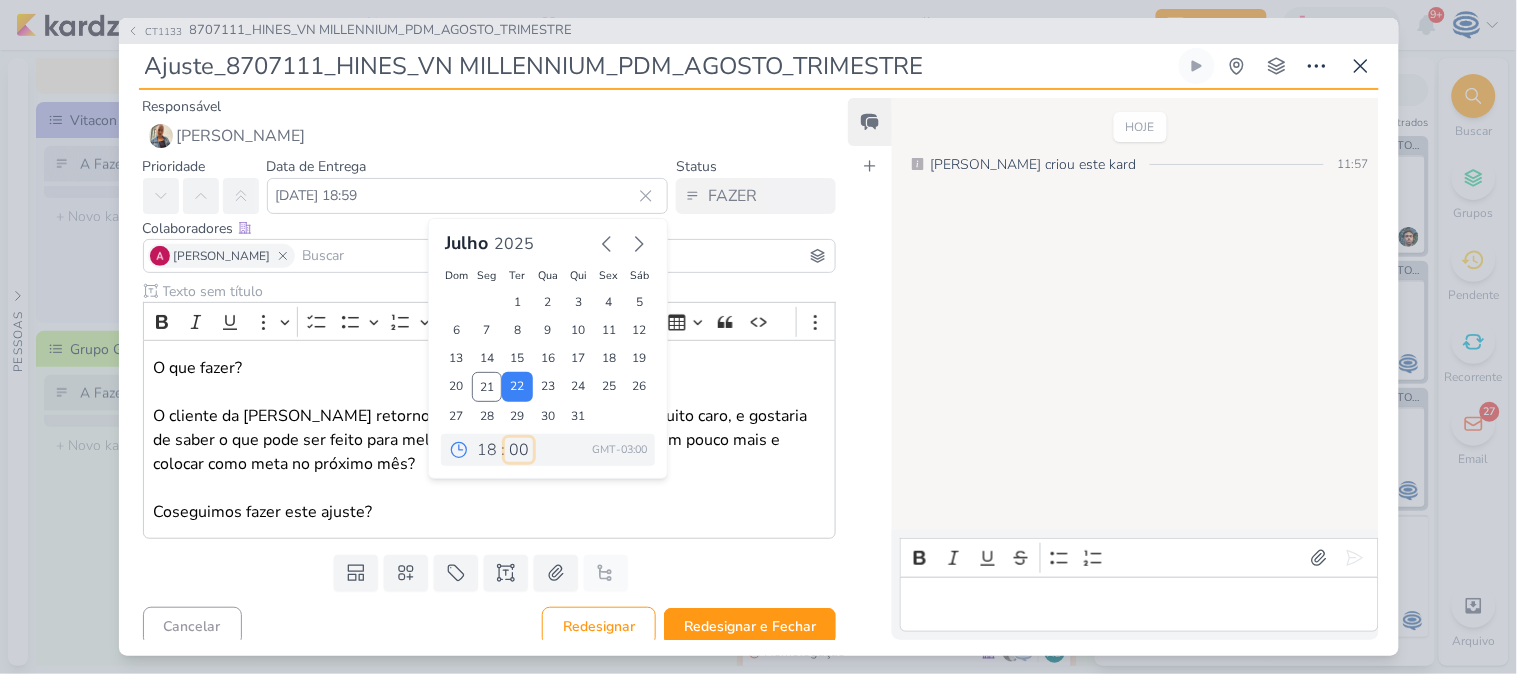 click on "00 05 10 15 20 25 30 35 40 45 50 55
59" at bounding box center (519, 450) 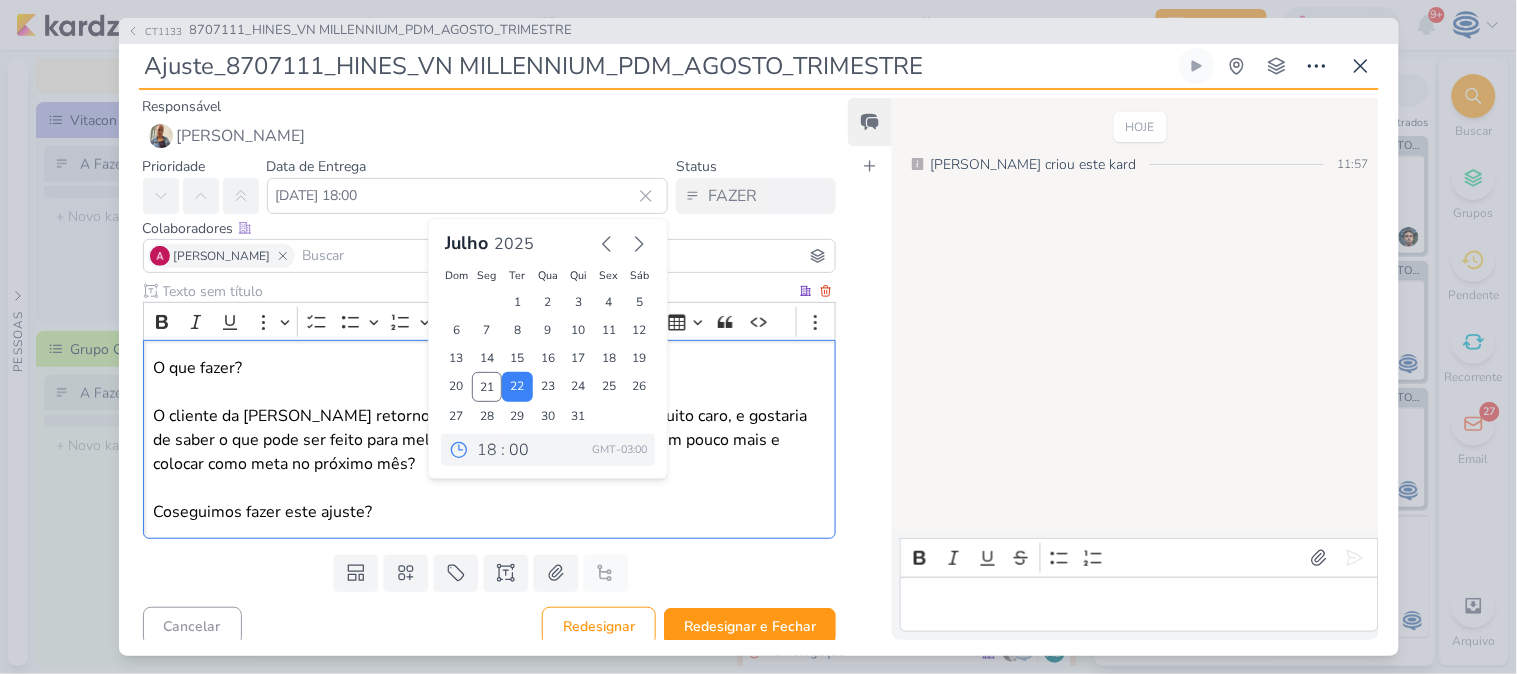click on "O que fazer?  O cliente da Vitacon retornou que verificou que o CPL está muito caro, e gostaria de saber o que pode ser feito para melhorarmos no sentido de reduzir um pouco mais e colocar como meta no próximo mês? Coseguimos fazer este ajuste?" at bounding box center (489, 440) 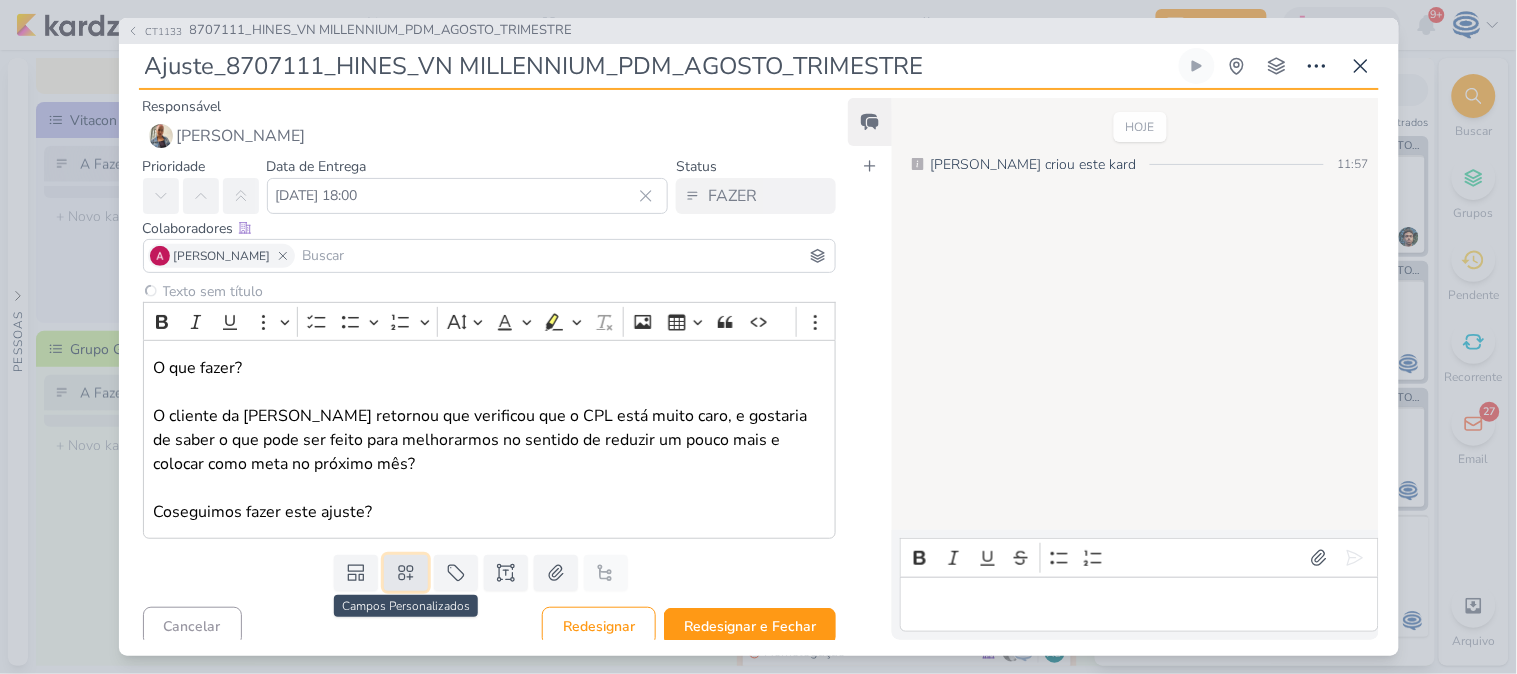 click at bounding box center (406, 573) 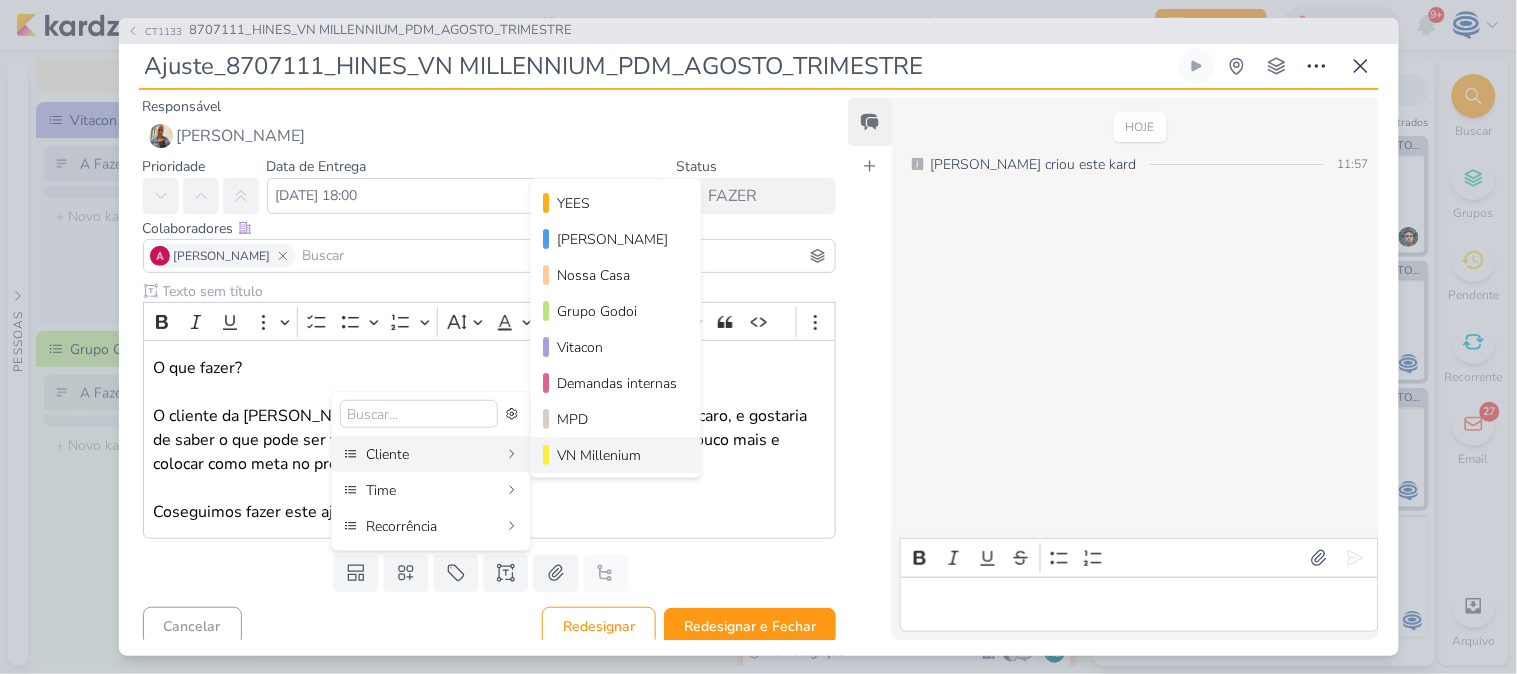 click on "VN Millenium" at bounding box center (617, 455) 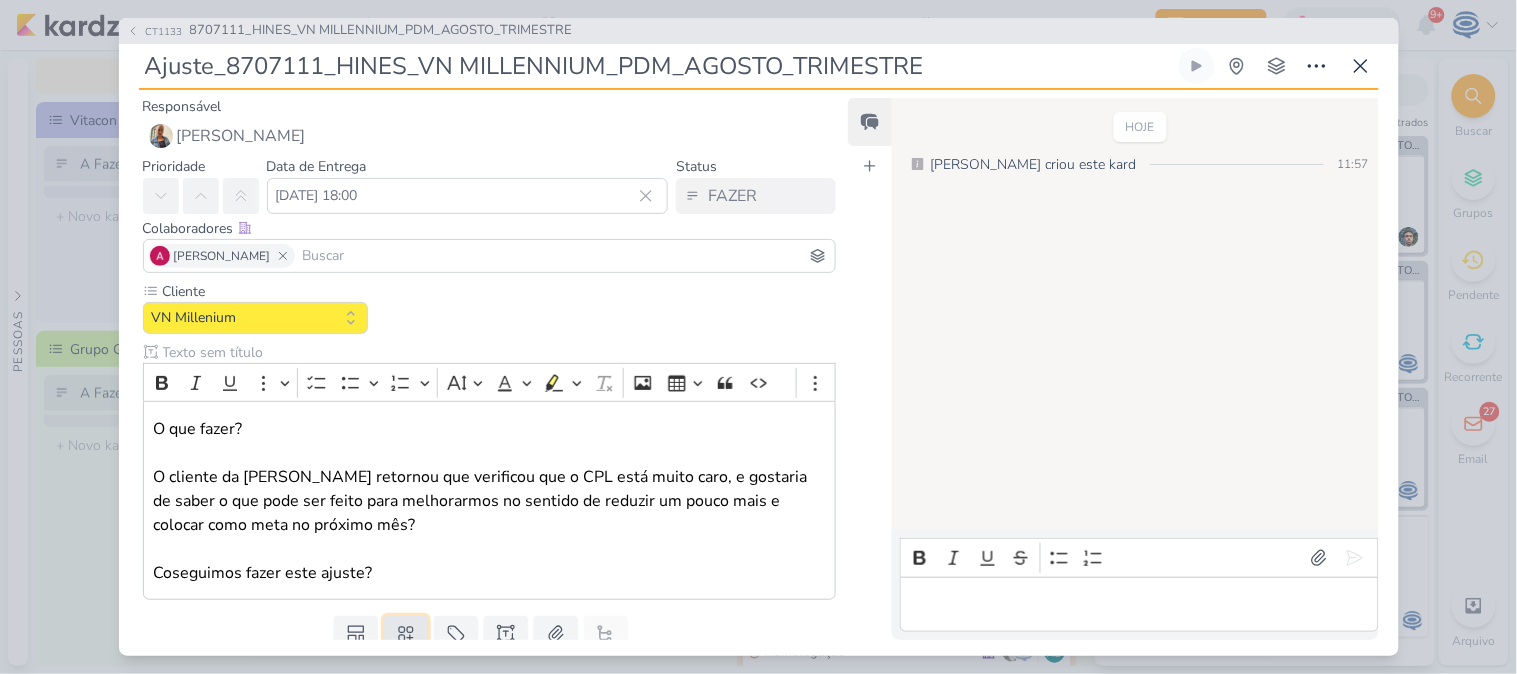 click 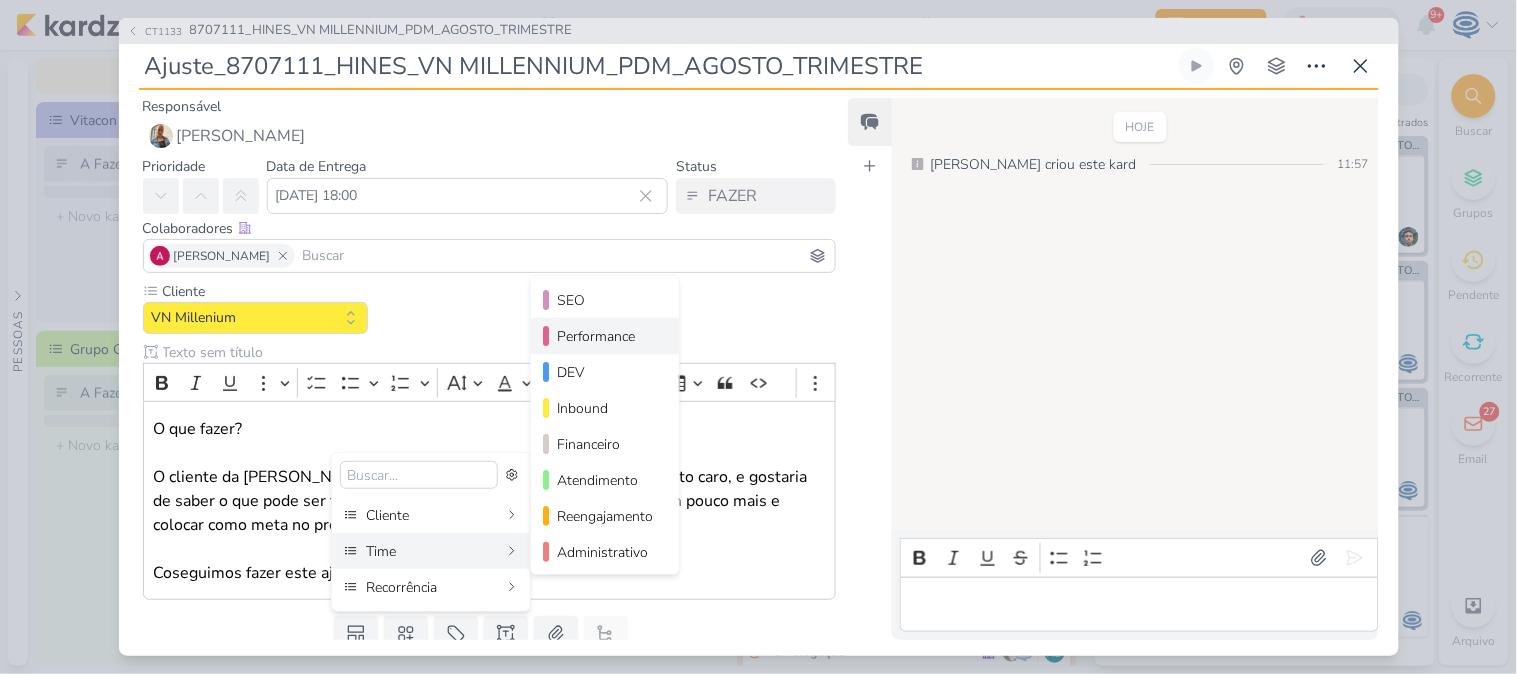 click on "Performance" at bounding box center (606, 336) 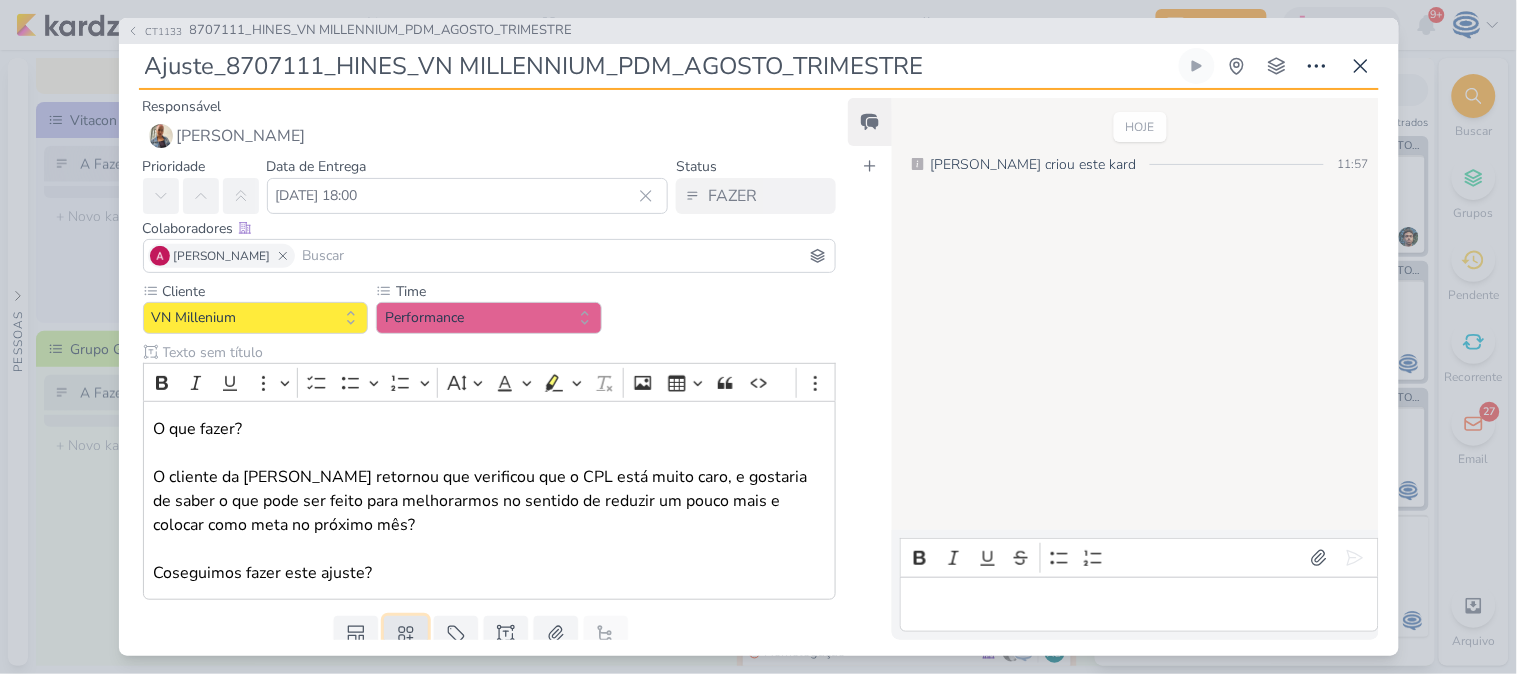 click 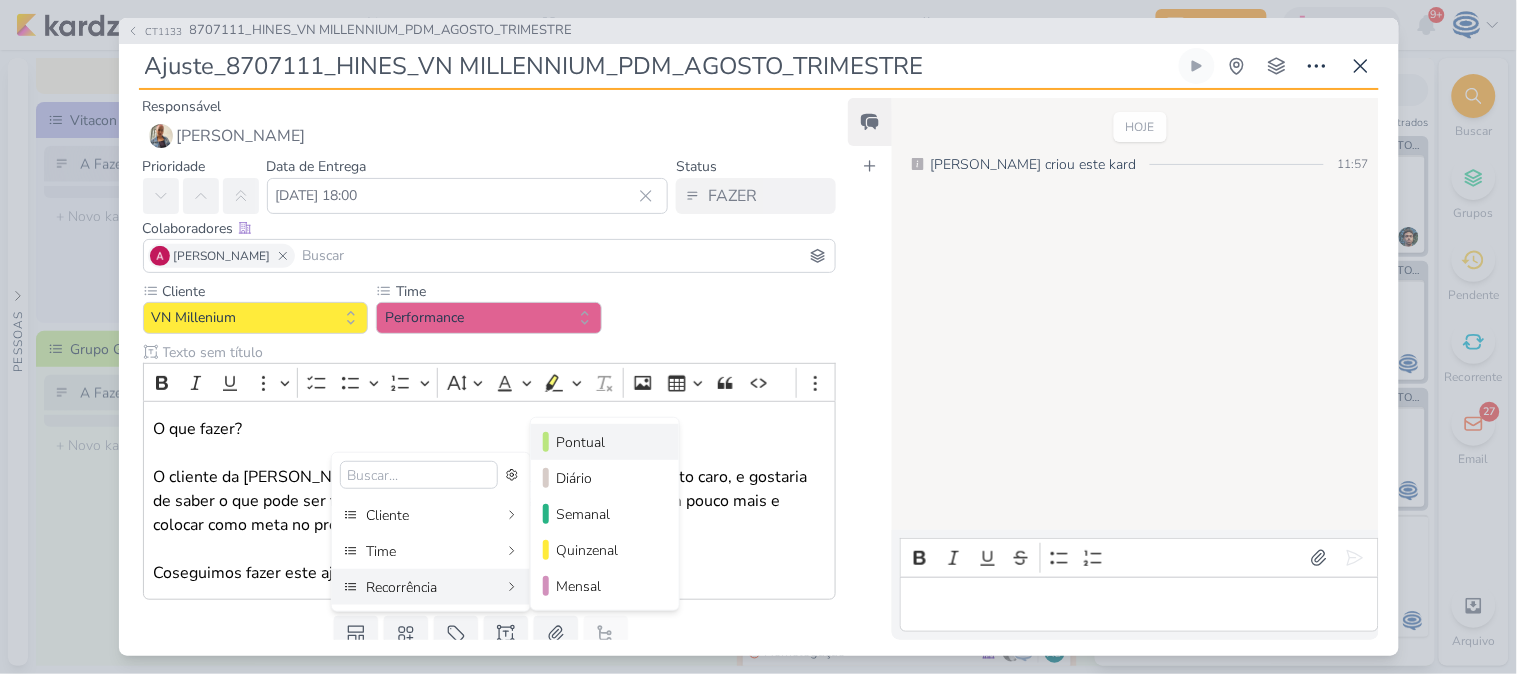 click on "Pontual" at bounding box center [606, 442] 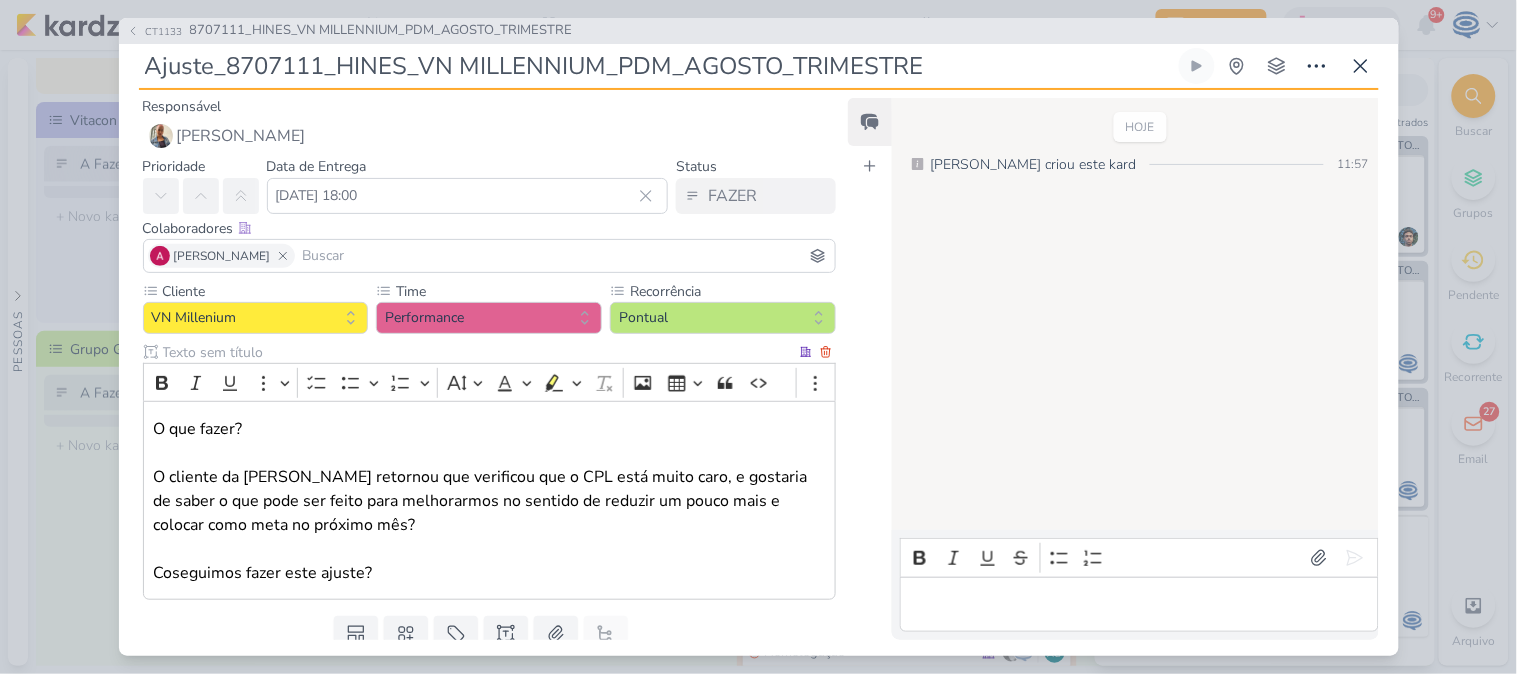 scroll, scrollTop: 71, scrollLeft: 0, axis: vertical 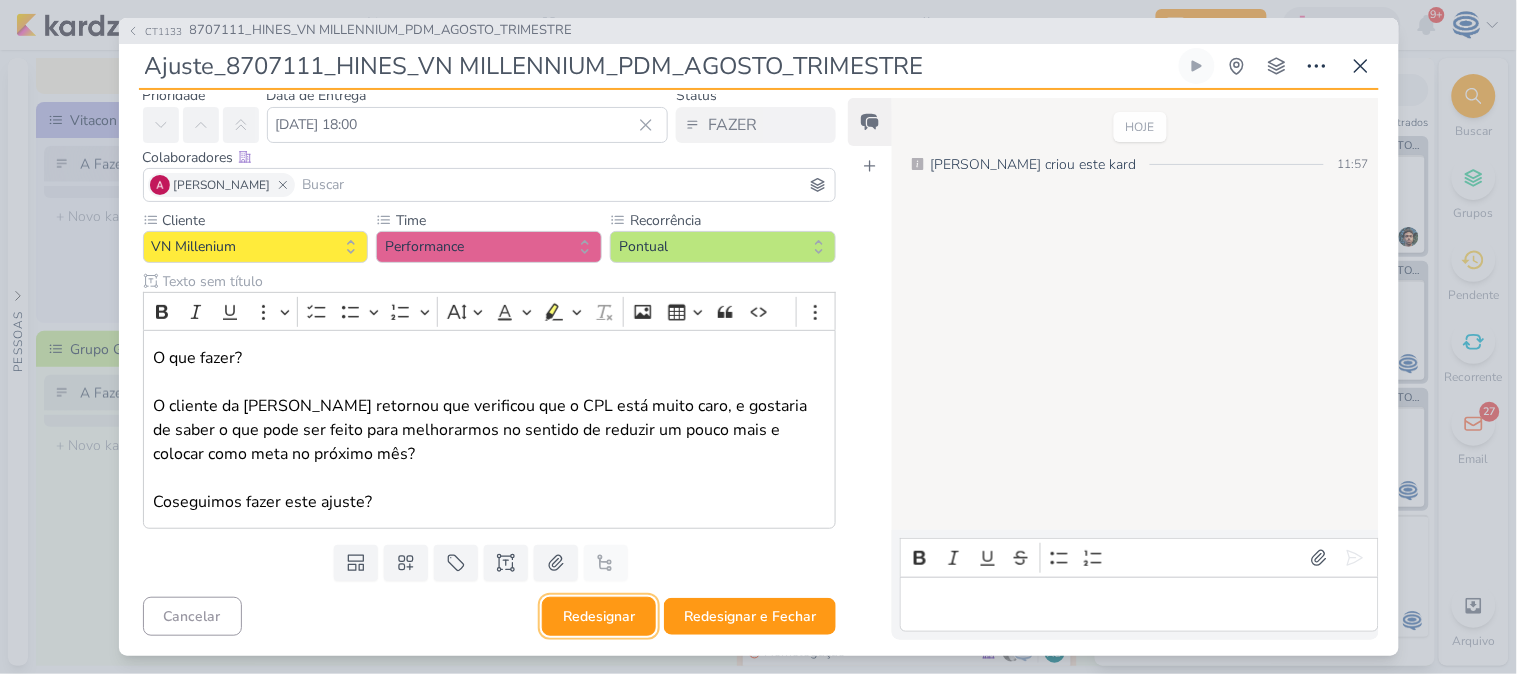 click on "Redesignar" at bounding box center (599, 616) 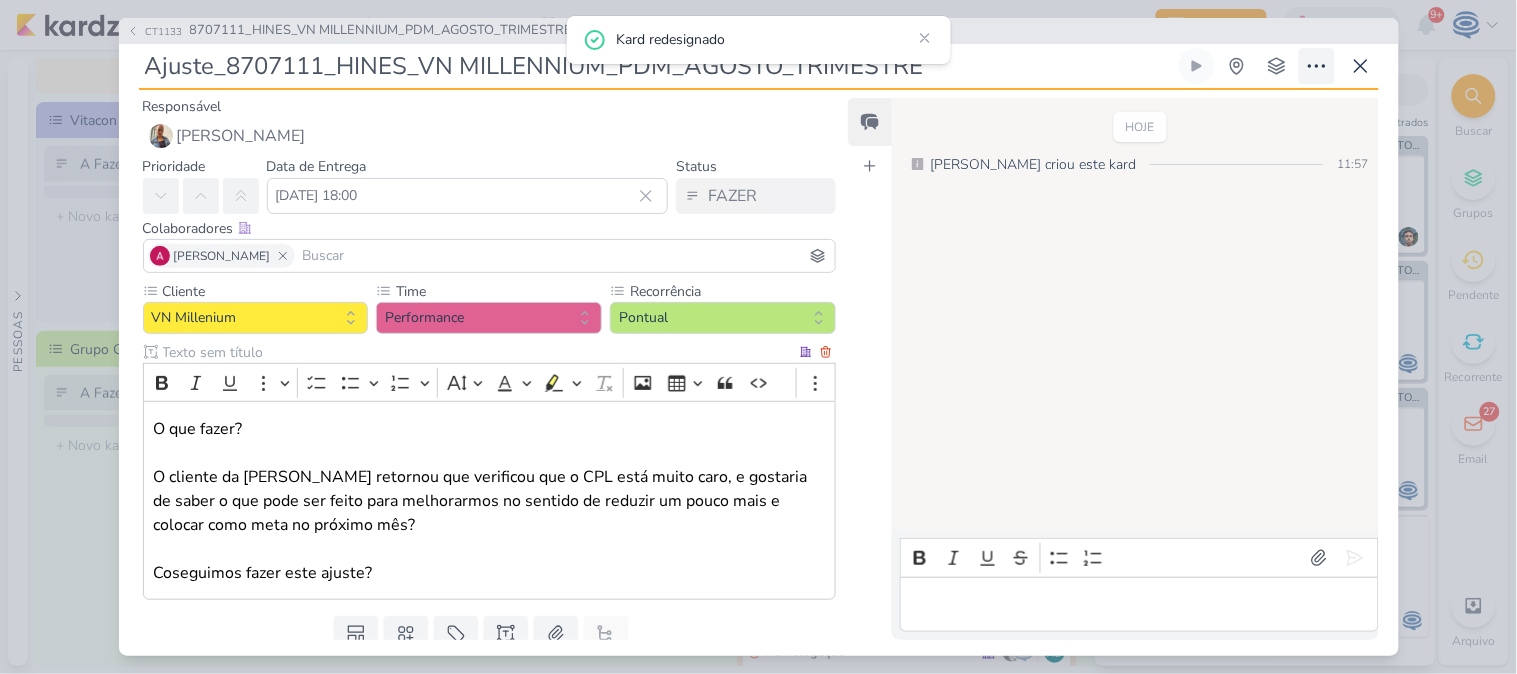 scroll, scrollTop: 1, scrollLeft: 0, axis: vertical 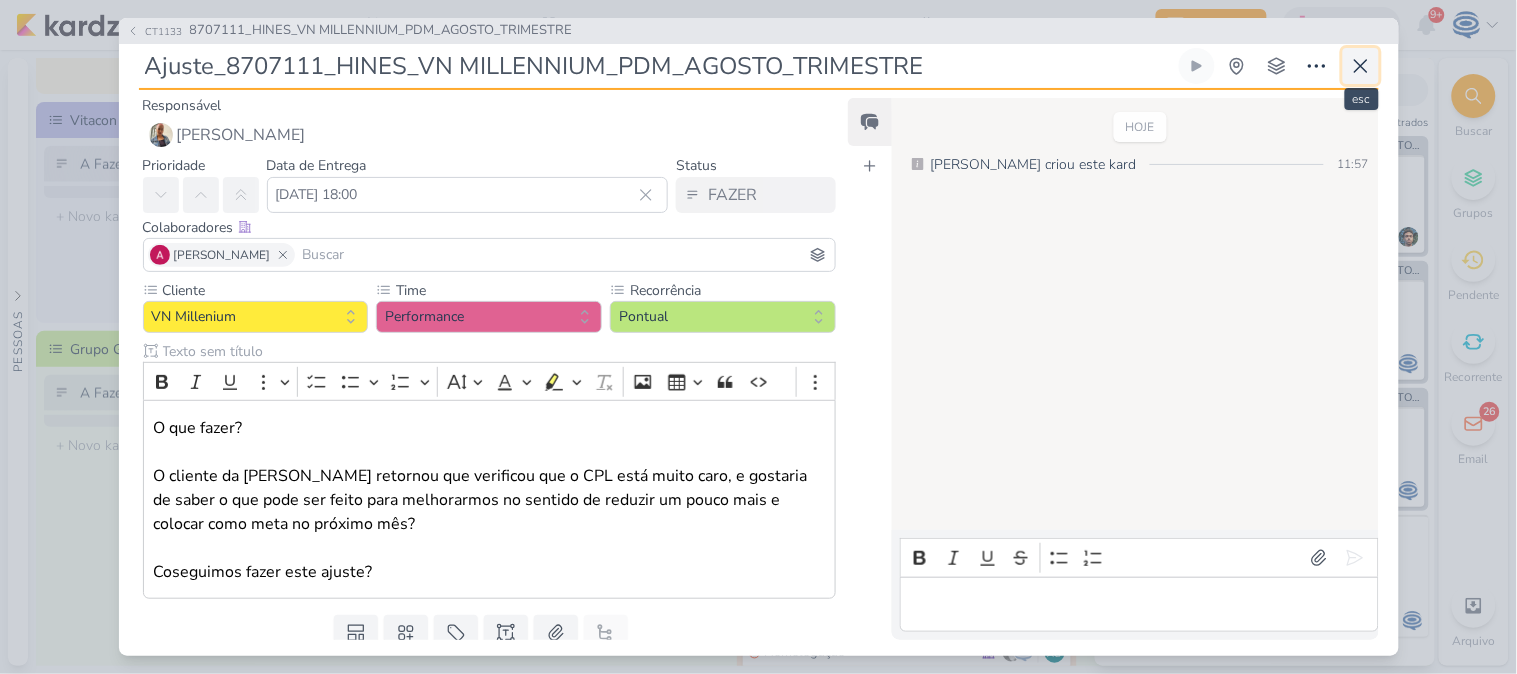 click 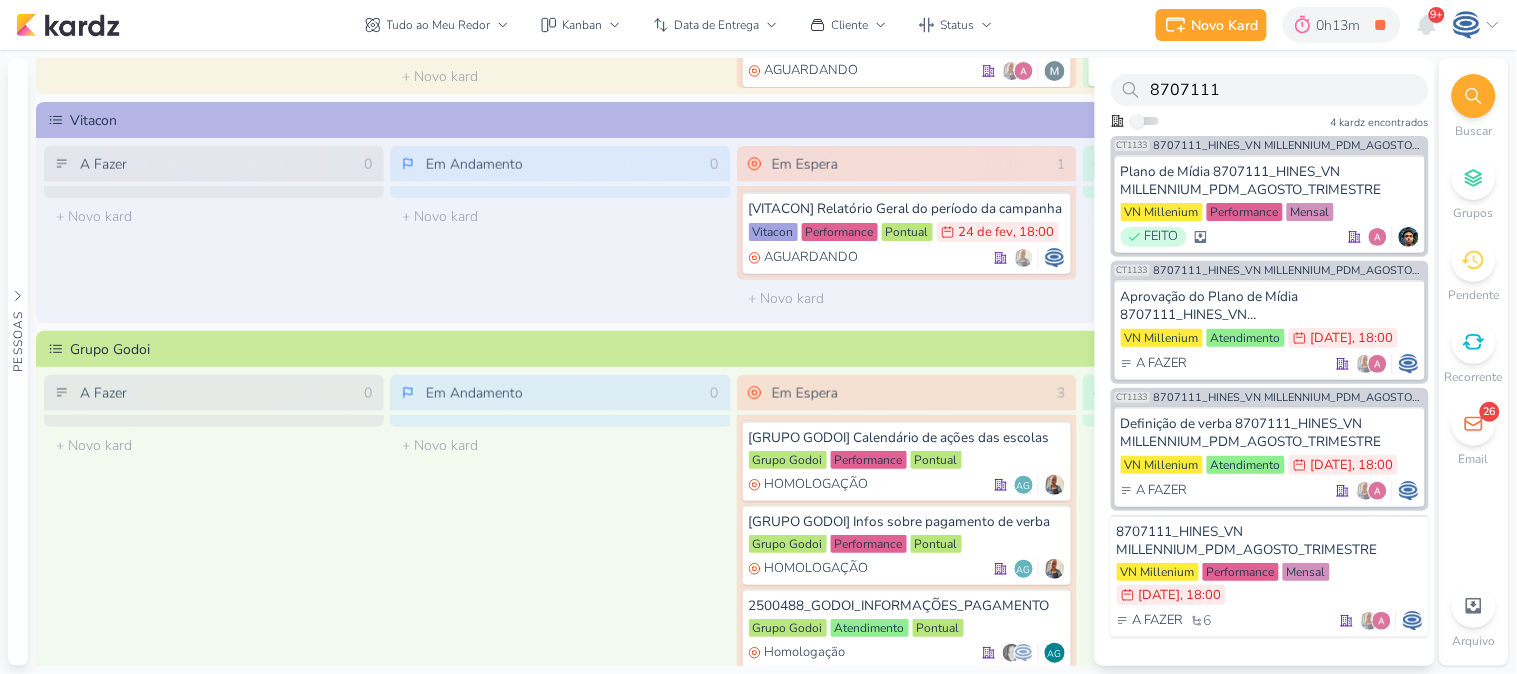 click 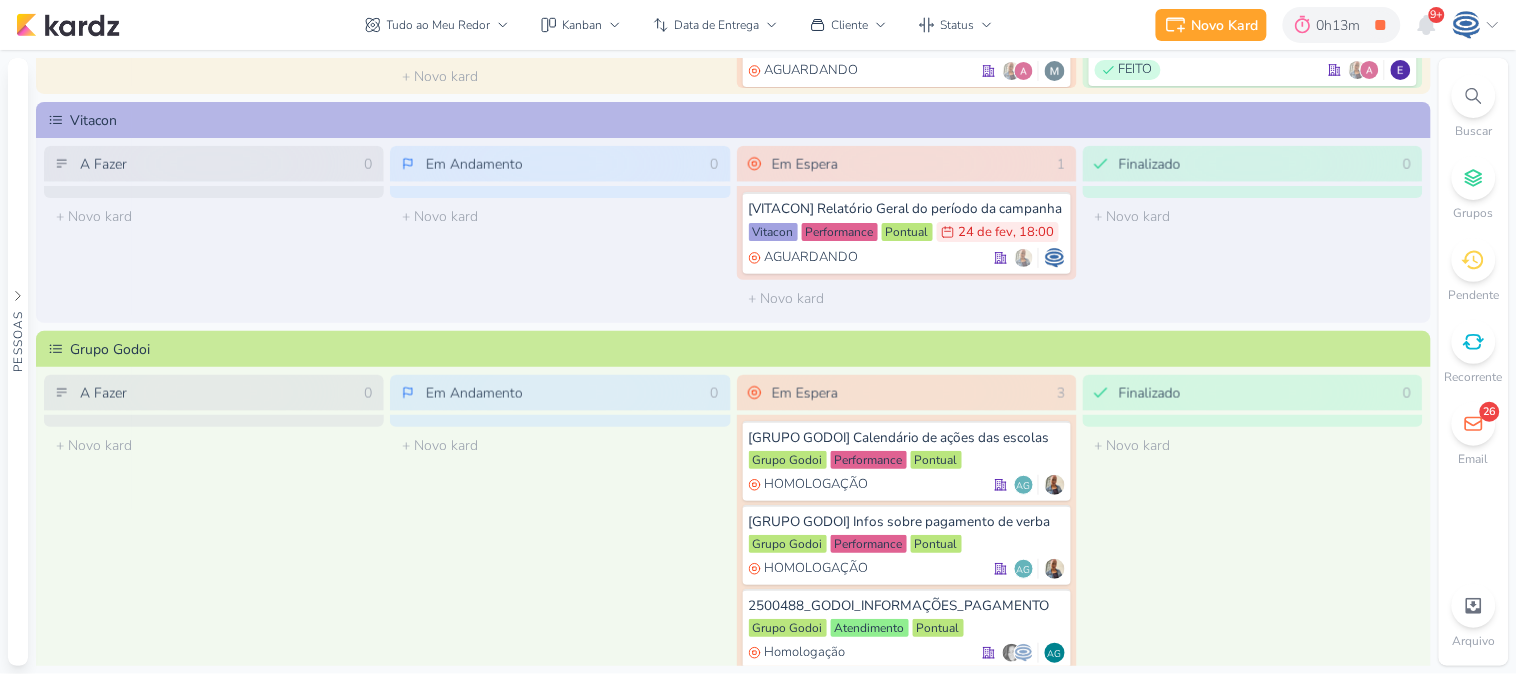 click 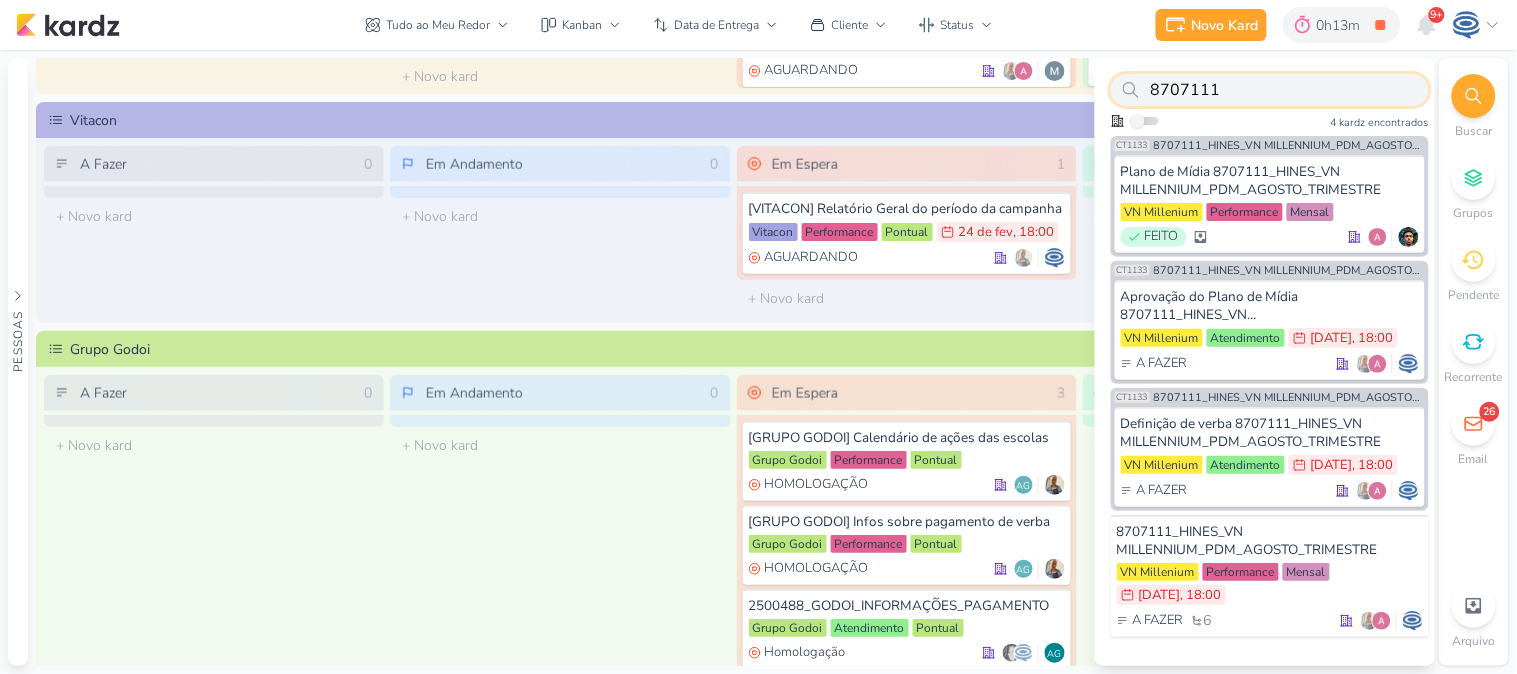 paste on "072_HINES_VN MILLENNIUM_RELATÓRIO_CONSOLIDADO" 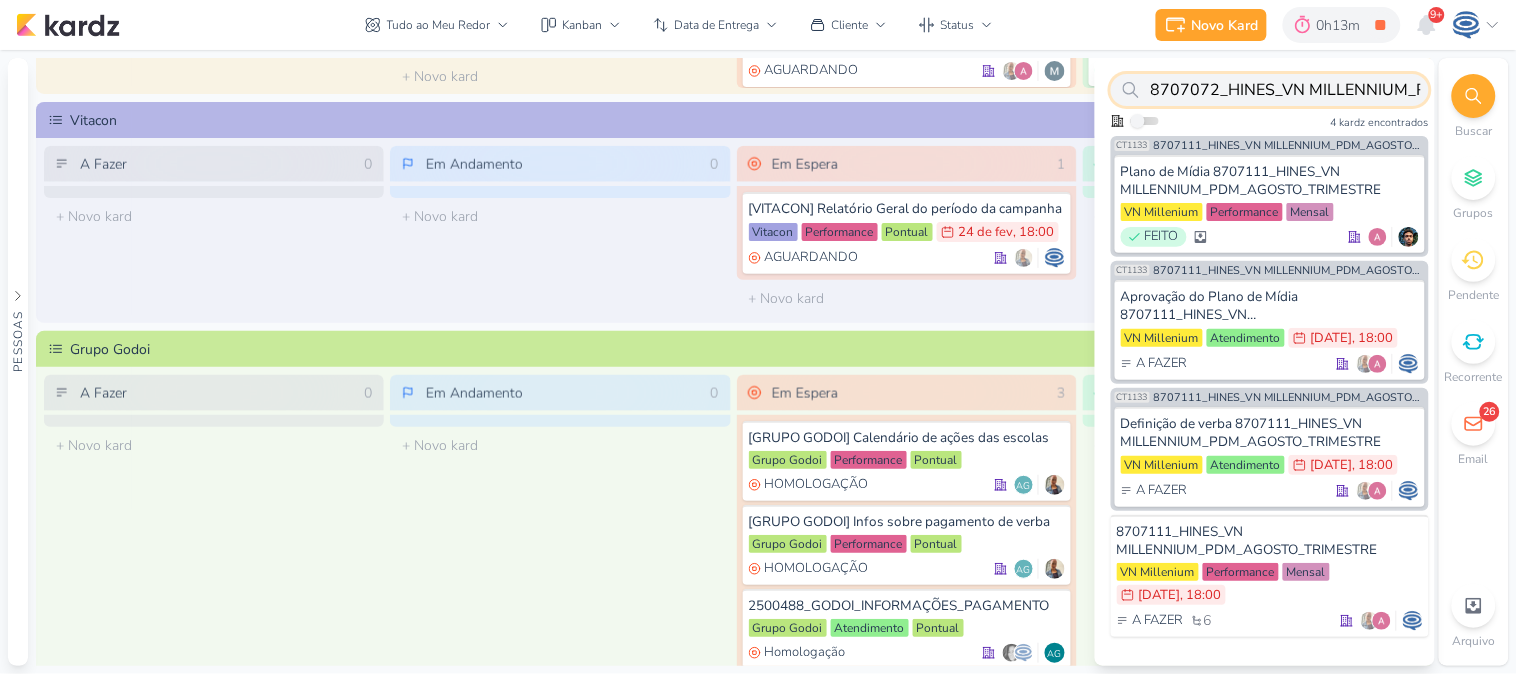 scroll, scrollTop: 0, scrollLeft: 210, axis: horizontal 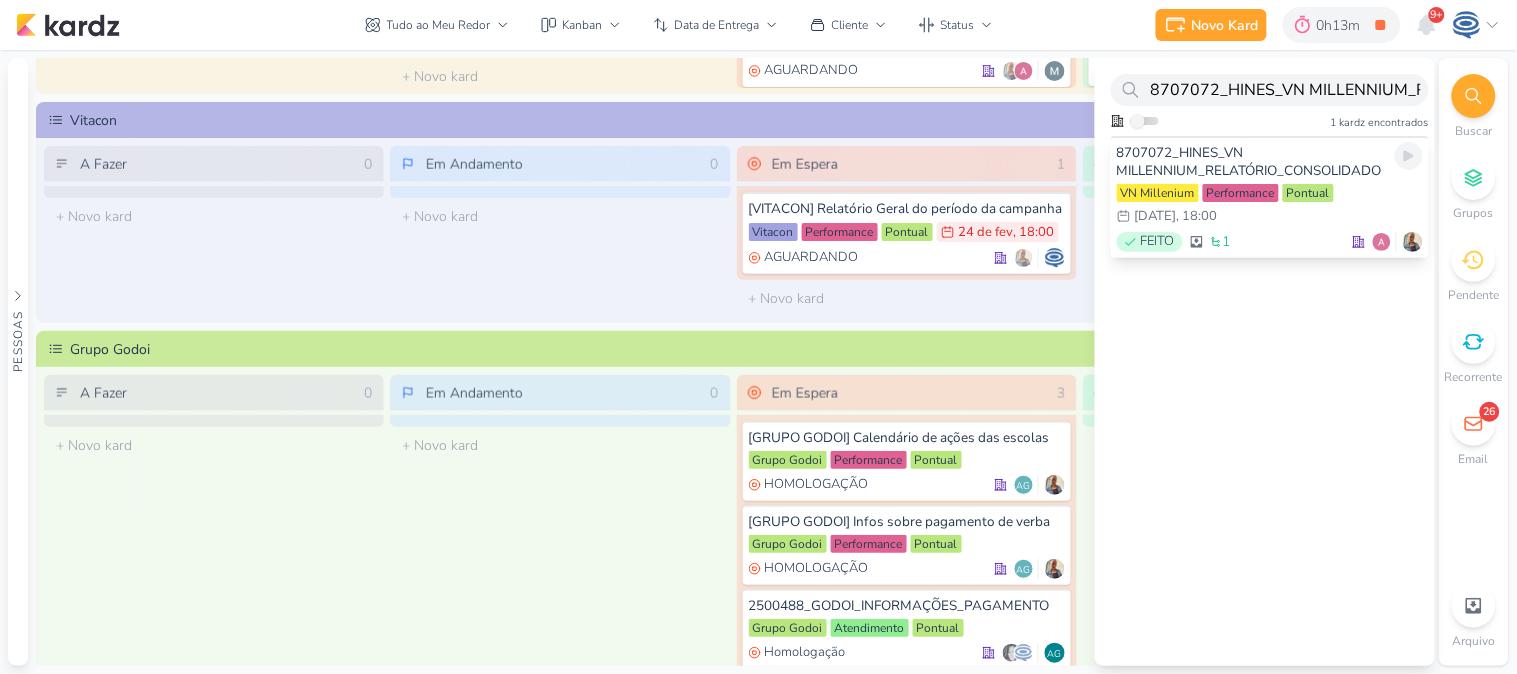 click on "8707072_HINES_VN MILLENNIUM_RELATÓRIO_CONSOLIDADO" at bounding box center [1270, 162] 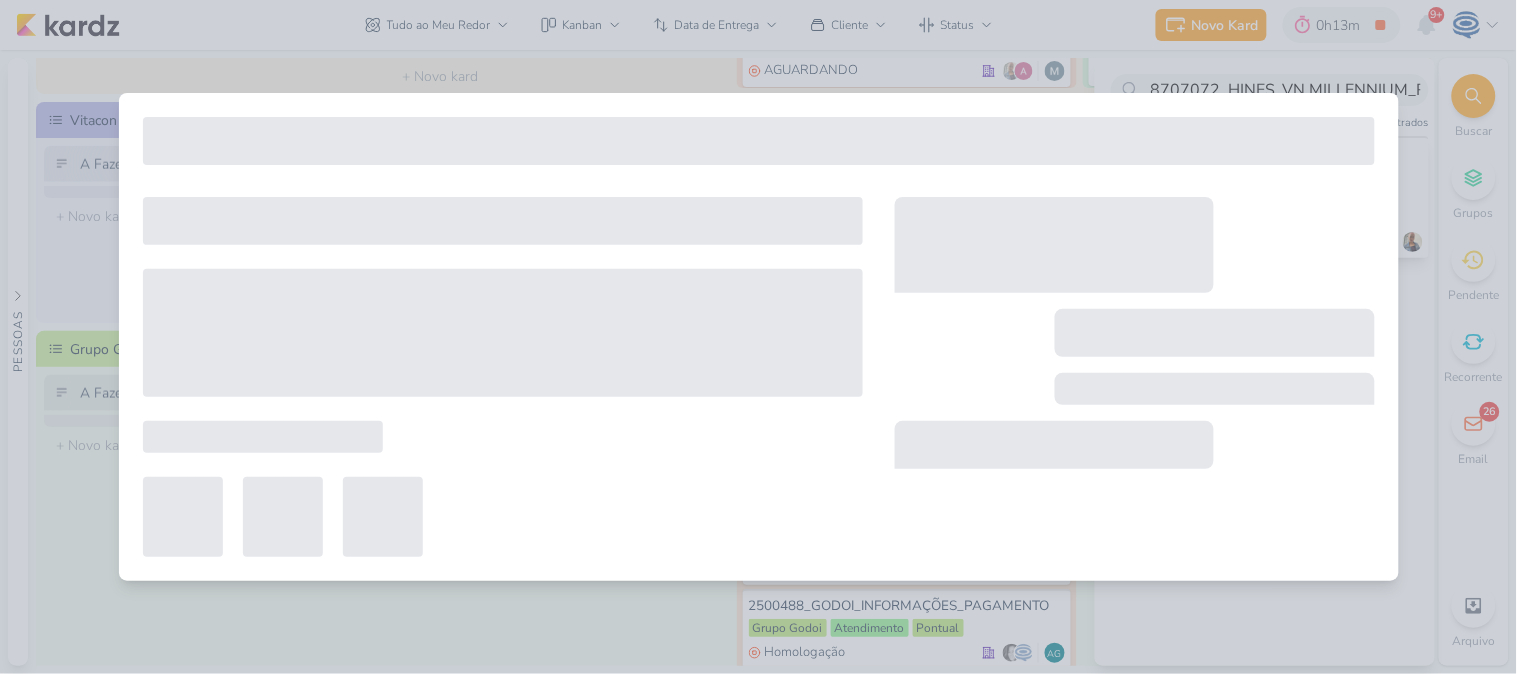 click on "1.99.0
Novo Kard
Ctrl + k
0h13m
DEMANDAS PERFORMANCE
0h13m
Hoje
0h13m
Semana 0h13m Mês 0h13m" at bounding box center [758, 333] 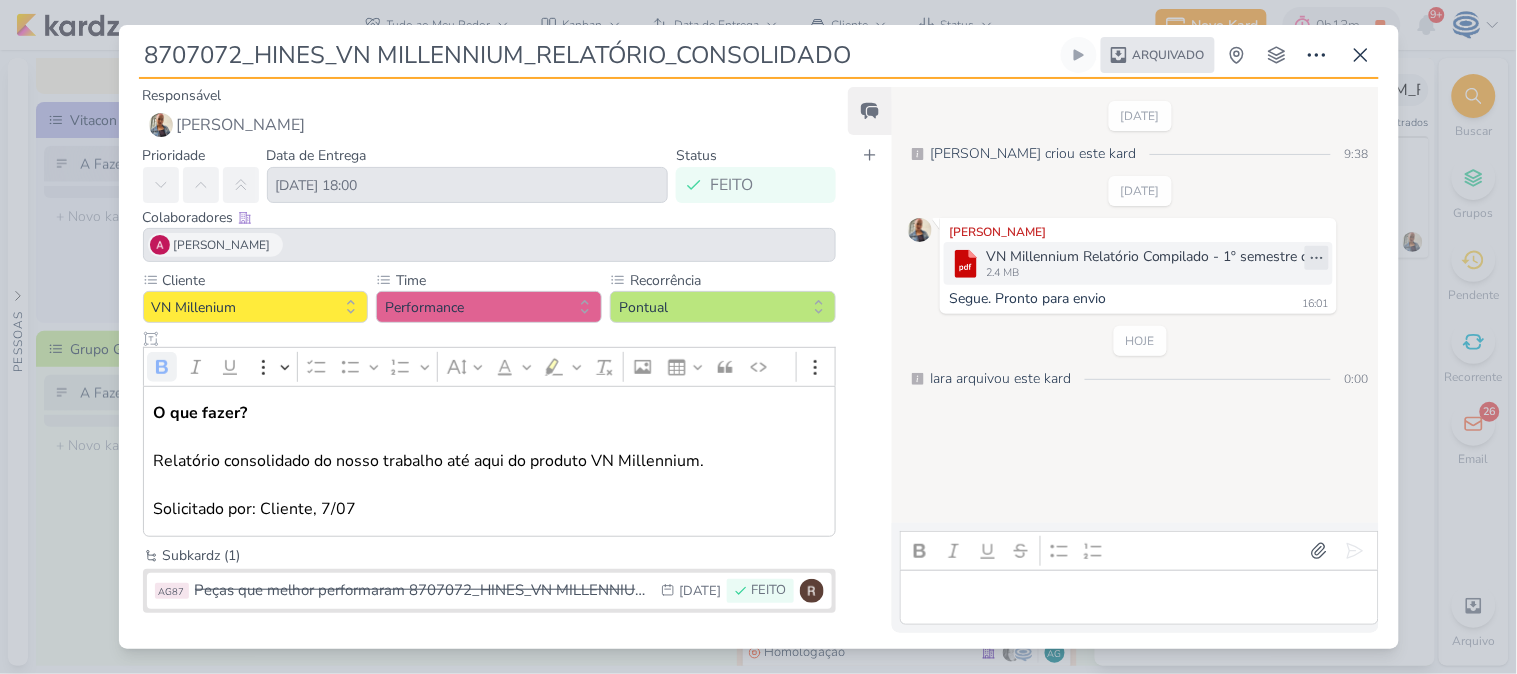 click 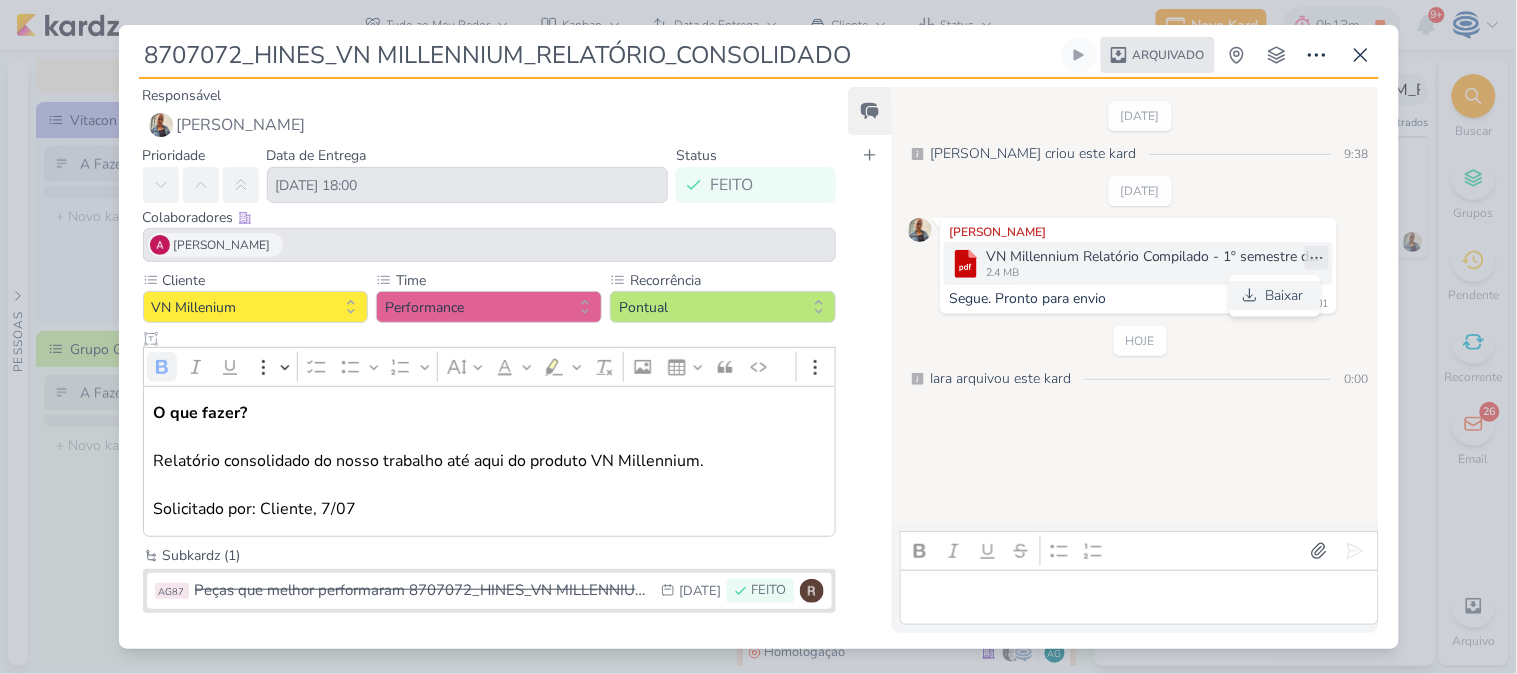 click on "Baixar" at bounding box center (1285, 295) 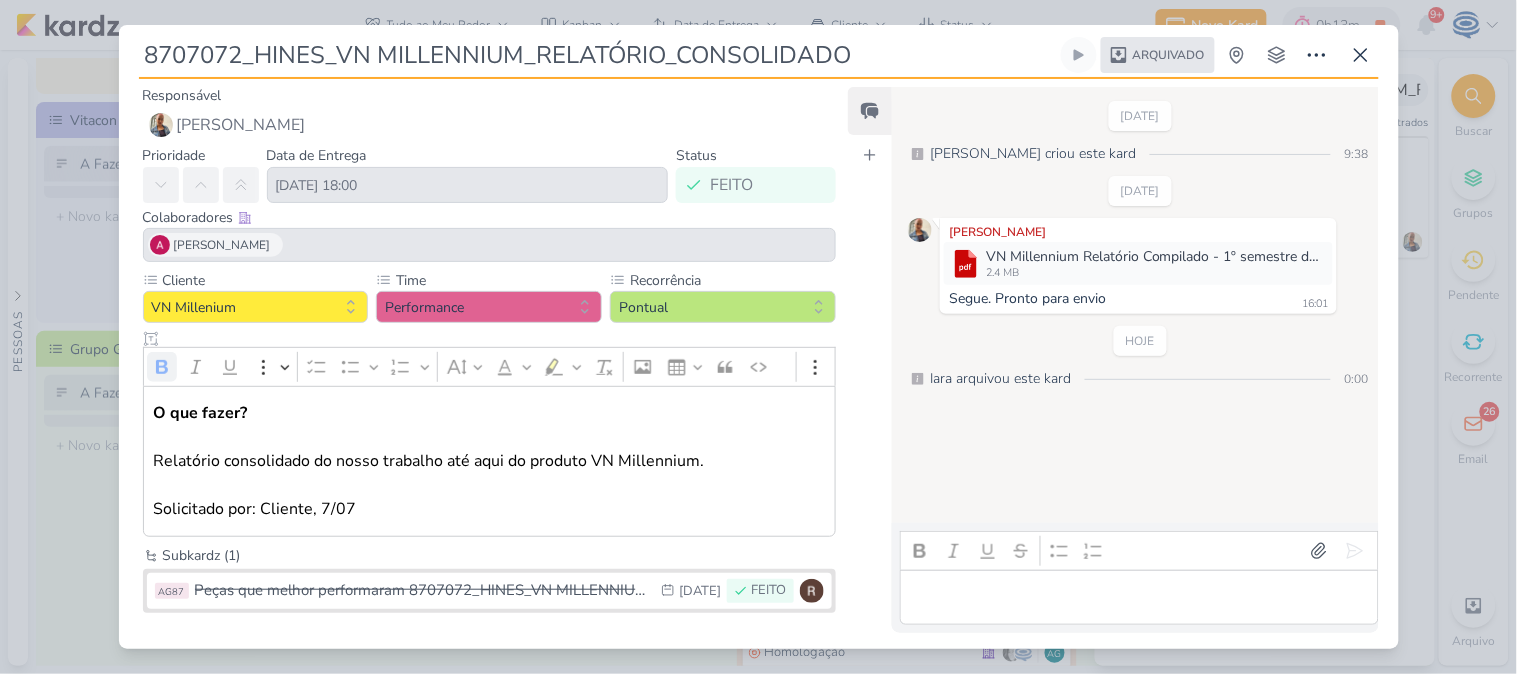 click on "8707072_HINES_VN MILLENNIUM_RELATÓRIO_CONSOLIDADO
Arquivado" at bounding box center [758, 337] 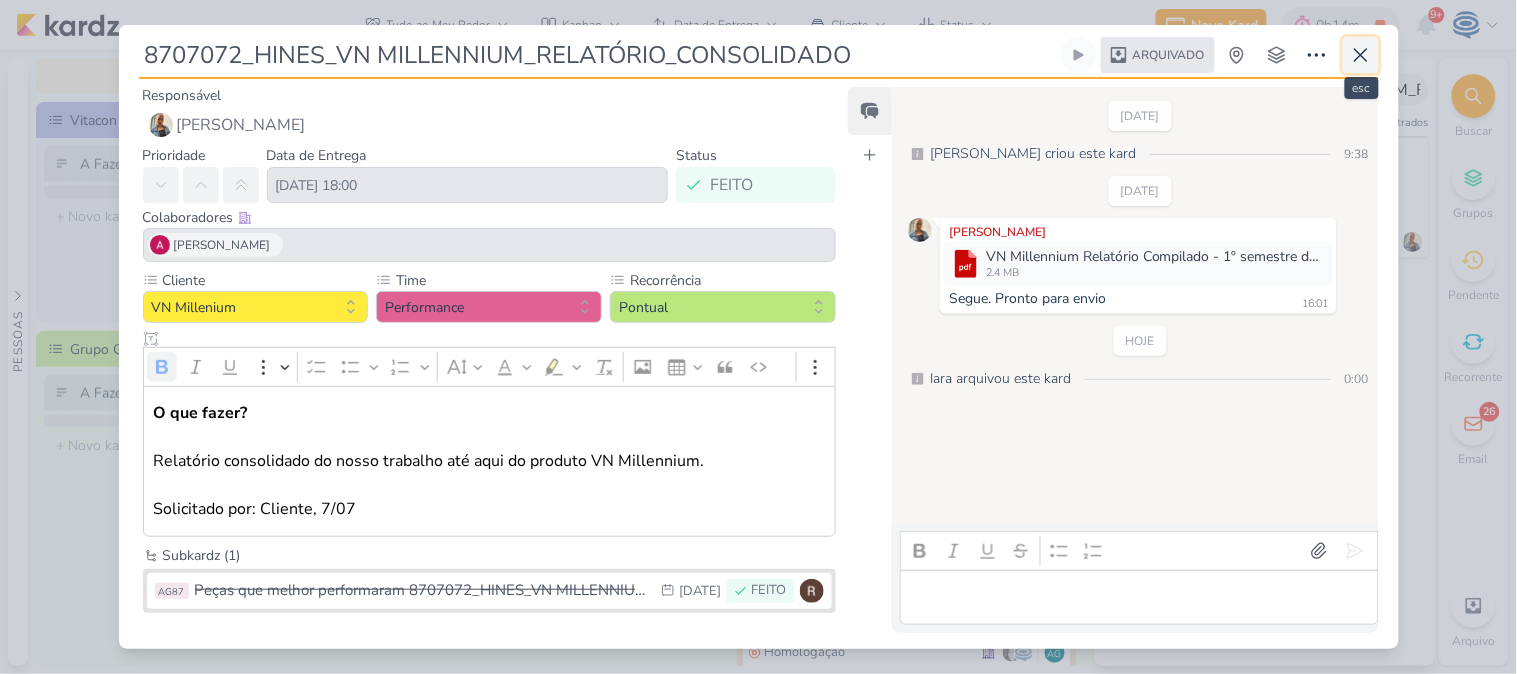 click 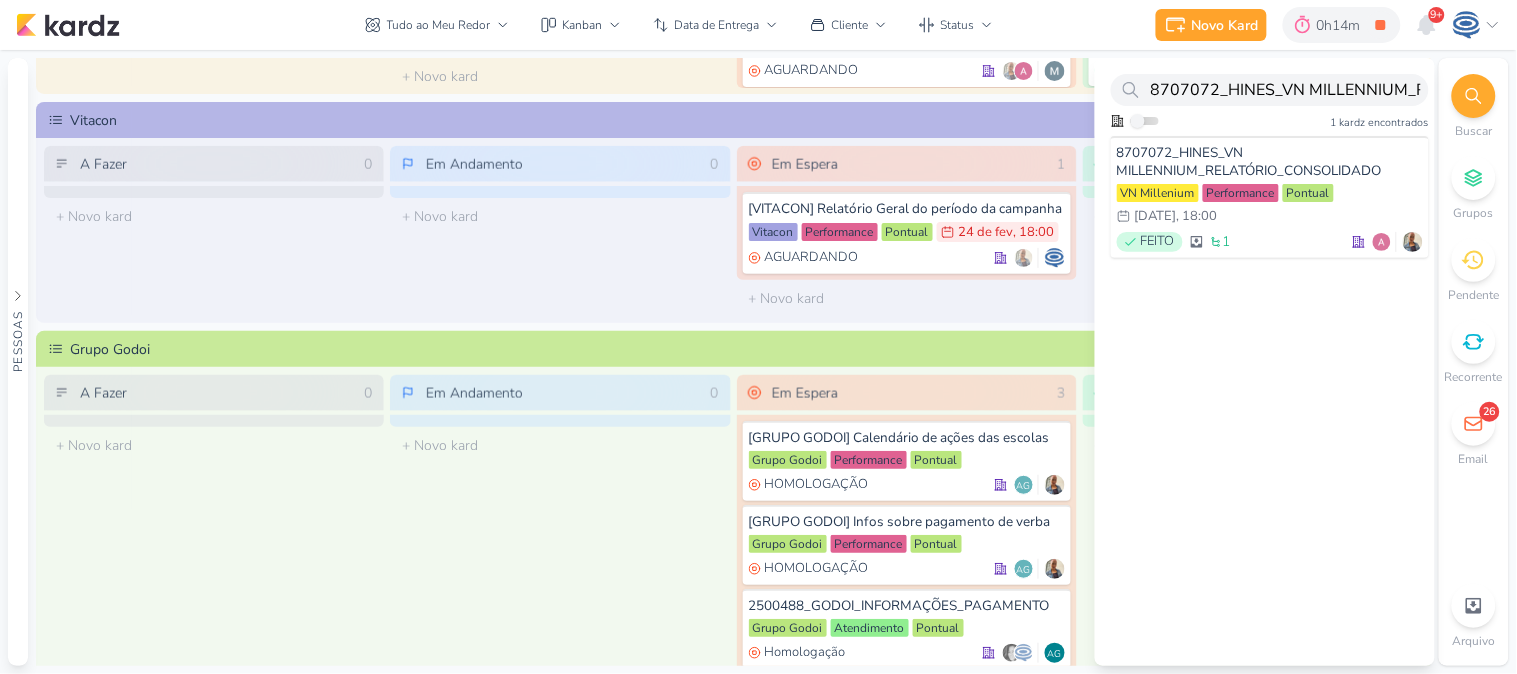 click 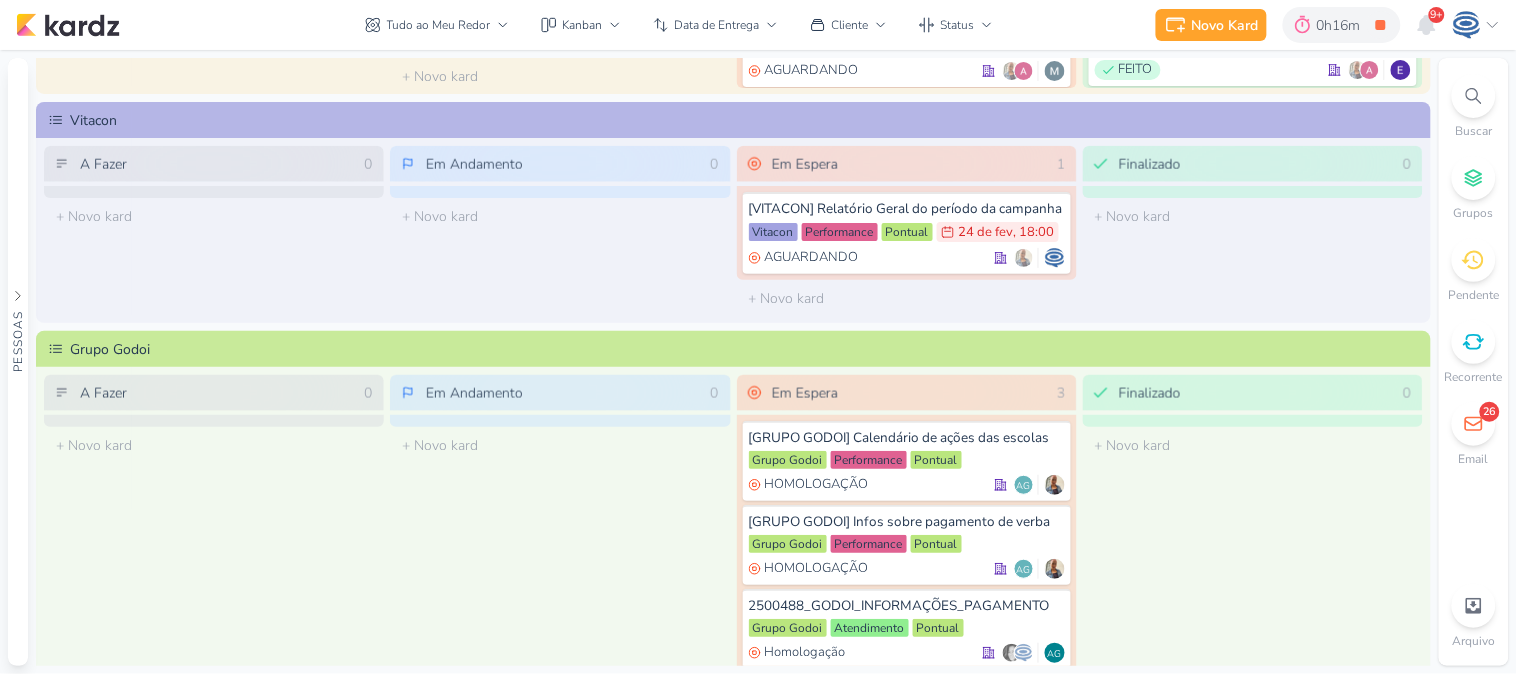 click on "Buscar" at bounding box center (1474, 107) 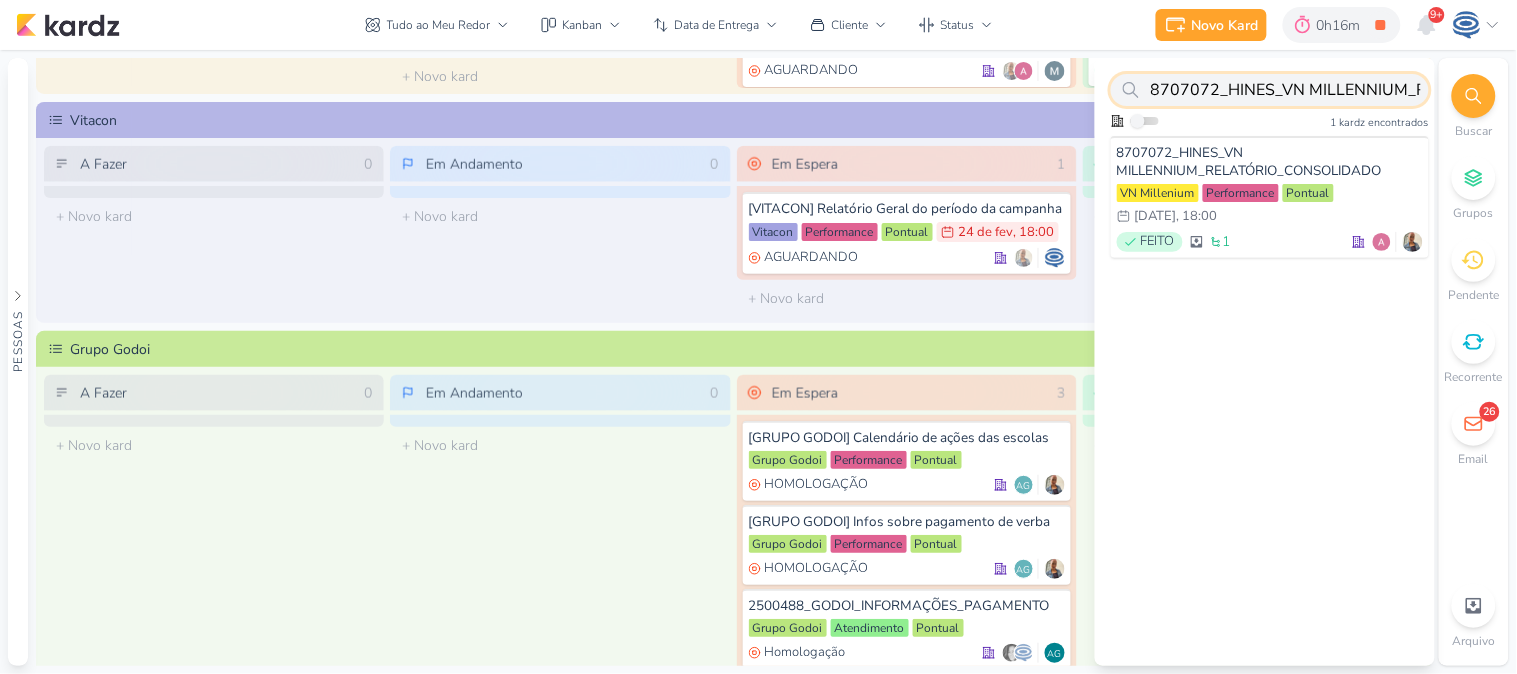 paste on "2500356" 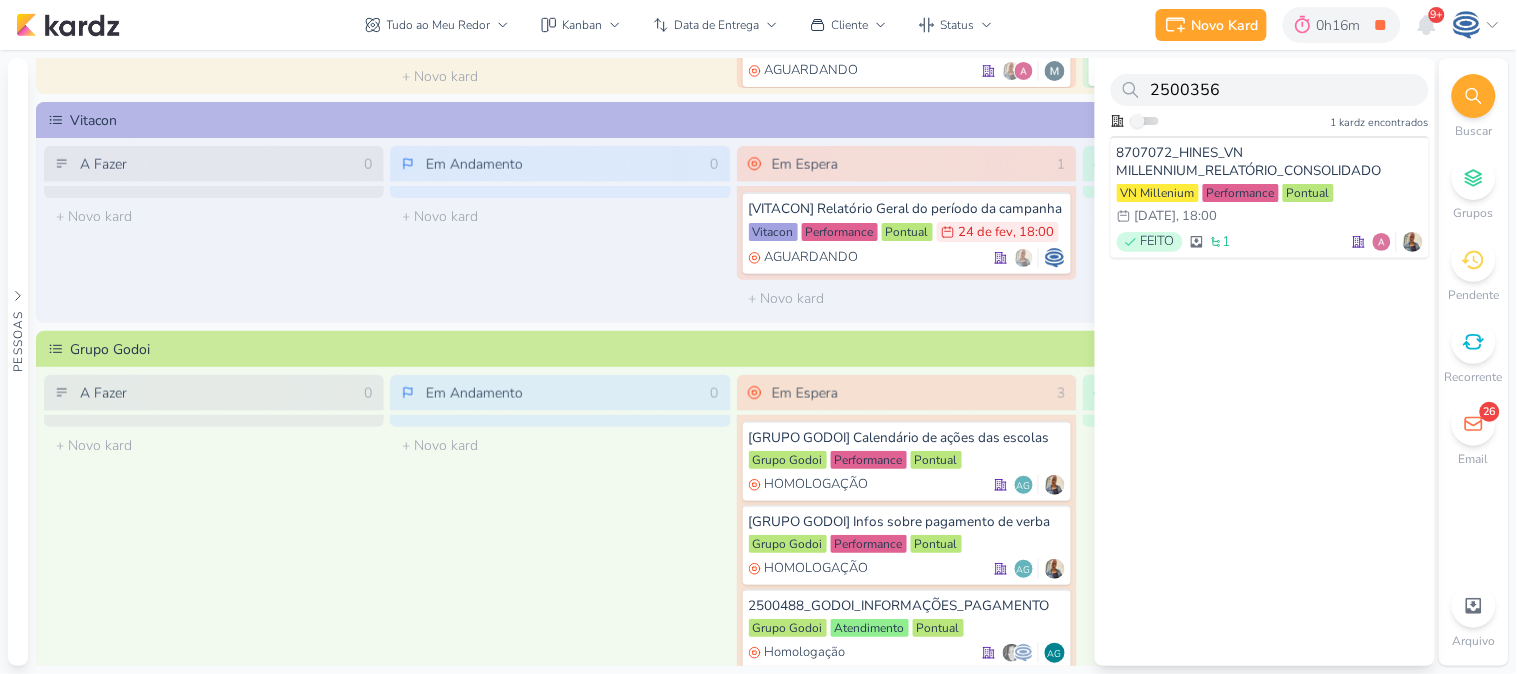 click at bounding box center [1474, 96] 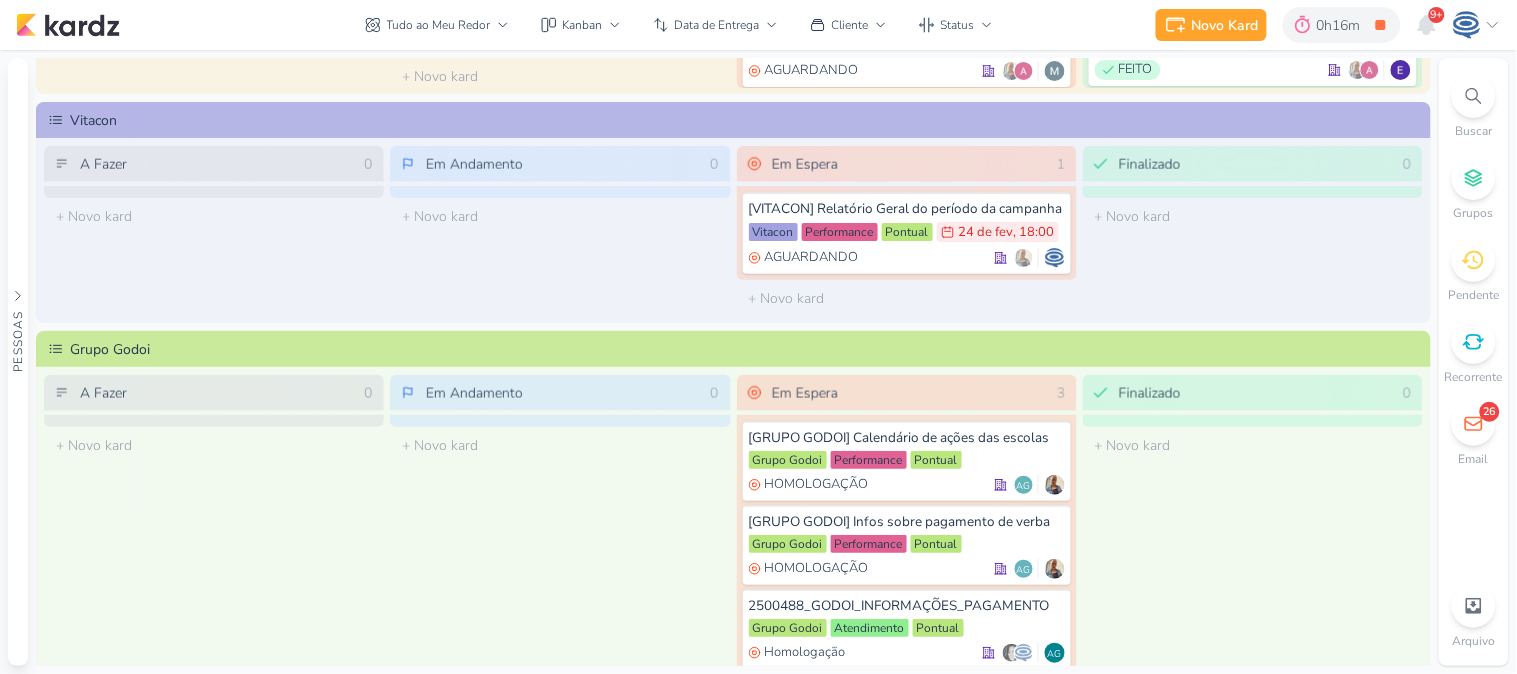 click at bounding box center (1474, 96) 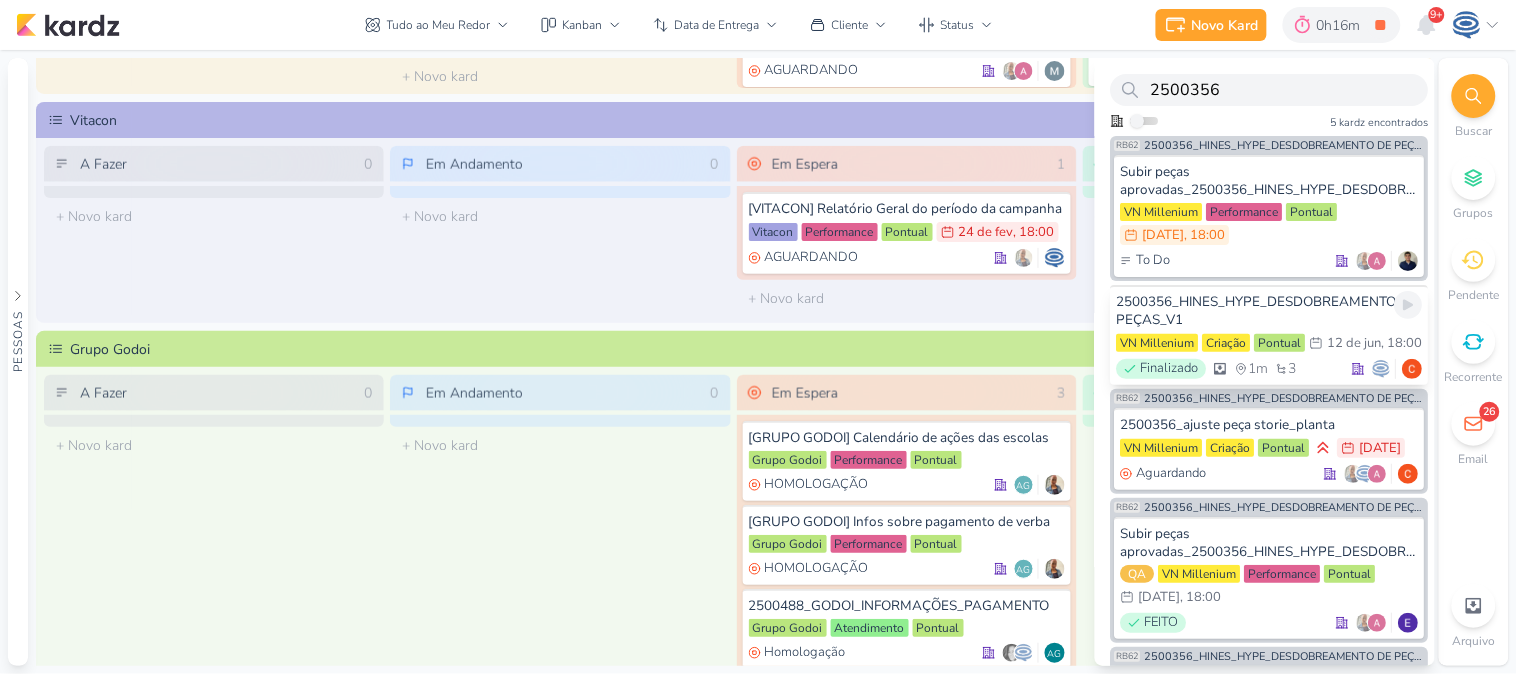 click on "2500356_HINES_HYPE_DESDOBREAMENTO DE PEÇAS_V1" at bounding box center (1270, 311) 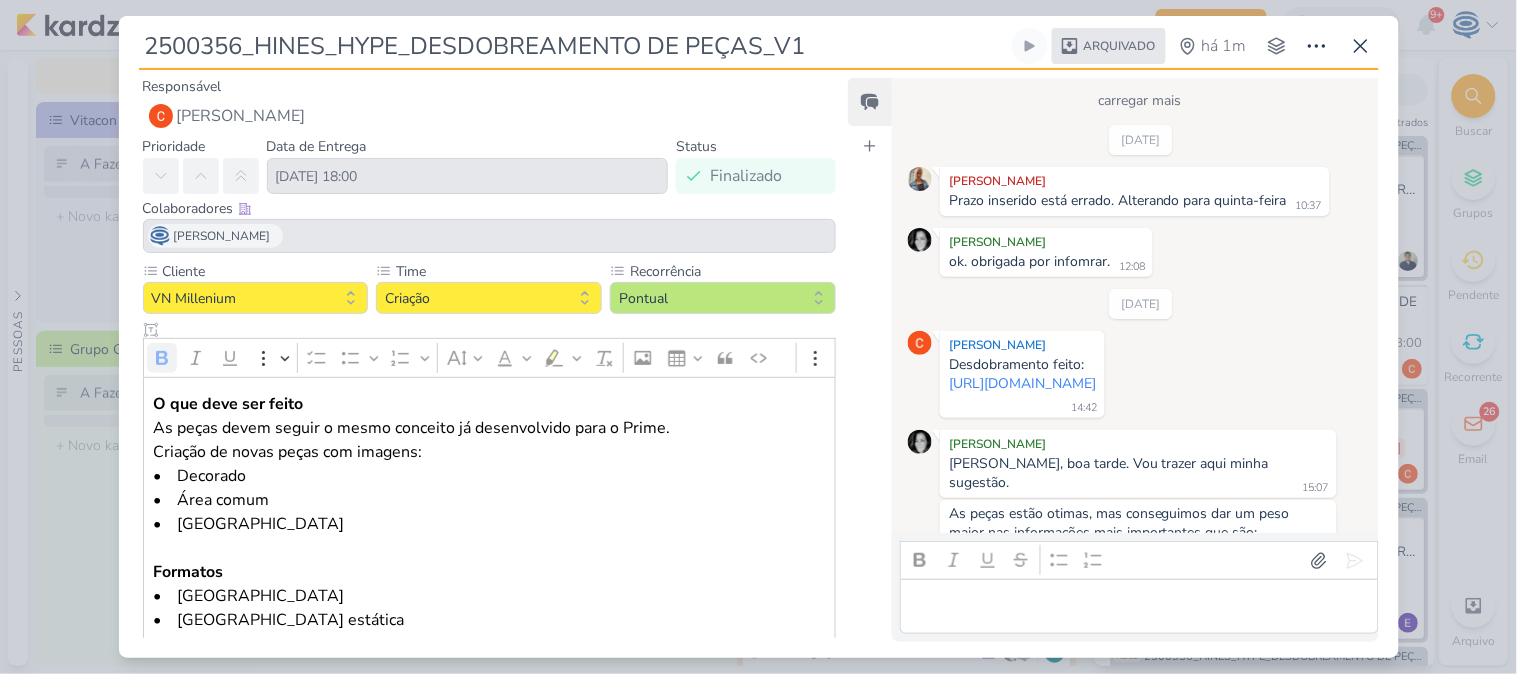 scroll, scrollTop: 1740, scrollLeft: 0, axis: vertical 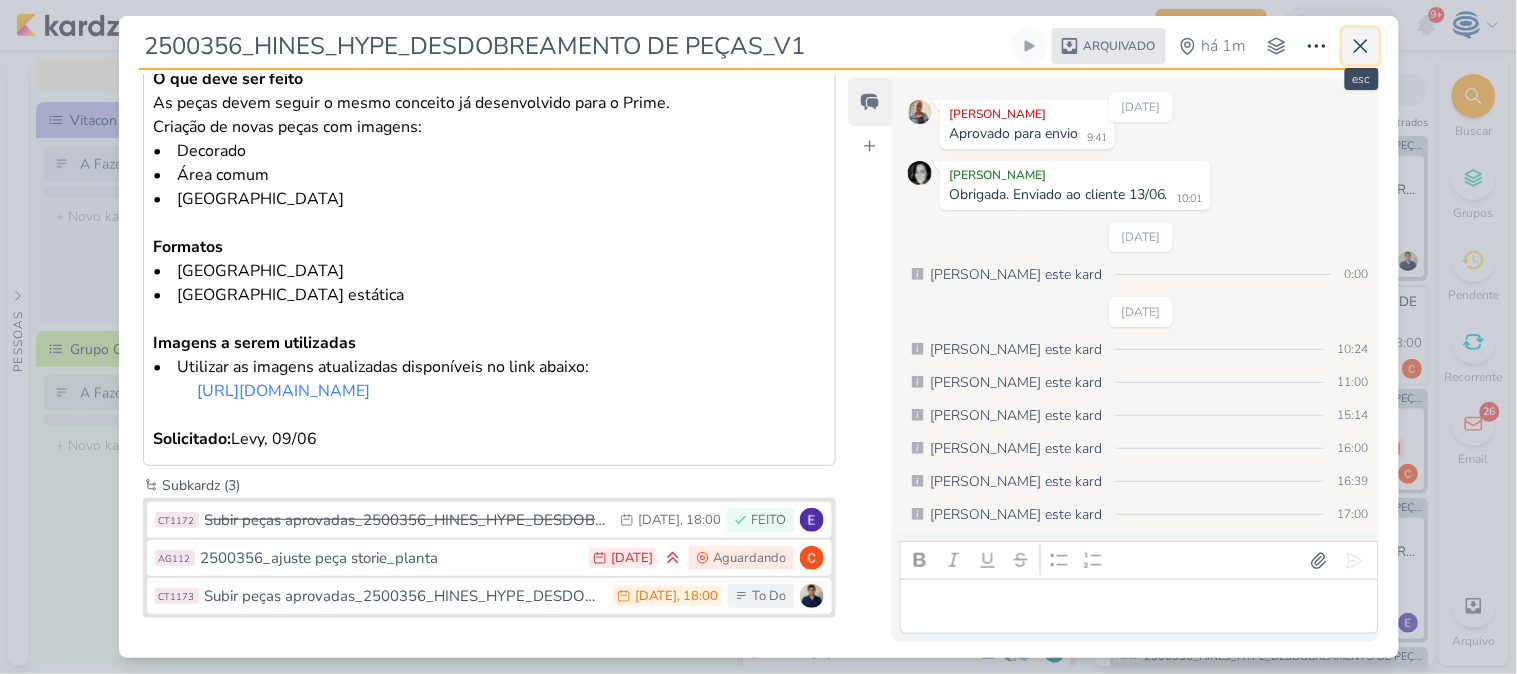 click 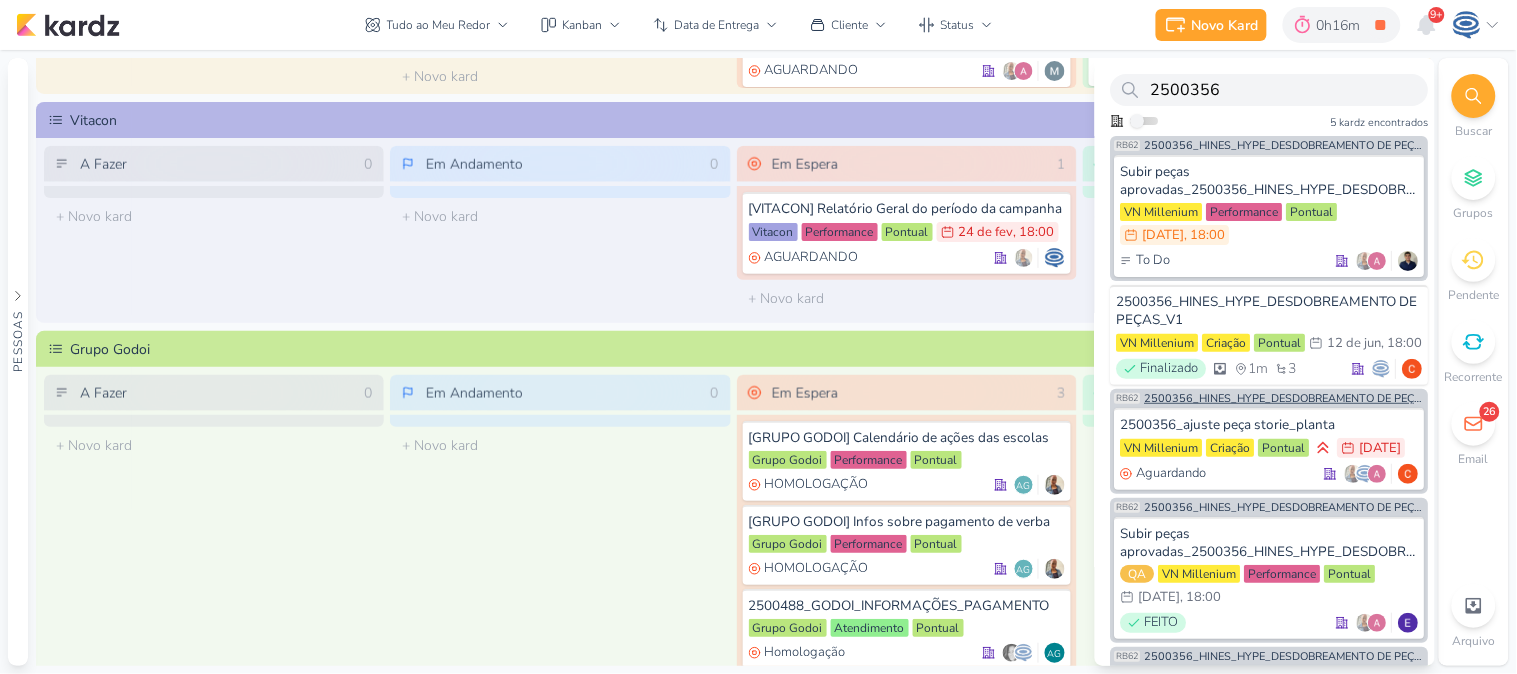 click on "2500356_HINES_HYPE_DESDOBREAMENTO DE PEÇAS_V1" at bounding box center (1285, 398) 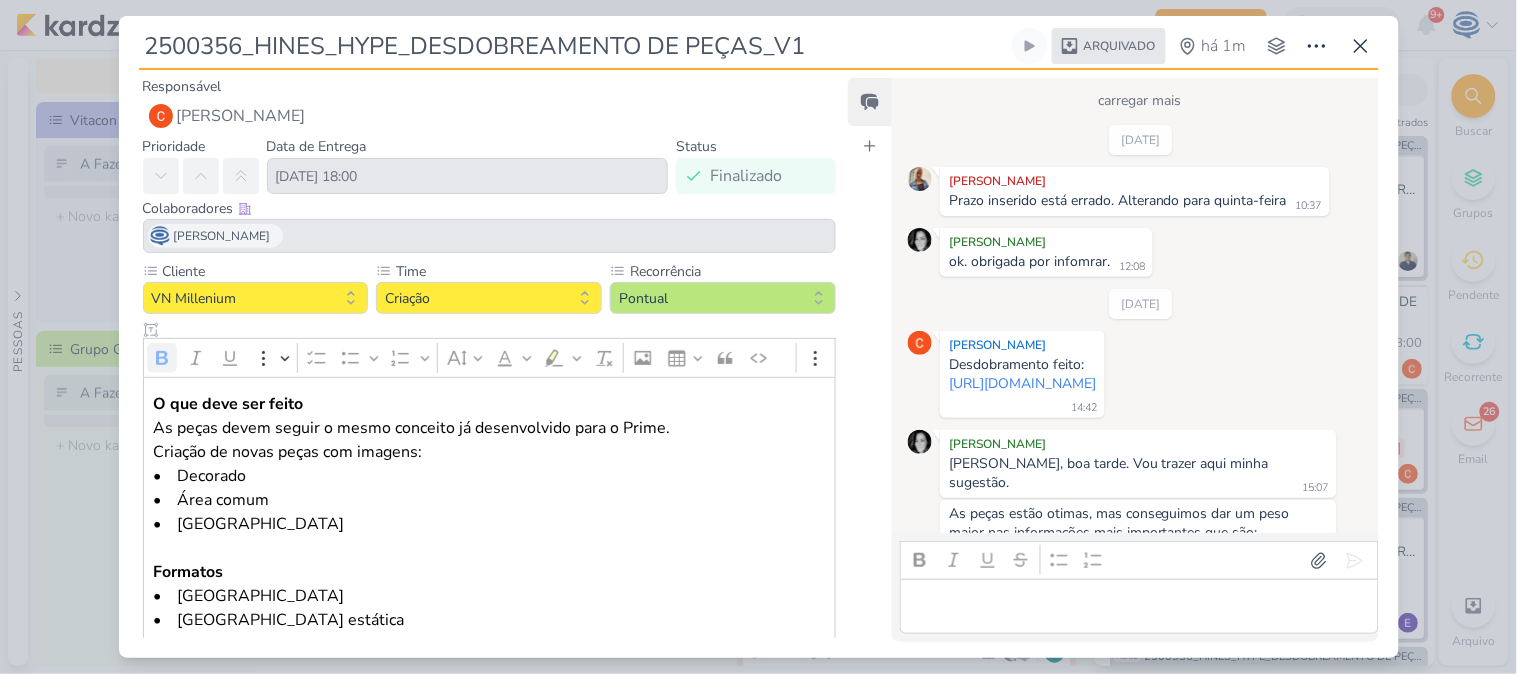 scroll, scrollTop: 1740, scrollLeft: 0, axis: vertical 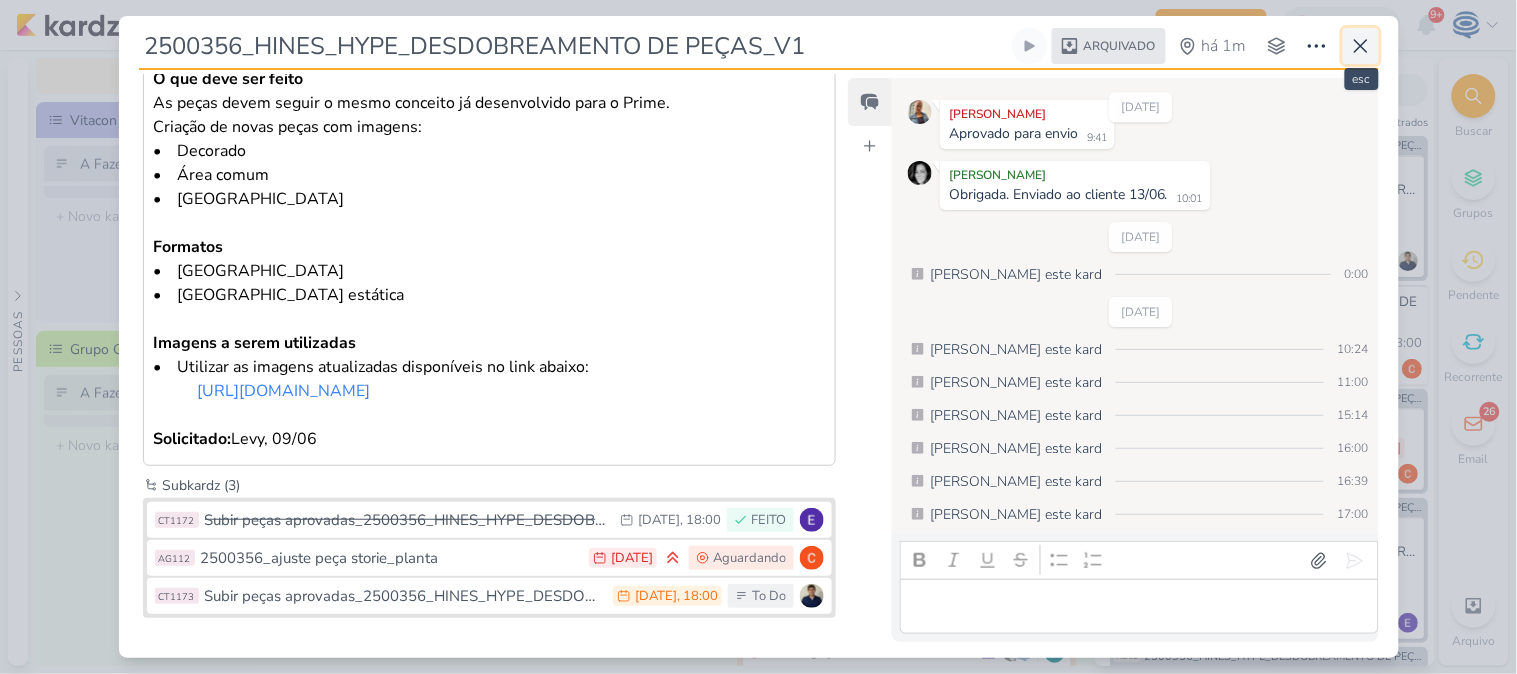 click 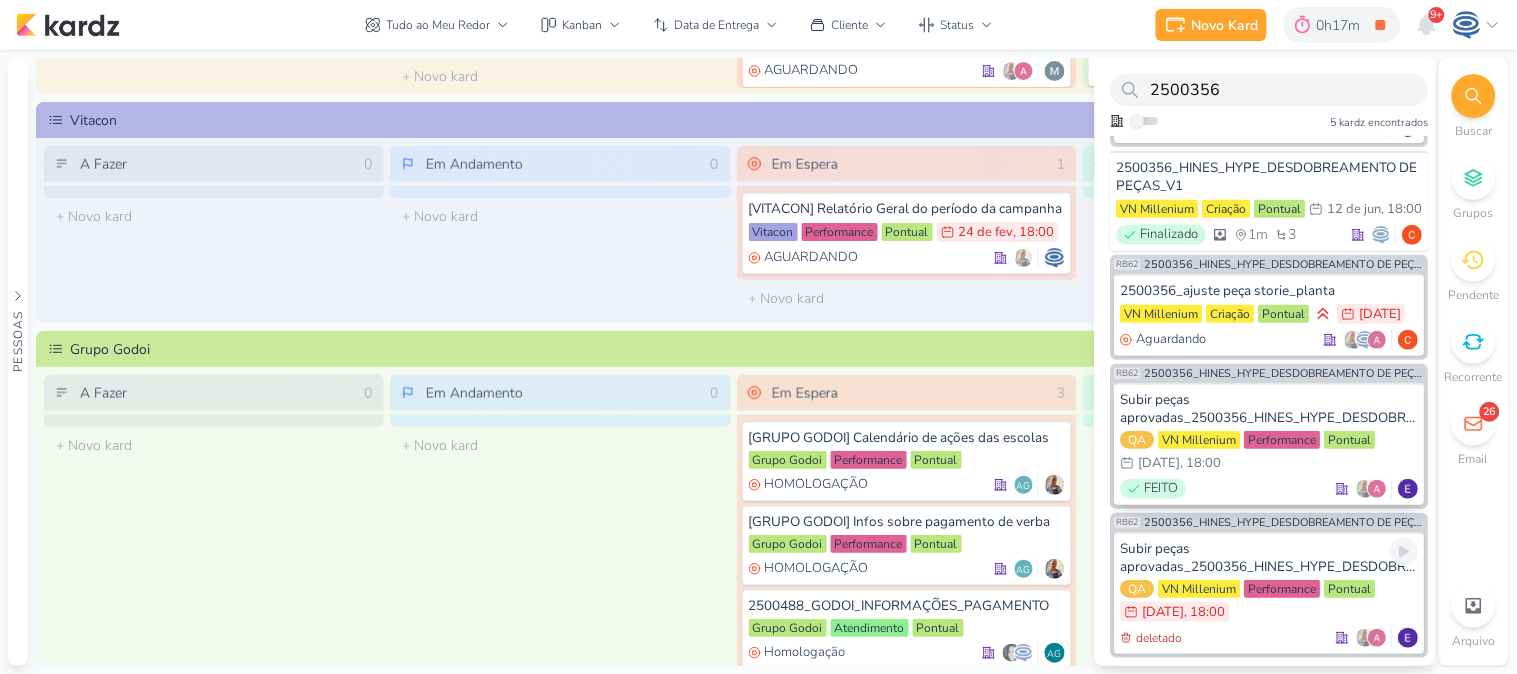 scroll, scrollTop: 0, scrollLeft: 0, axis: both 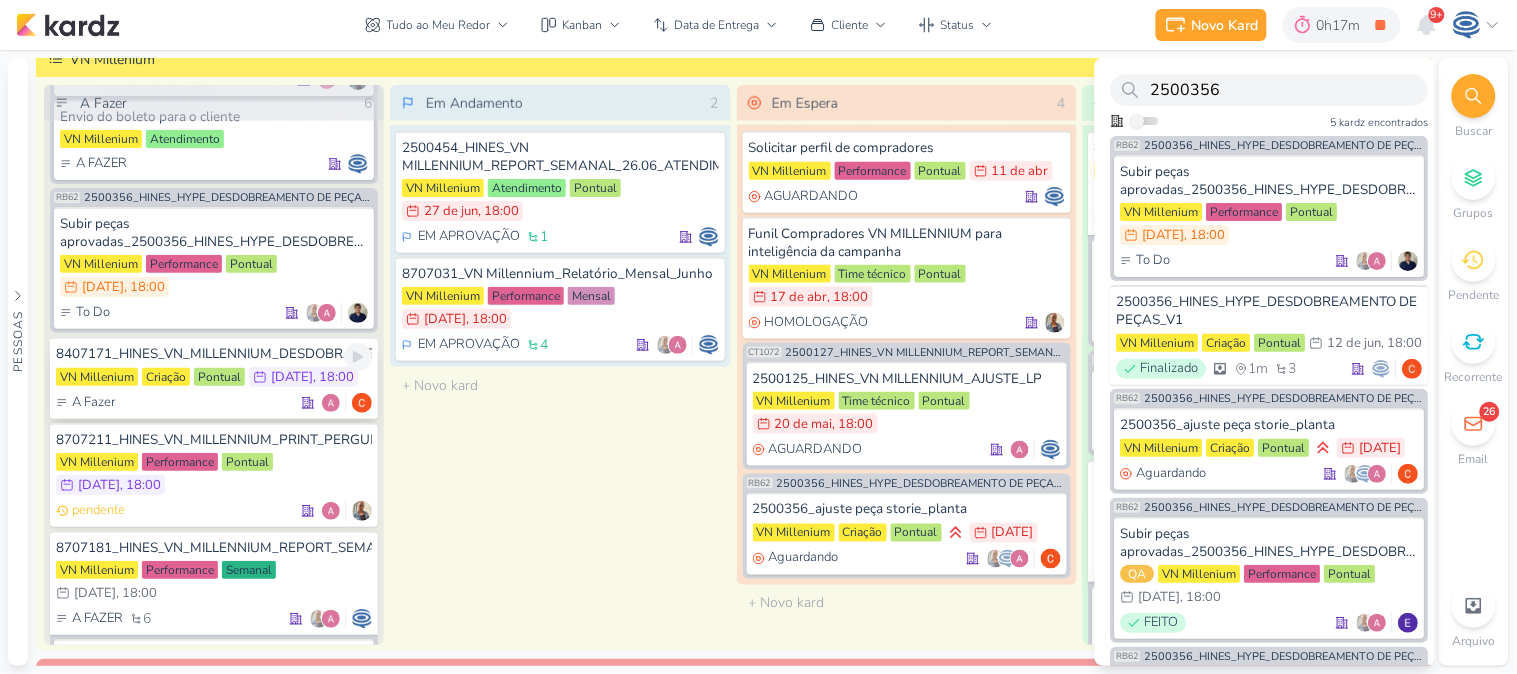 click on "8407171_HINES_VN_MILLENNIUM_DESDOBRAMENTO_DE_PEÇAS_V1" at bounding box center (214, 354) 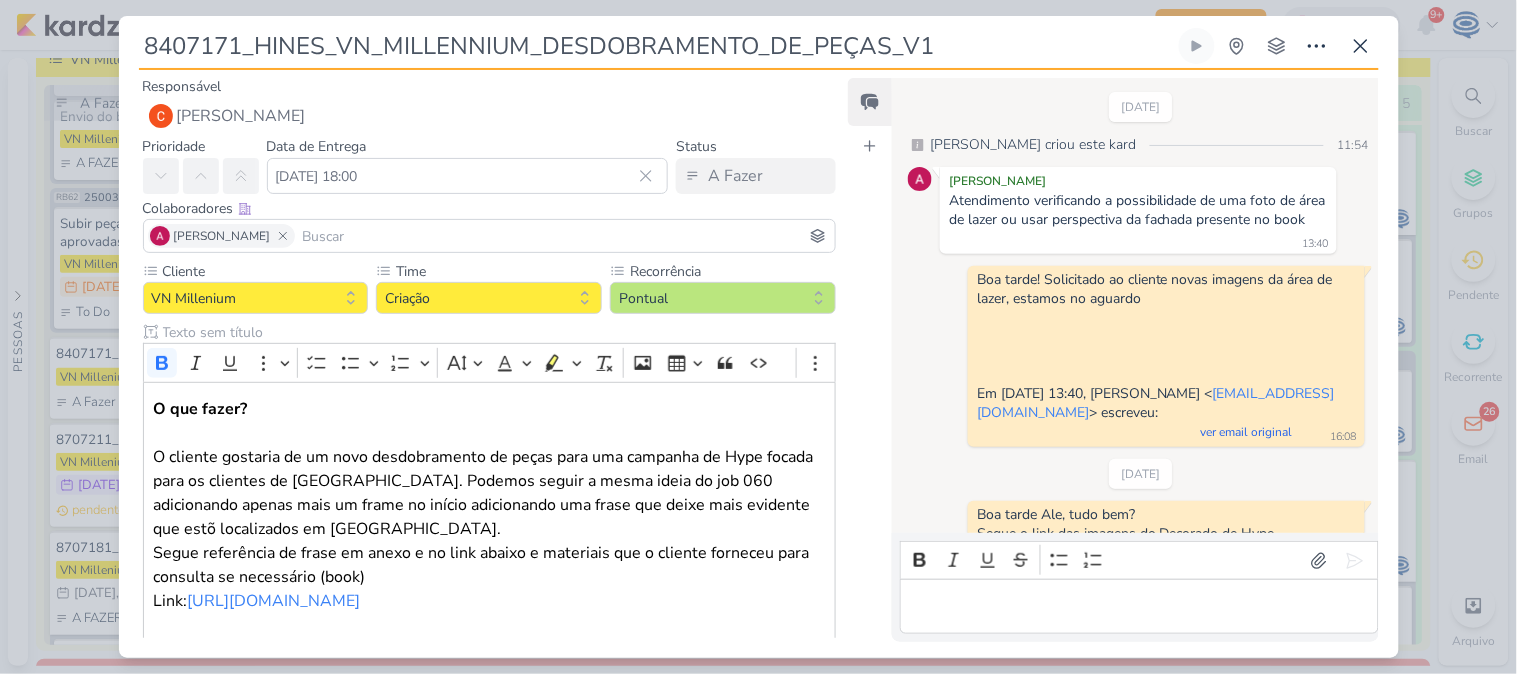 scroll, scrollTop: 764, scrollLeft: 0, axis: vertical 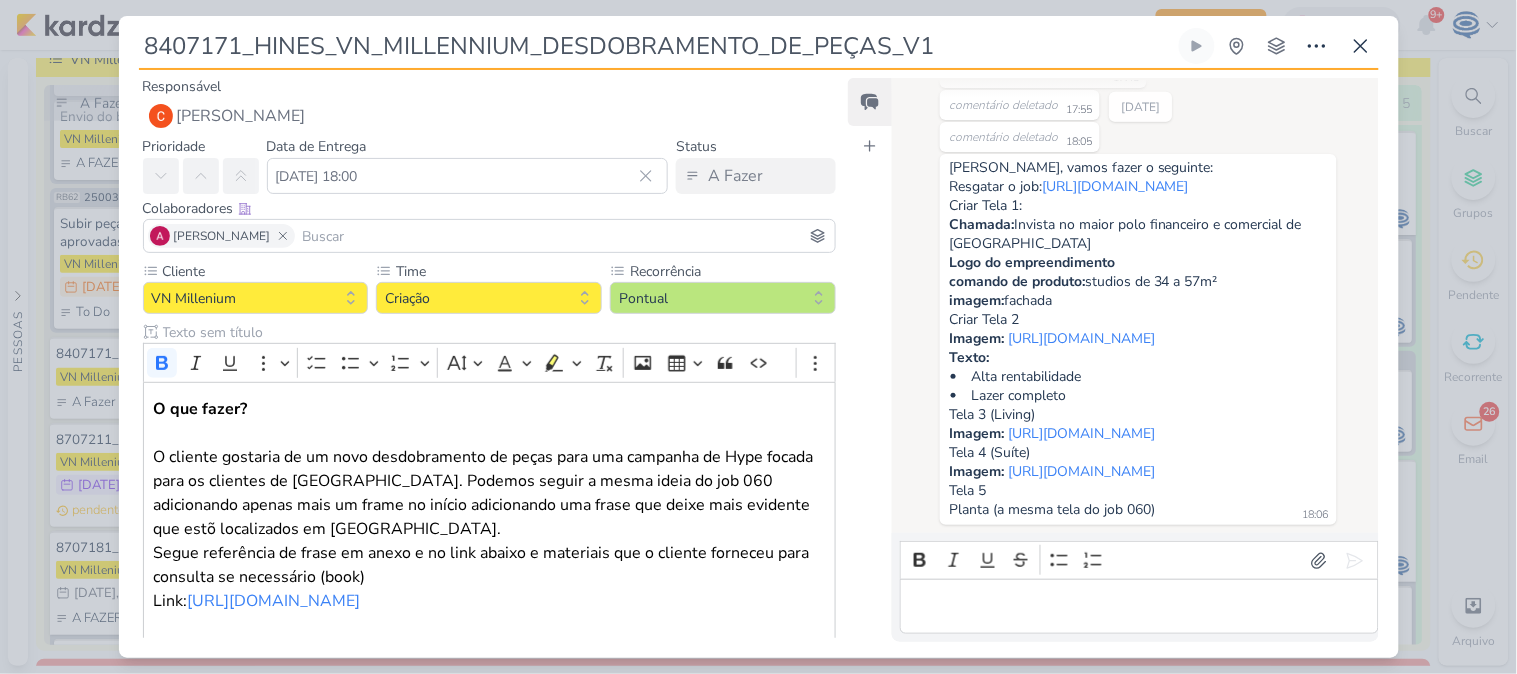 drag, startPoint x: 242, startPoint y: 46, endPoint x: 103, endPoint y: 41, distance: 139.0899 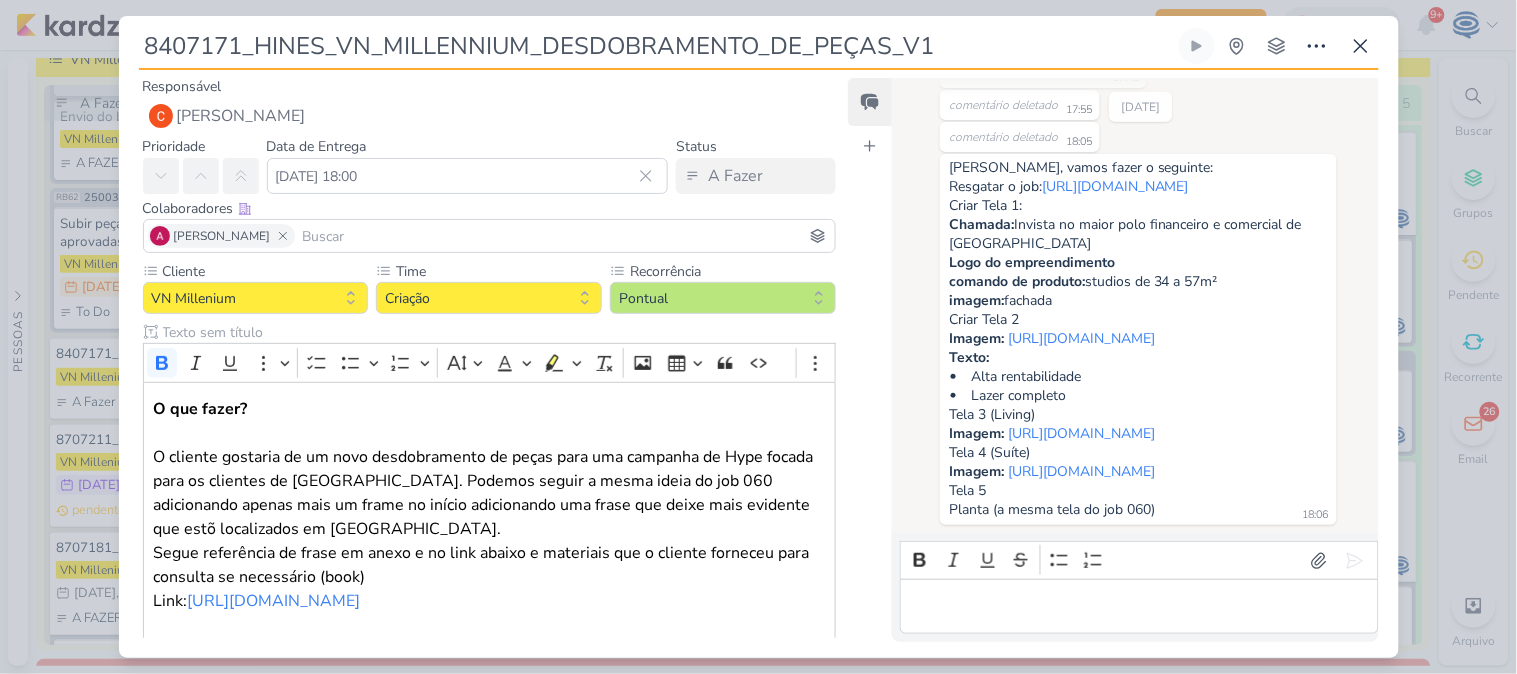 click on "8407171_HINES_VN_MILLENNIUM_DESDOBRAMENTO_DE_PEÇAS_V1" at bounding box center [758, 337] 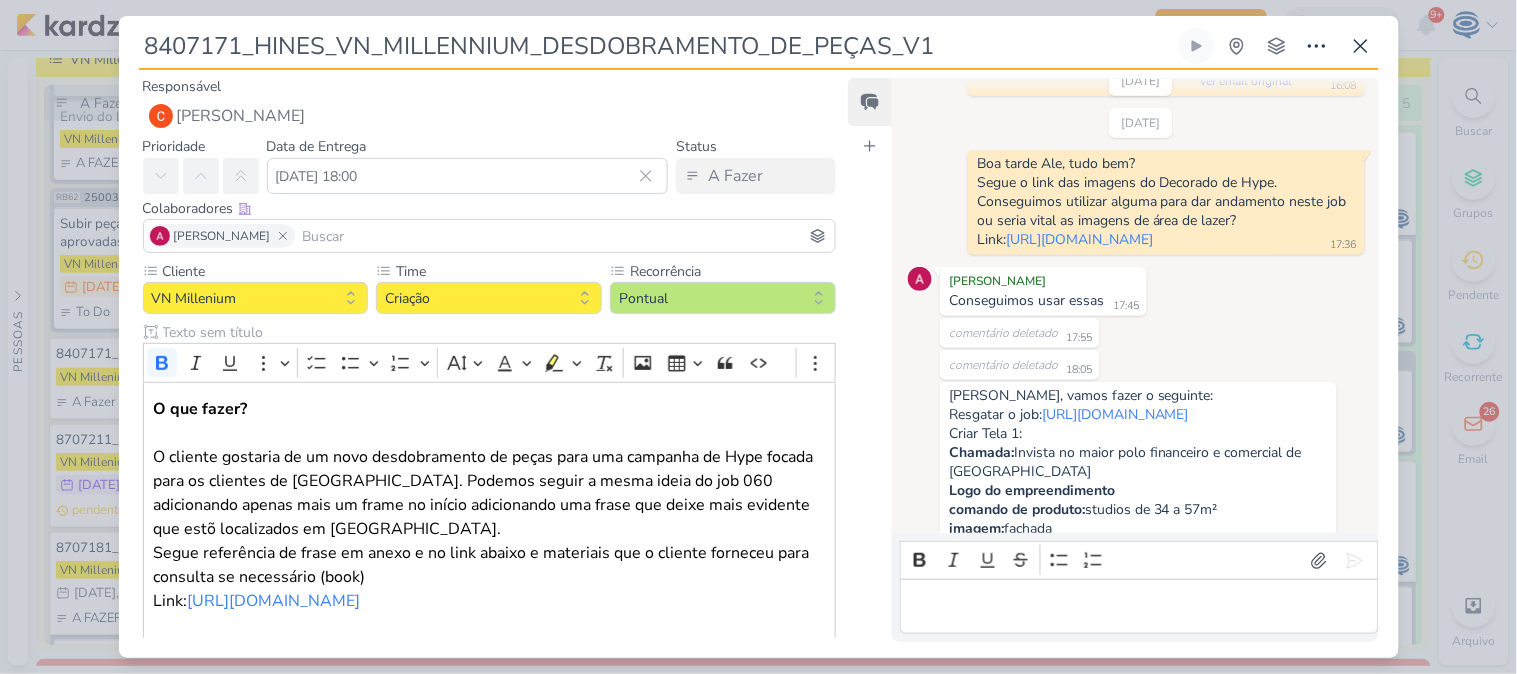 scroll, scrollTop: 763, scrollLeft: 0, axis: vertical 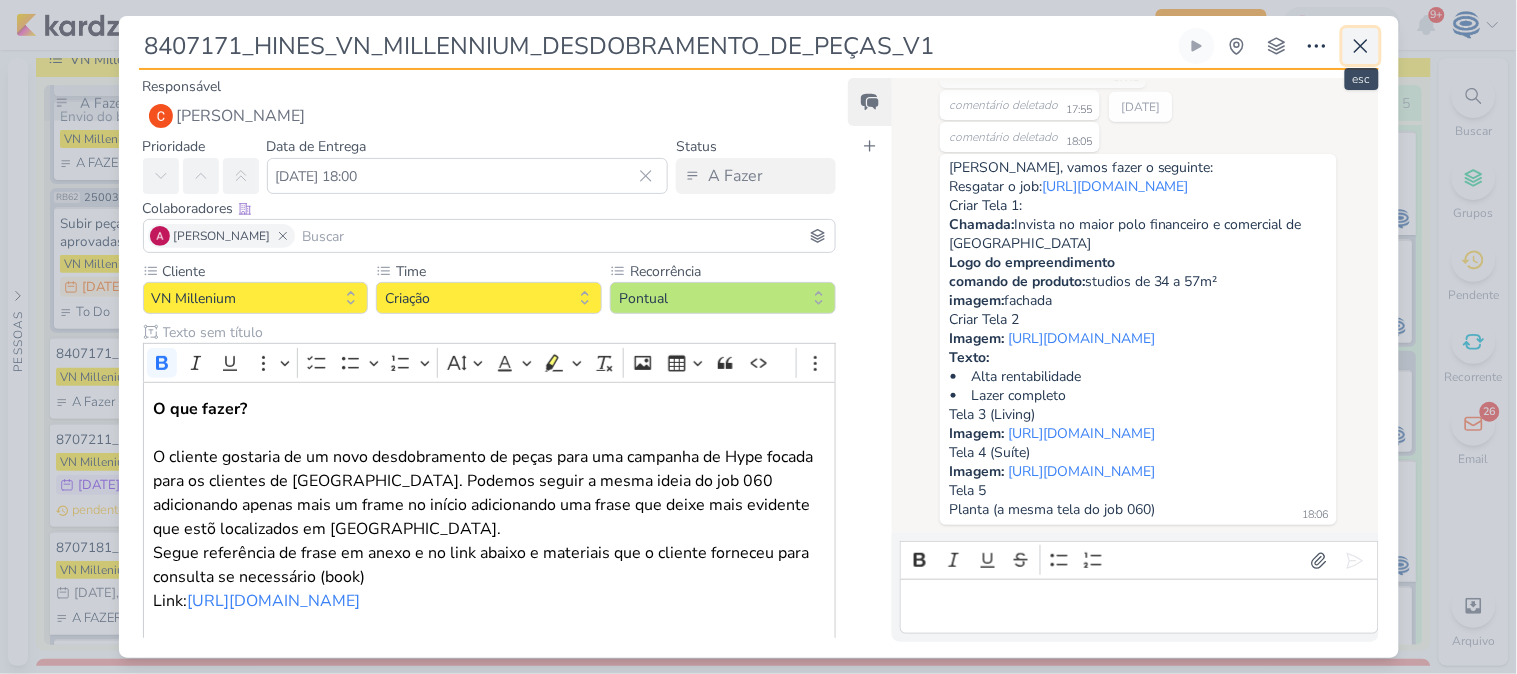 click 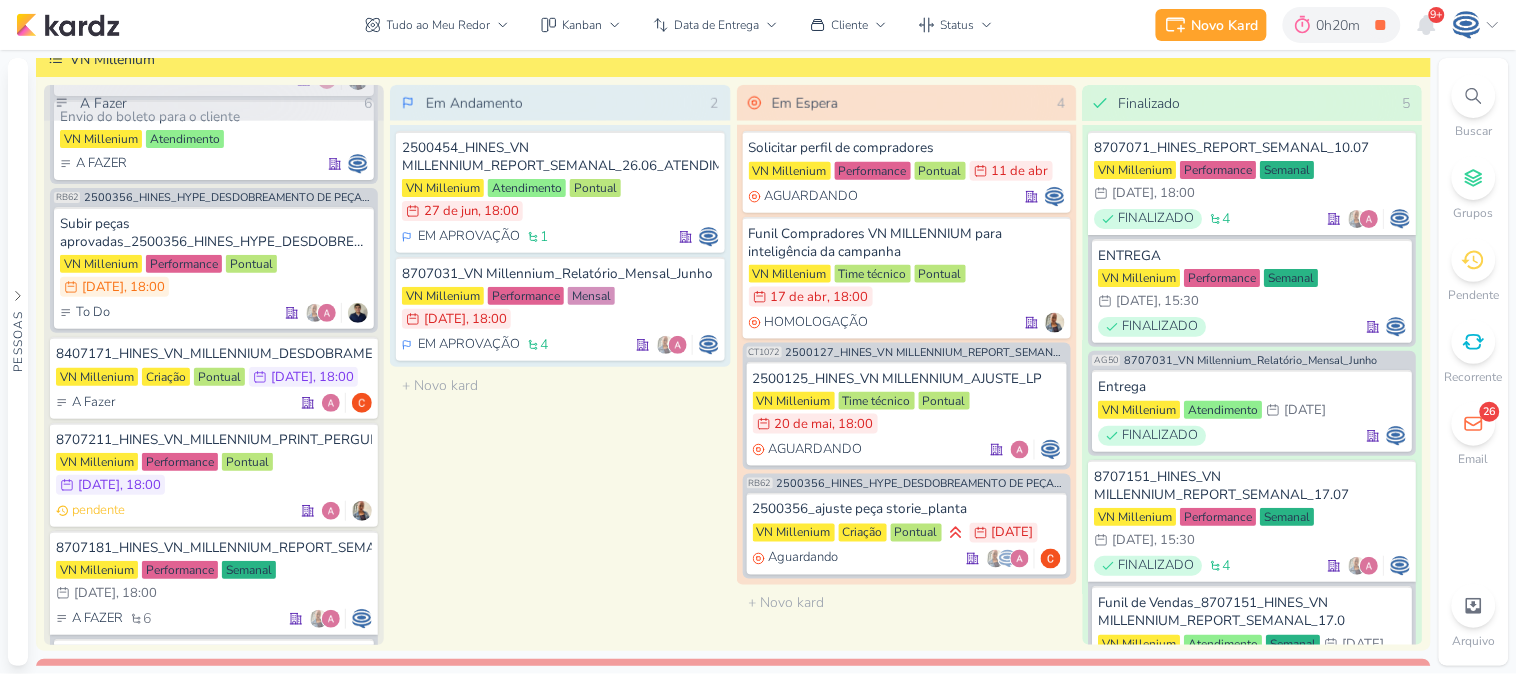 click 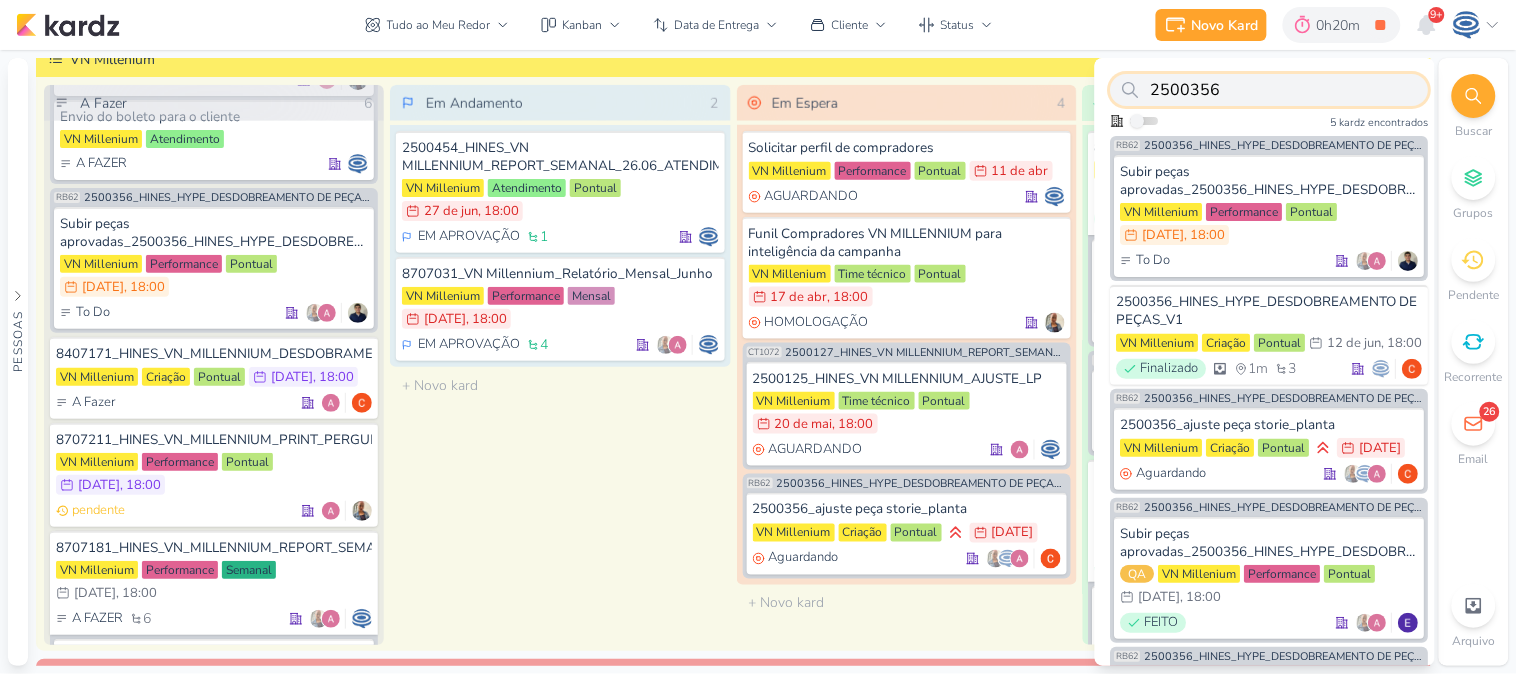 paste on "182_MPD_REFFUGIO_DESDOBRAMENTO_CRIATIVOS_V3" 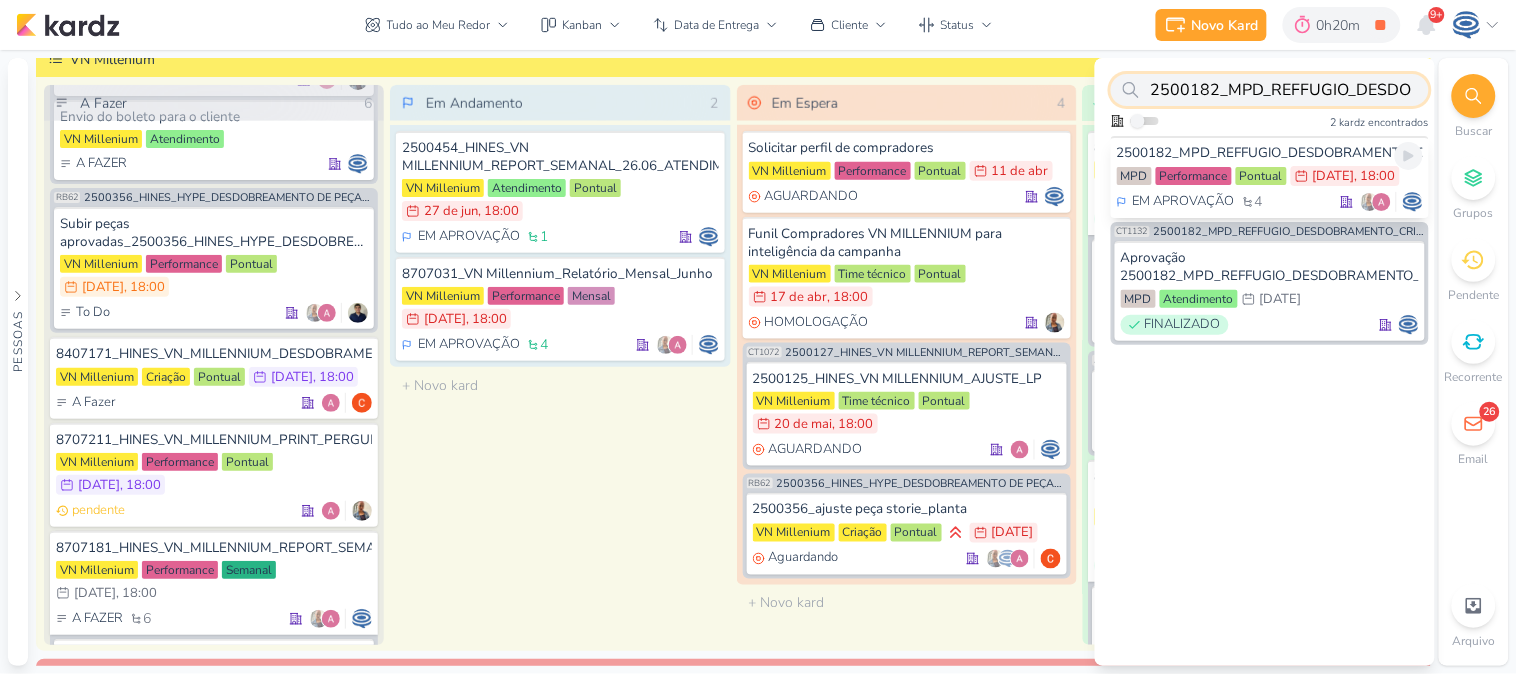 scroll, scrollTop: 0, scrollLeft: 0, axis: both 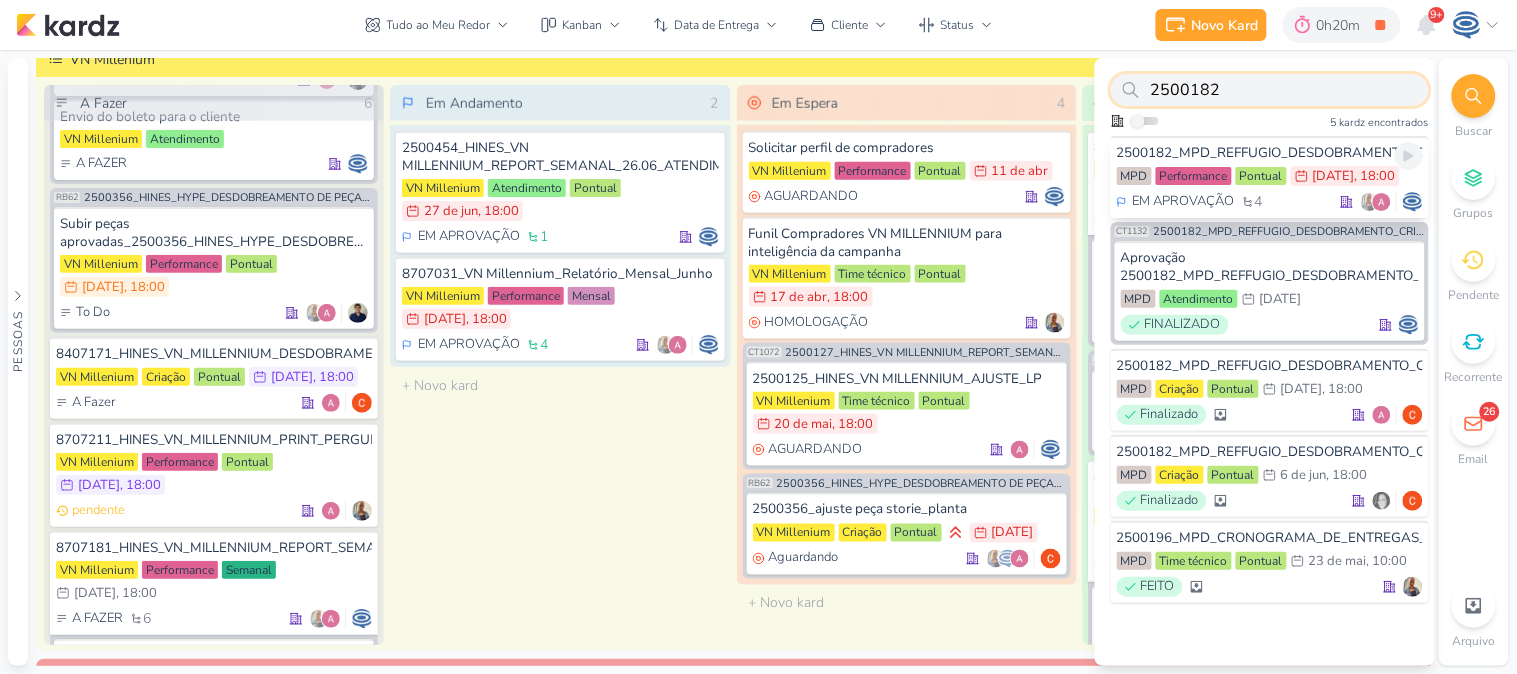 type on "2500182" 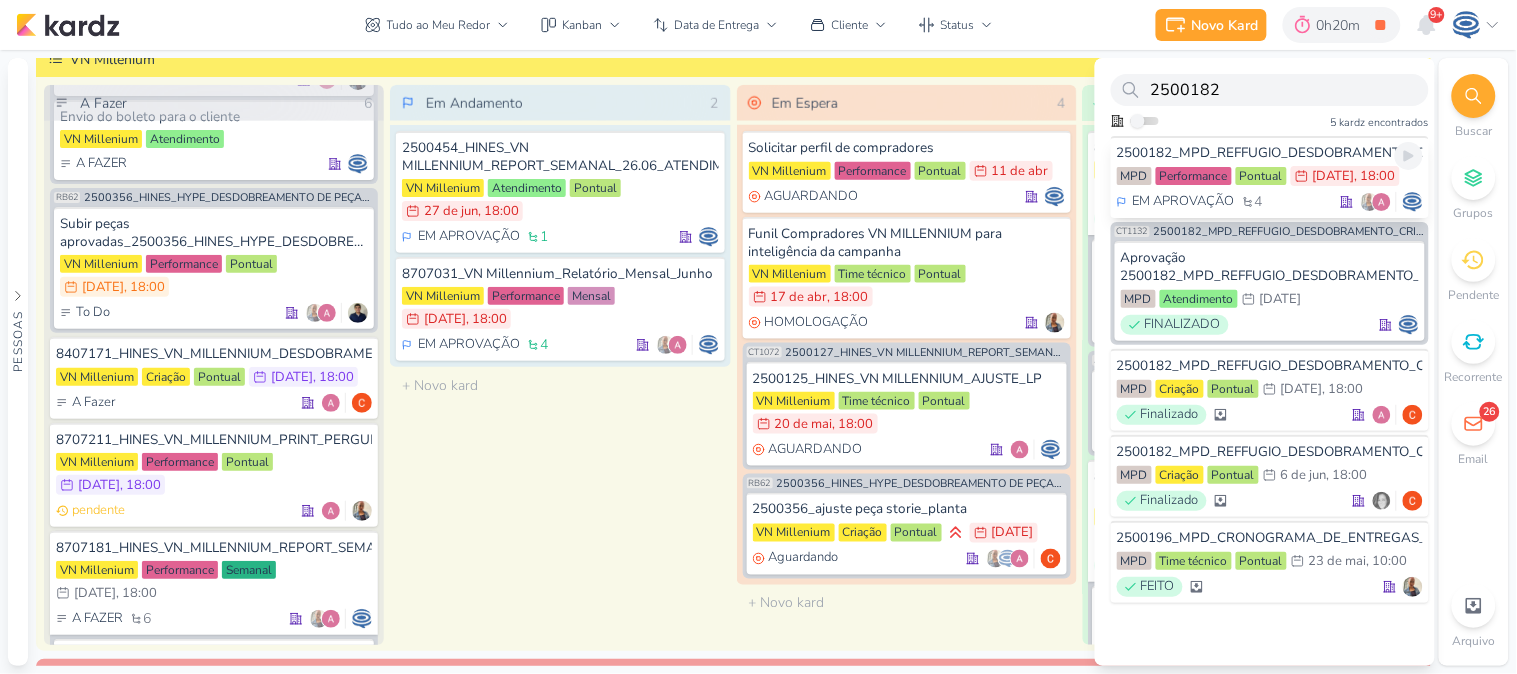 click on "2500182_MPD_REFFUGIO_DESDOBRAMENTO_CRIATIVOS_V3" at bounding box center (1270, 153) 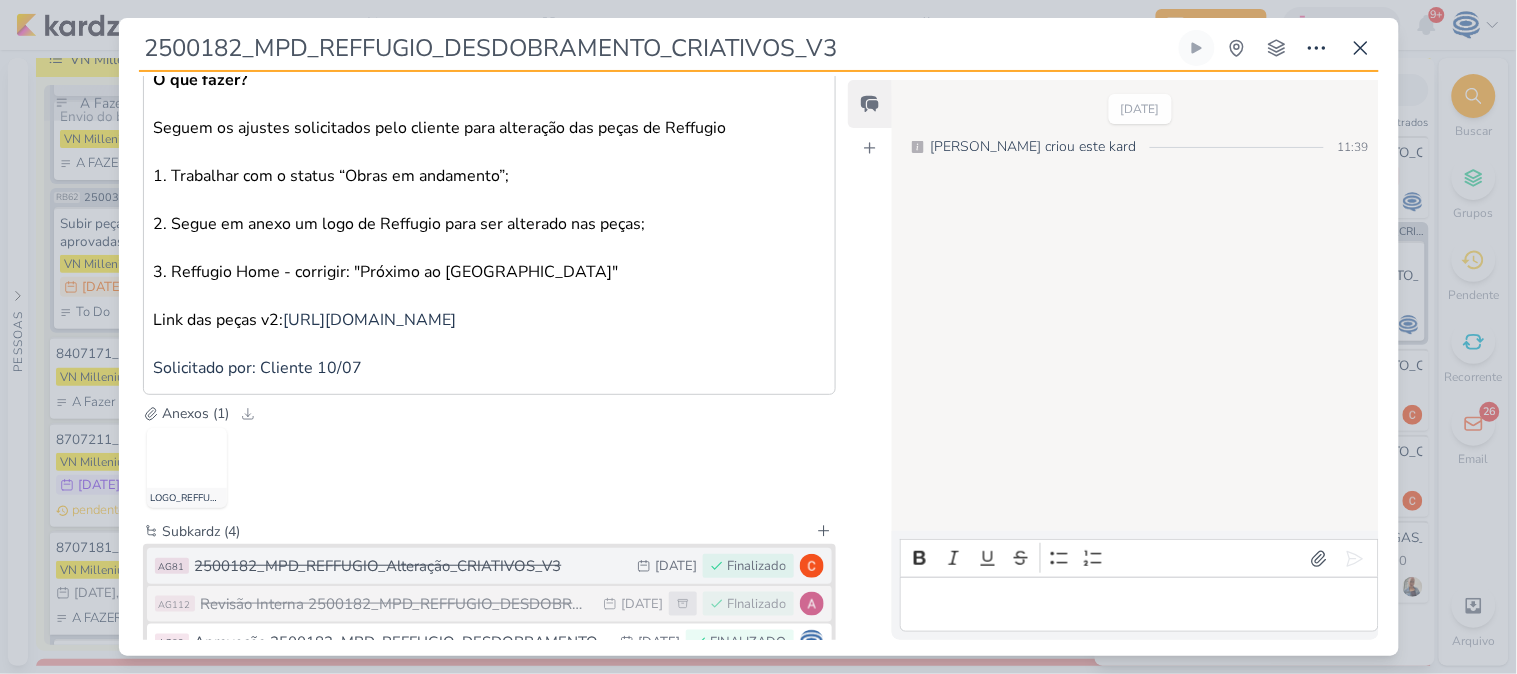 scroll, scrollTop: 552, scrollLeft: 0, axis: vertical 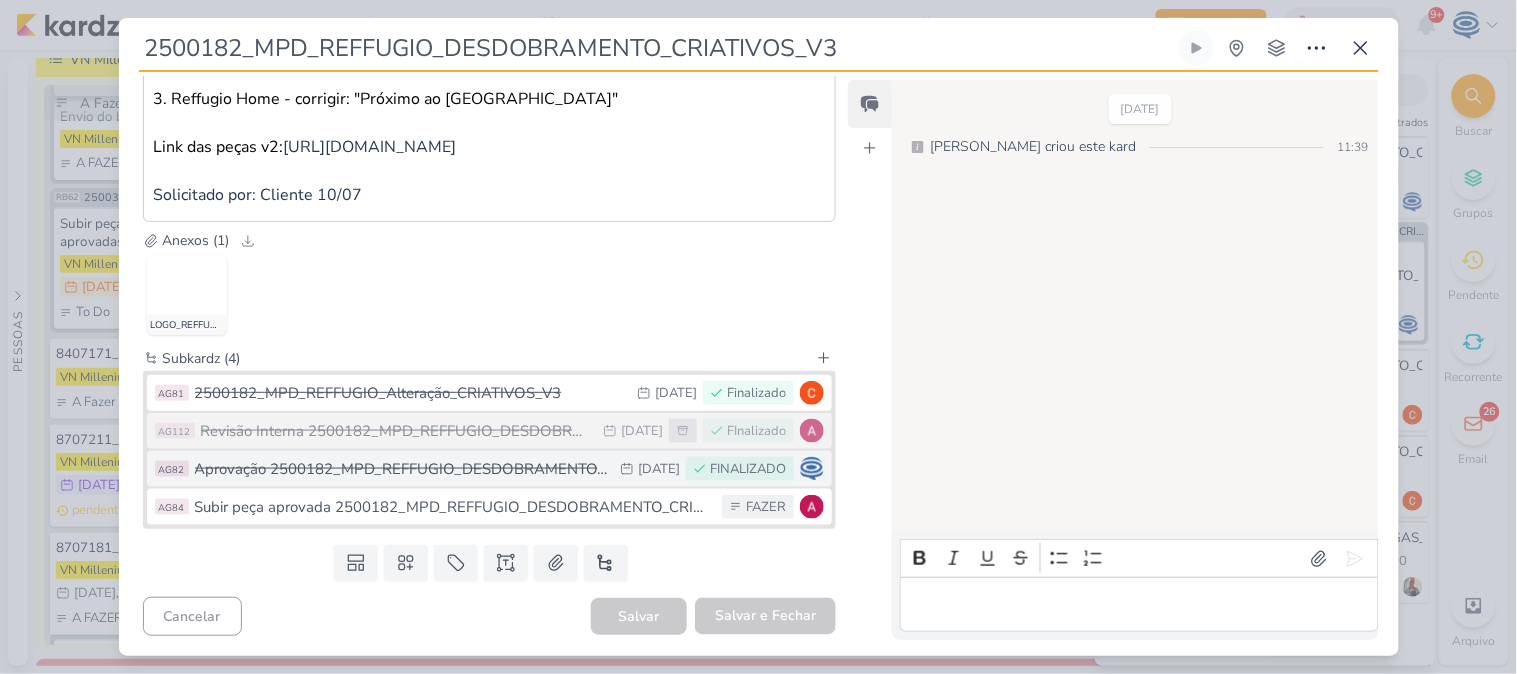 click on "AG82
Aprovação 2500182_MPD_REFFUGIO_DESDOBRAMENTO_CRIATIVOS_V3
11/7
11 de jul
FINALIZADO" at bounding box center (490, 469) 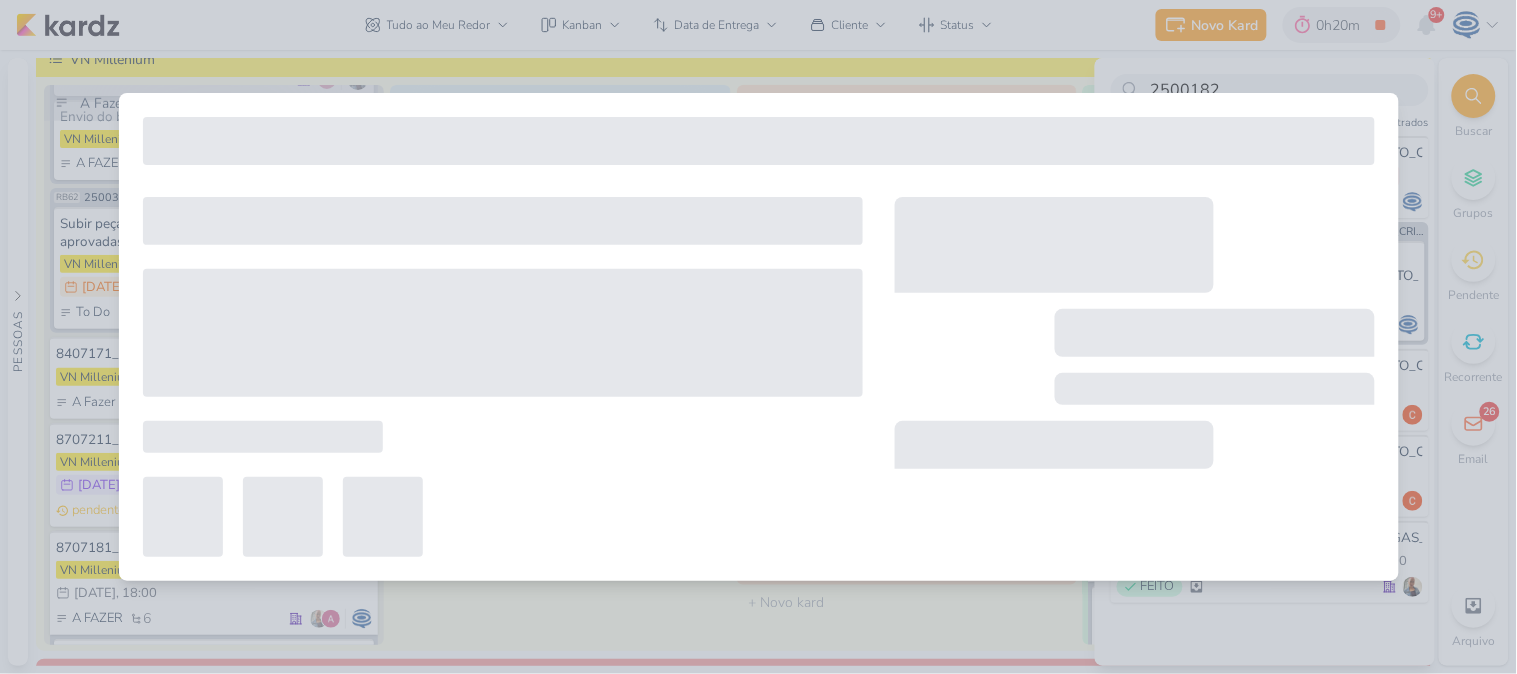 type on "Aprovação 2500182_MPD_REFFUGIO_DESDOBRAMENTO_CRIATIVOS_V3" 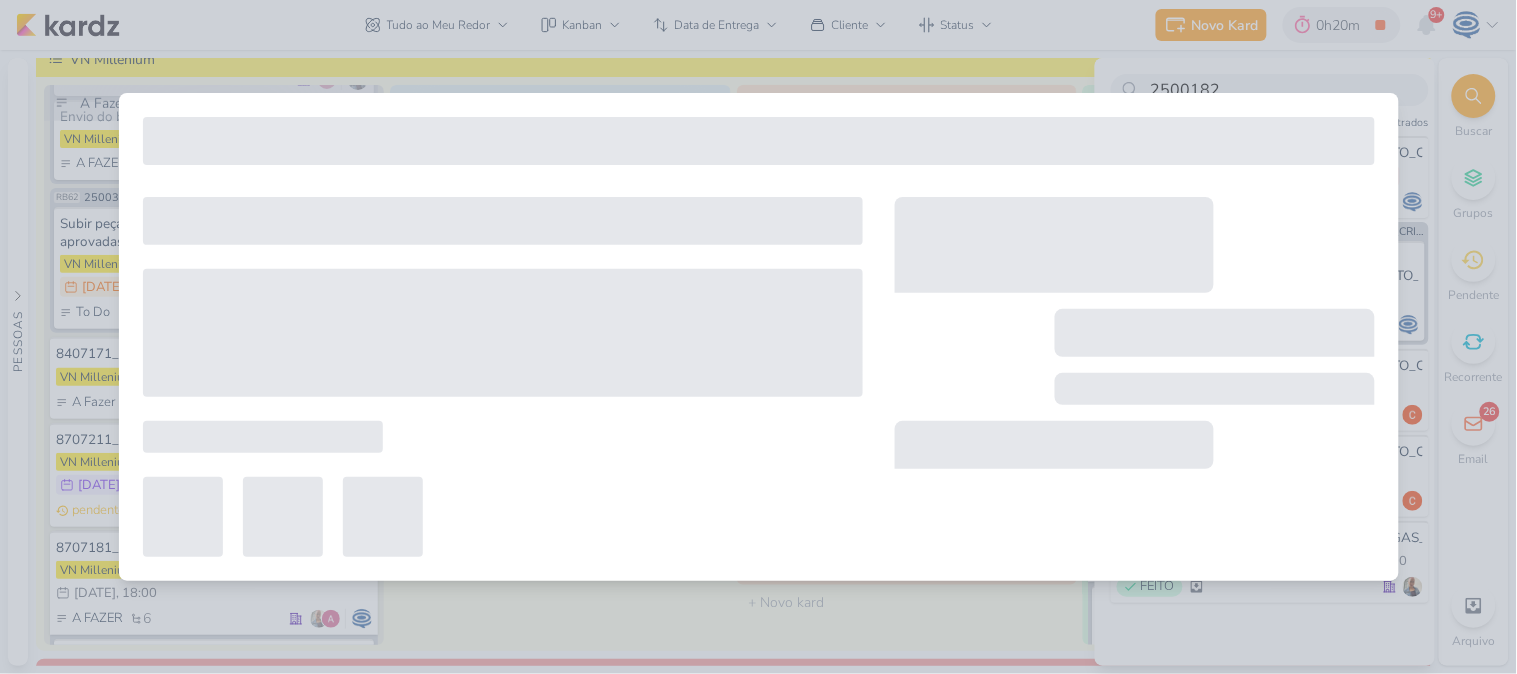 type on "11 de julho de 2025 às 23:59" 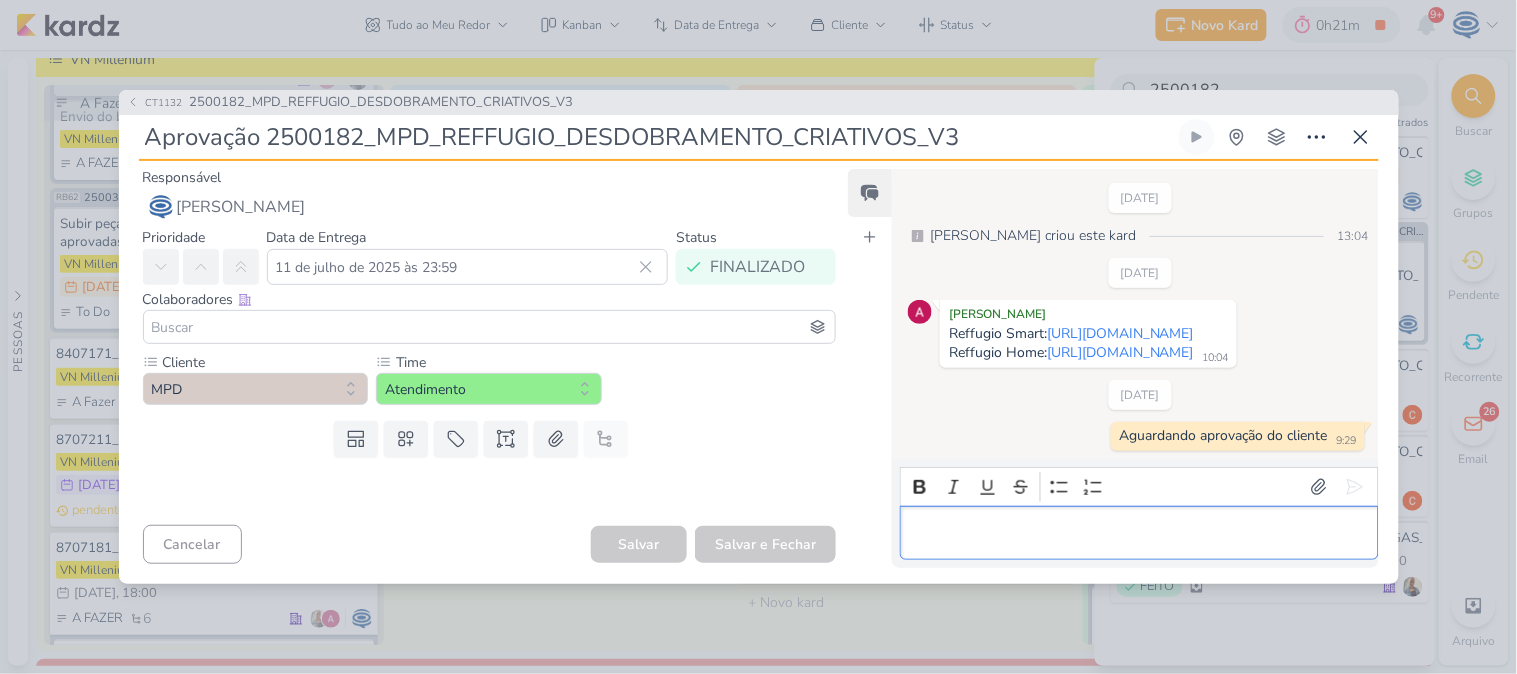 click at bounding box center [1139, 533] 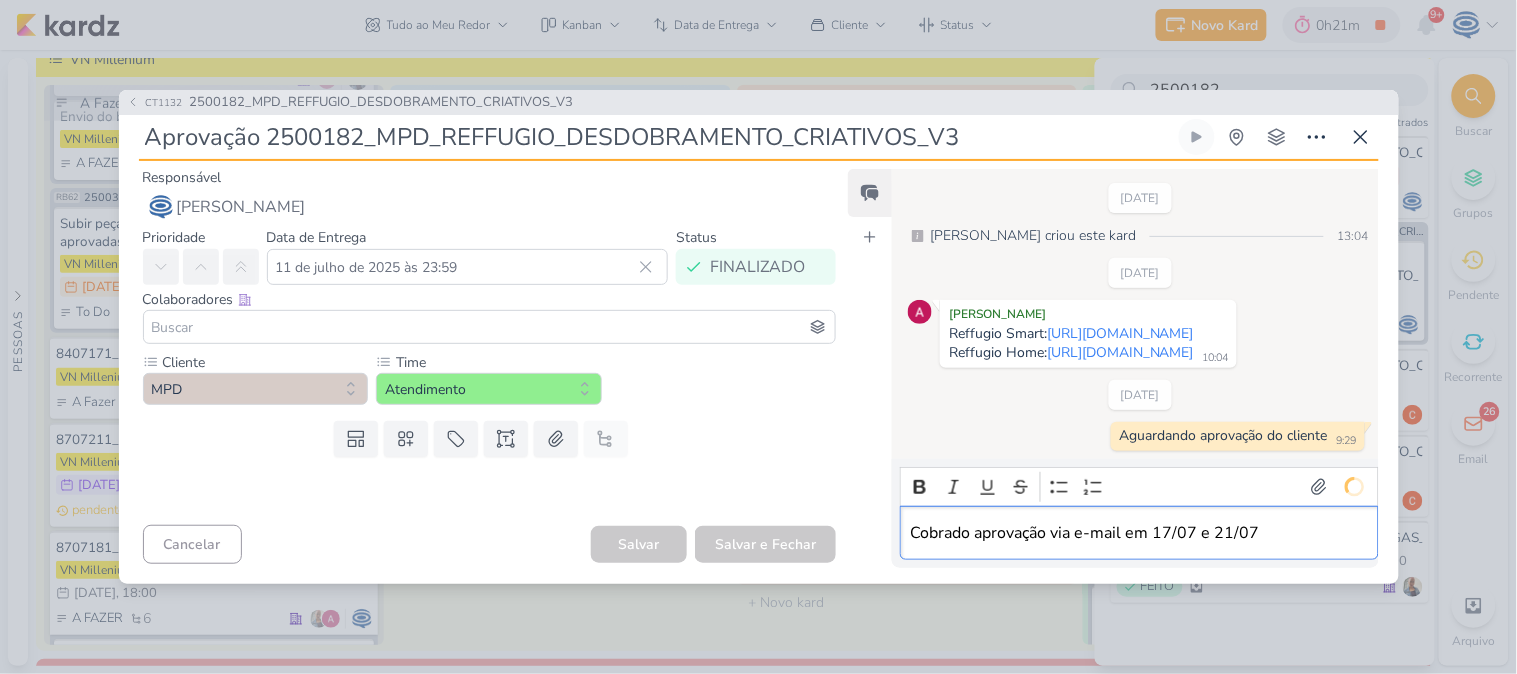scroll, scrollTop: 50, scrollLeft: 0, axis: vertical 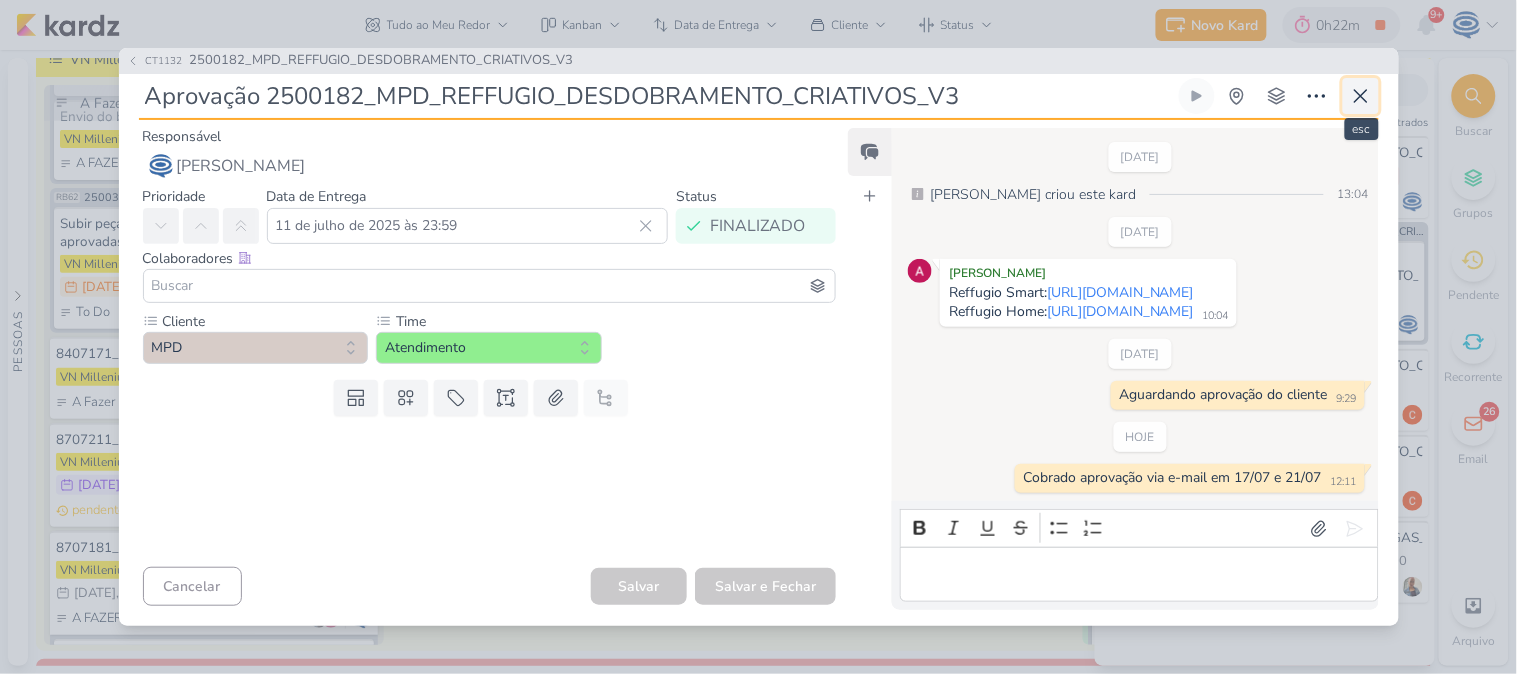 click 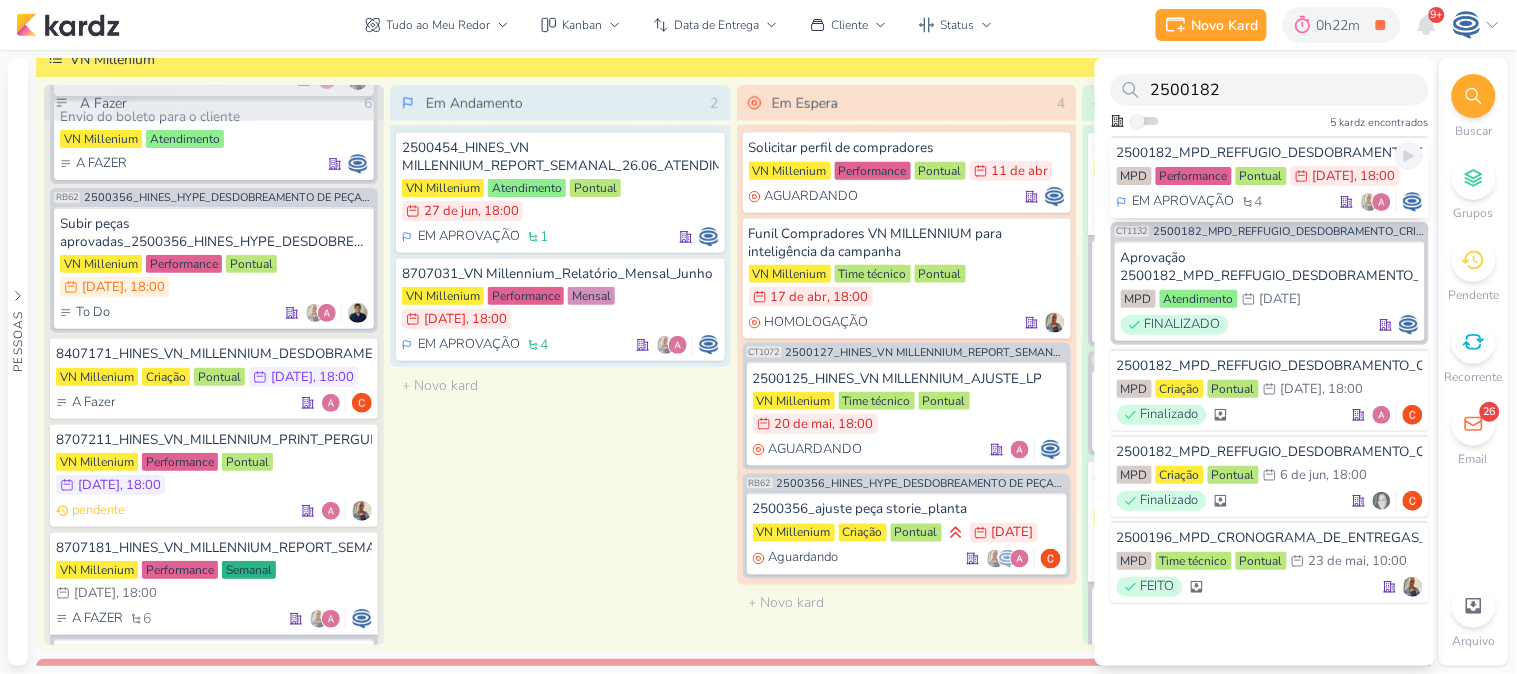 click on "EM APROVAÇÃO
4" at bounding box center (1270, 202) 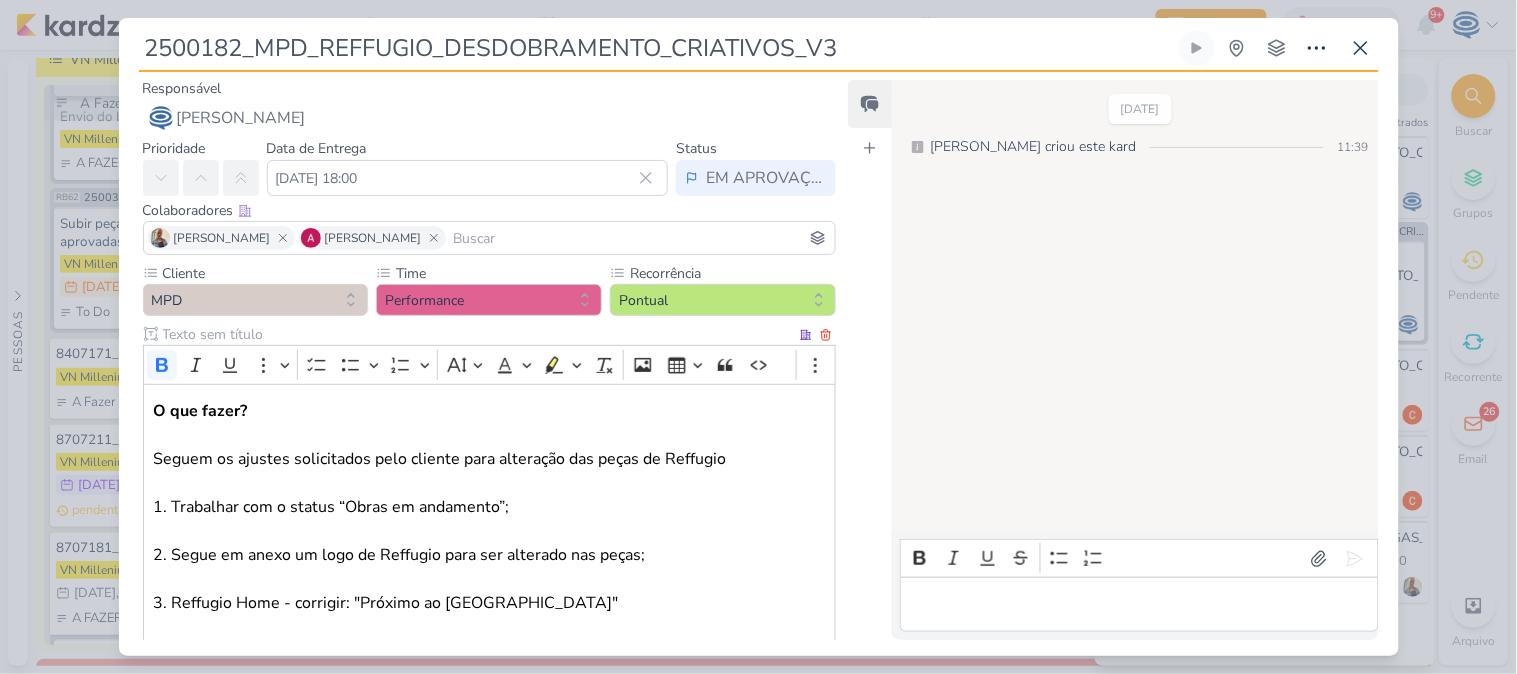 scroll, scrollTop: 552, scrollLeft: 0, axis: vertical 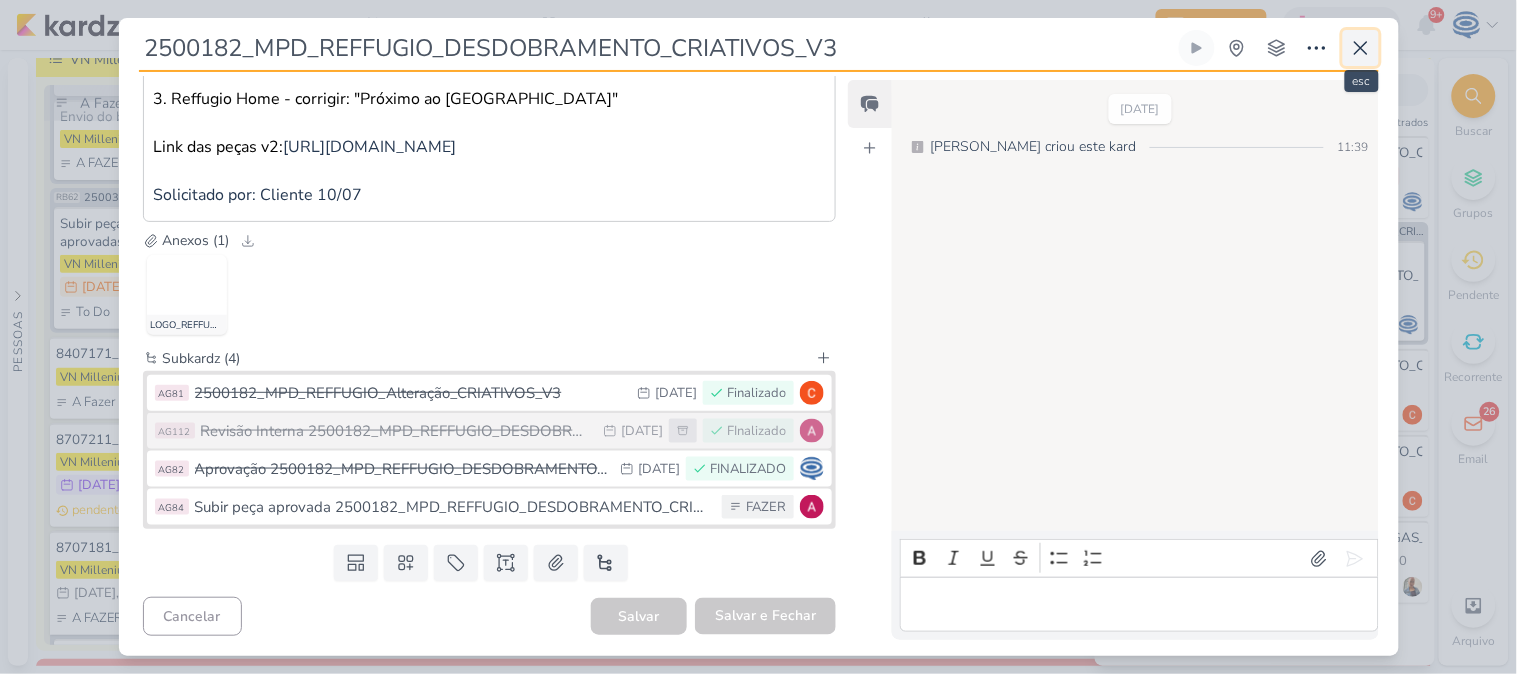 click 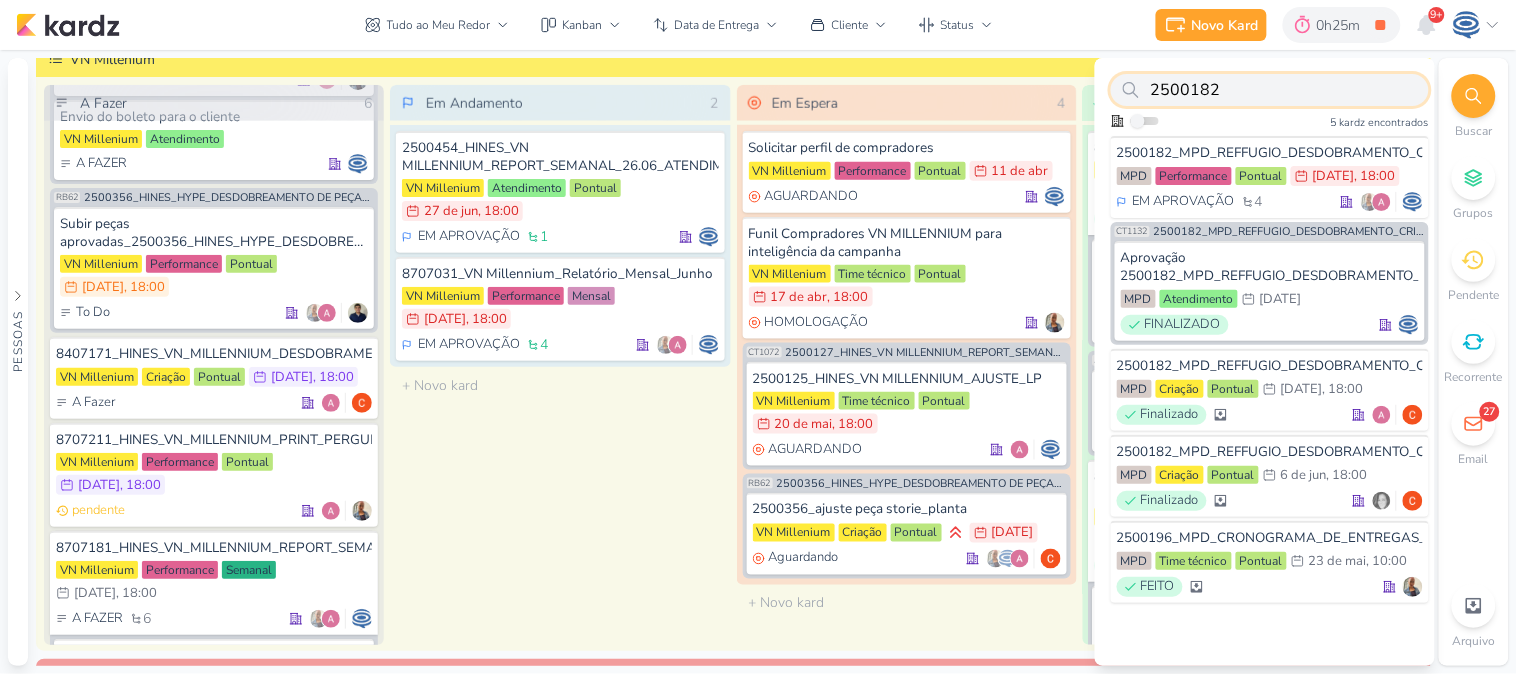 drag, startPoint x: 1320, startPoint y: 96, endPoint x: 1125, endPoint y: 64, distance: 197.6082 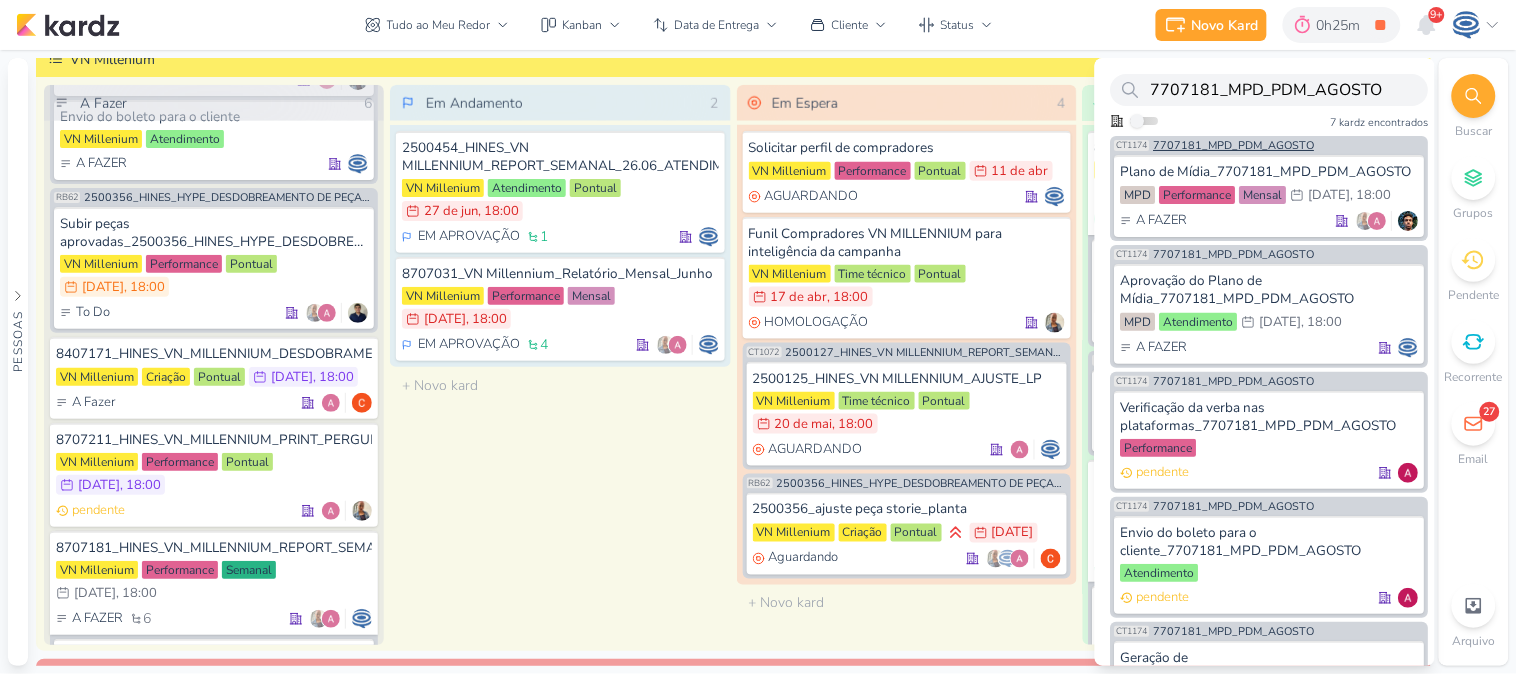 click on "CT1174
7707181_MPD_PDM_AGOSTO" at bounding box center (1270, 143) 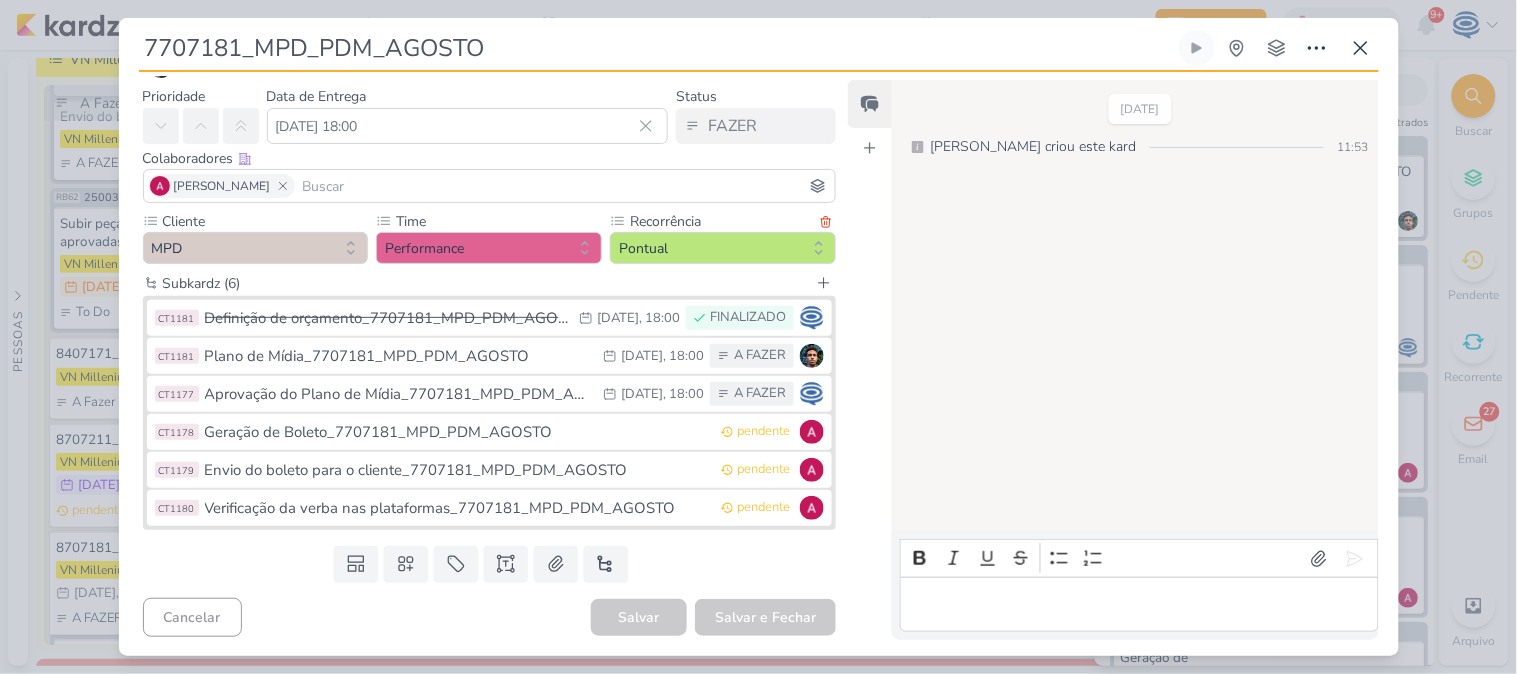 scroll, scrollTop: 0, scrollLeft: 0, axis: both 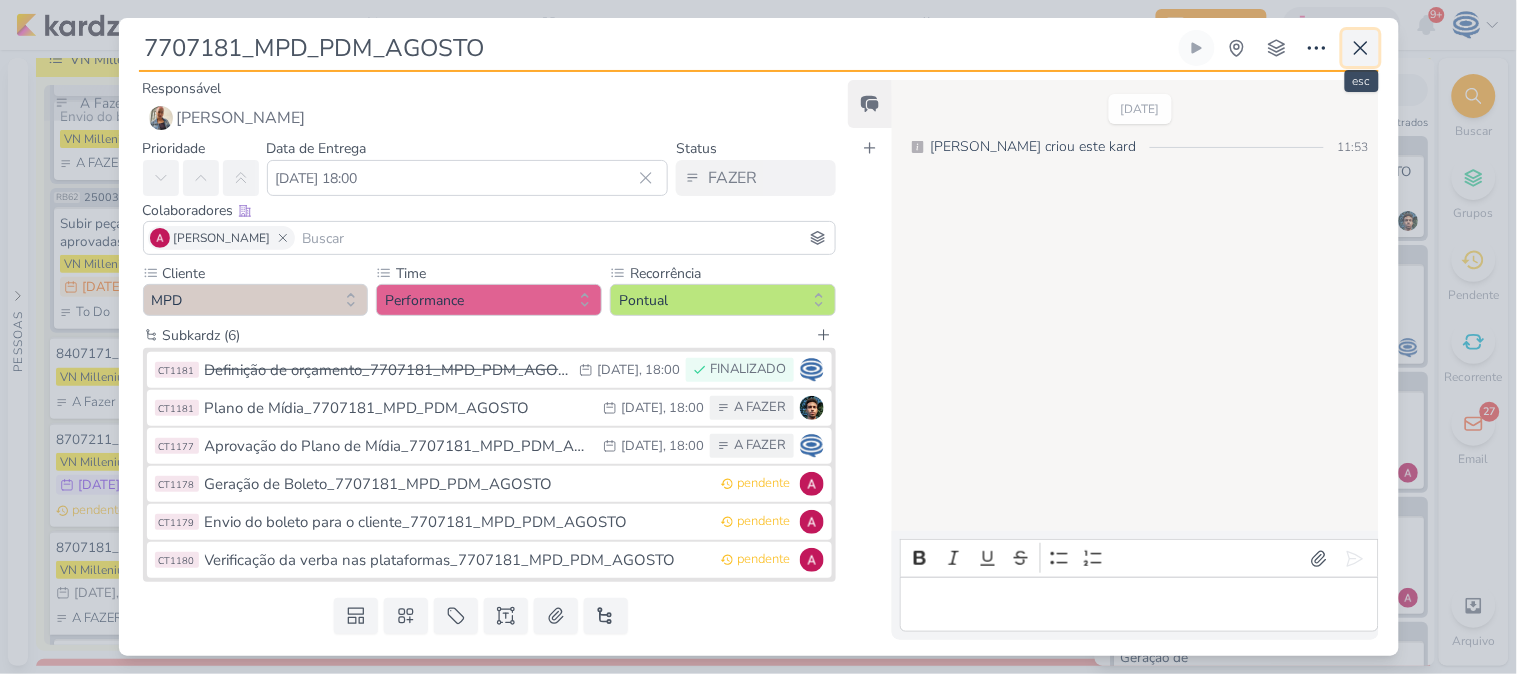 click 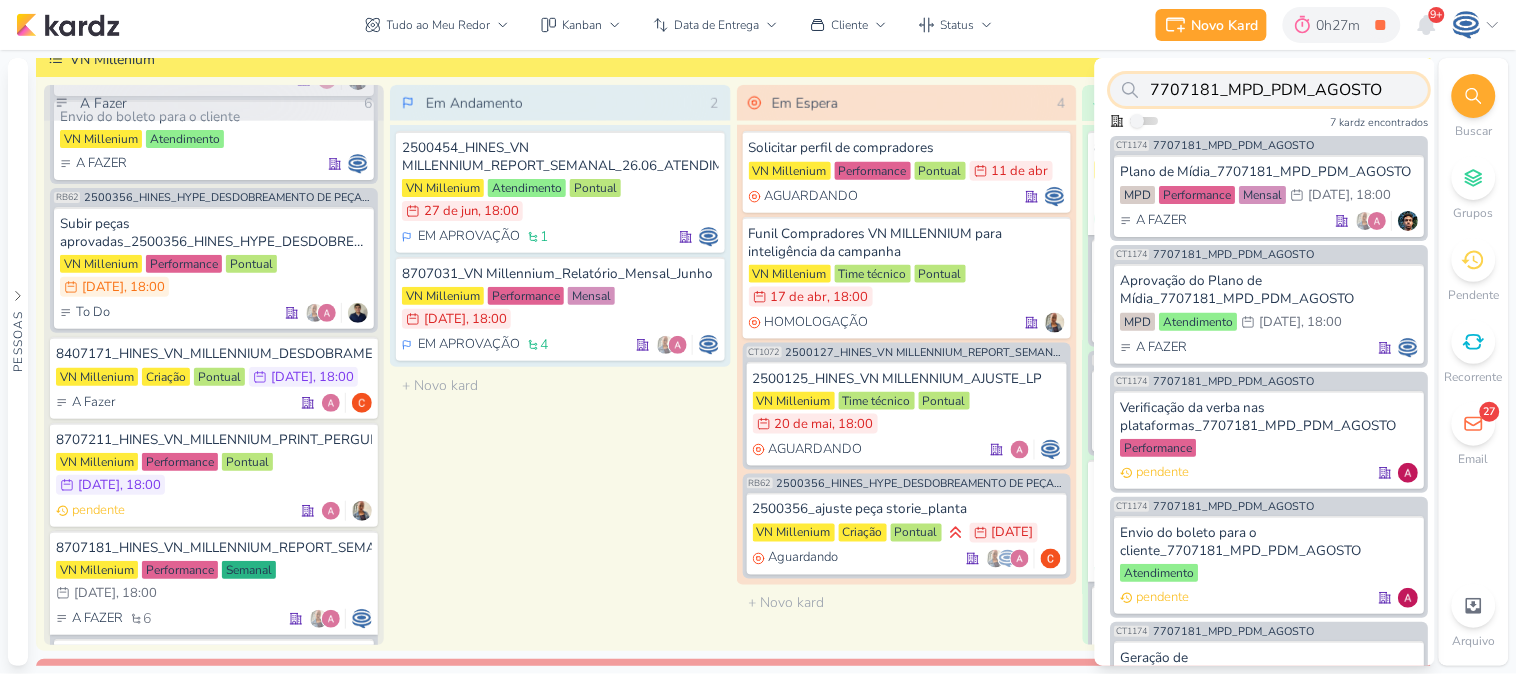 click on "7707181_MPD_PDM_AGOSTO" at bounding box center [1270, 90] 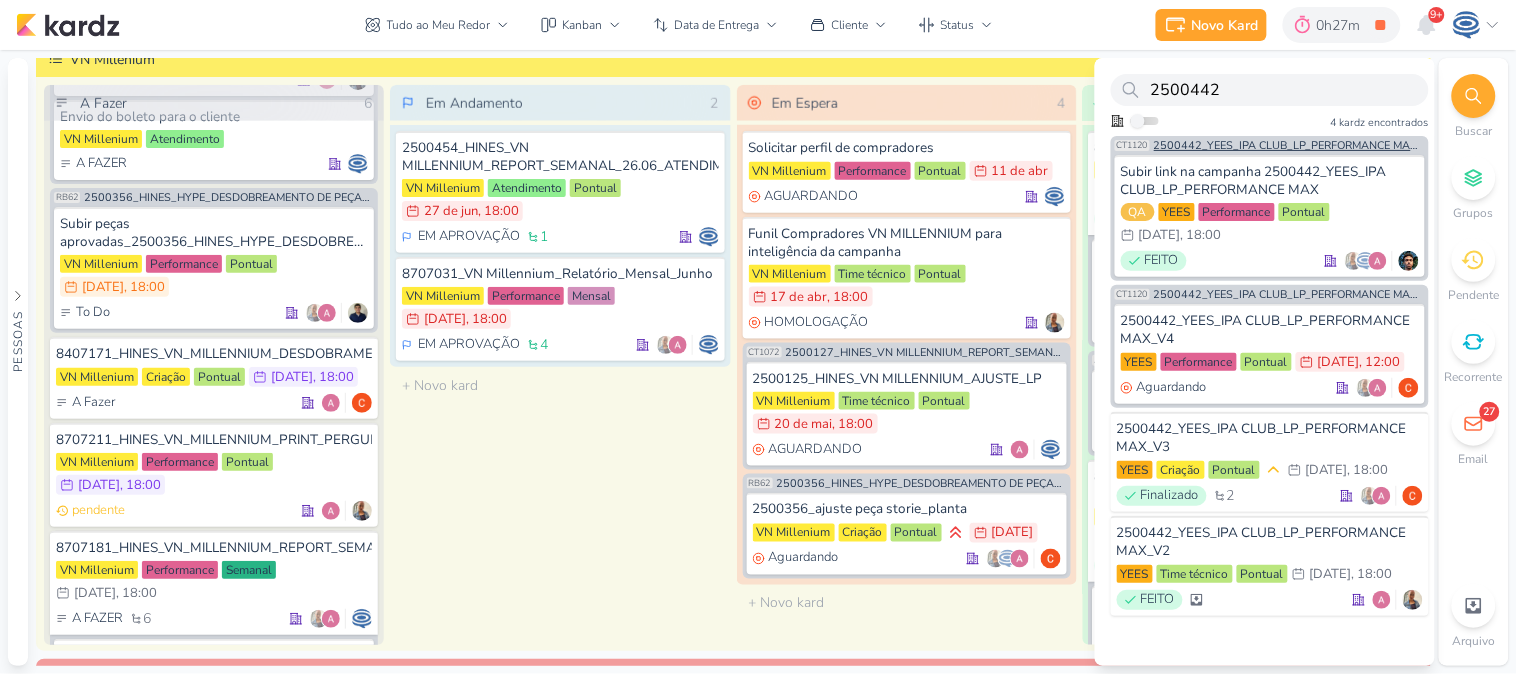 click on "2500442_YEES_IPA CLUB_LP_PERFORMANCE MAX_V3" at bounding box center [1289, 145] 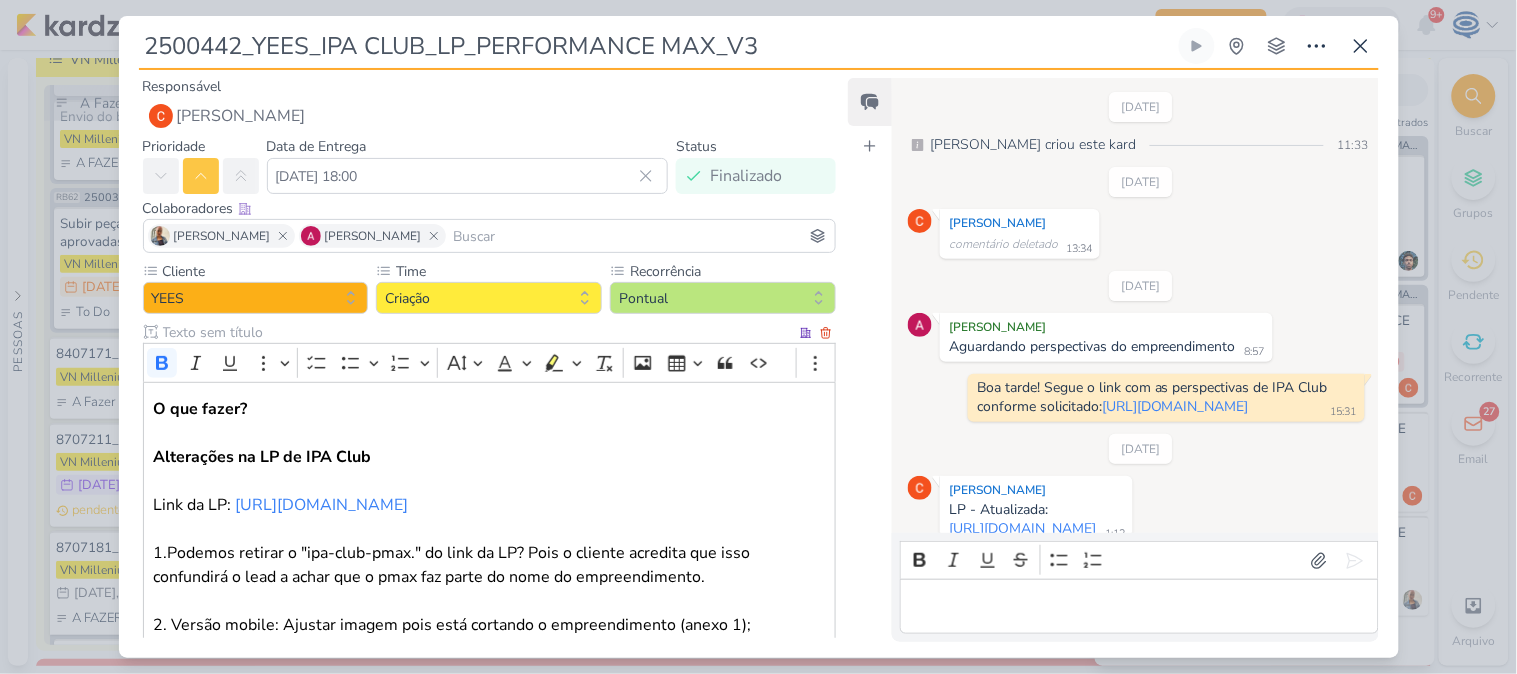 scroll, scrollTop: 630, scrollLeft: 0, axis: vertical 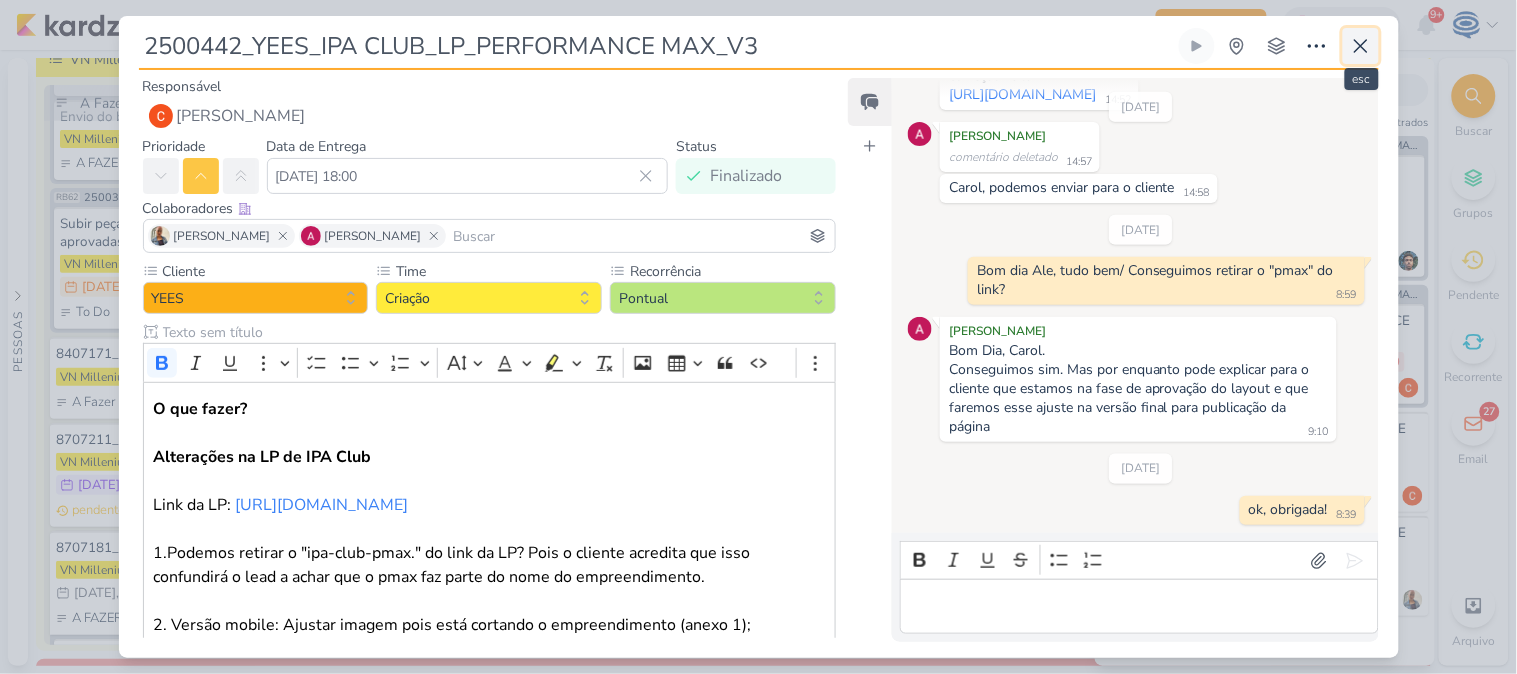 click 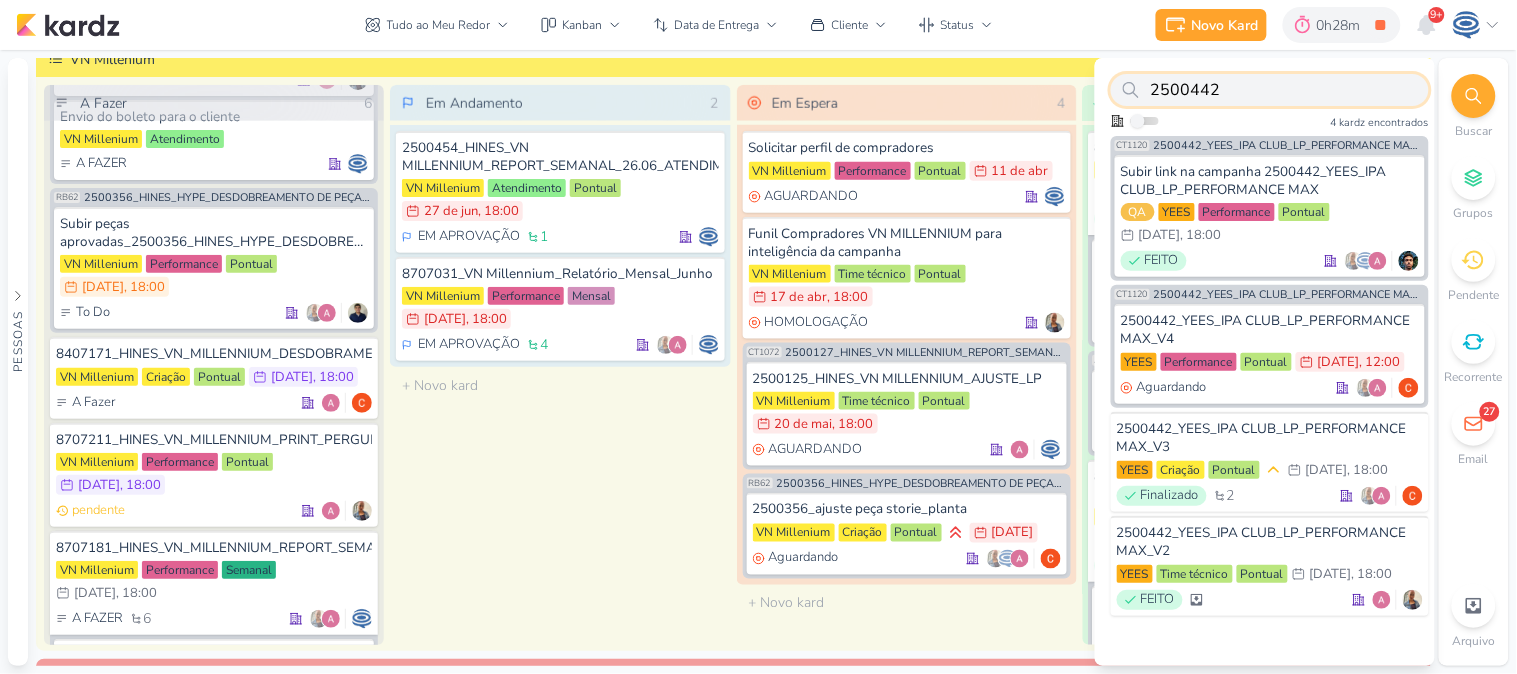 drag, startPoint x: 1300, startPoint y: 88, endPoint x: 1126, endPoint y: 90, distance: 174.01149 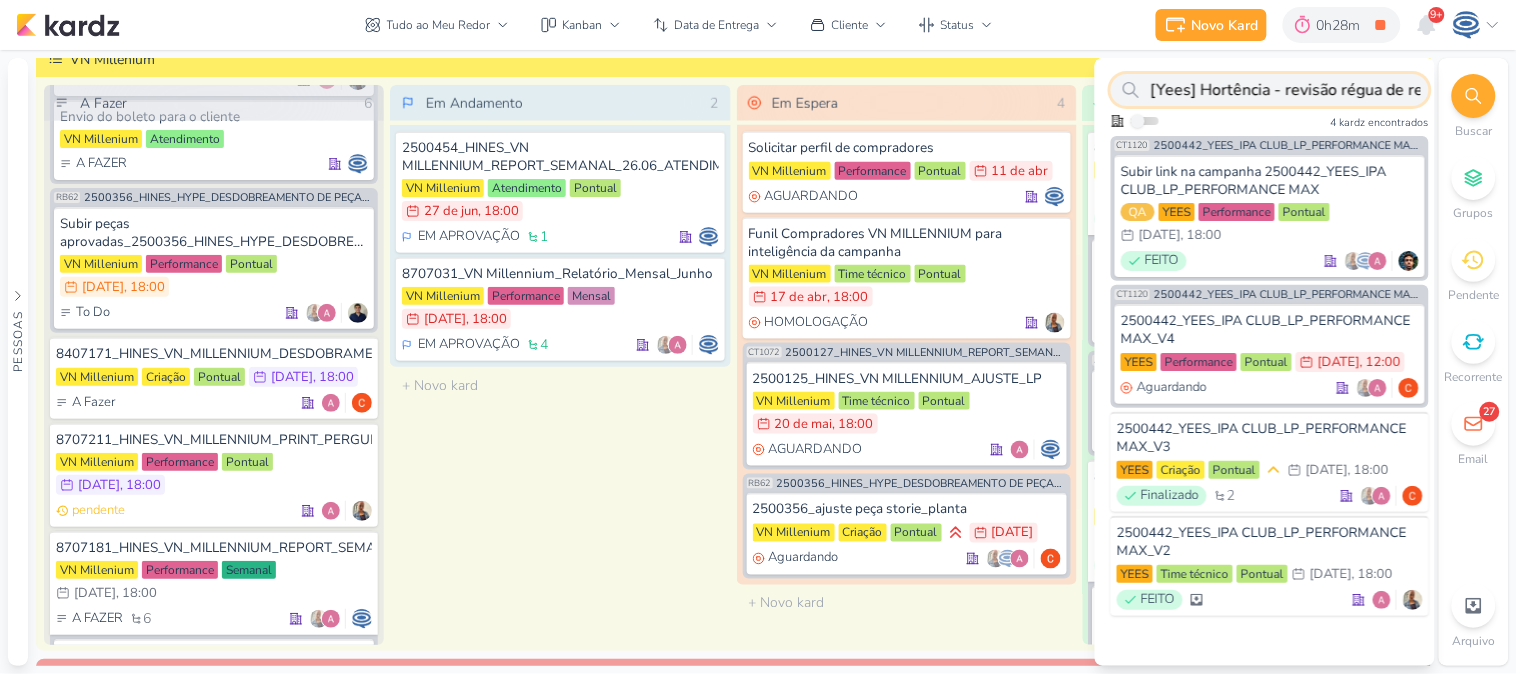 scroll, scrollTop: 0, scrollLeft: 102, axis: horizontal 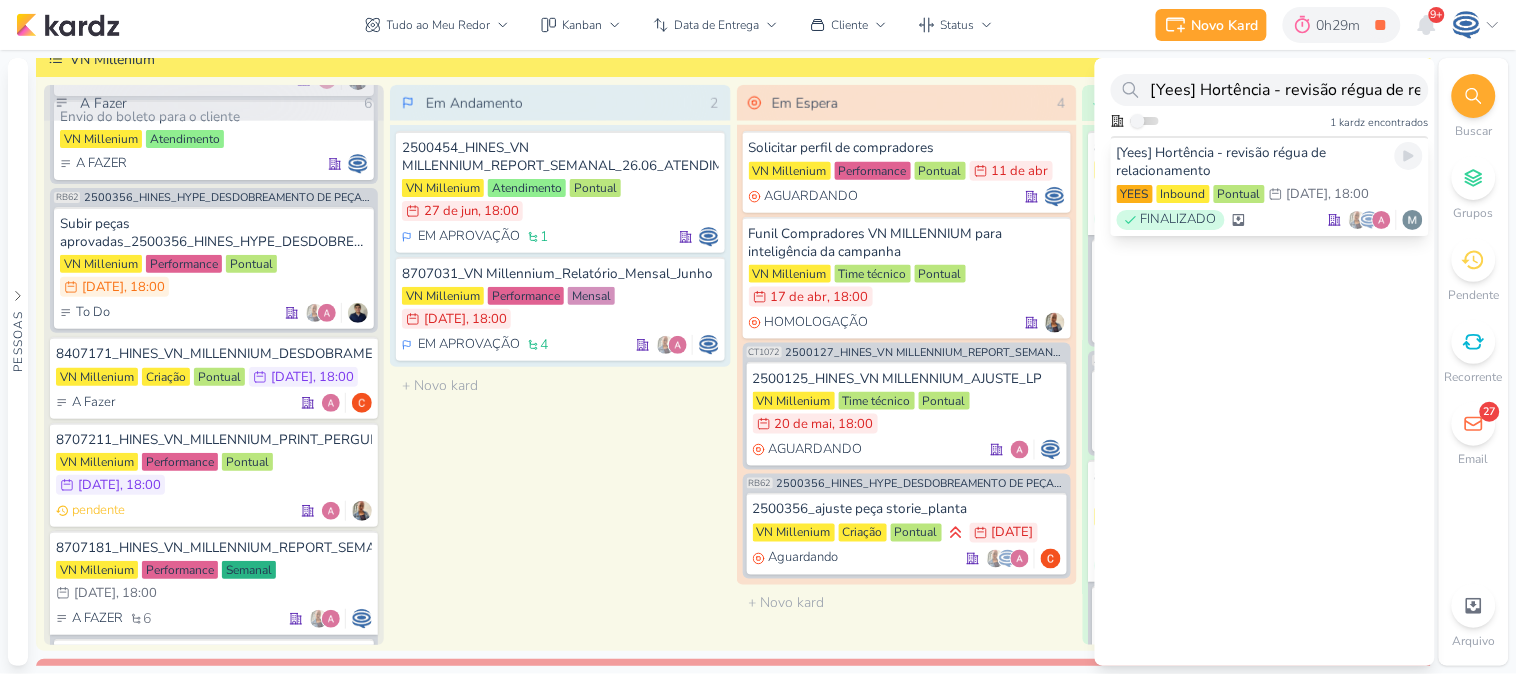 click on "[Yees] Hortência - revisão régua de relacionamento" at bounding box center (1270, 162) 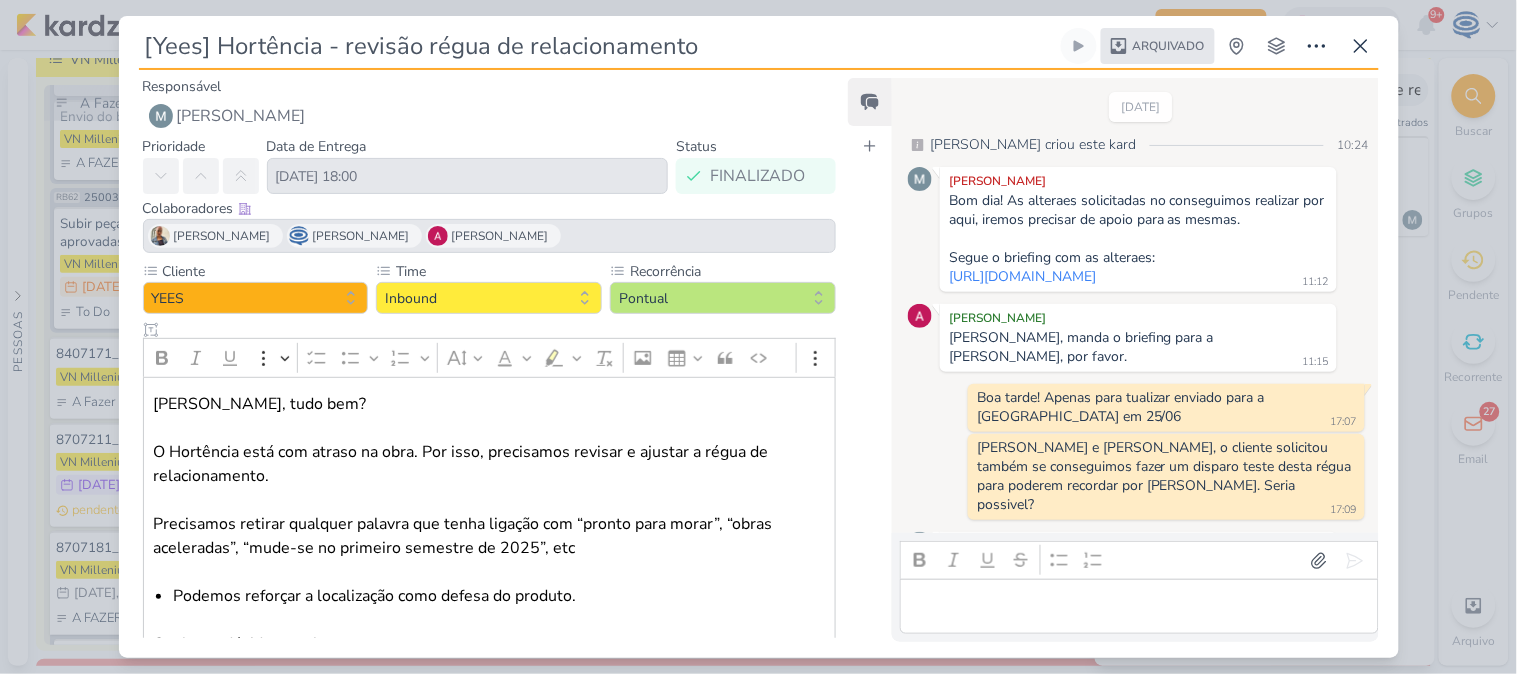 scroll, scrollTop: 180, scrollLeft: 0, axis: vertical 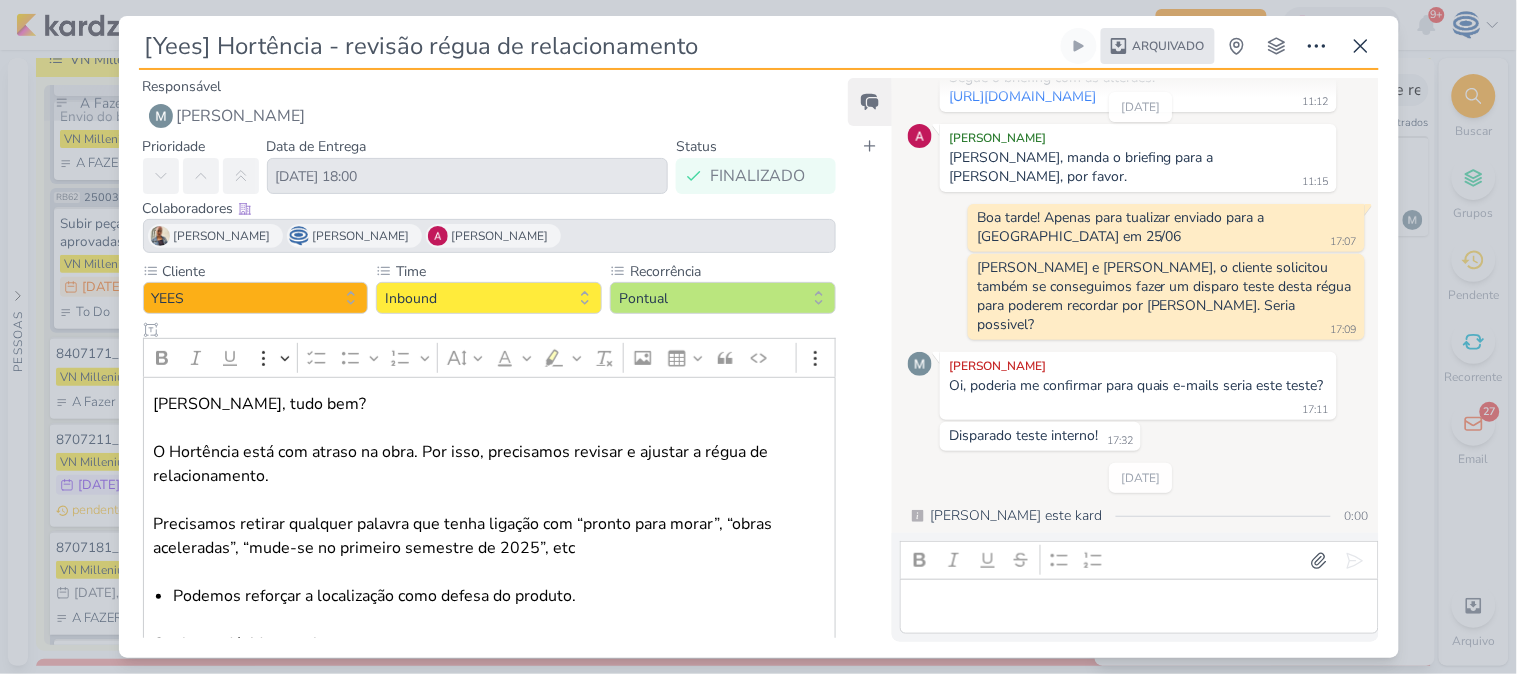 click at bounding box center (1139, 607) 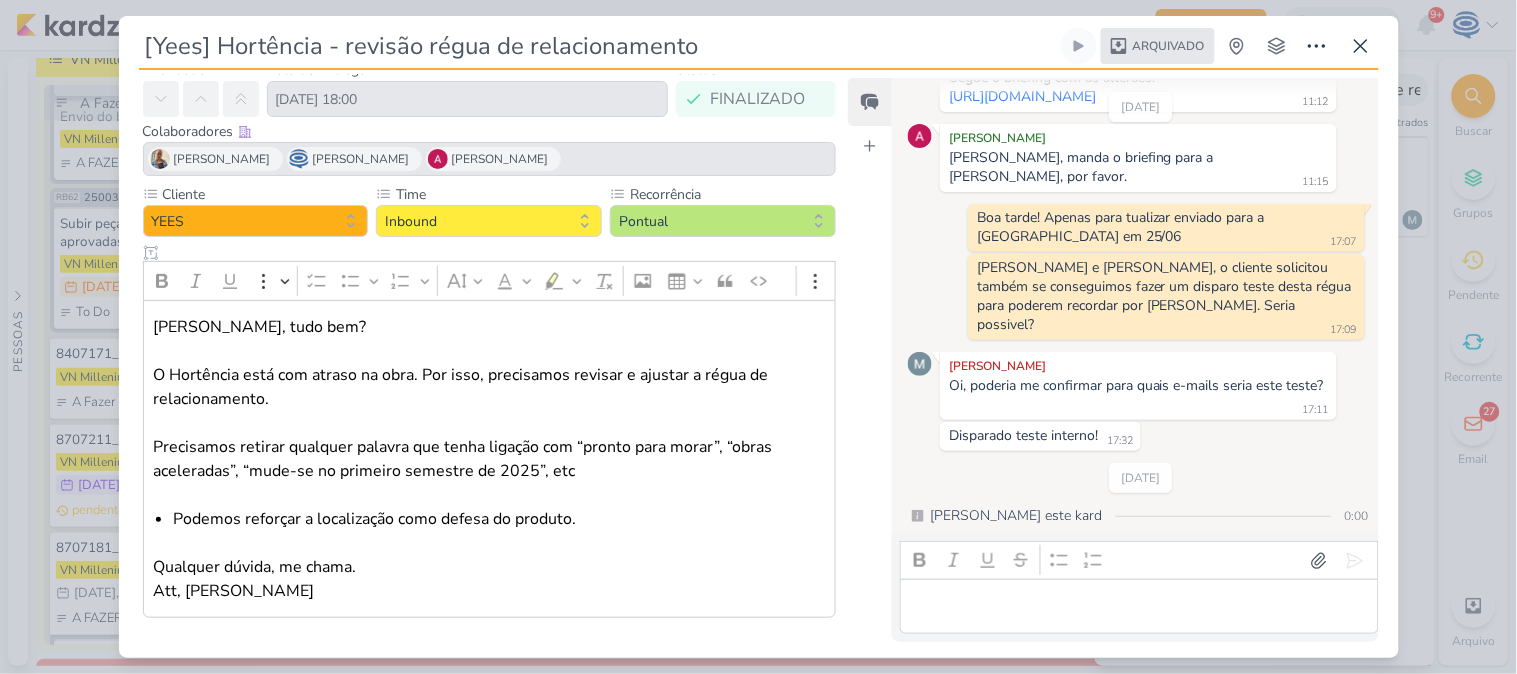 scroll, scrollTop: 0, scrollLeft: 0, axis: both 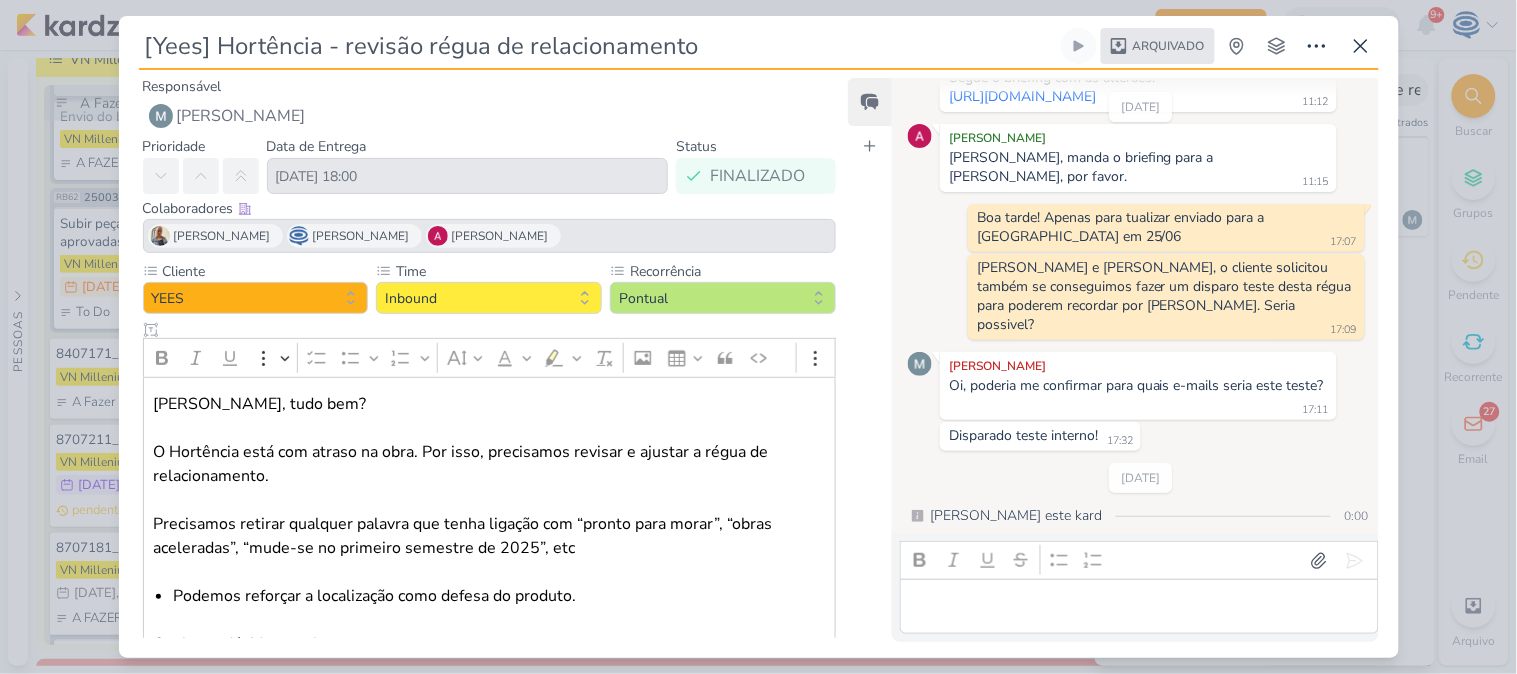 click on "Arquivado" at bounding box center (1158, 46) 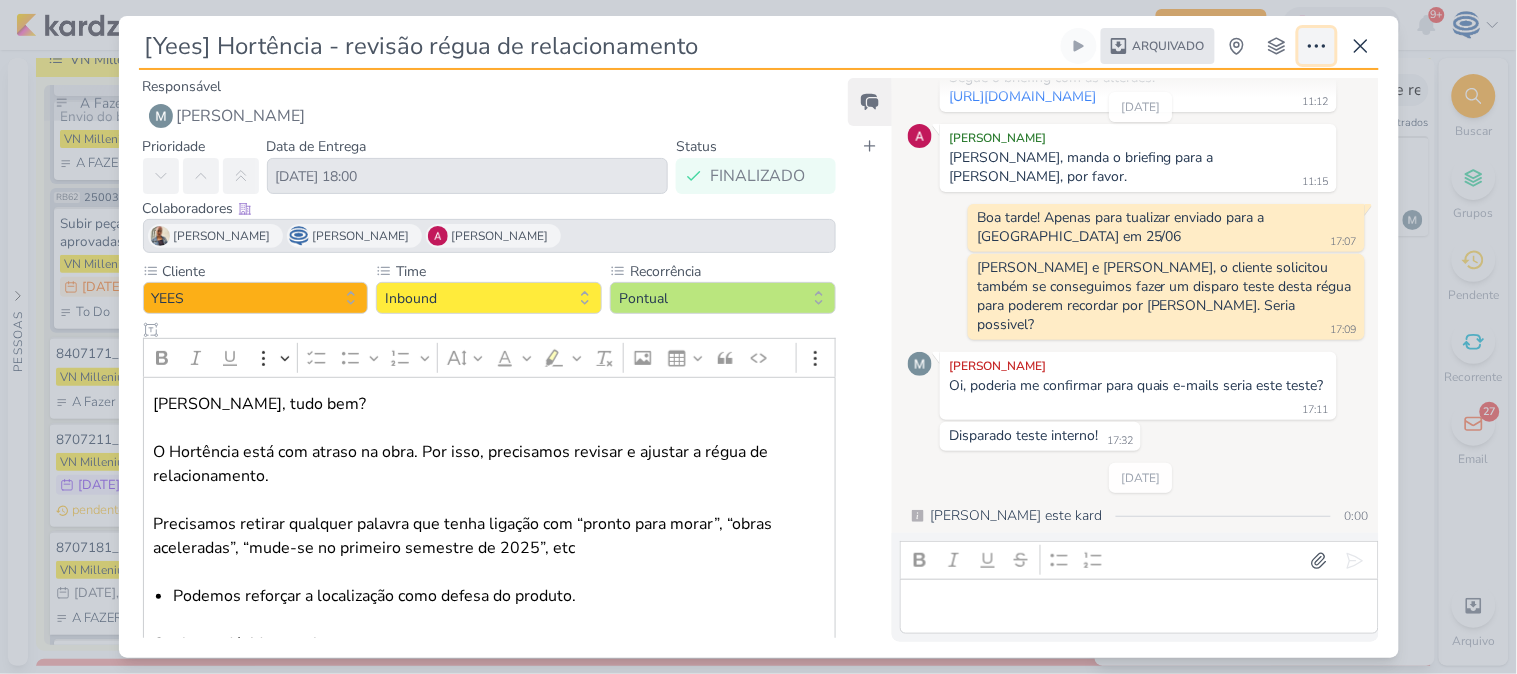 drag, startPoint x: 1164, startPoint y: 45, endPoint x: 1320, endPoint y: 46, distance: 156.0032 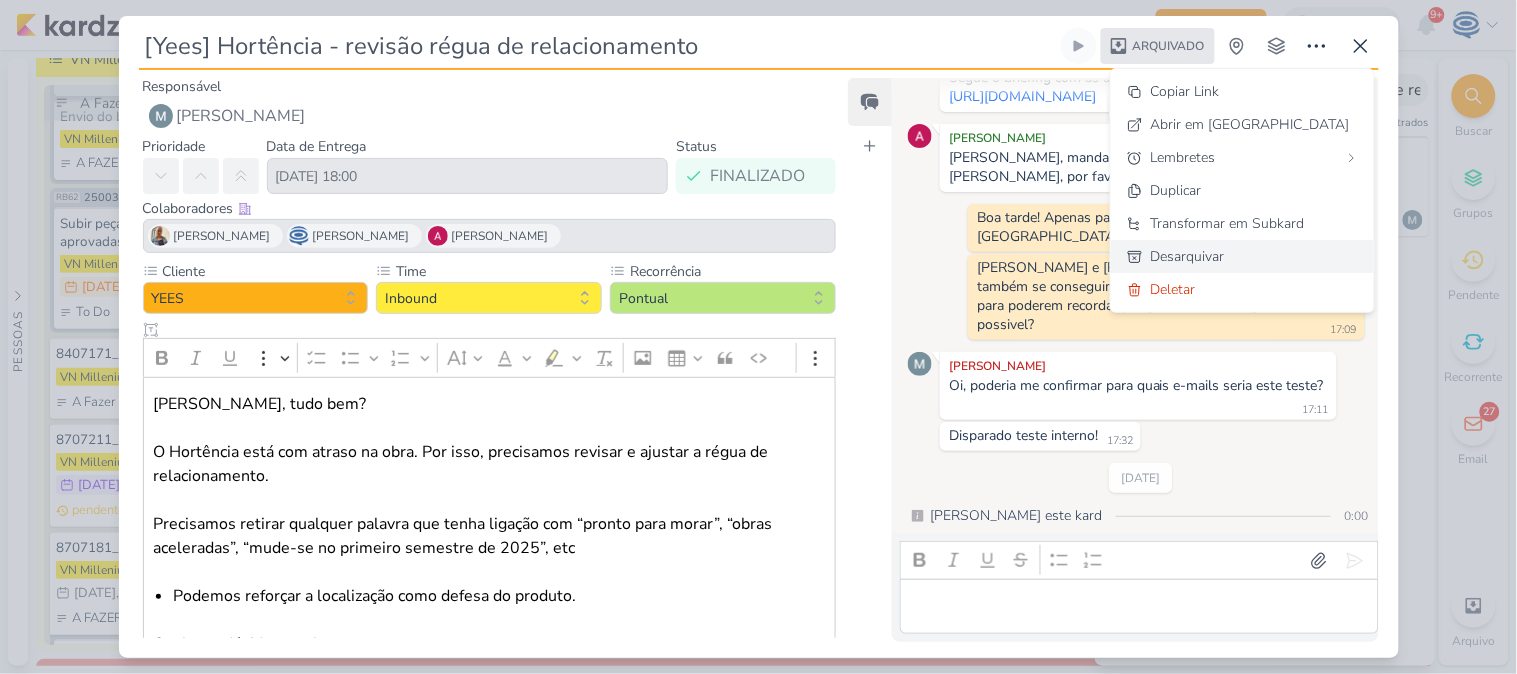 click on "Desarquivar" at bounding box center (1188, 256) 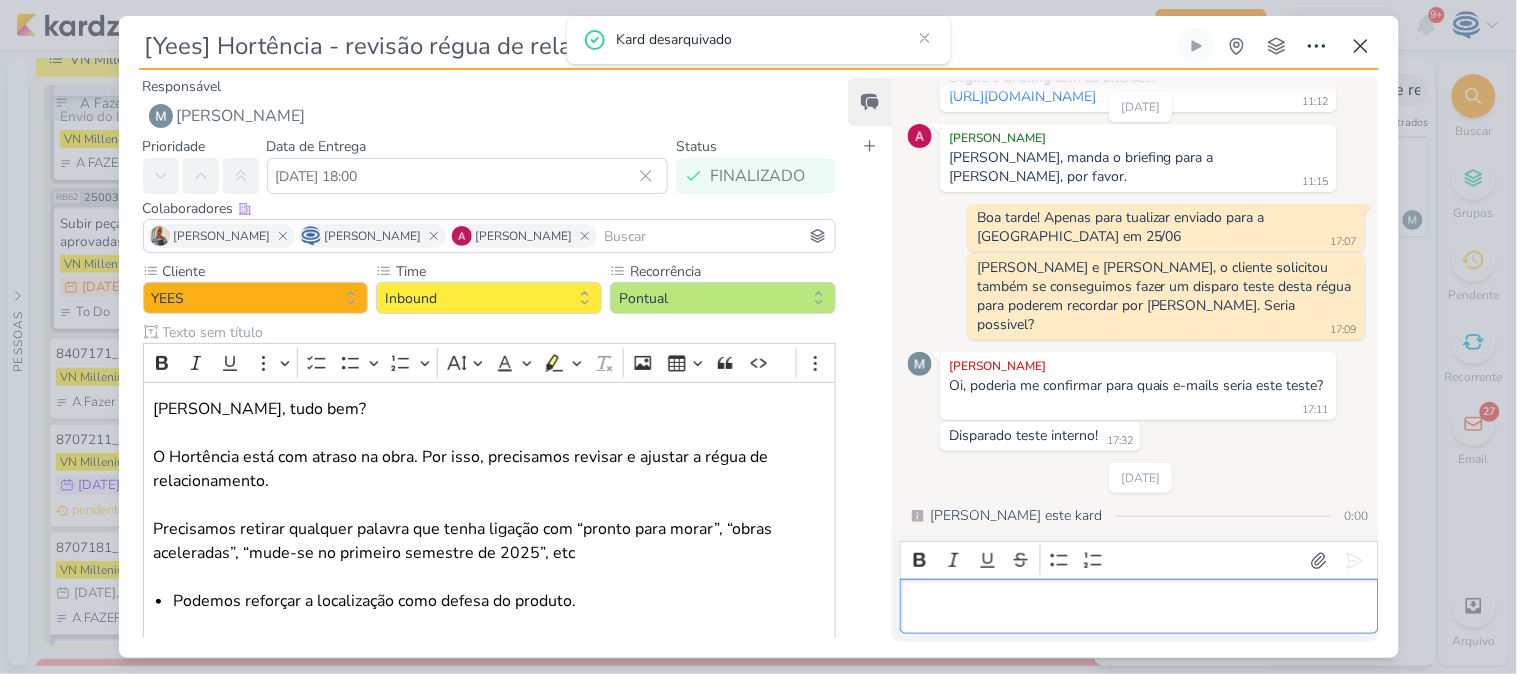 click at bounding box center (1139, 607) 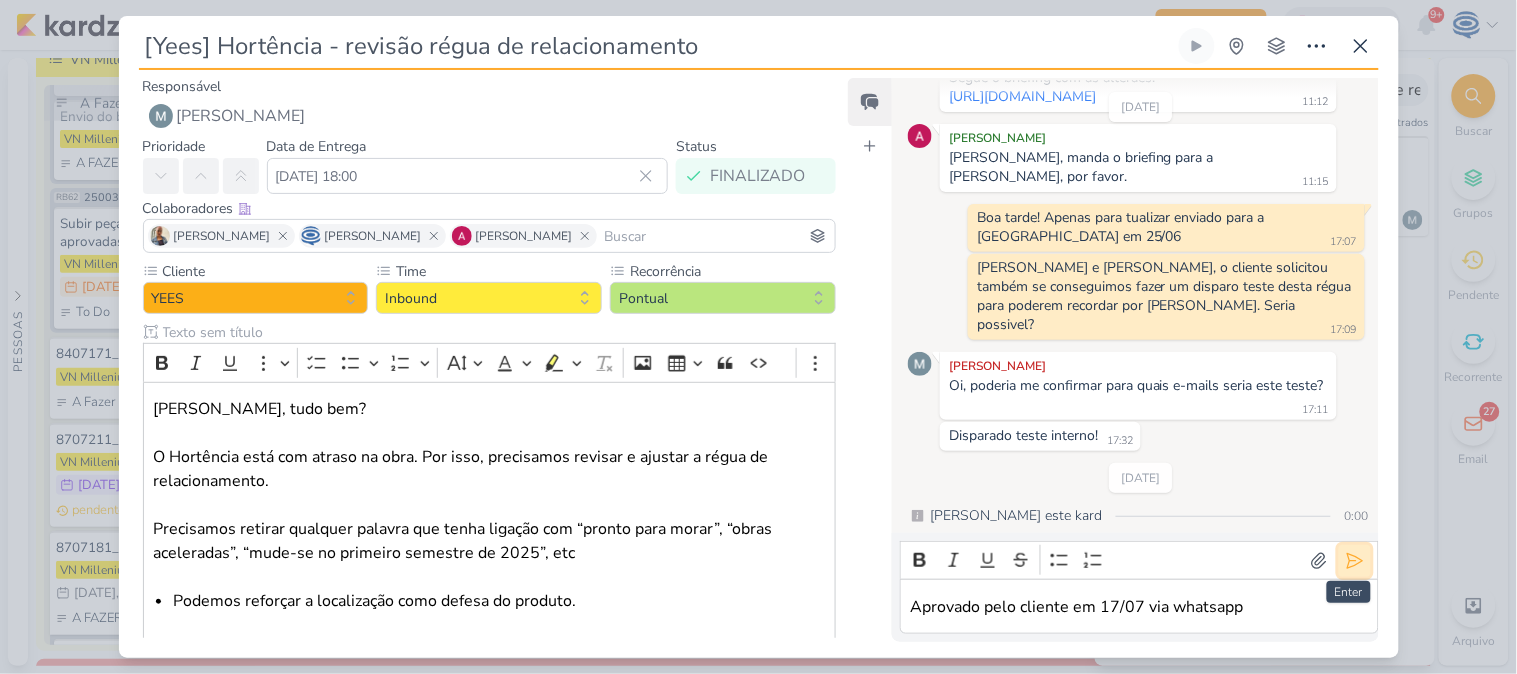 click 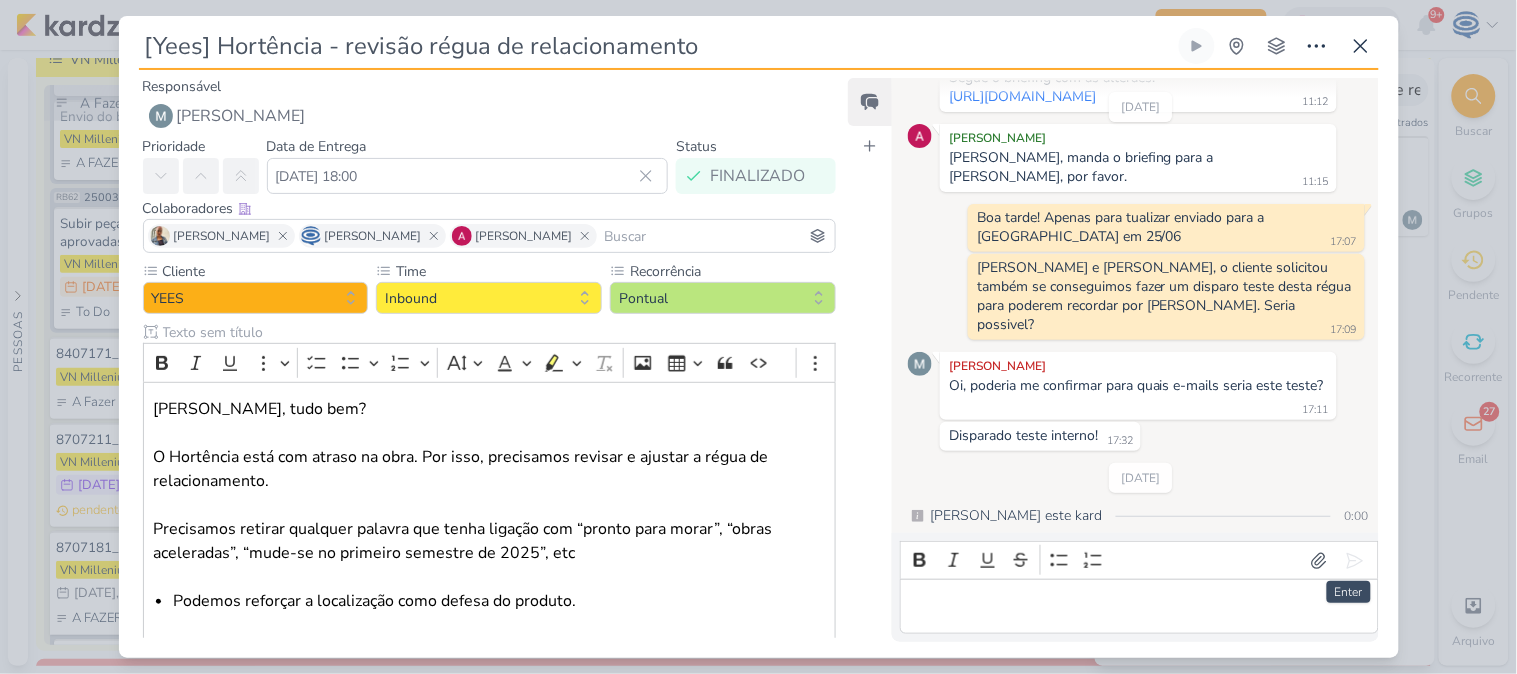 scroll, scrollTop: 262, scrollLeft: 0, axis: vertical 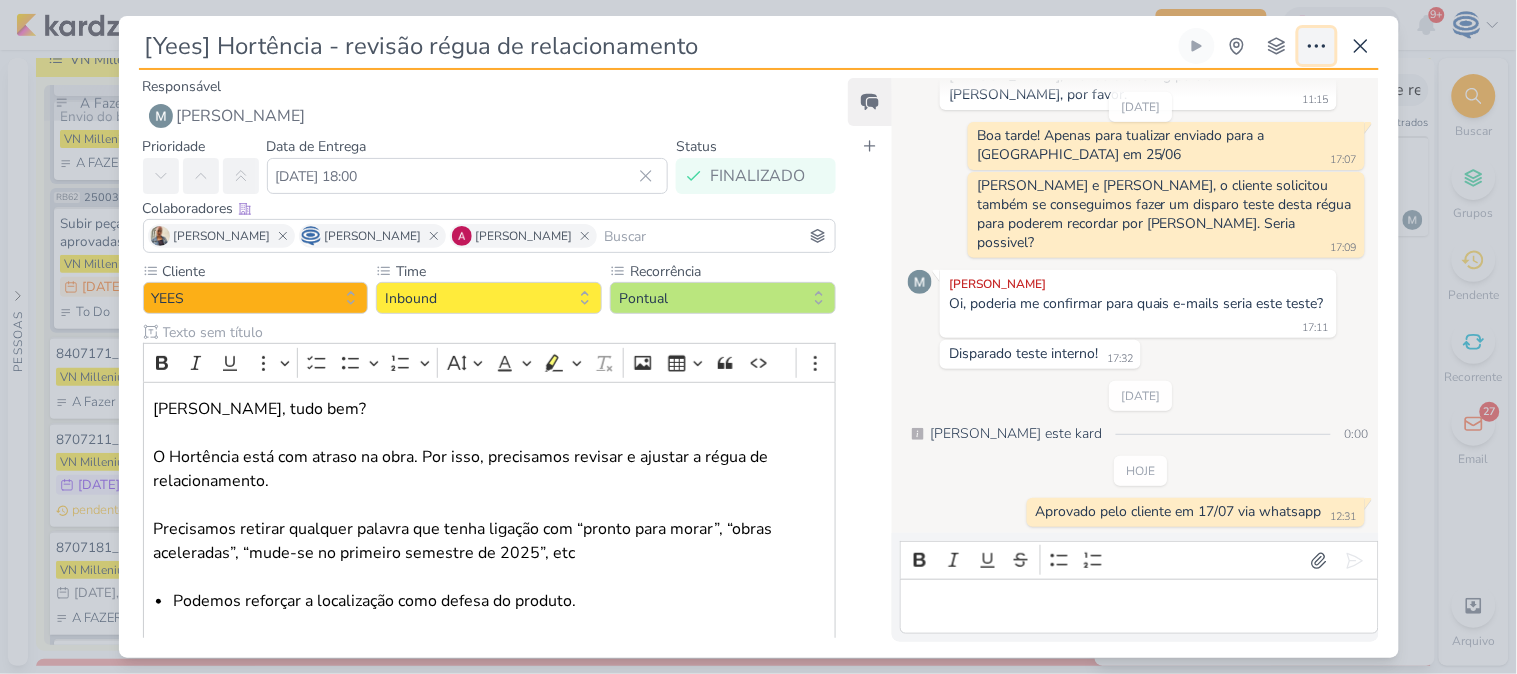 click 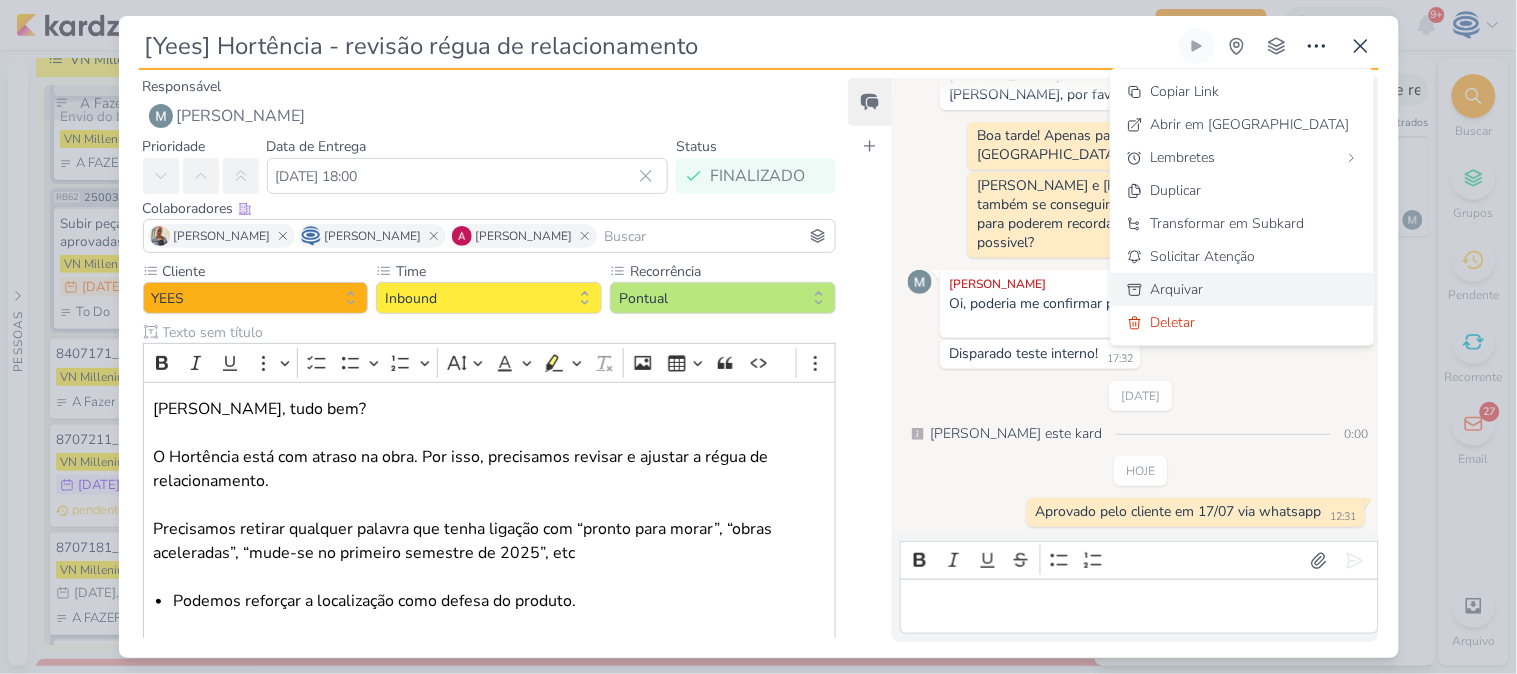 click on "Arquivar" at bounding box center (1177, 289) 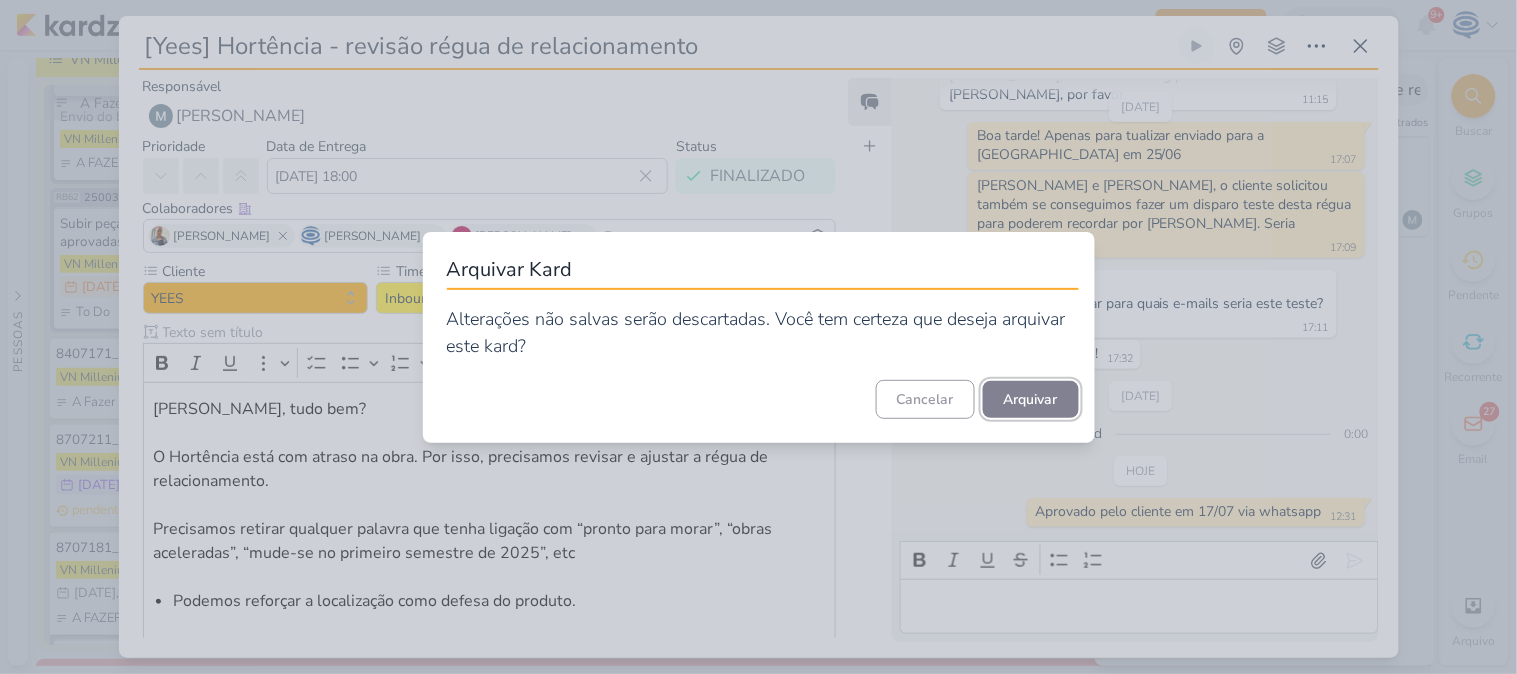 click on "Arquivar" at bounding box center (1031, 399) 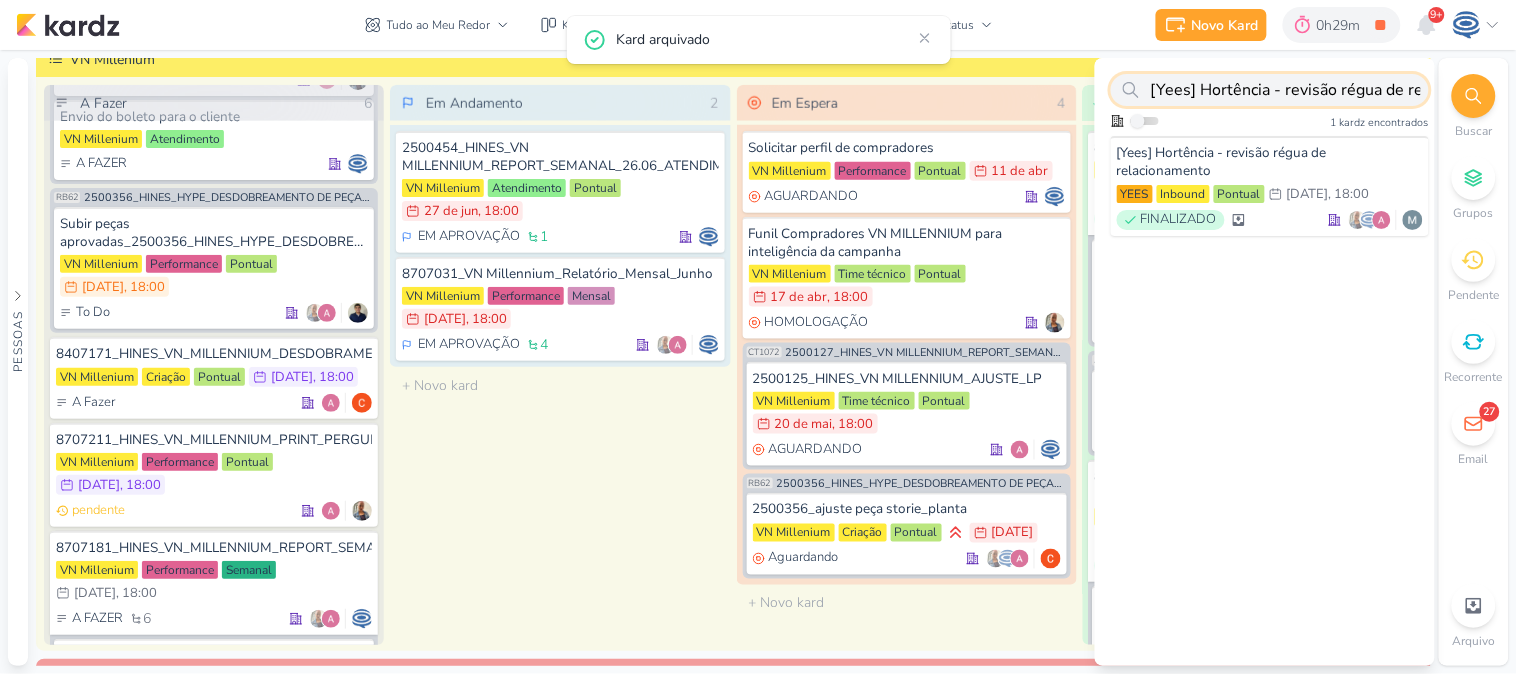 click on "[Yees] Hortência - revisão régua de relacionamento" at bounding box center (1270, 90) 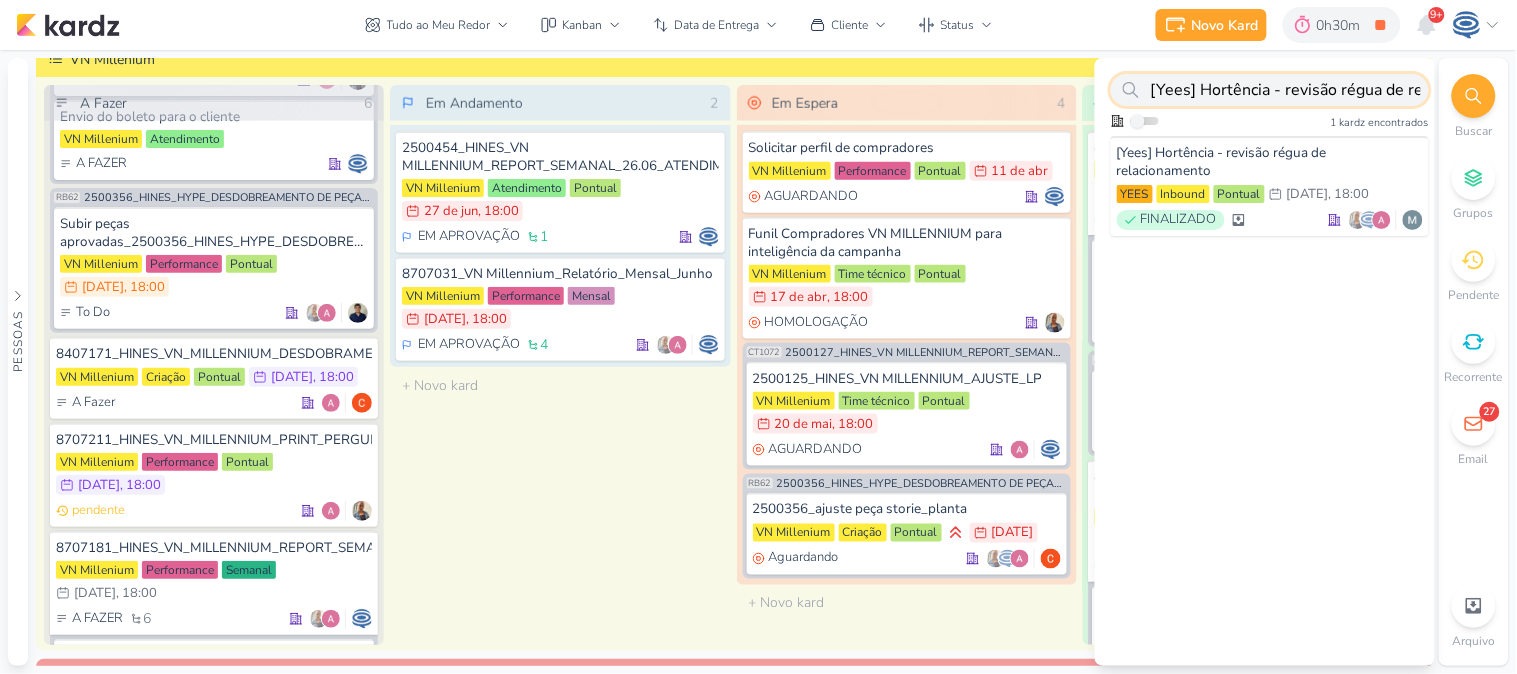 click on "[Yees] Hortência - revisão régua de relacionamento" at bounding box center [1270, 90] 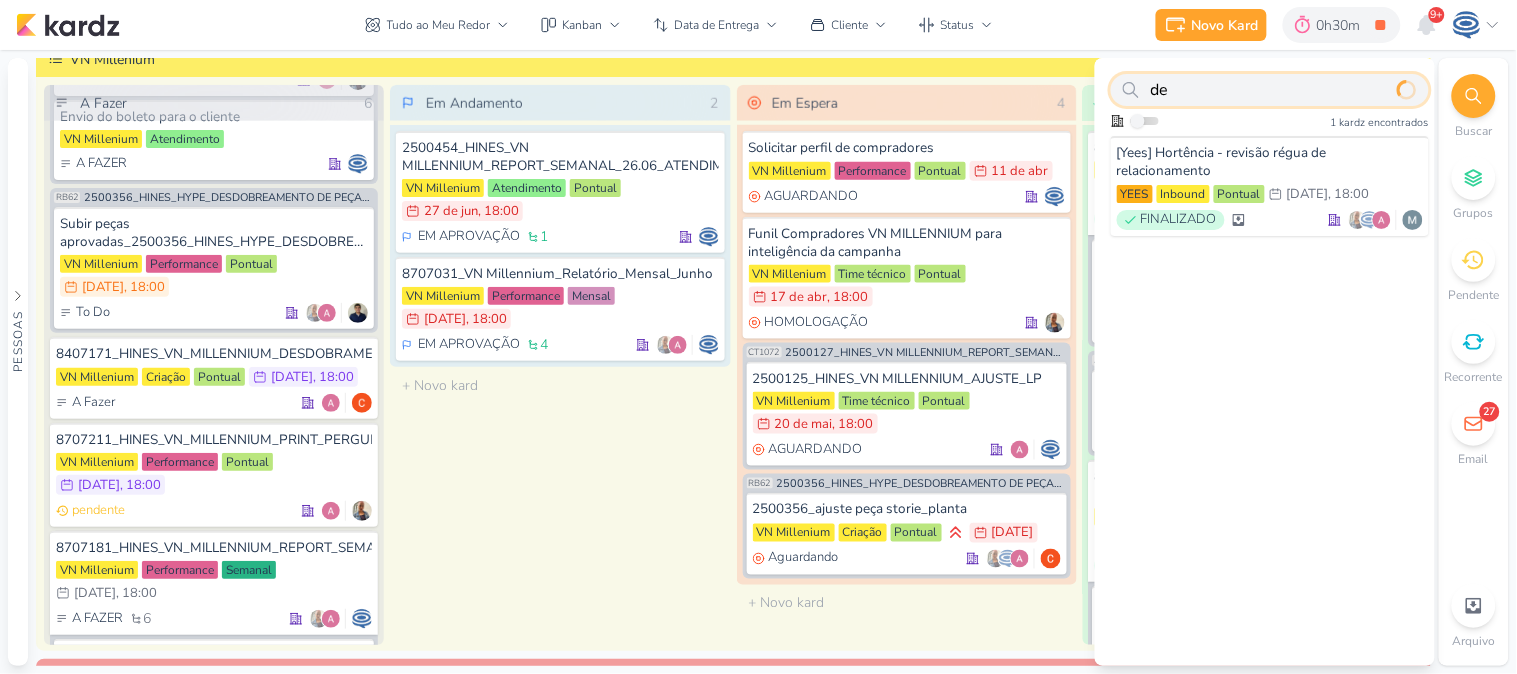 type on "d" 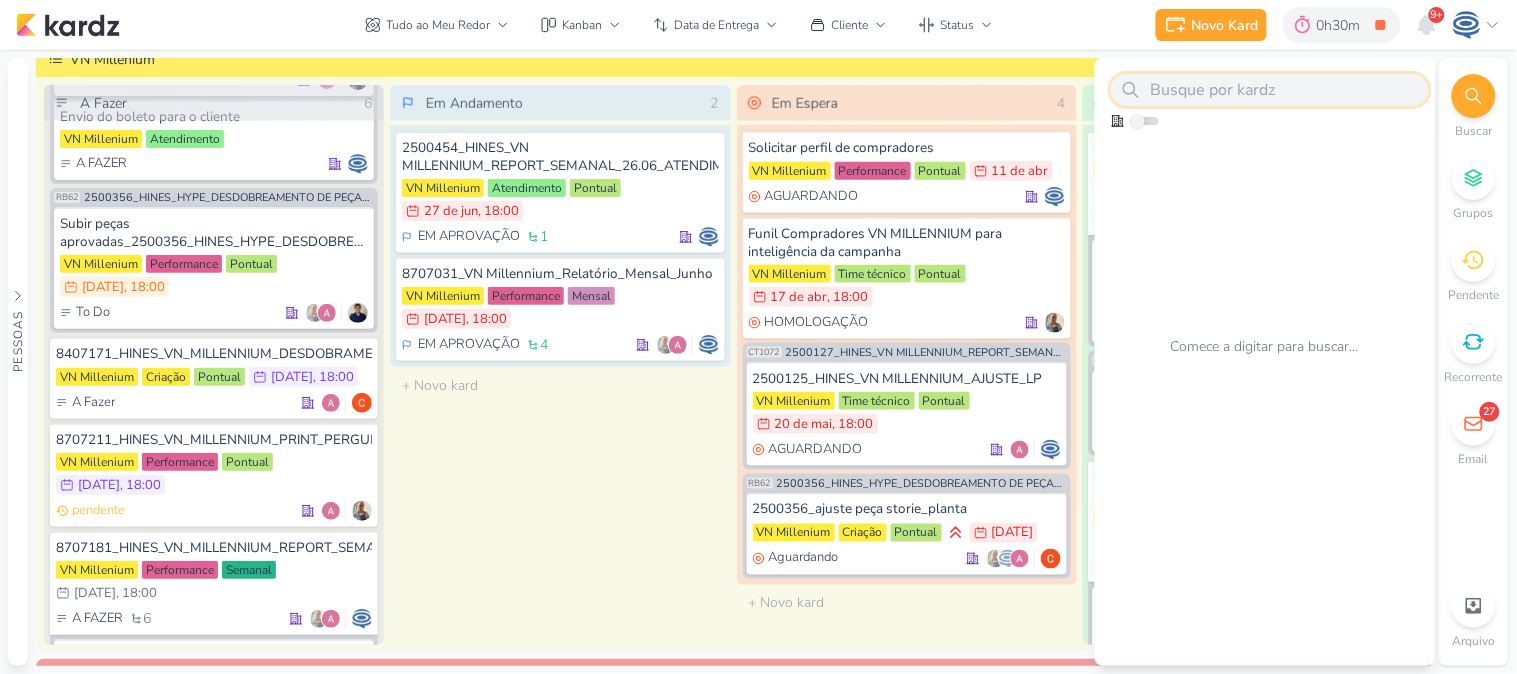 paste on "2500450" 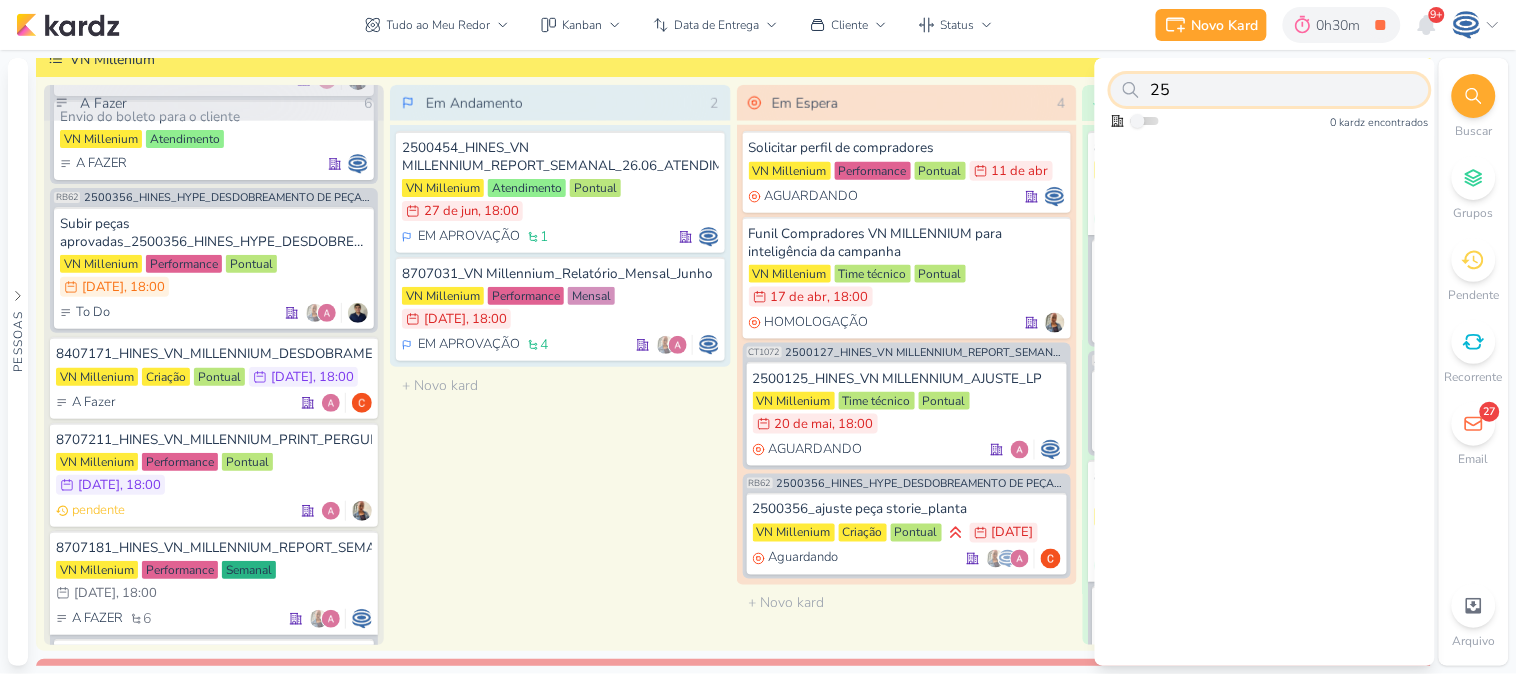 type on "2" 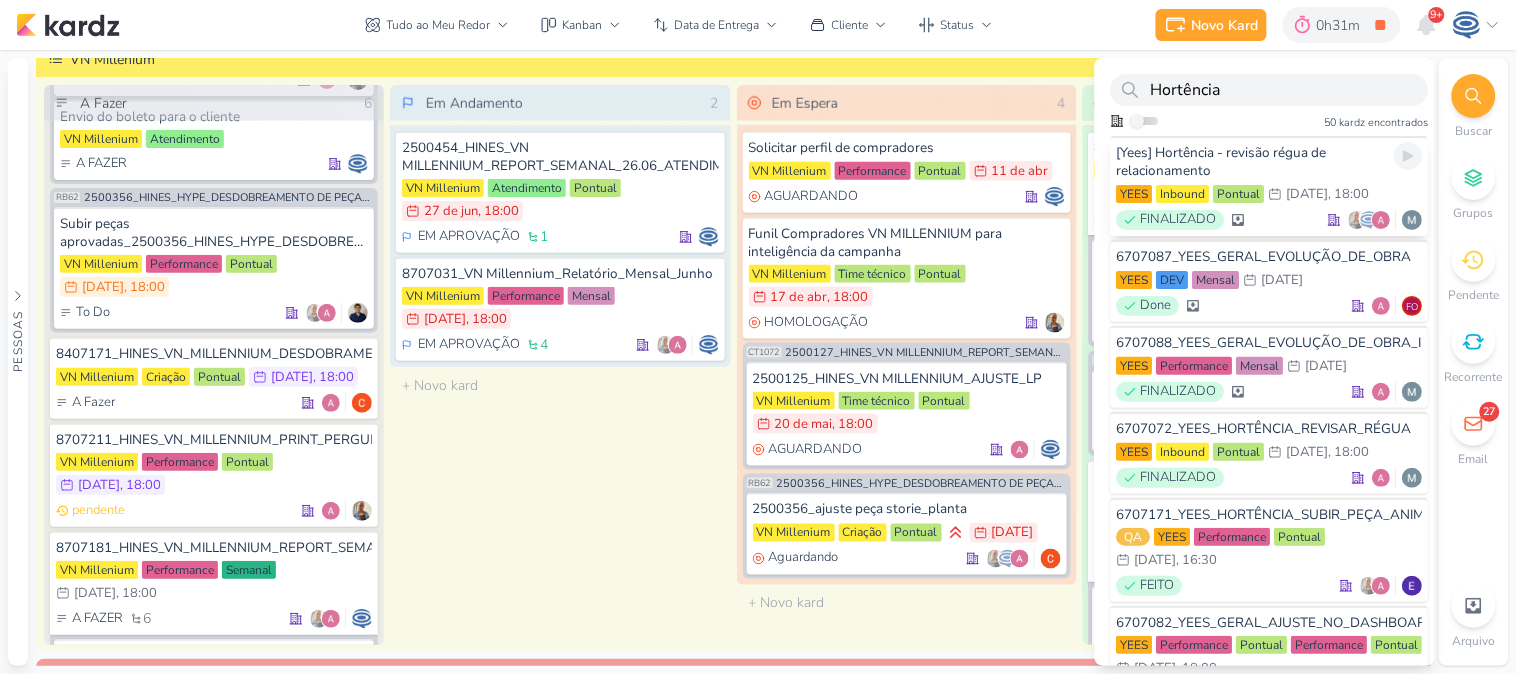 click on "[Yees] Hortência - revisão régua de relacionamento" at bounding box center [1270, 162] 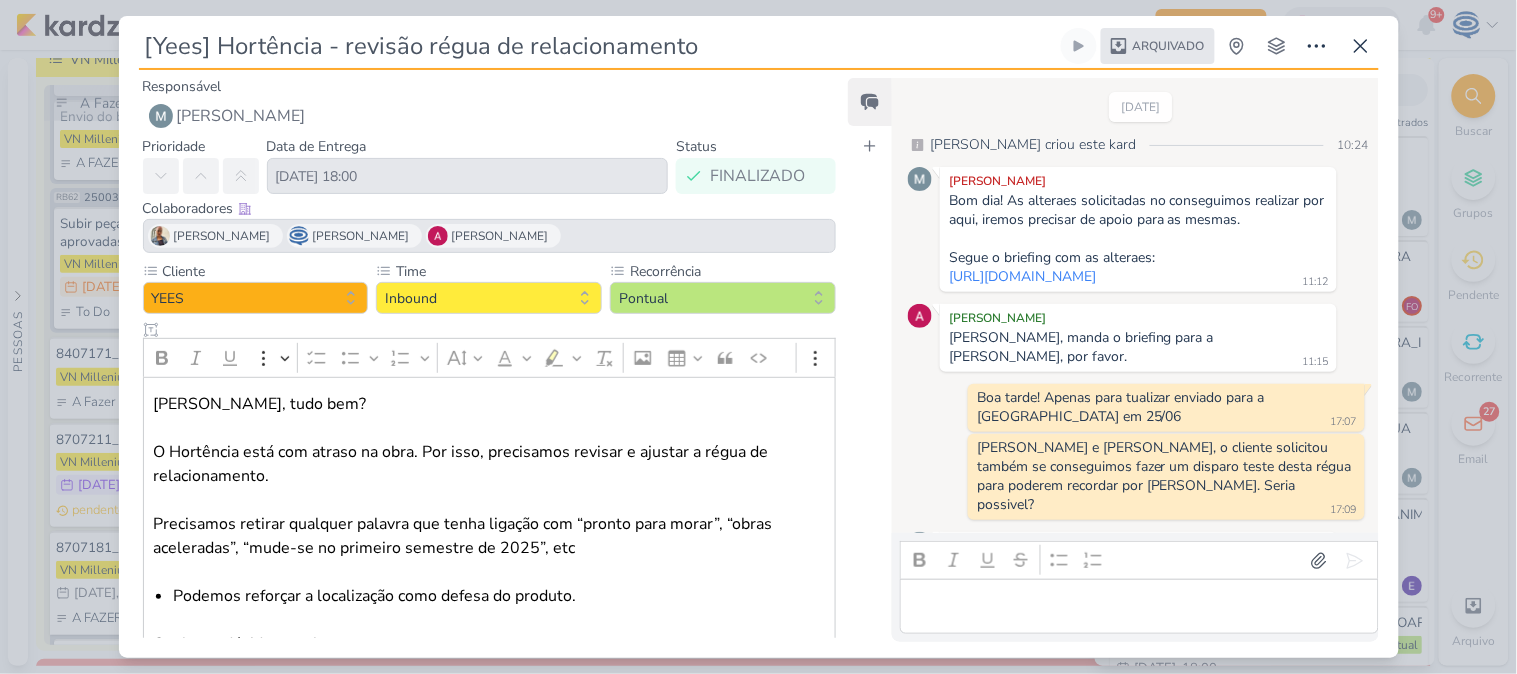 scroll, scrollTop: 328, scrollLeft: 0, axis: vertical 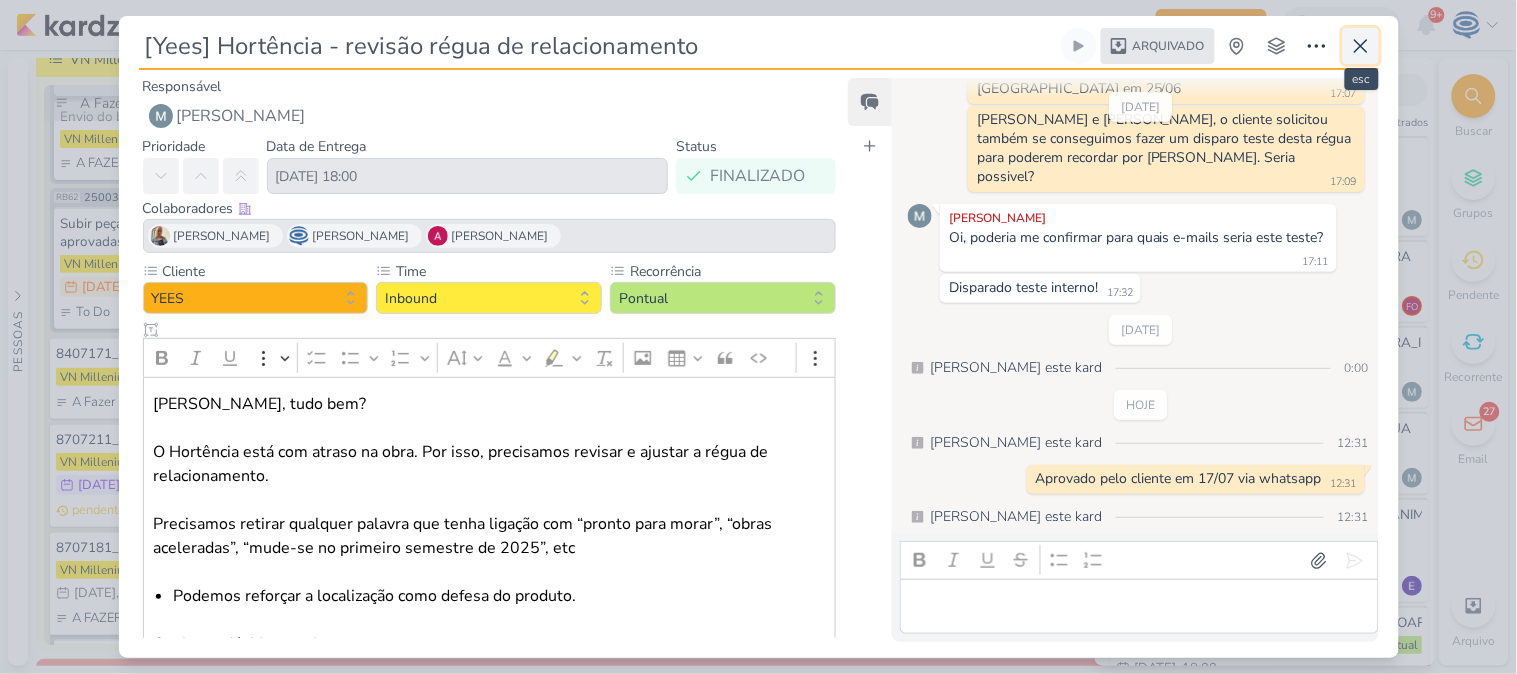 click 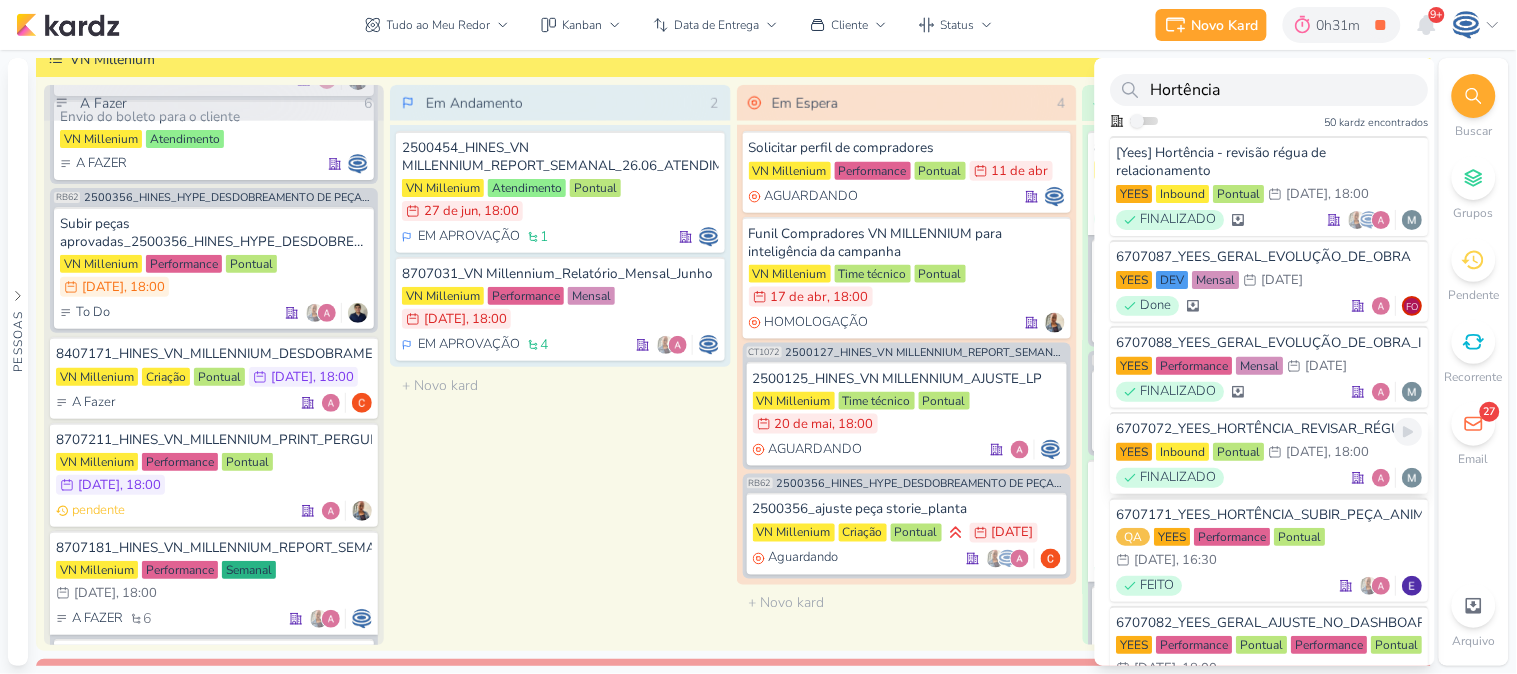 click on "6707072_YEES_HORTÊNCIA_REVISAR_RÉGUA" at bounding box center [1270, 429] 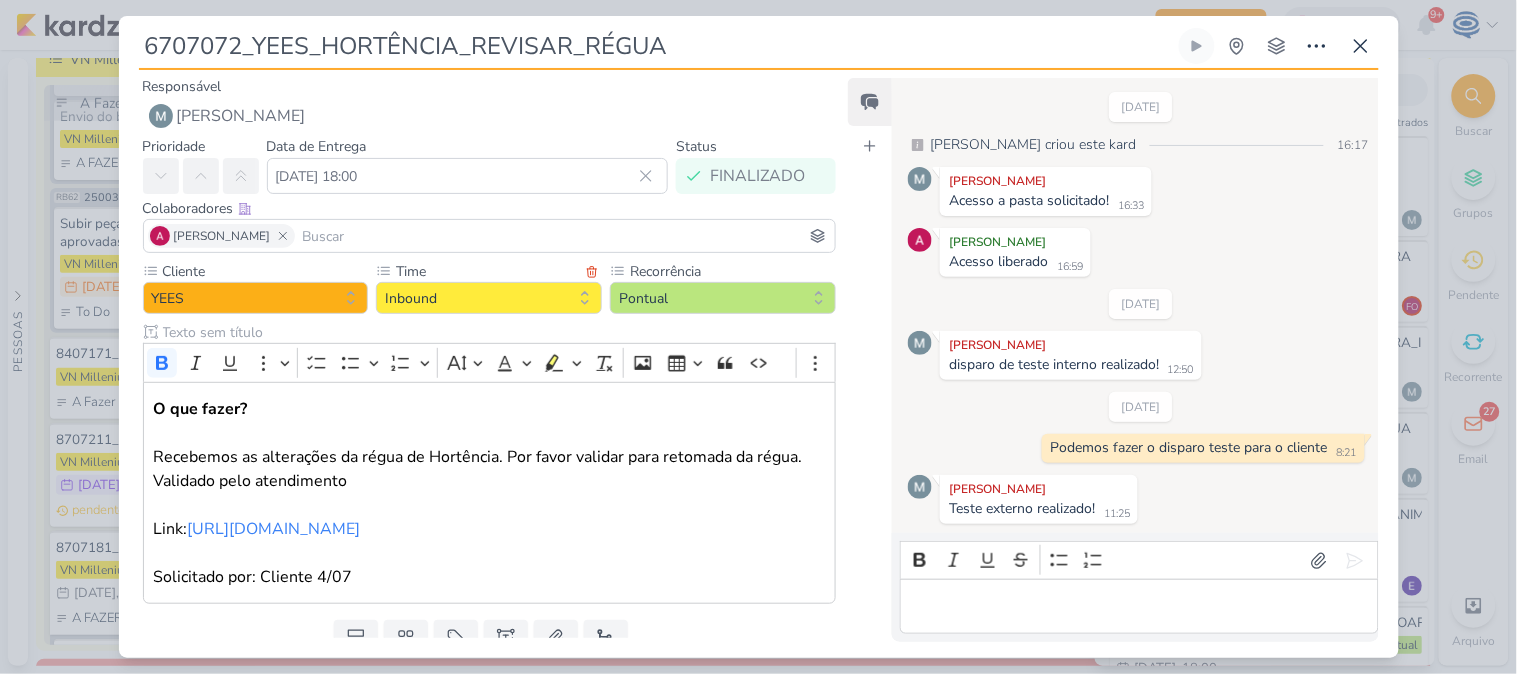 scroll, scrollTop: 966, scrollLeft: 0, axis: vertical 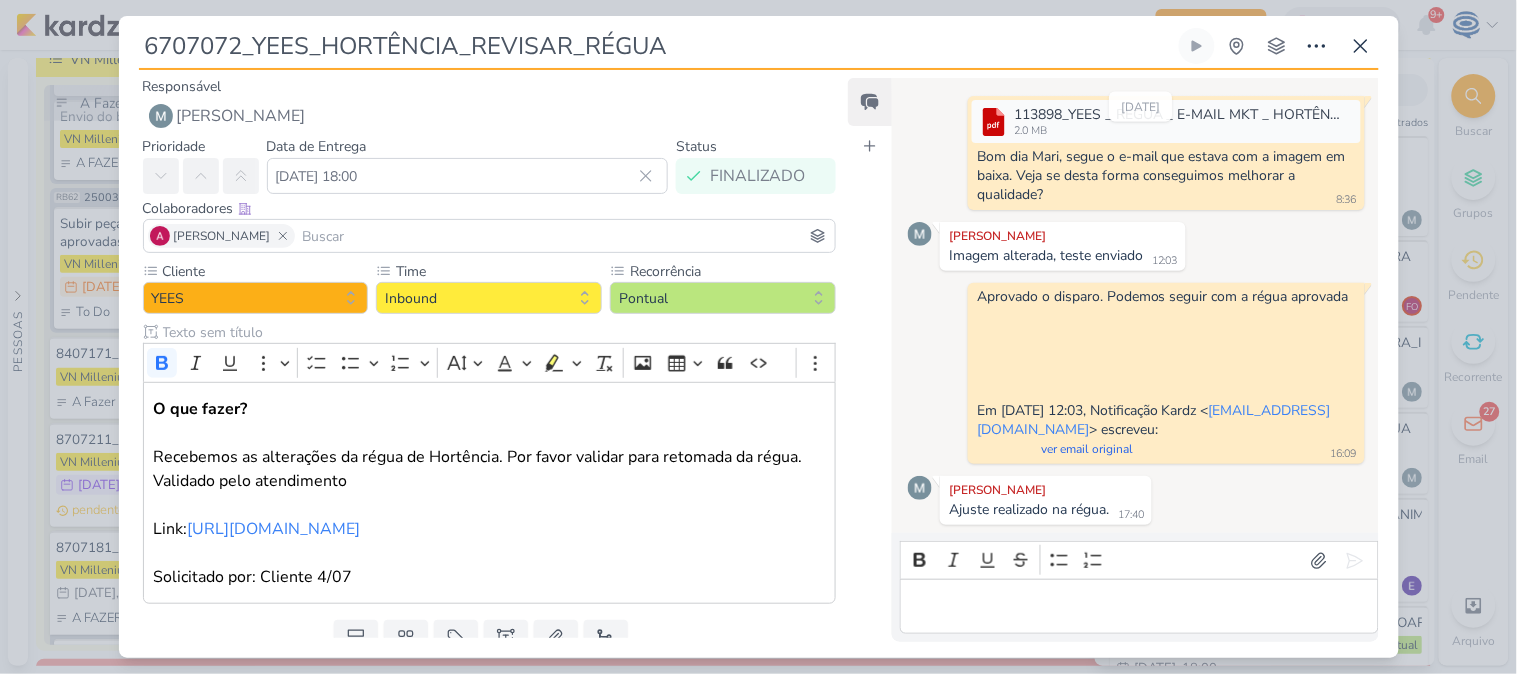 drag, startPoint x: 245, startPoint y: 45, endPoint x: 131, endPoint y: 60, distance: 114.982605 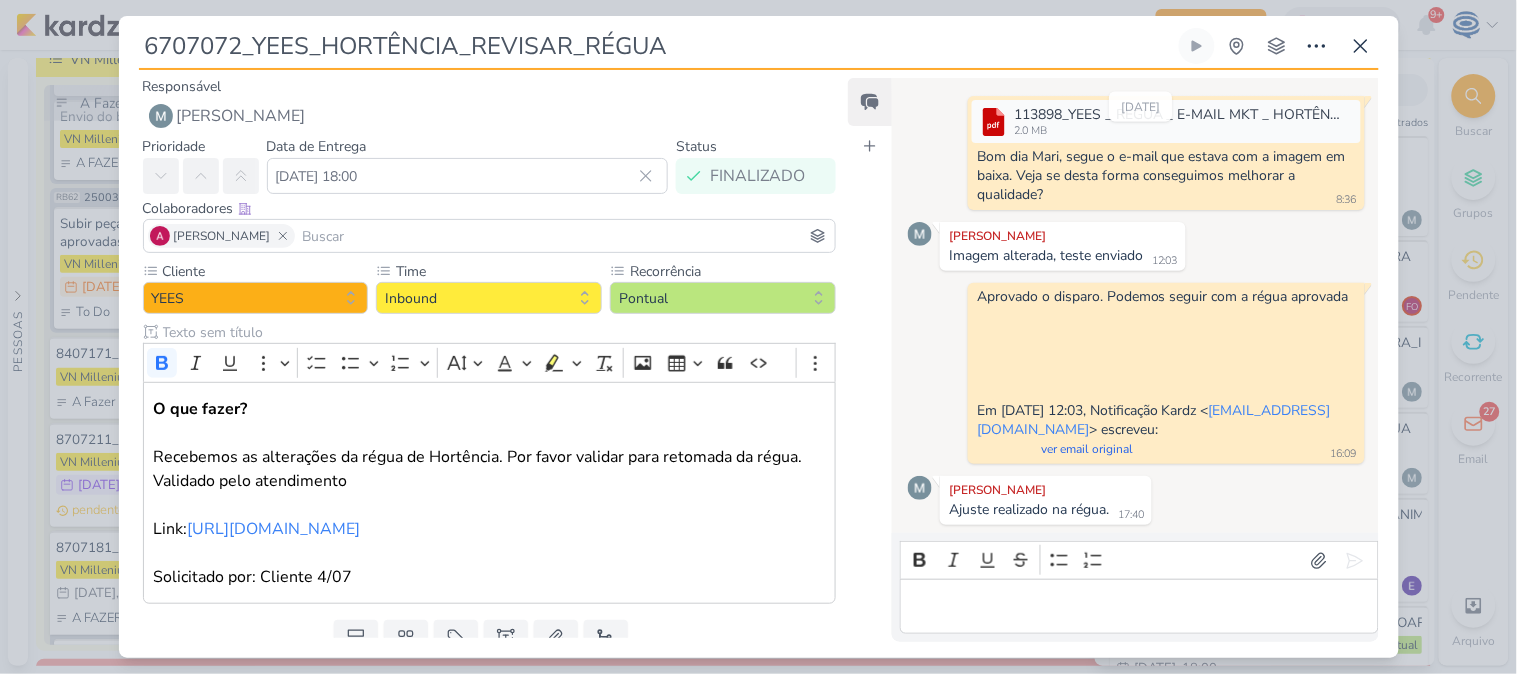 drag, startPoint x: 714, startPoint y: 47, endPoint x: 81, endPoint y: -5, distance: 635.13226 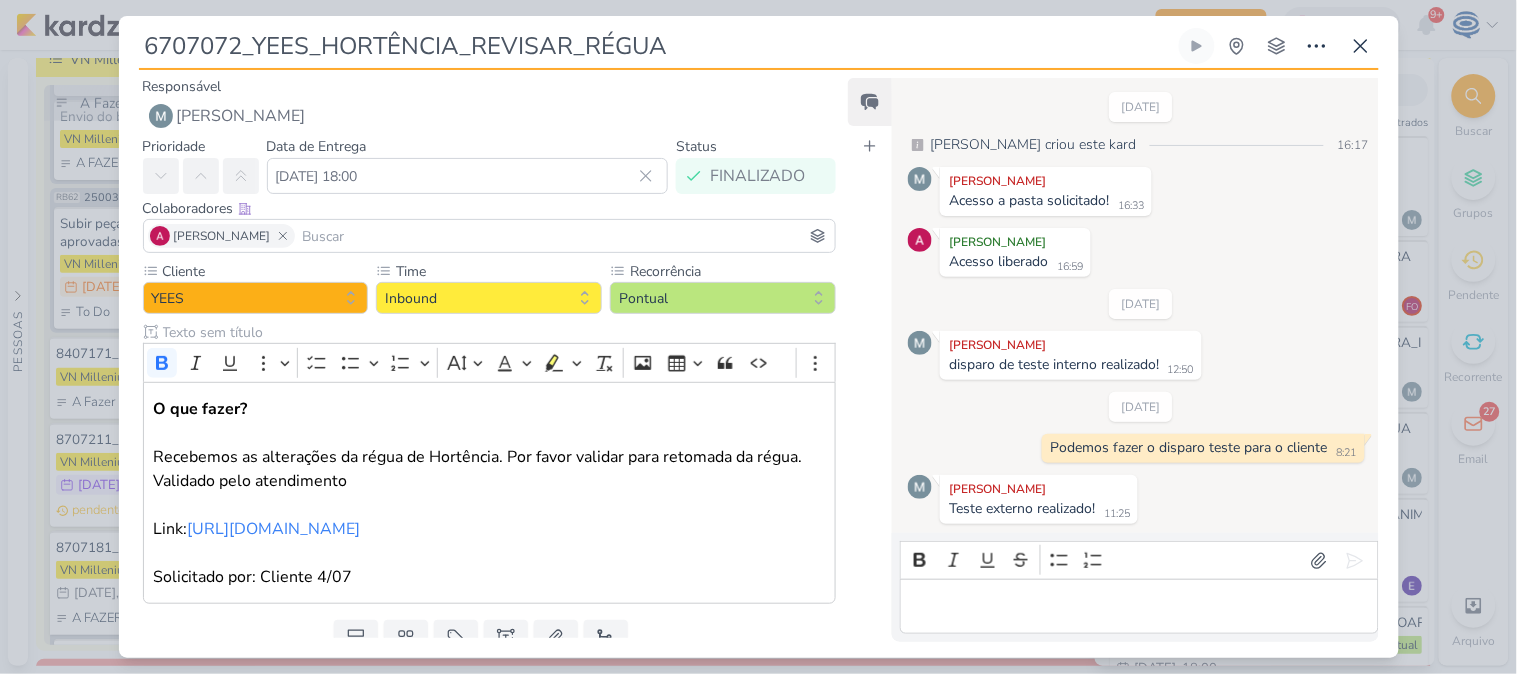 scroll, scrollTop: 965, scrollLeft: 0, axis: vertical 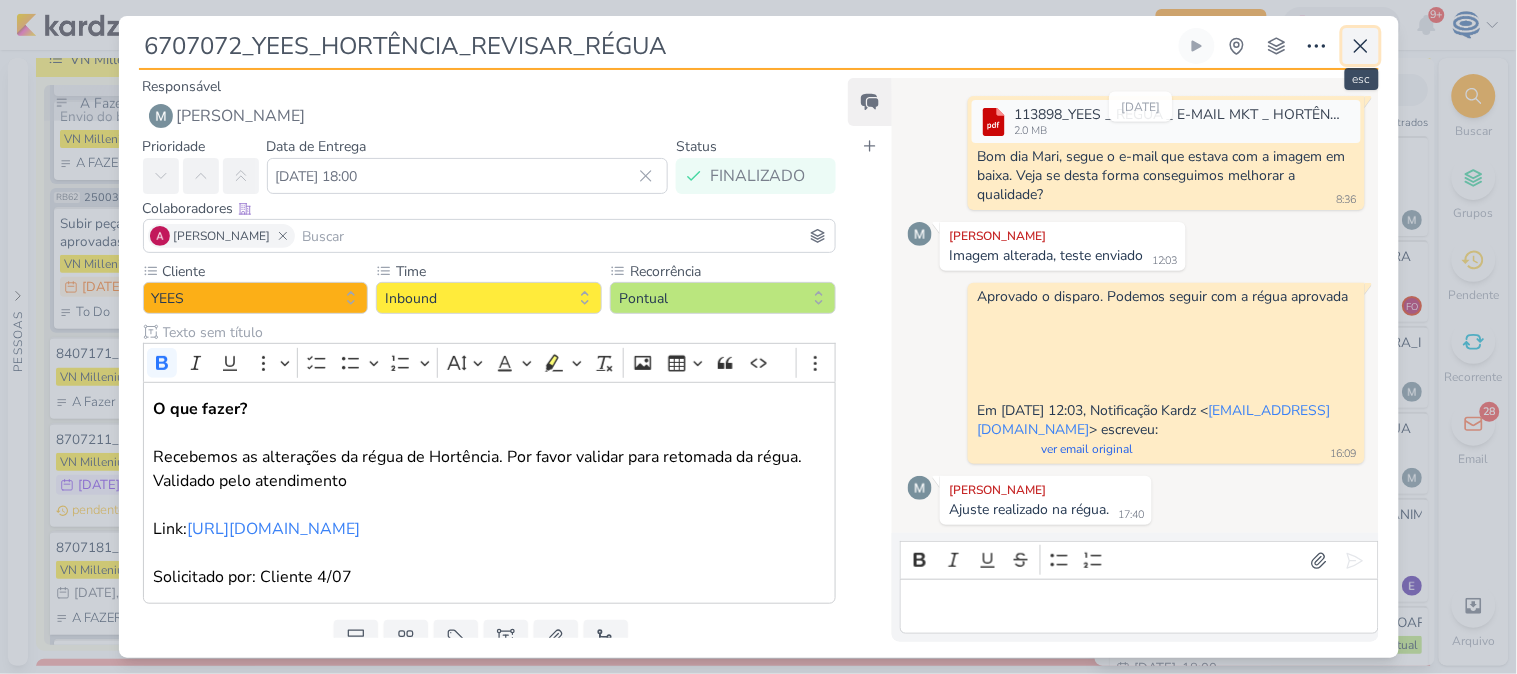 click at bounding box center [1361, 46] 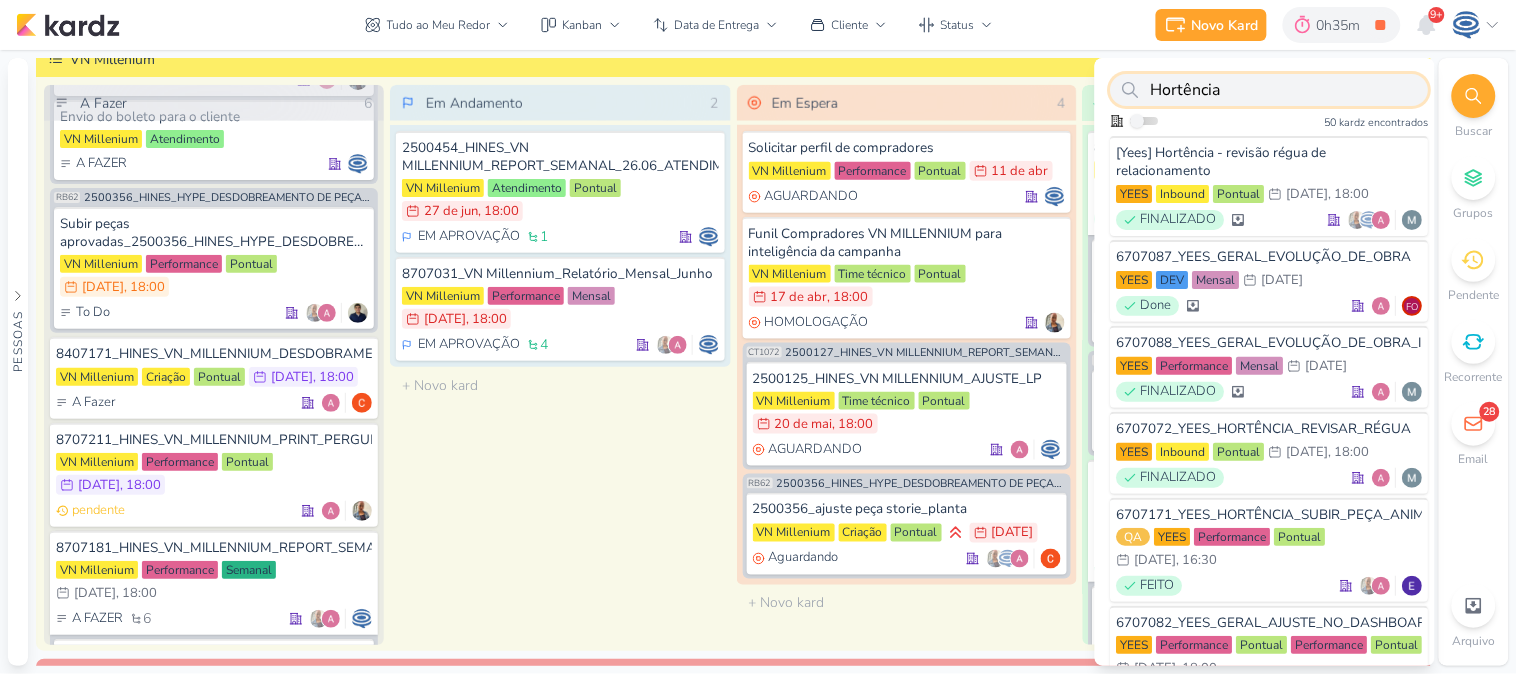 drag, startPoint x: 1313, startPoint y: 82, endPoint x: 1071, endPoint y: 67, distance: 242.46443 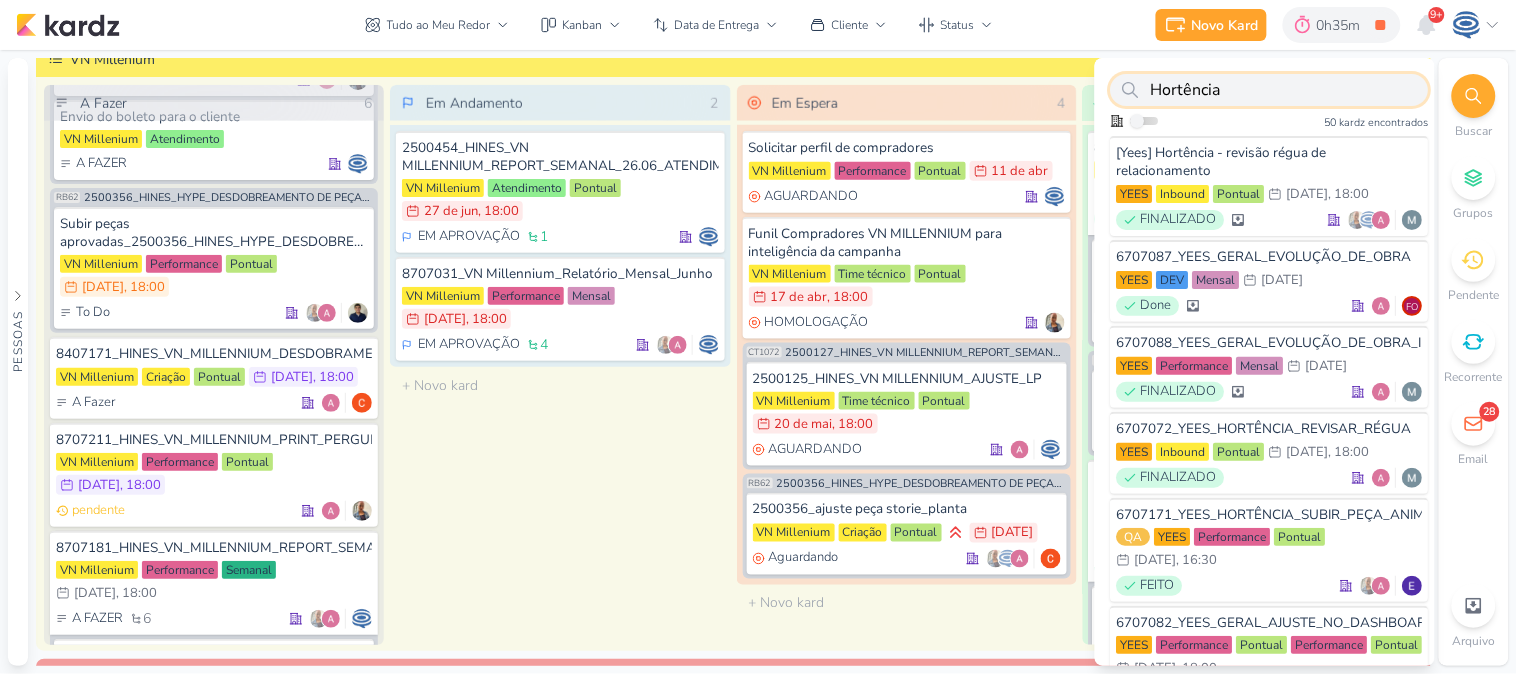 click on "Pessoas
[GEOGRAPHIC_DATA]
A l e s s a n d r a   G o m e s
AG
A l i n e   G i m e n e z   G r a c i a n o
C a r l o s   M a s s a r i
D i" at bounding box center (758, 362) 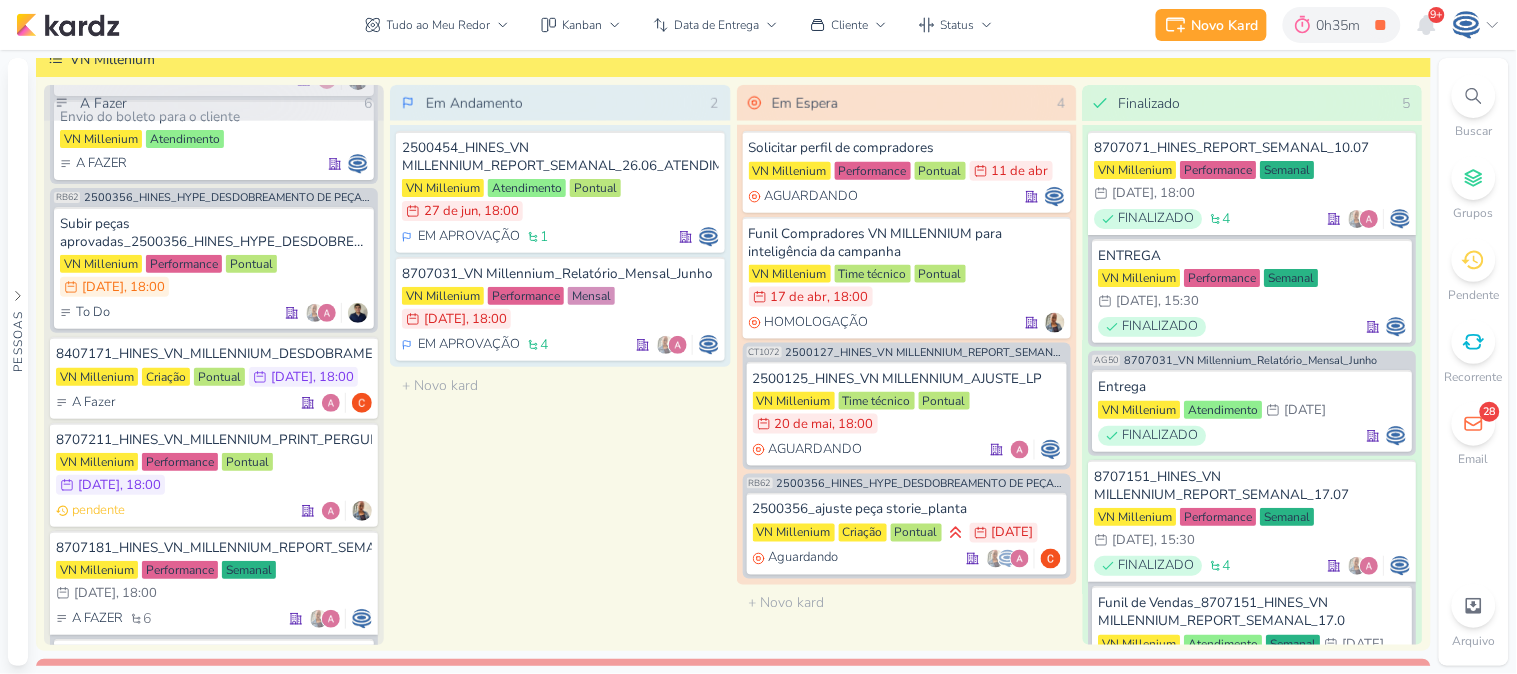 click at bounding box center (1474, 96) 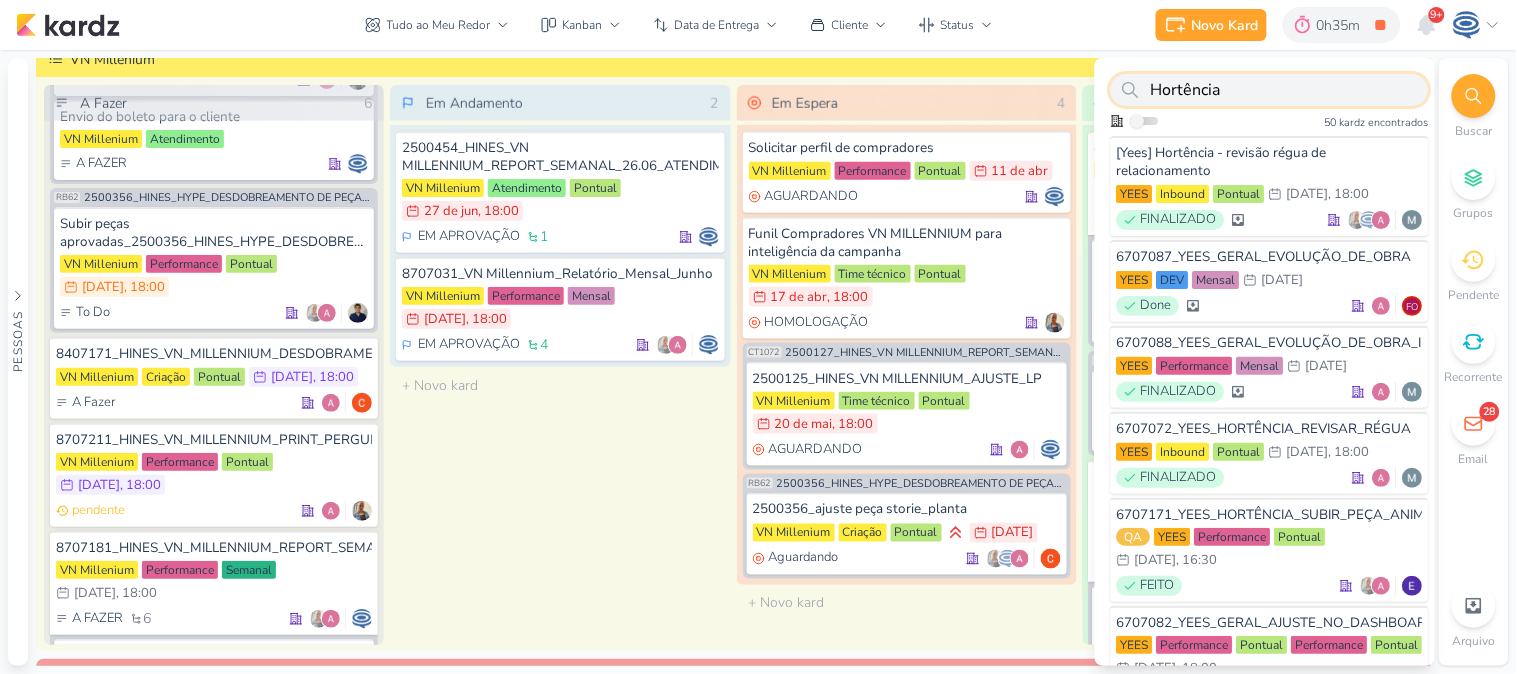 paste on "2500453_YEES_JAÚ1894_BRIEFING_VIDEO_EVOLUÇÃO_DE_OBRA" 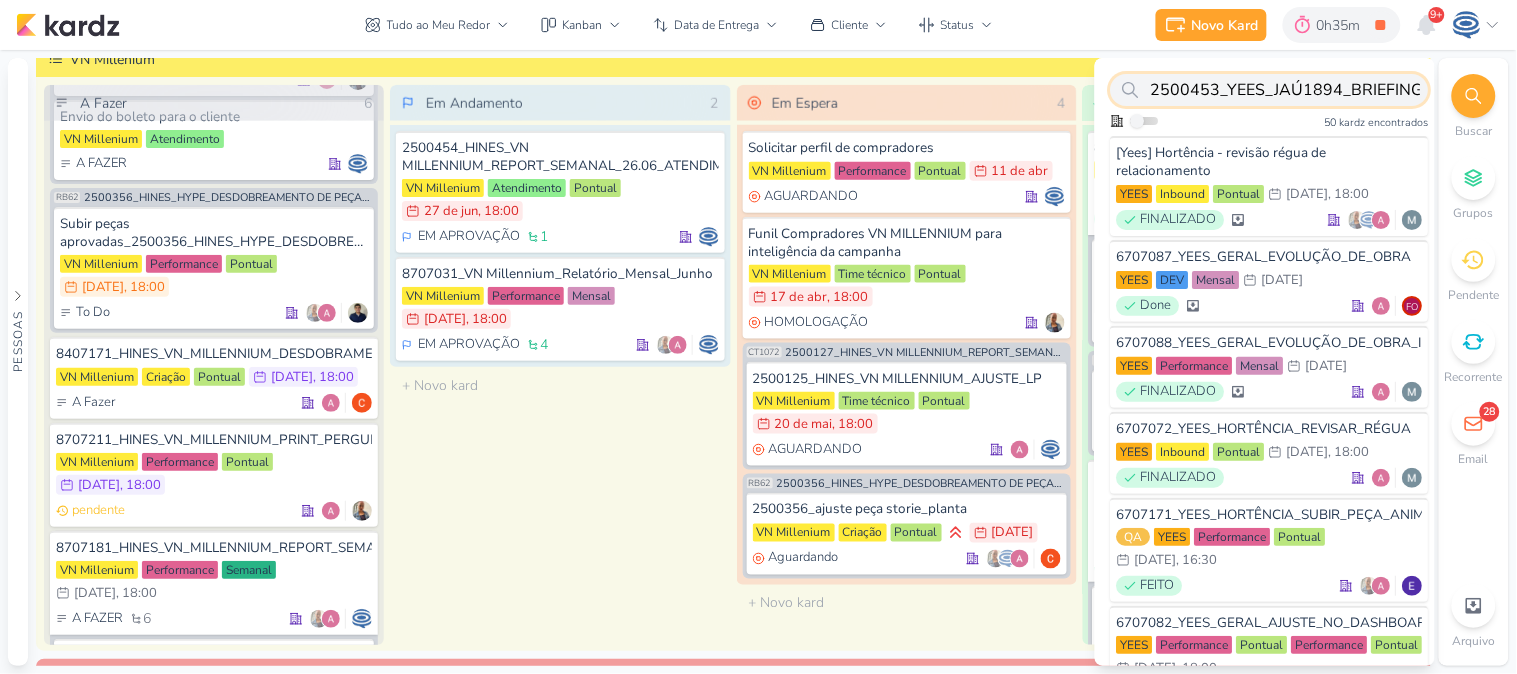 scroll, scrollTop: 0, scrollLeft: 234, axis: horizontal 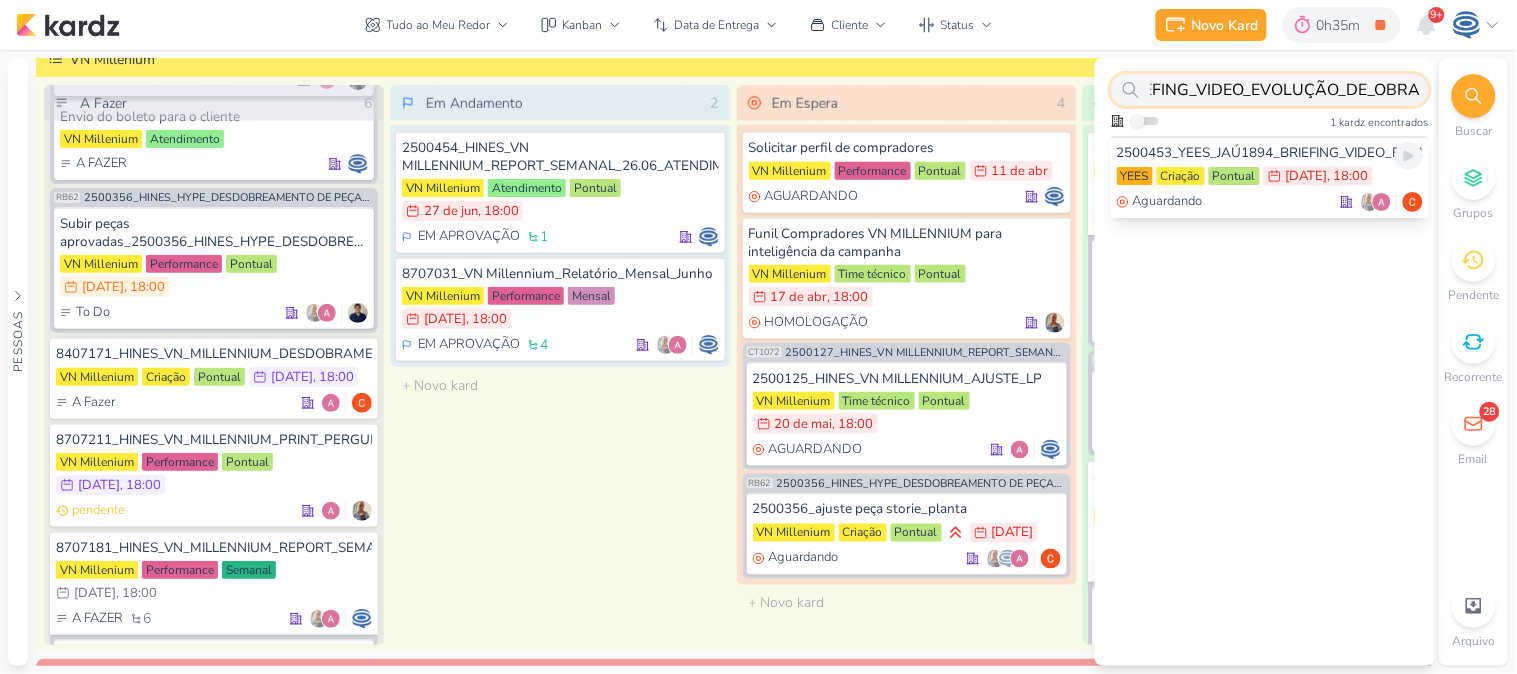 type on "2500453_YEES_JAÚ1894_BRIEFING_VIDEO_EVOLUÇÃO_DE_OBRA" 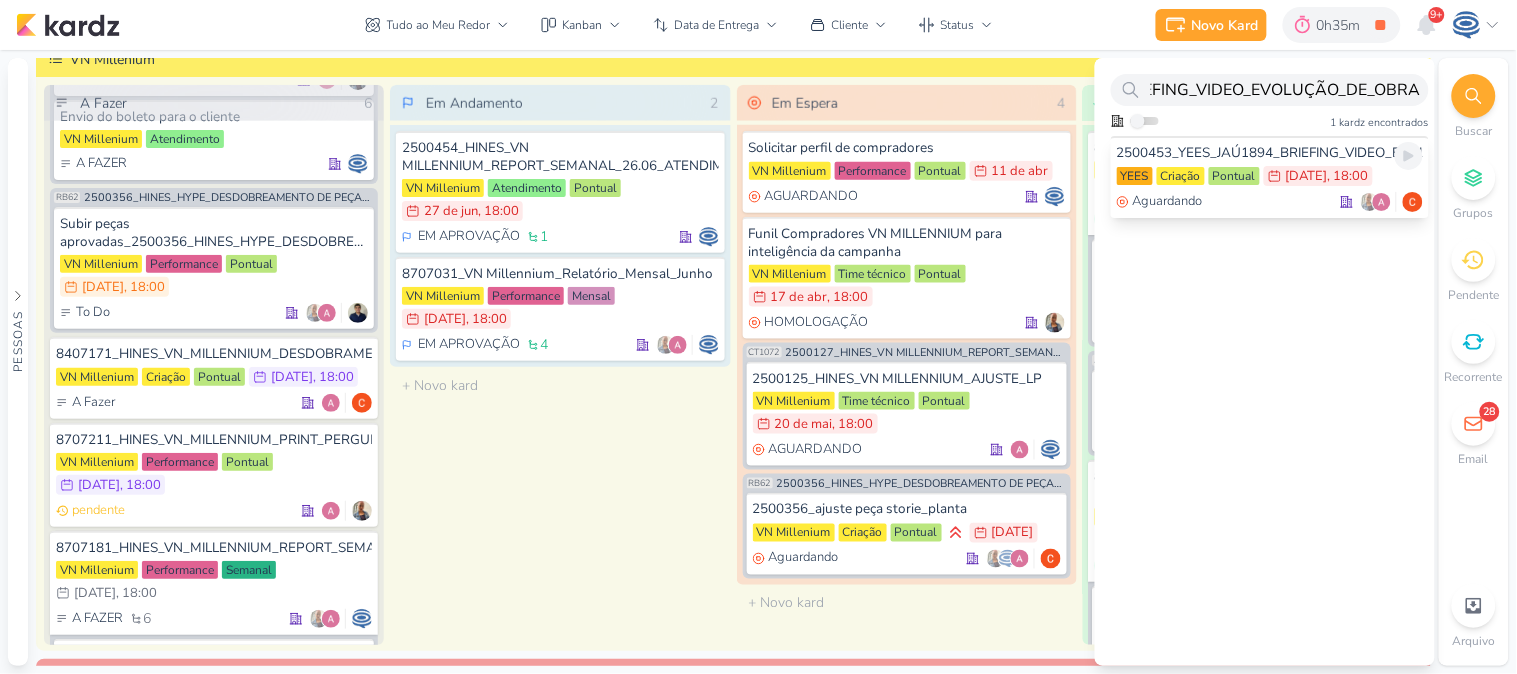 scroll, scrollTop: 0, scrollLeft: 0, axis: both 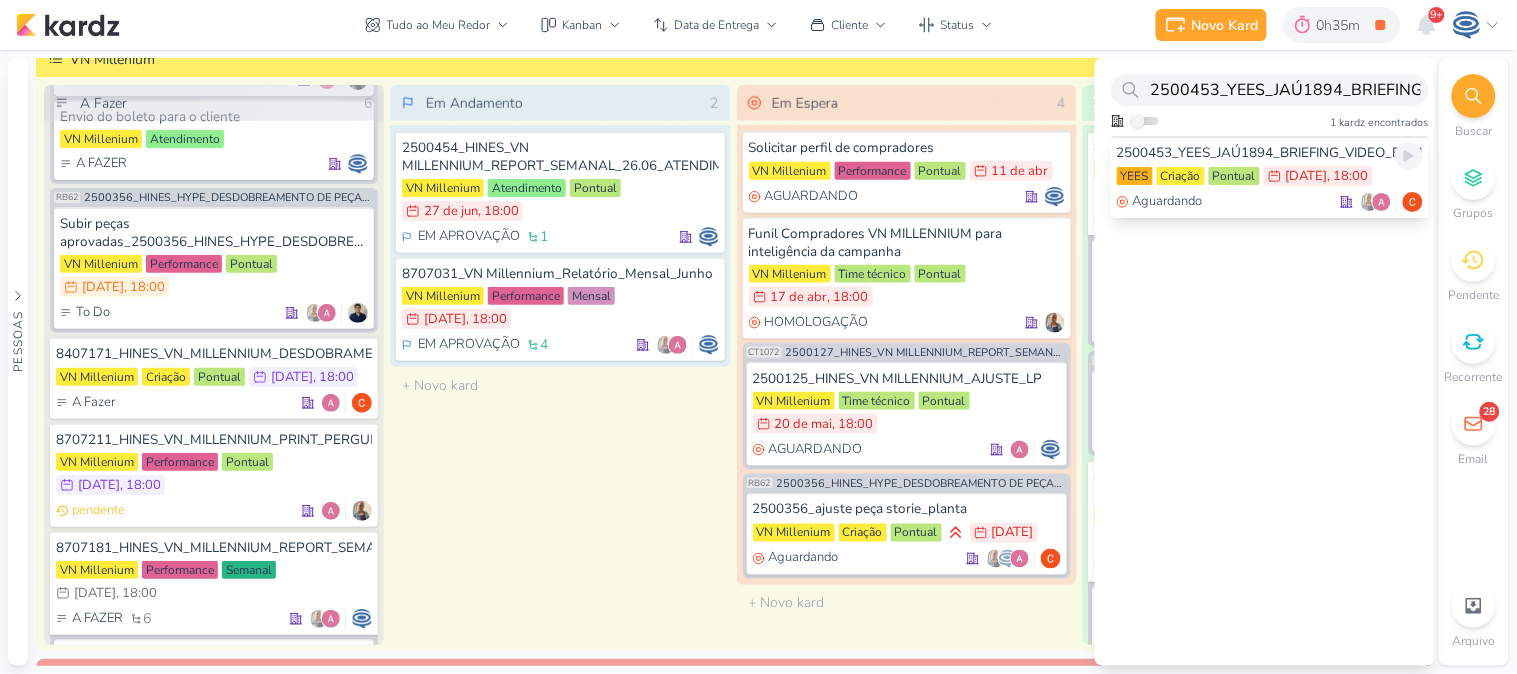 click on "2500453_YEES_JAÚ1894_BRIEFING_VIDEO_EVOLUÇÃO_DE_OBRA" at bounding box center (1270, 153) 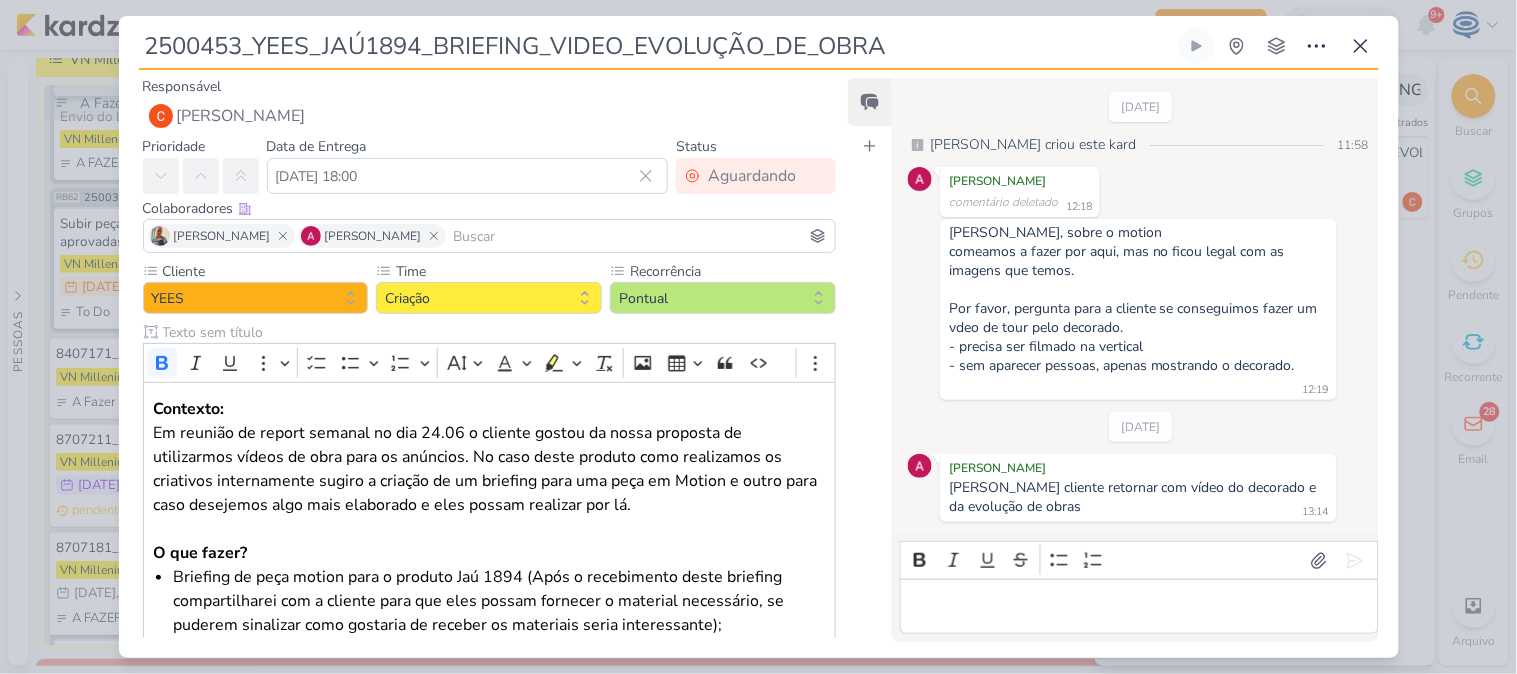 scroll, scrollTop: 1413, scrollLeft: 0, axis: vertical 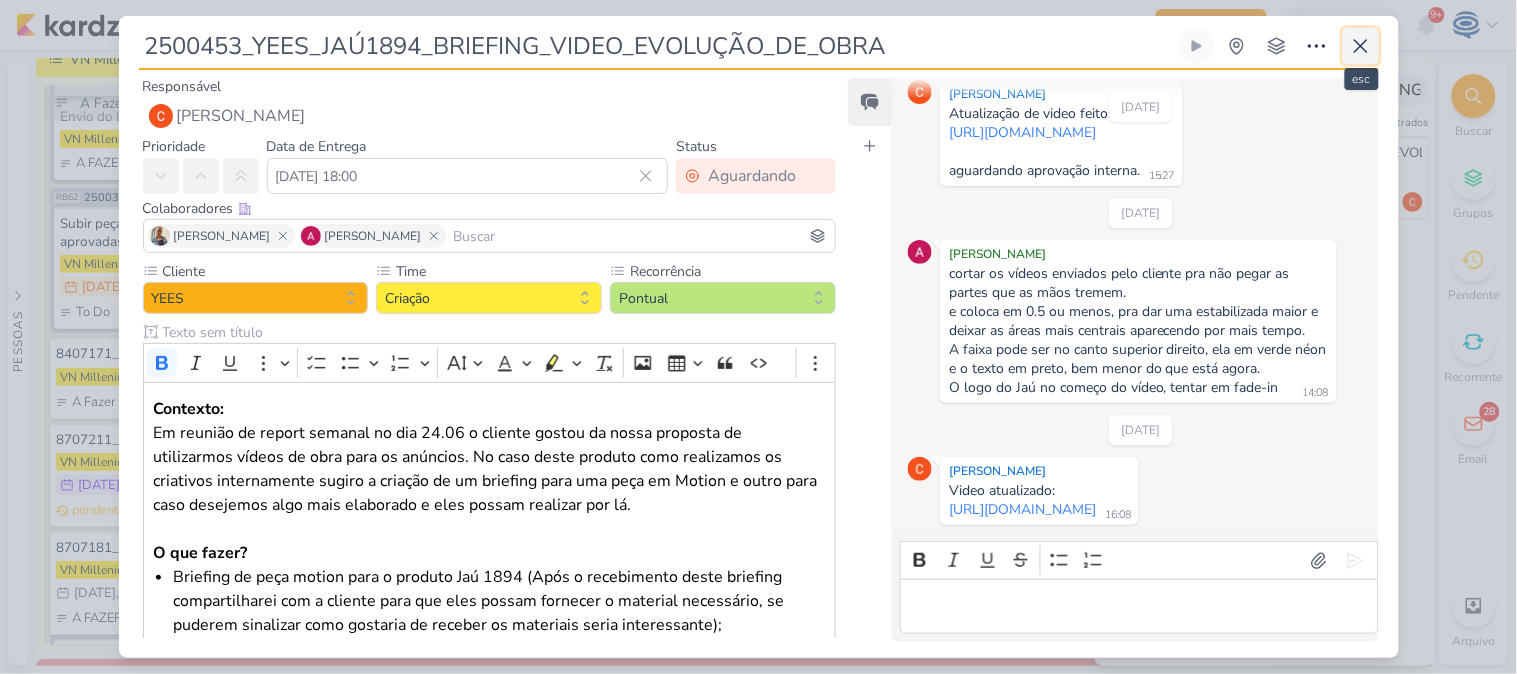click 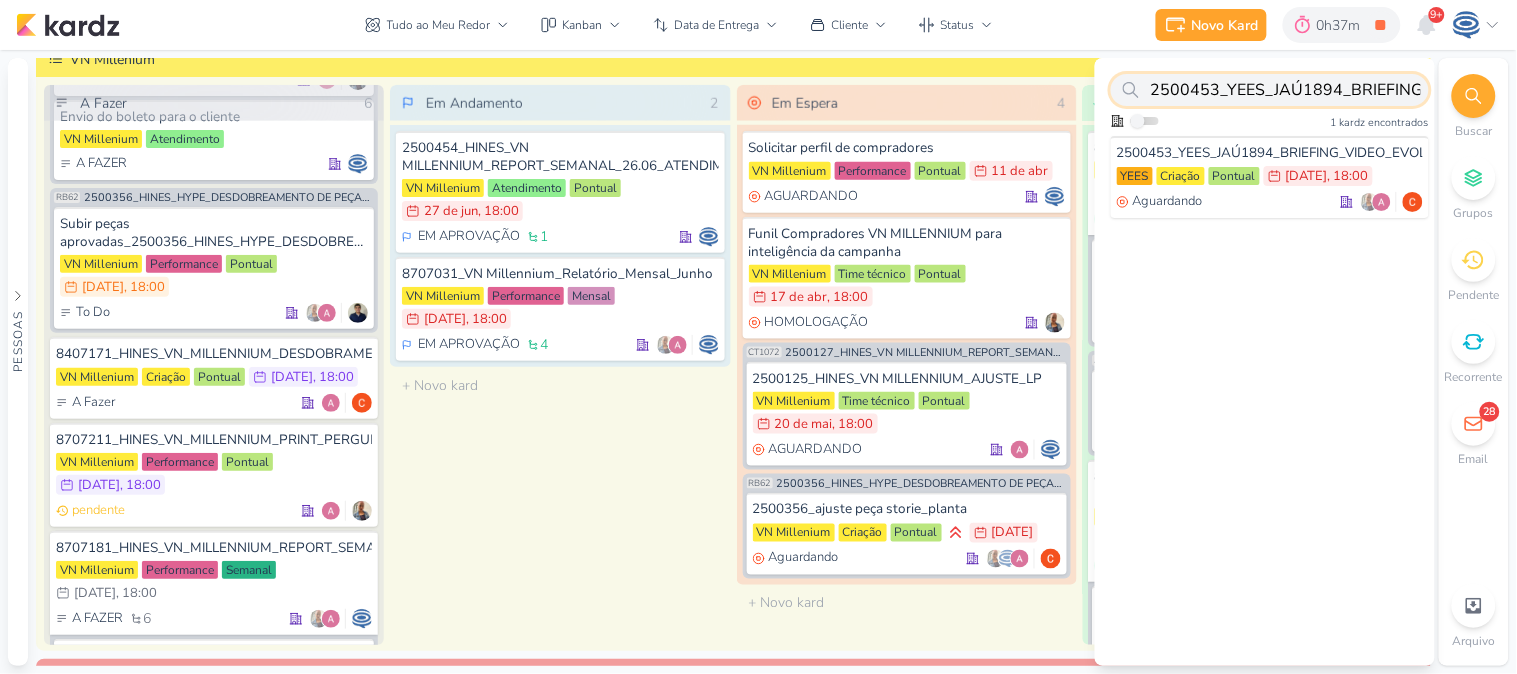 click on "2500453_YEES_JAÚ1894_BRIEFING_VIDEO_EVOLUÇÃO_DE_OBRA" at bounding box center [1270, 90] 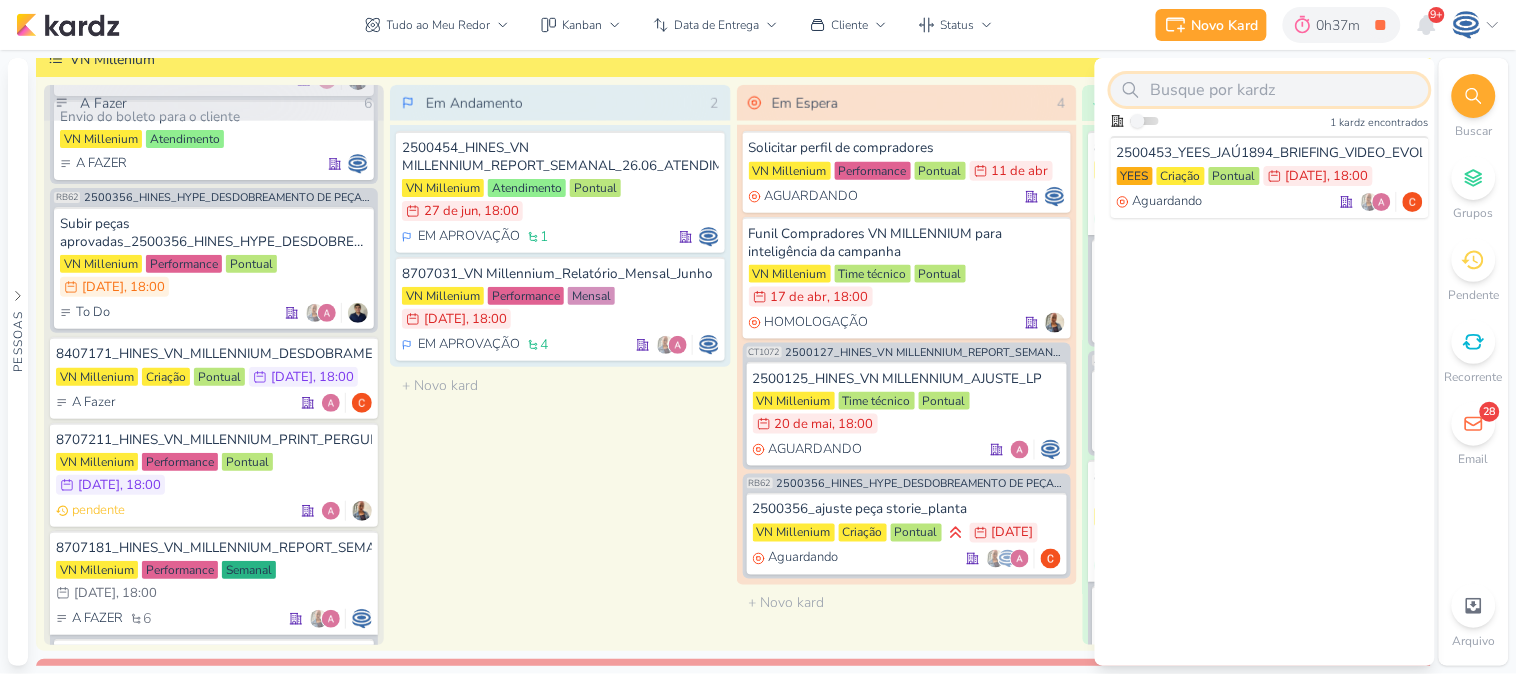 paste on "2500509_YEES_PDM_AGOSTO" 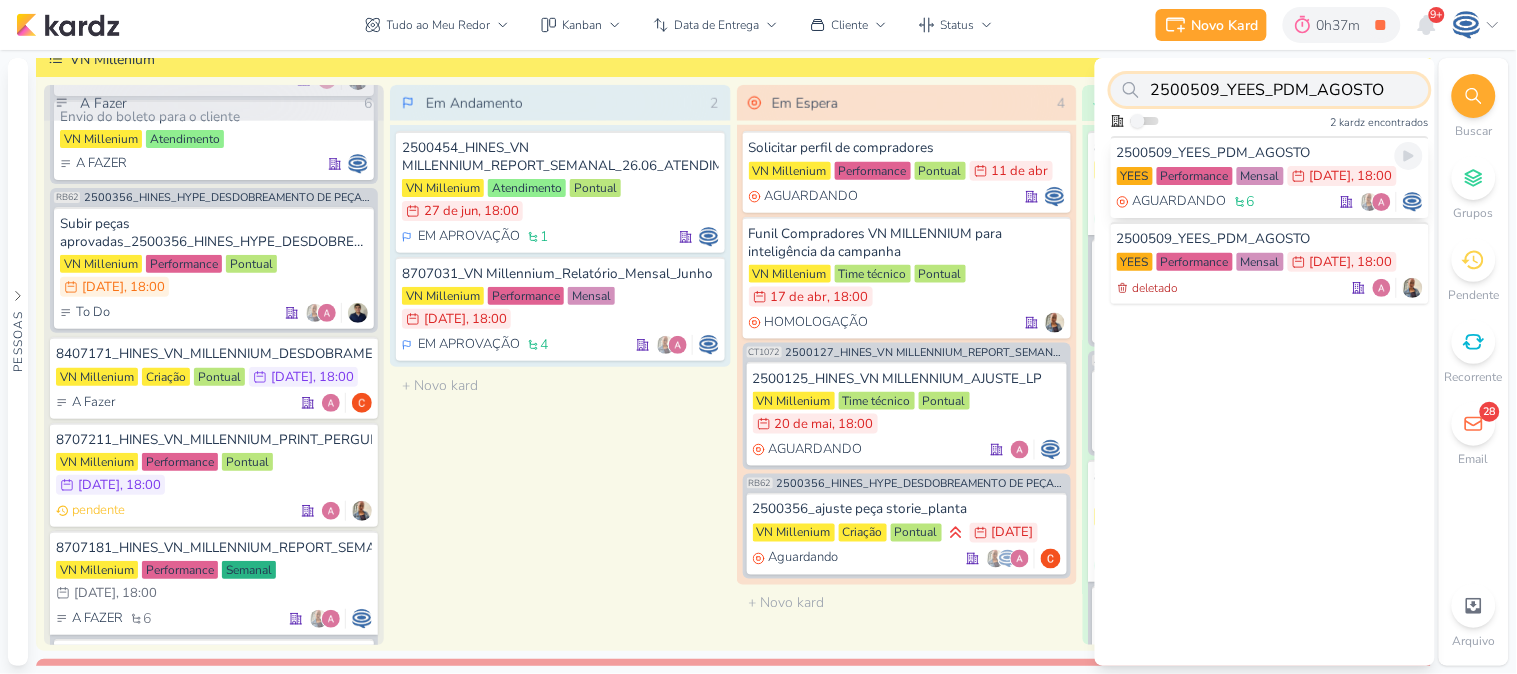 type on "2500509_YEES_PDM_AGOSTO" 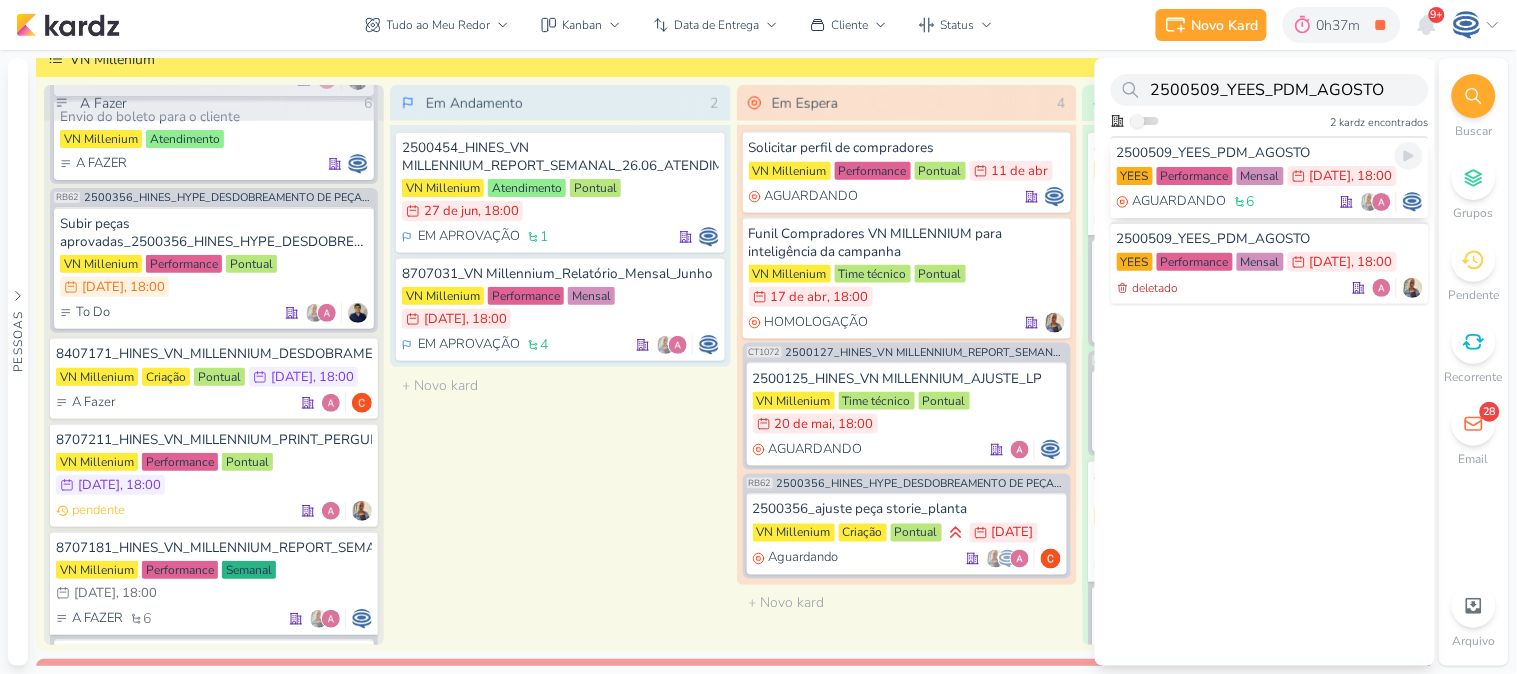 click on "2500509_YEES_PDM_AGOSTO" at bounding box center [1270, 153] 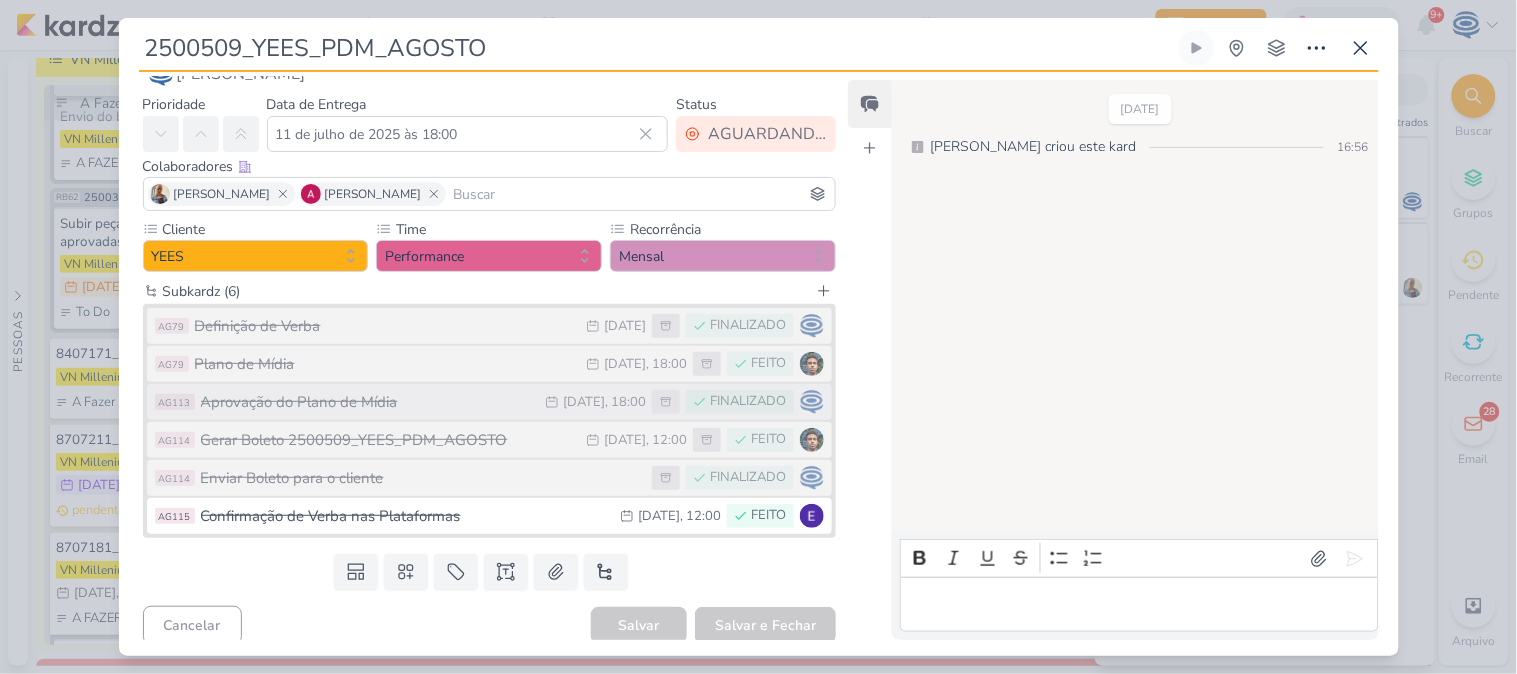 scroll, scrollTop: 43, scrollLeft: 0, axis: vertical 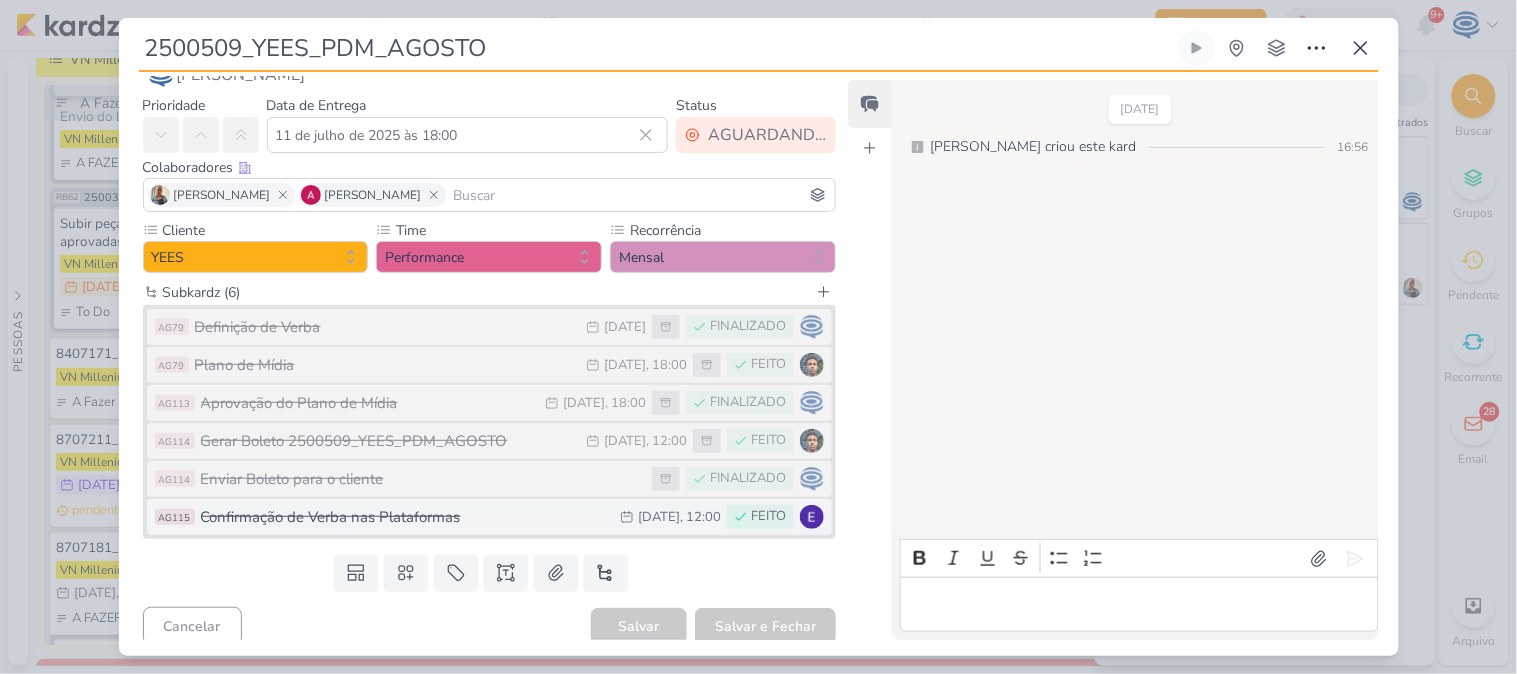 click on "Confirmação de Verba nas Plataformas" at bounding box center [406, 517] 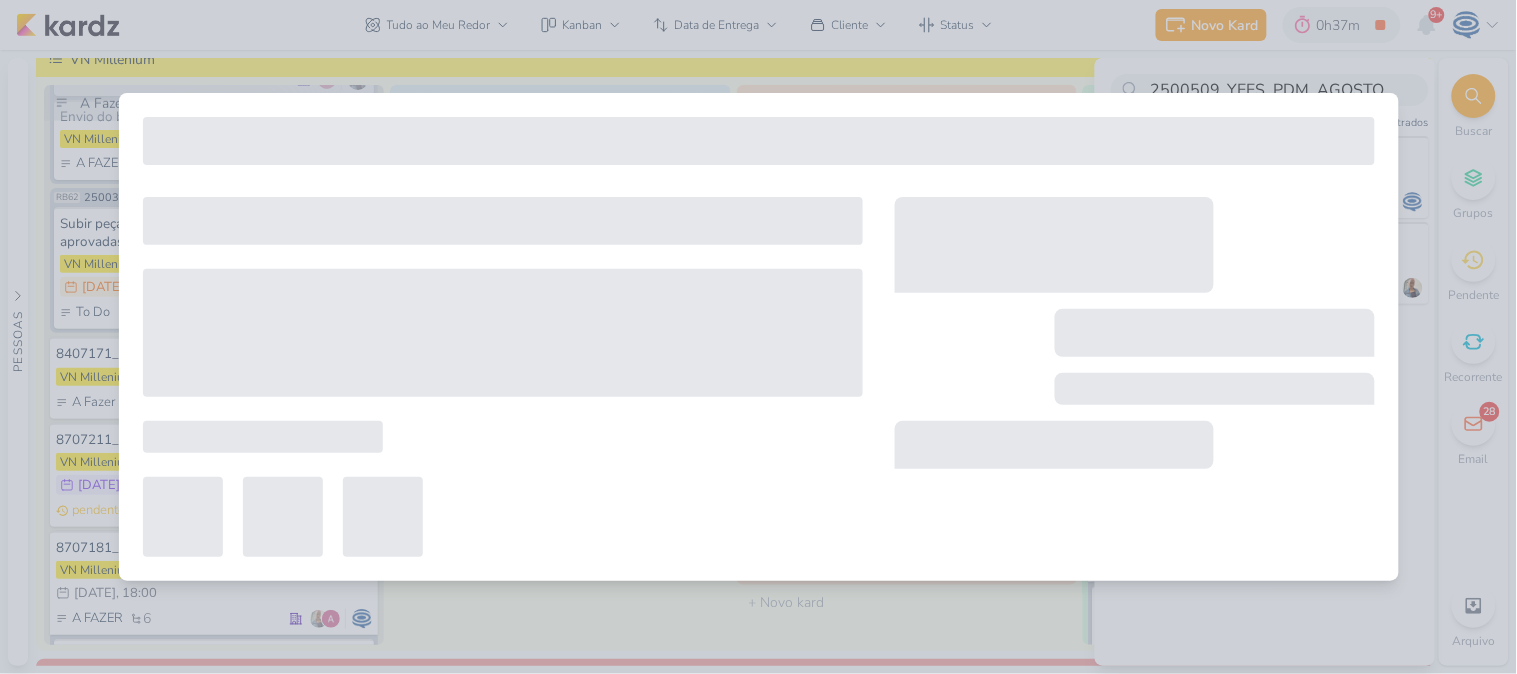 type on "Confirmação de Verba nas Plataformas" 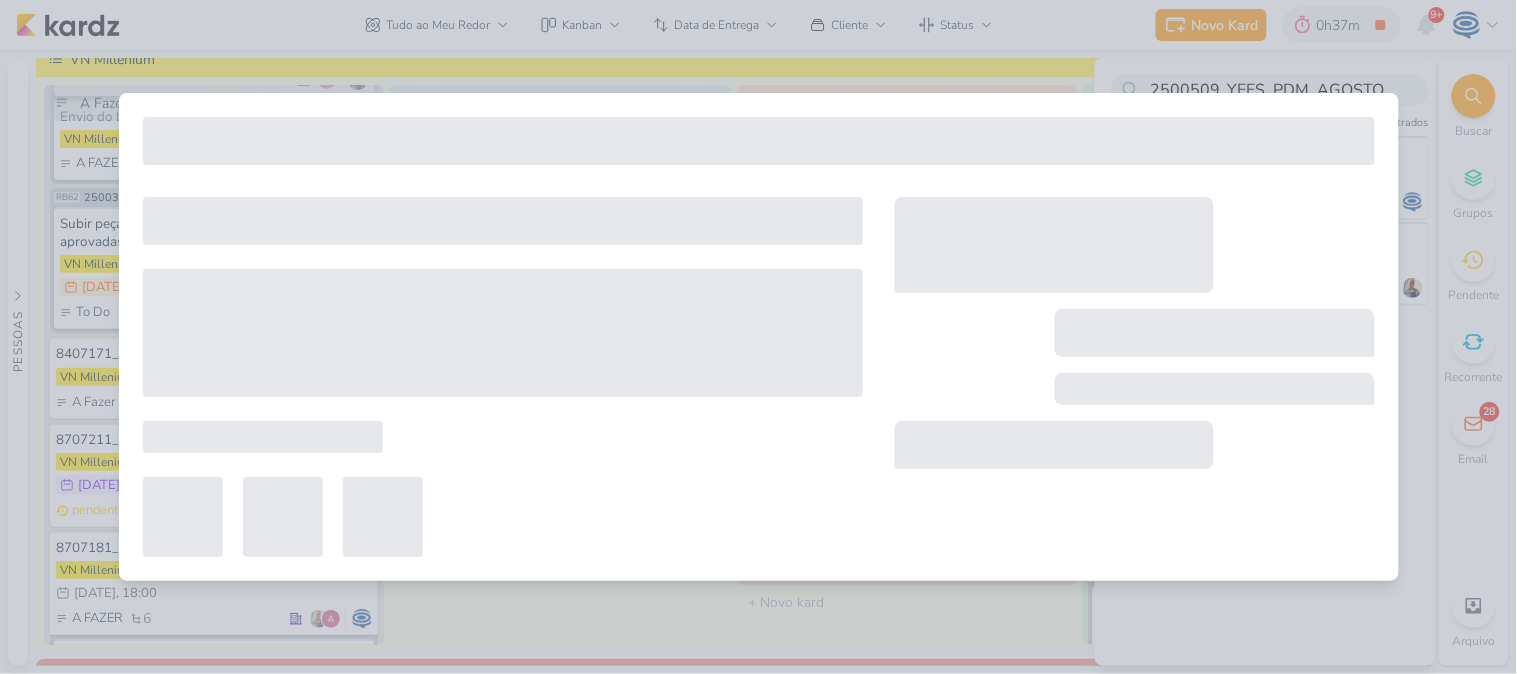 type on "[DATE] 12:00" 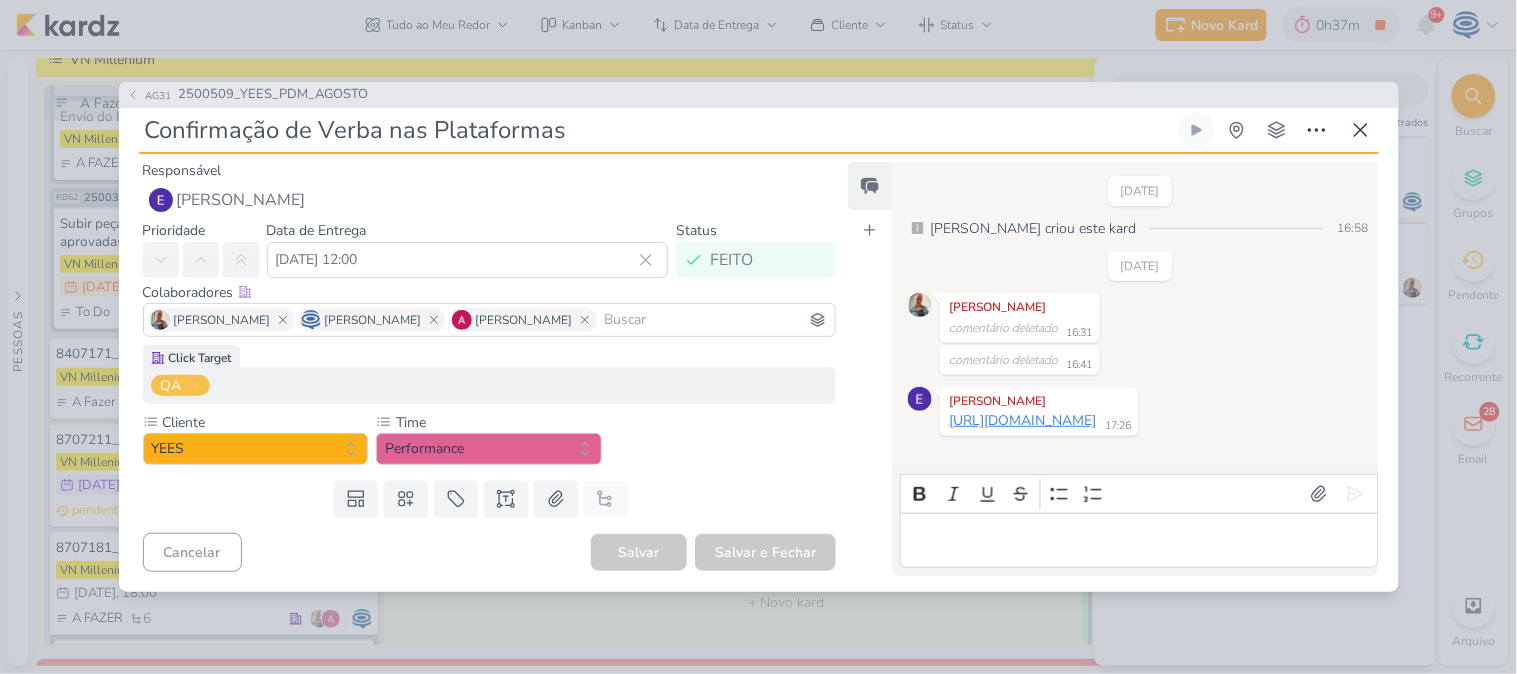 click on "[URL][DOMAIN_NAME]" at bounding box center [1022, 420] 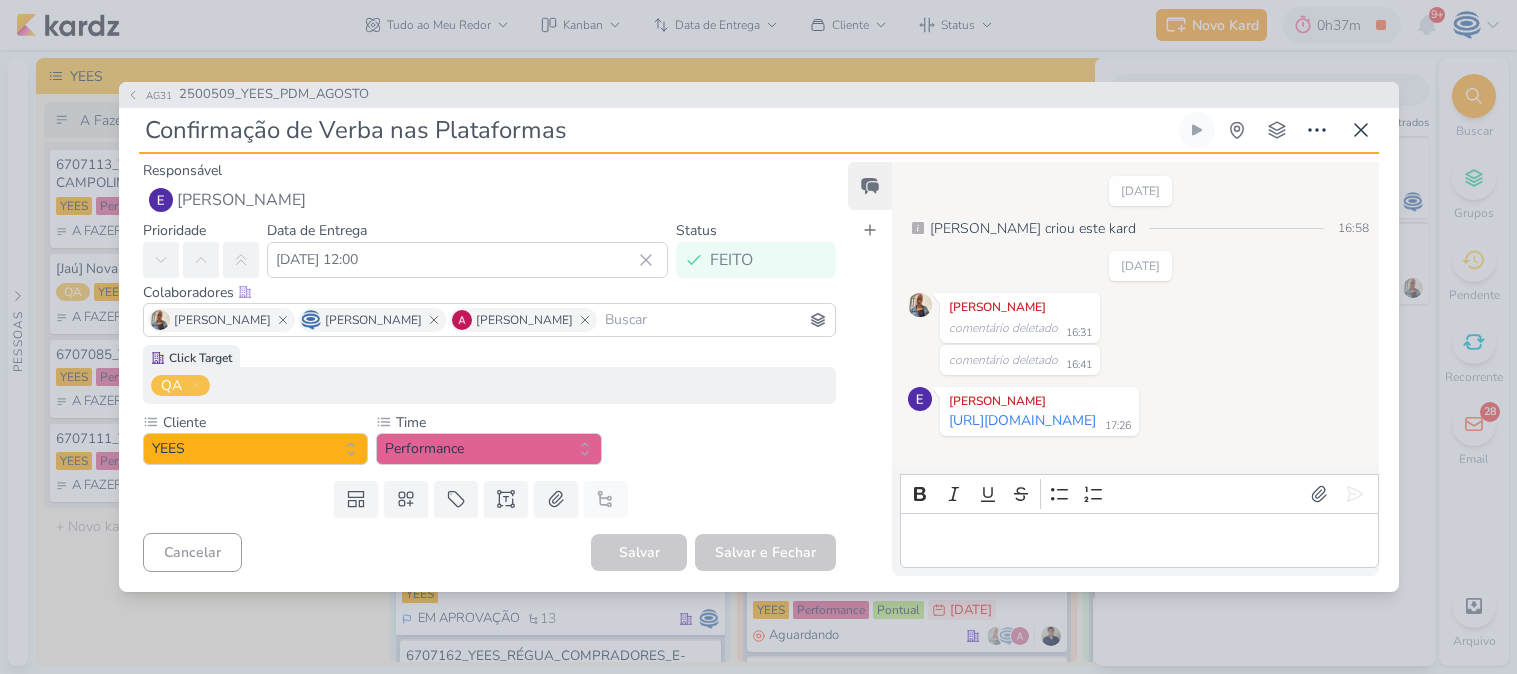 scroll, scrollTop: 0, scrollLeft: 0, axis: both 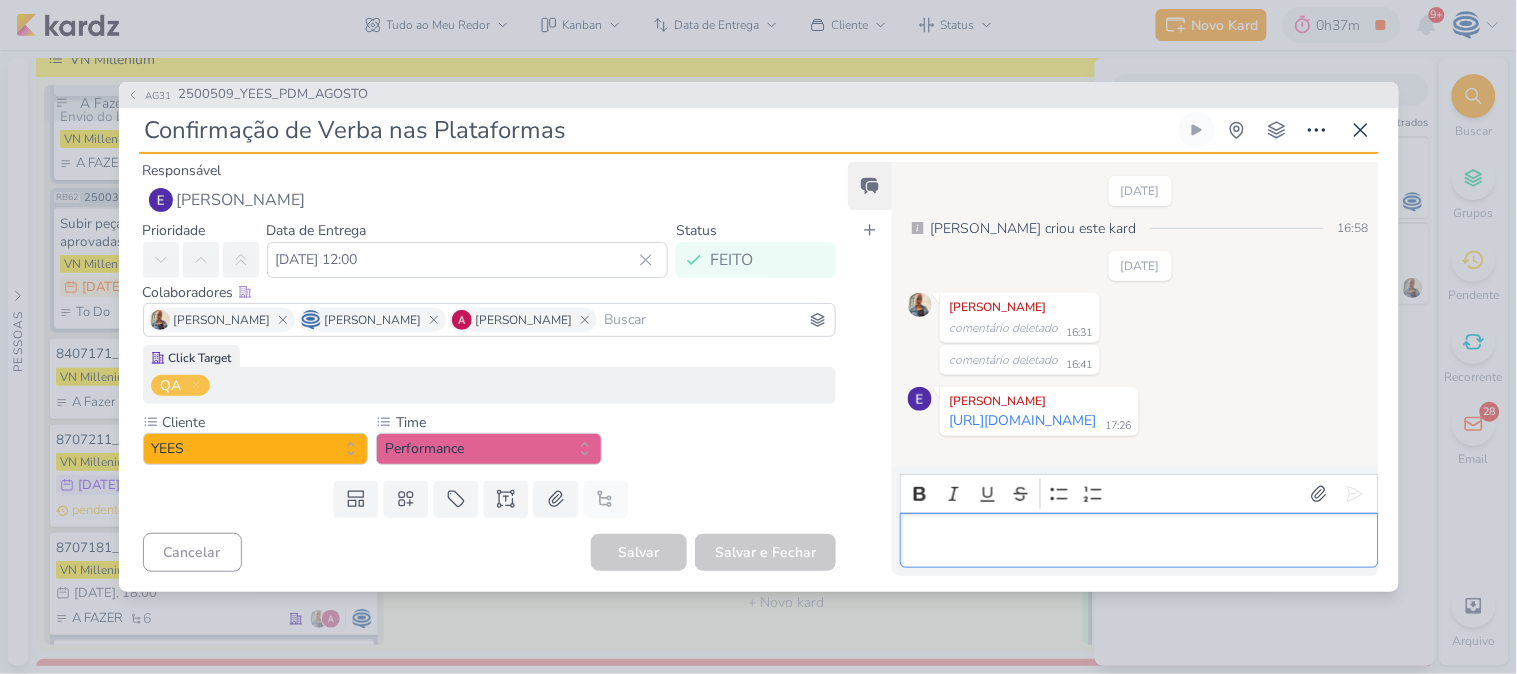 click at bounding box center [1139, 540] 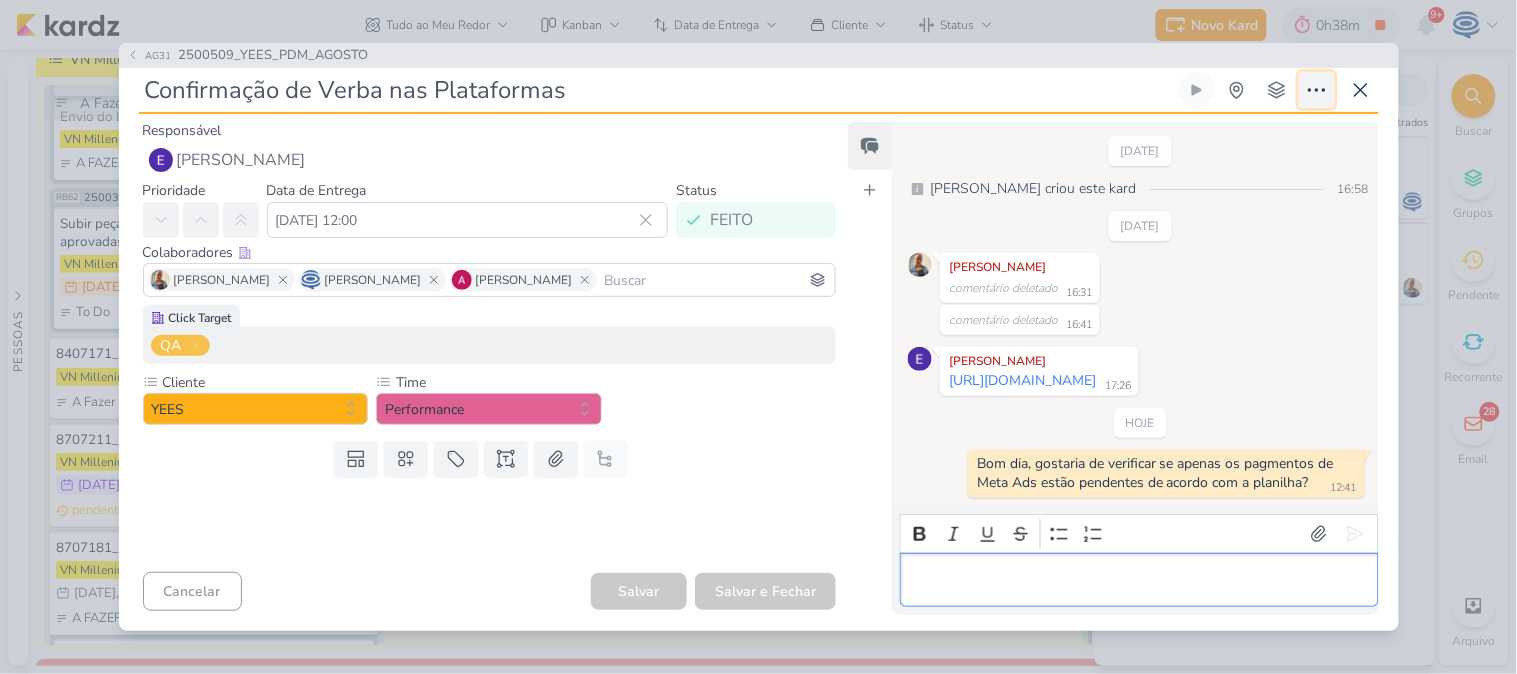 click 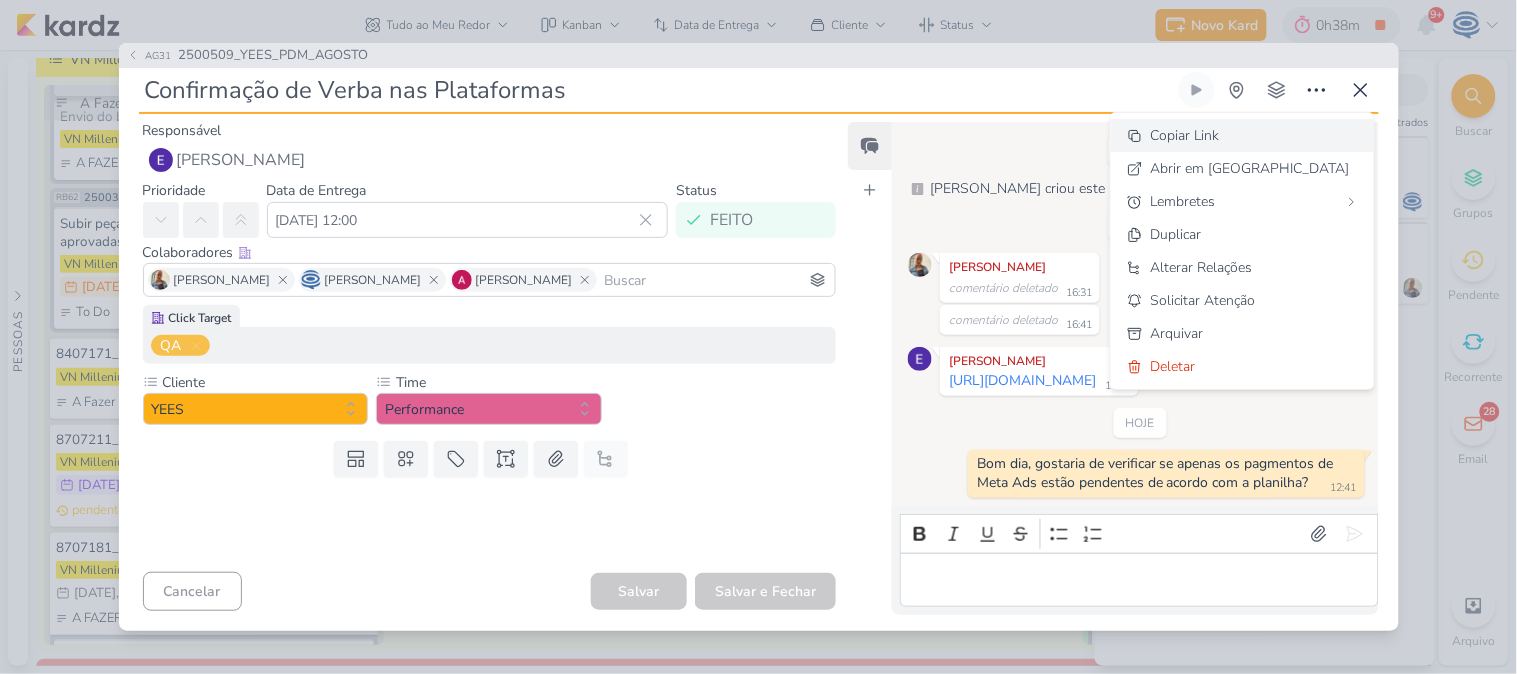 click on "Copiar Link" at bounding box center [1185, 135] 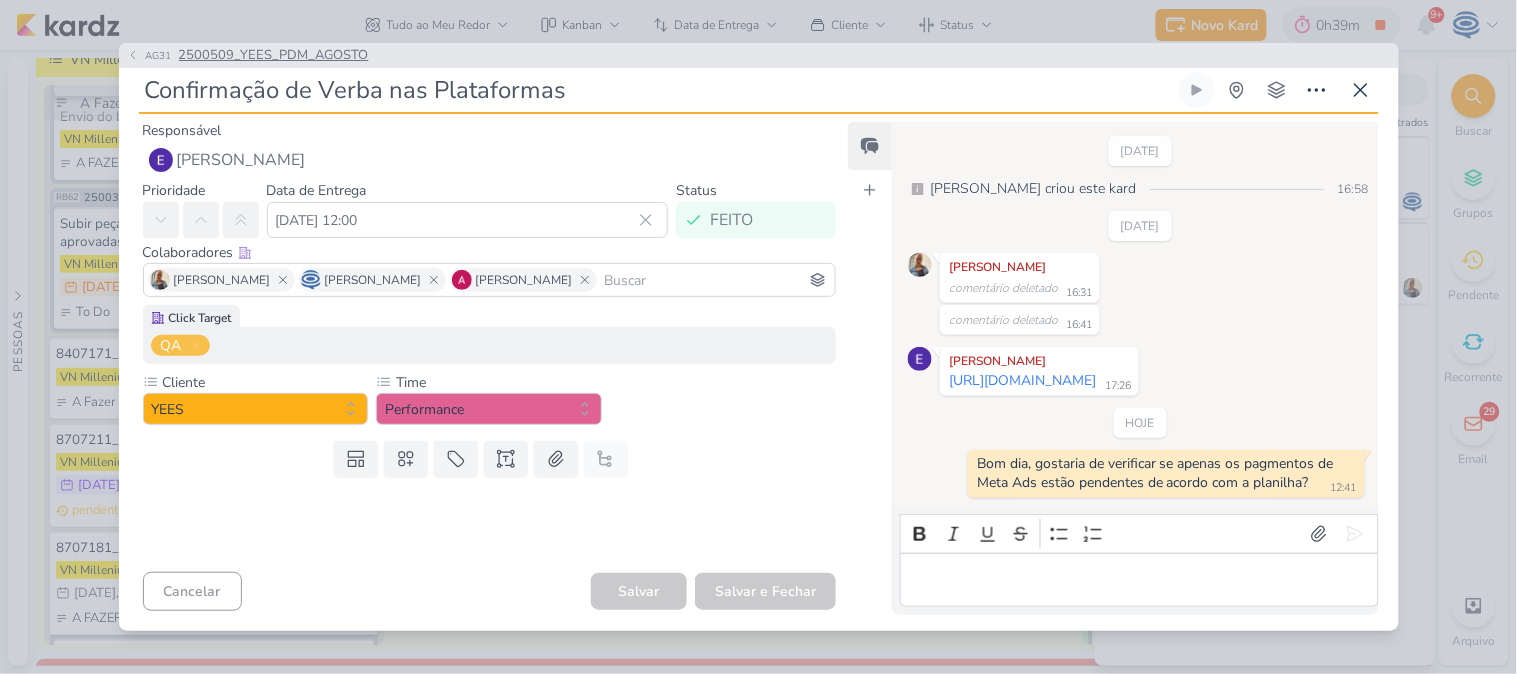 click on "2500509_YEES_PDM_AGOSTO" at bounding box center (274, 56) 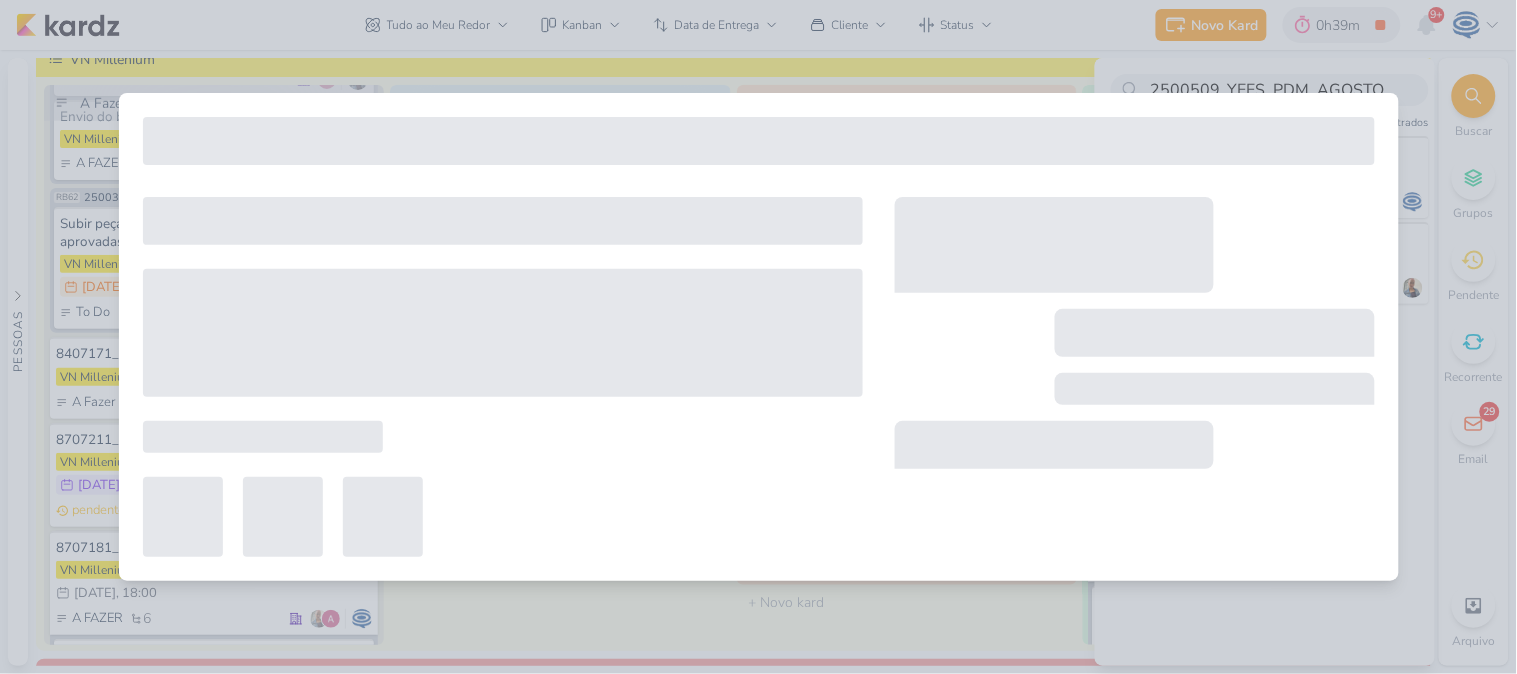 type on "2500509_YEES_PDM_AGOSTO" 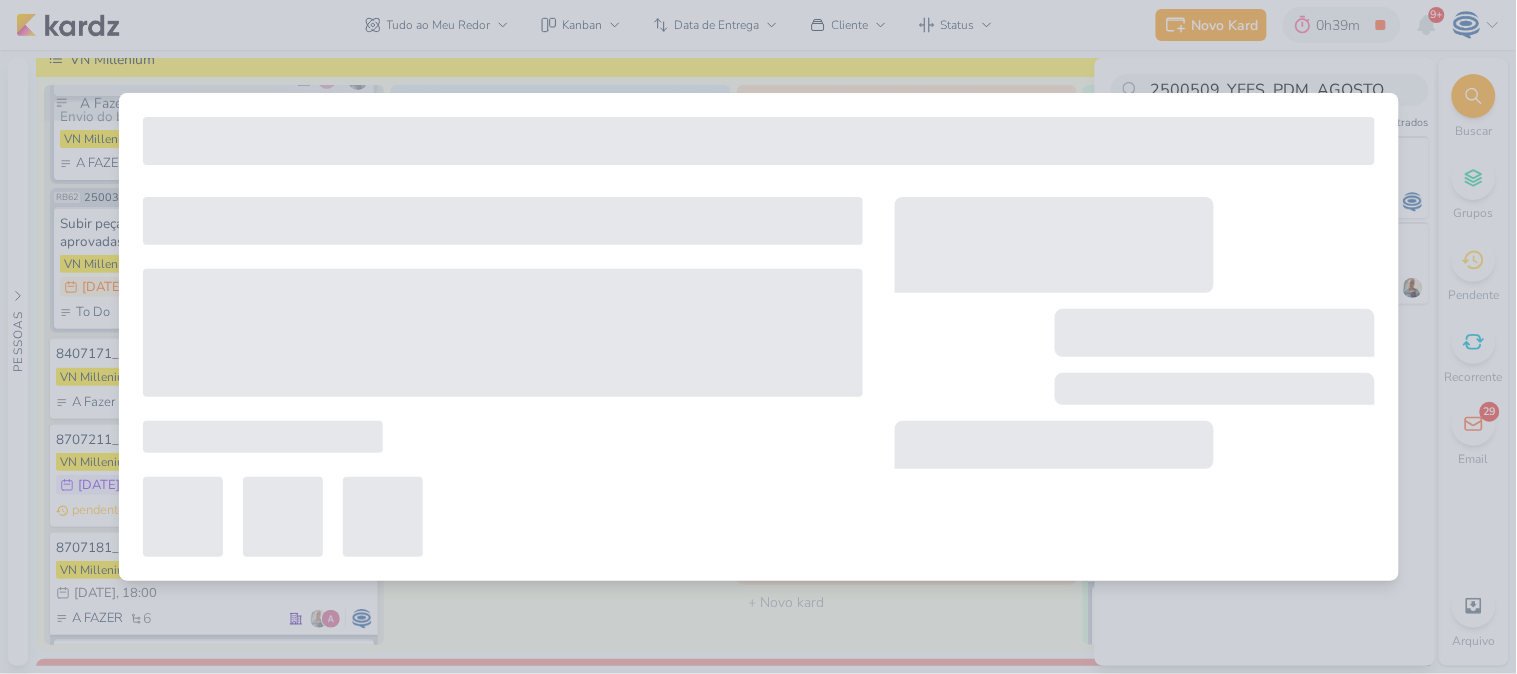 type on "11 de julho de 2025 às 18:00" 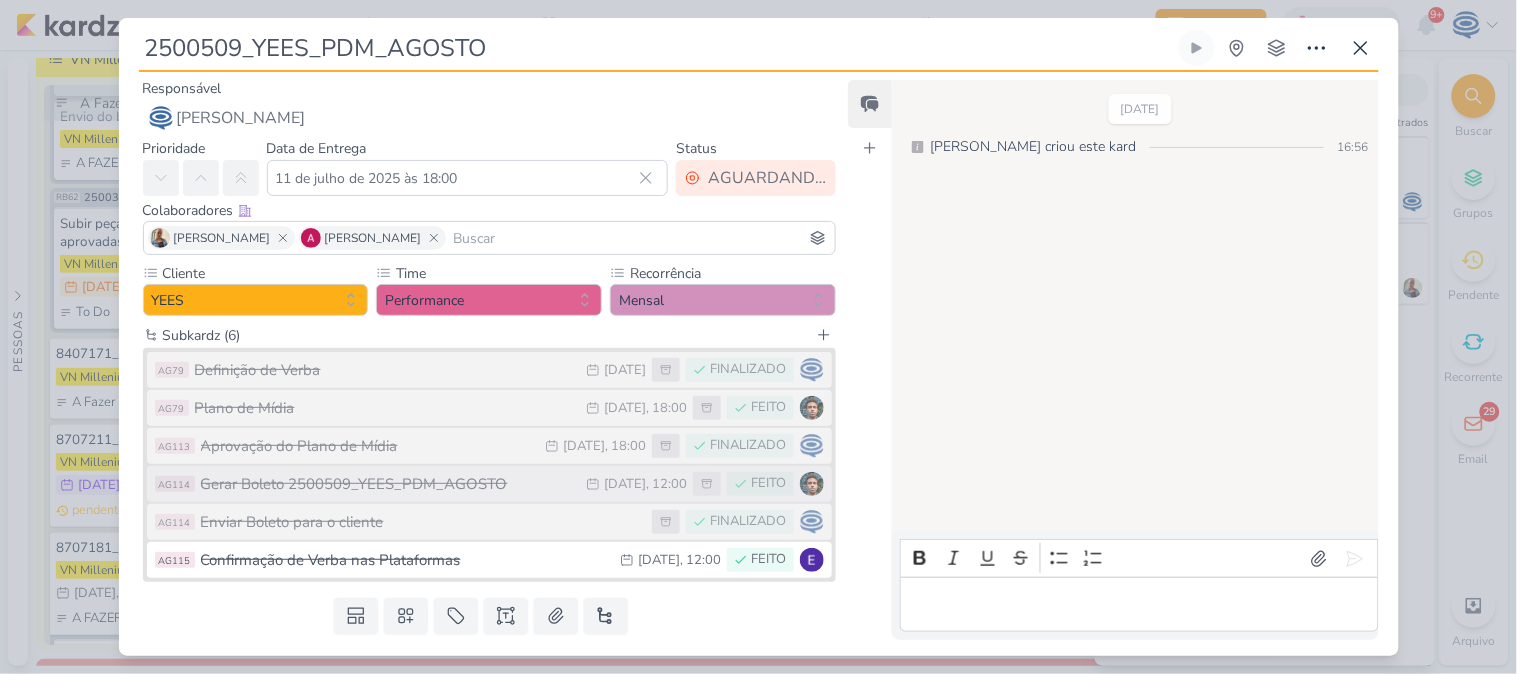 click on "Gerar Boleto 2500509_YEES_PDM_AGOSTO" at bounding box center [389, 484] 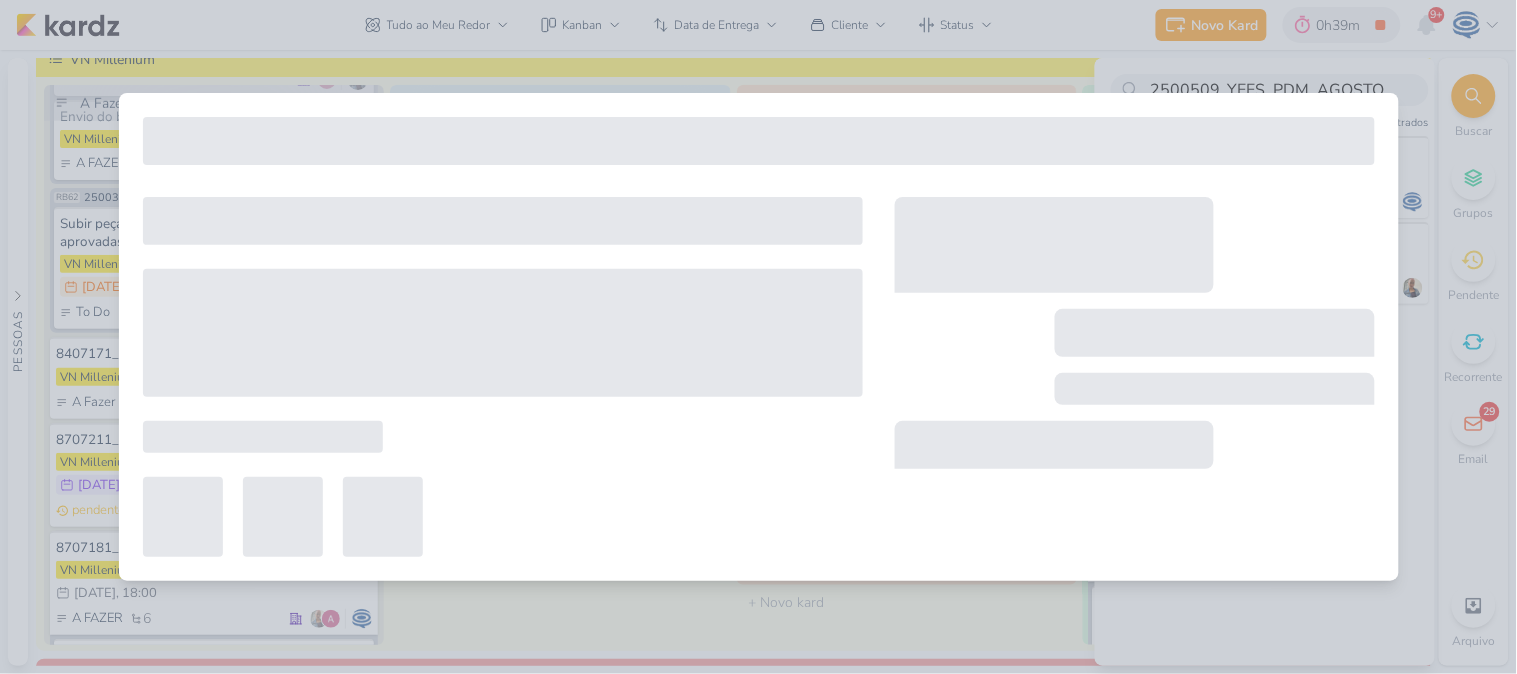type on "Gerar Boleto 2500509_YEES_PDM_AGOSTO" 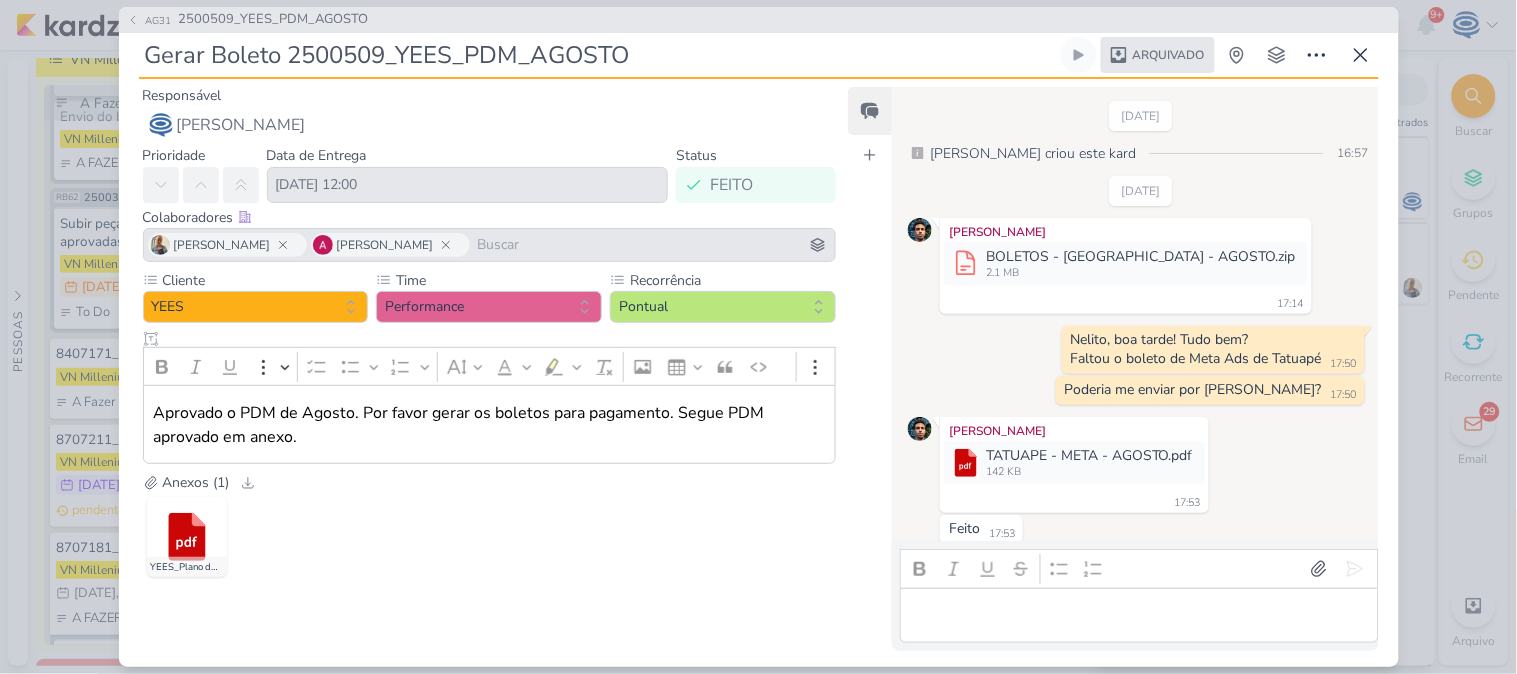 scroll, scrollTop: 187, scrollLeft: 0, axis: vertical 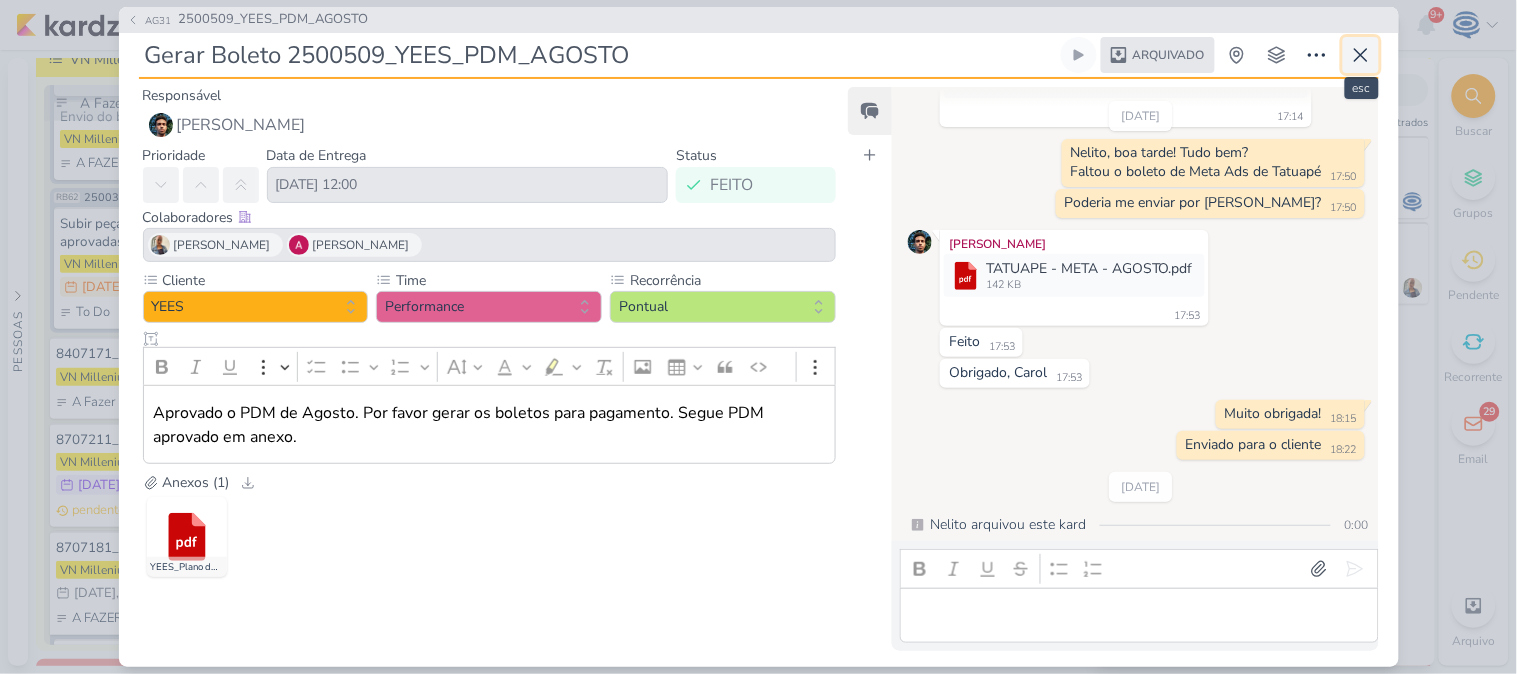 click 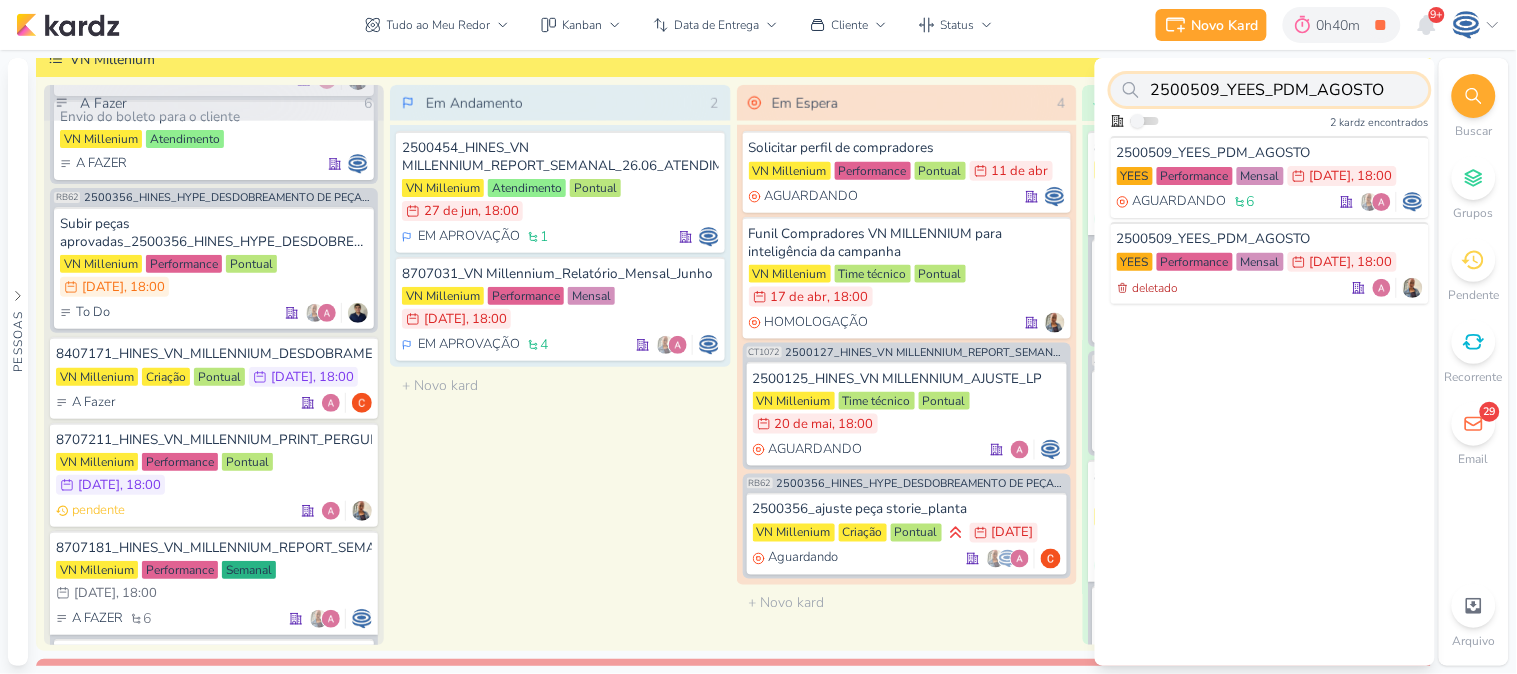 click on "2500509_YEES_PDM_AGOSTO" at bounding box center [1270, 90] 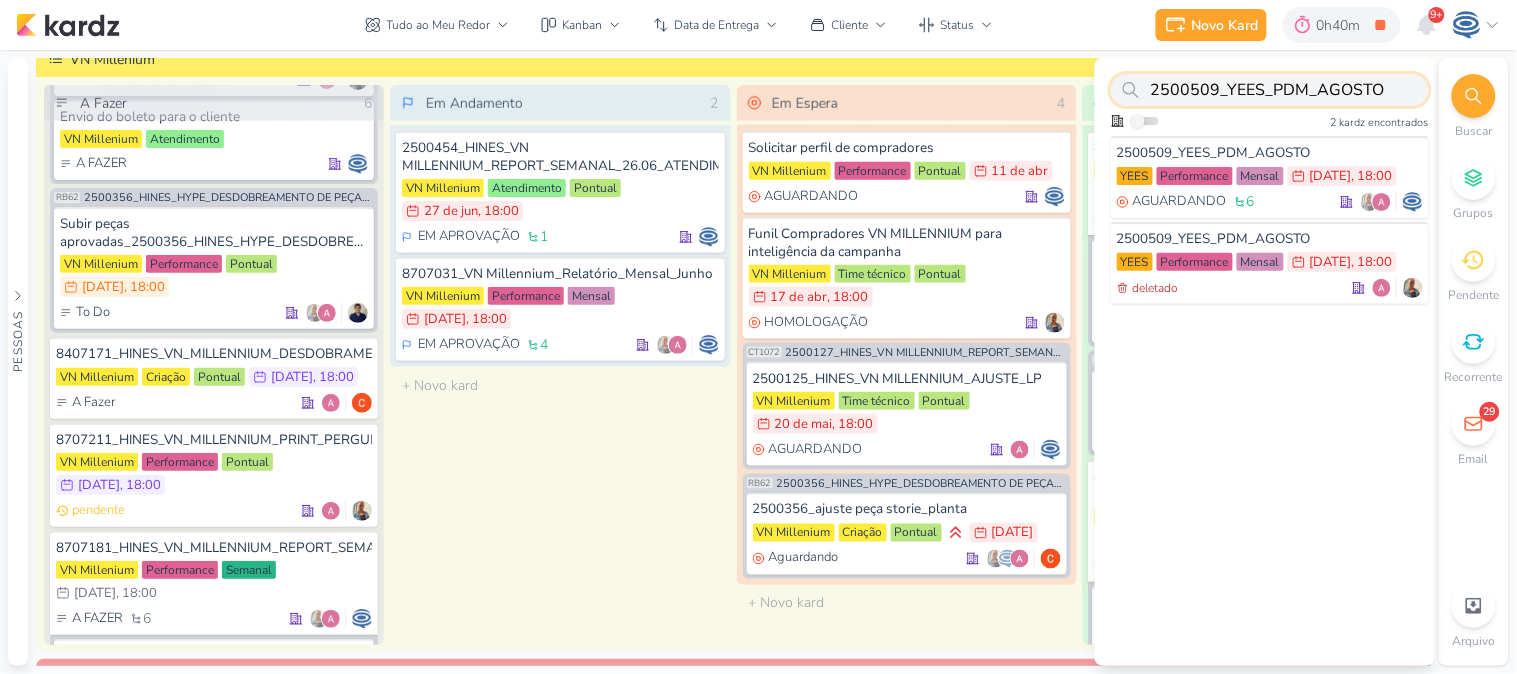 click on "2500509_YEES_PDM_AGOSTO" at bounding box center [1270, 90] 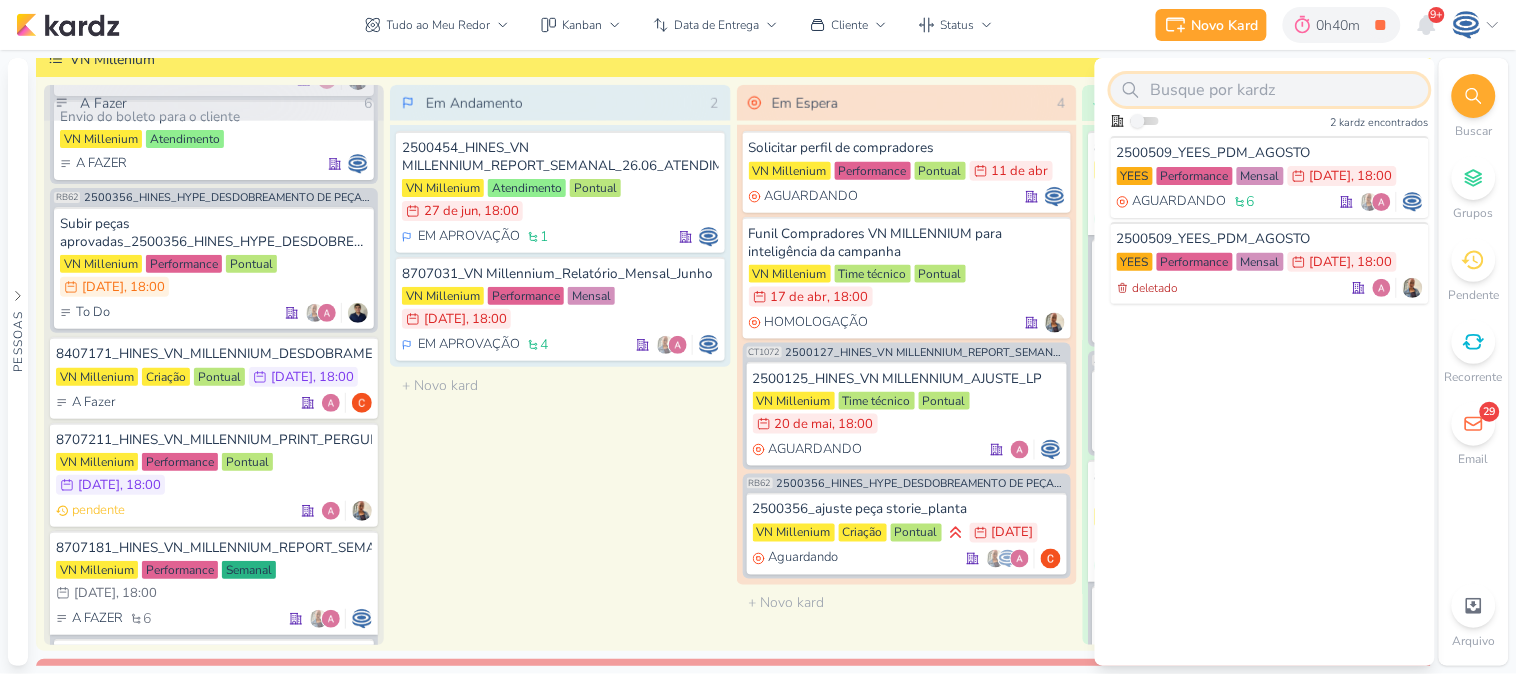 paste on "6707023_YEES_BUENA_VISTA_VERIFICAR_LEADS" 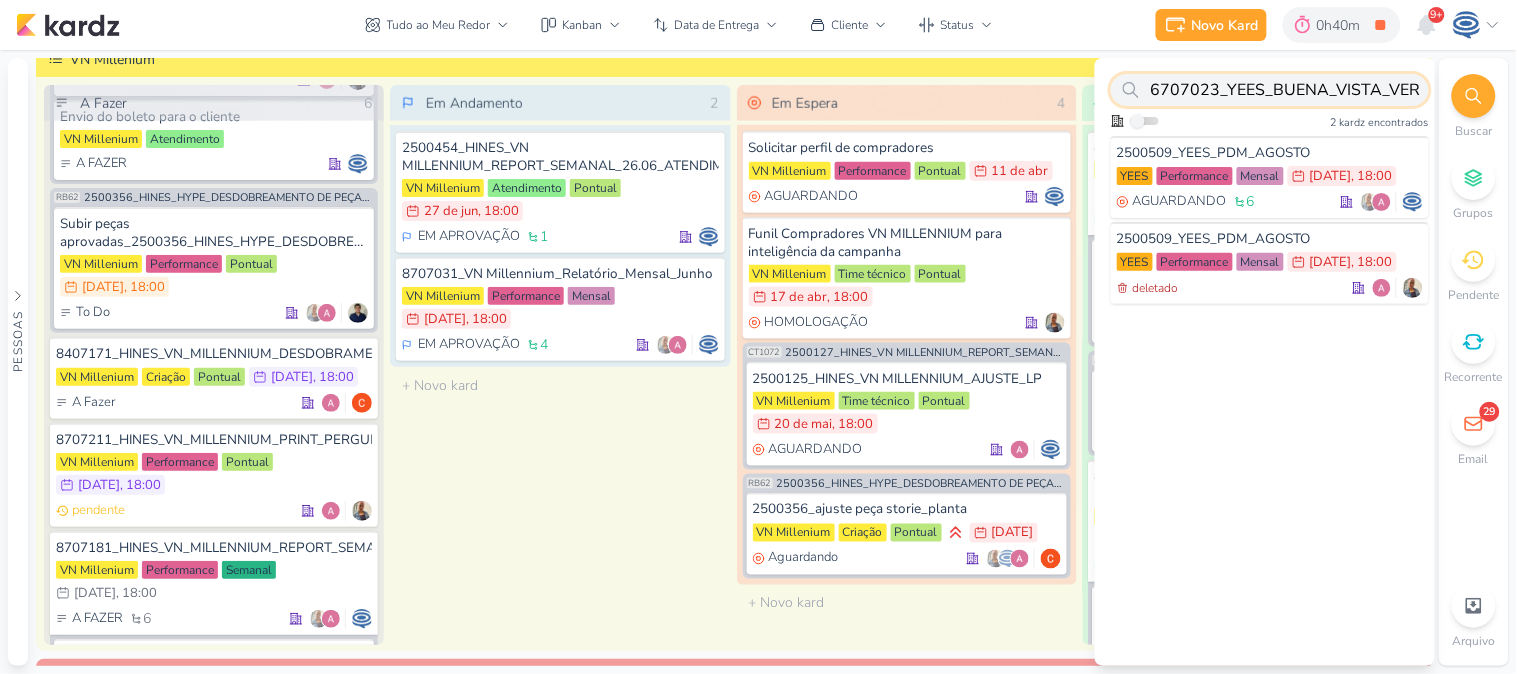scroll, scrollTop: 0, scrollLeft: 112, axis: horizontal 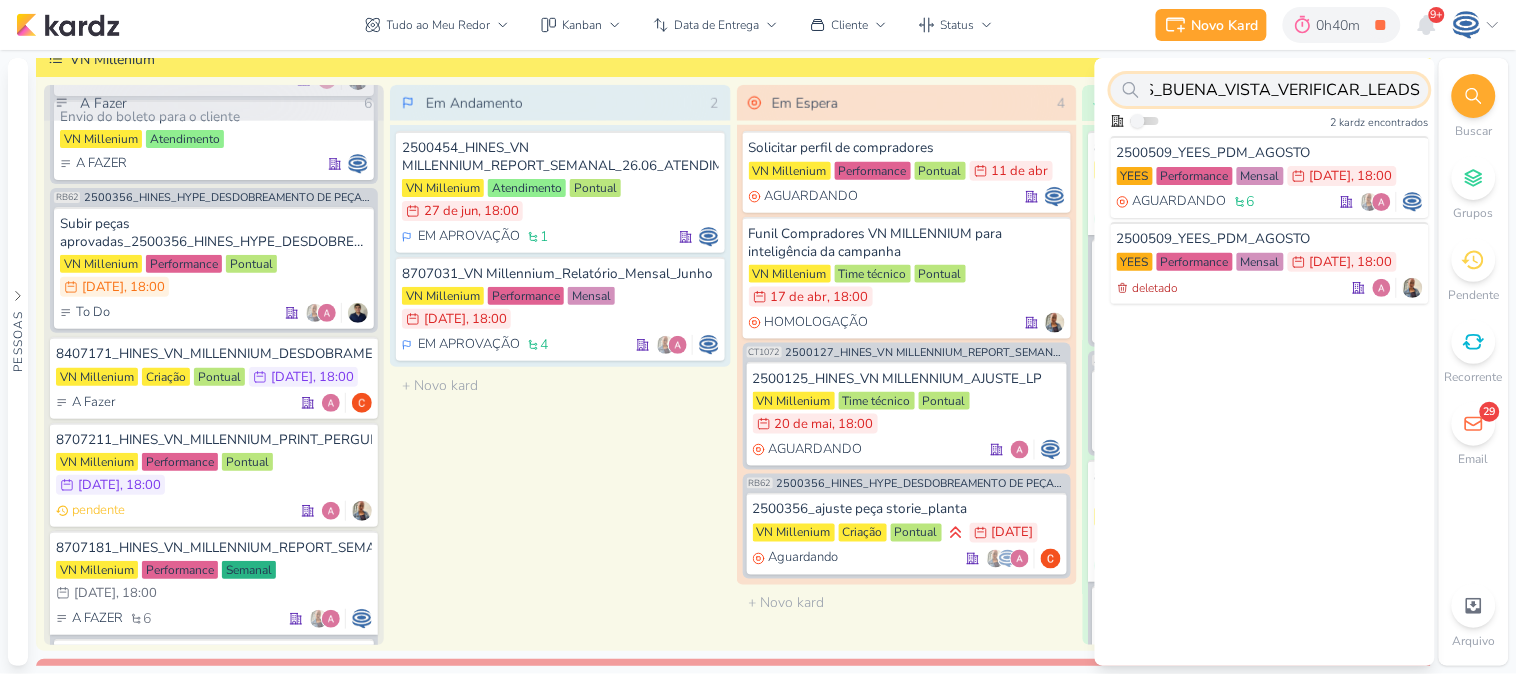 click on "6707023_YEES_BUENA_VISTA_VERIFICAR_LEADS" at bounding box center [1270, 90] 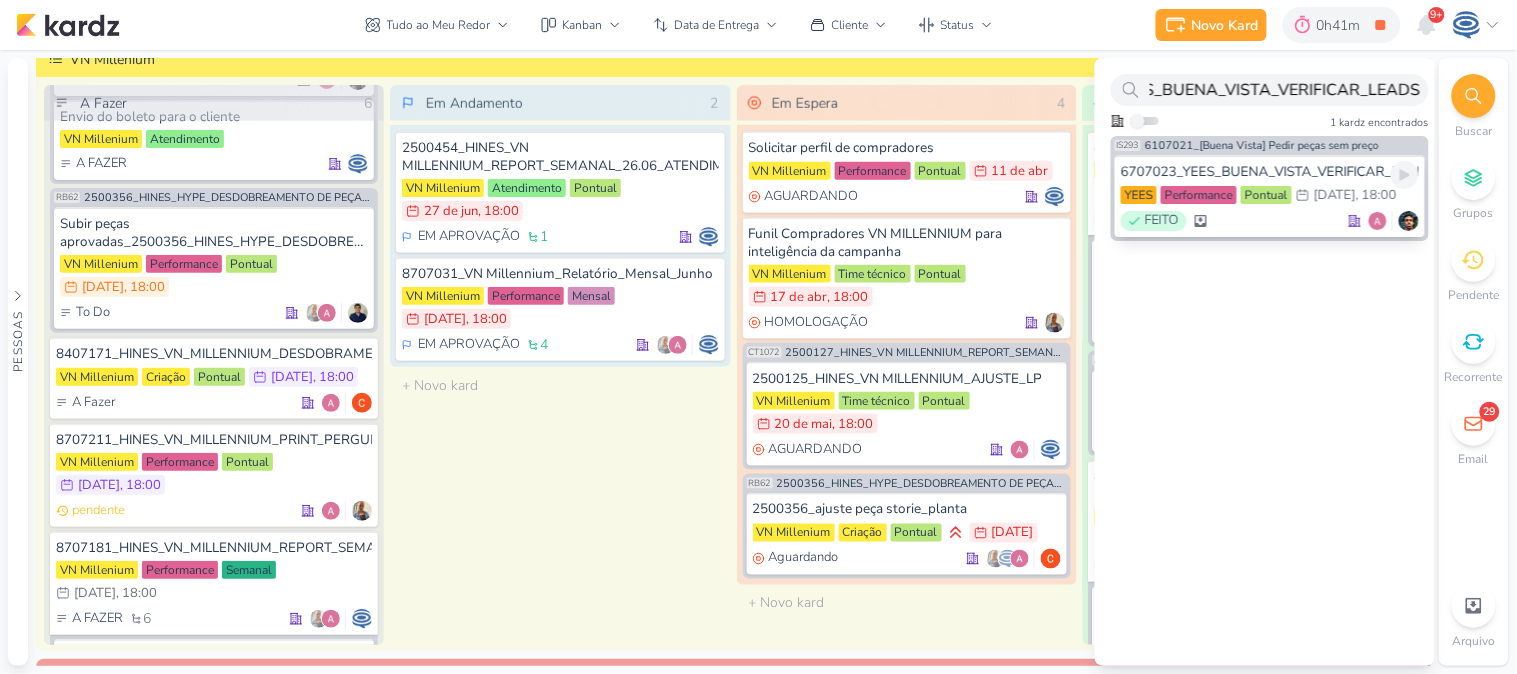 scroll, scrollTop: 0, scrollLeft: 0, axis: both 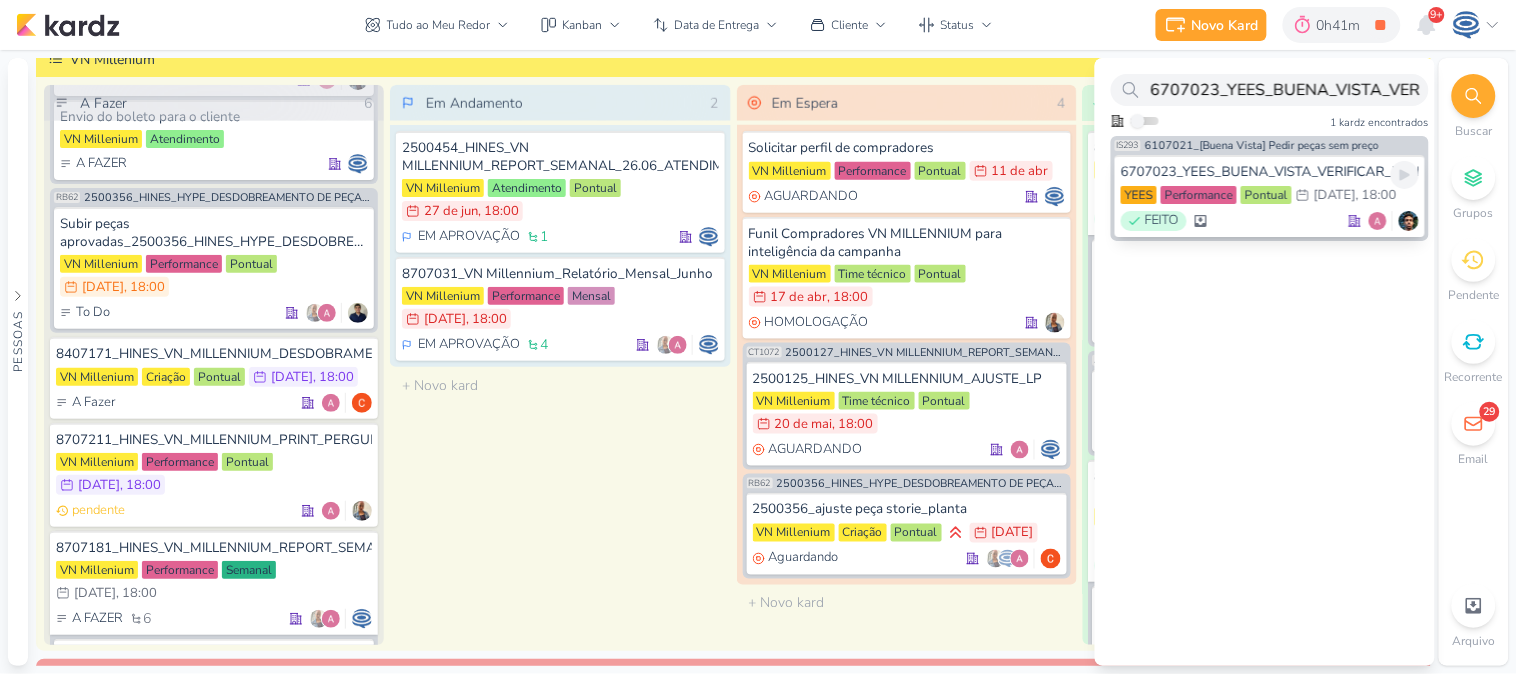 click on "6707023_YEES_BUENA_VISTA_VERIFICAR_LEADS" at bounding box center (1270, 172) 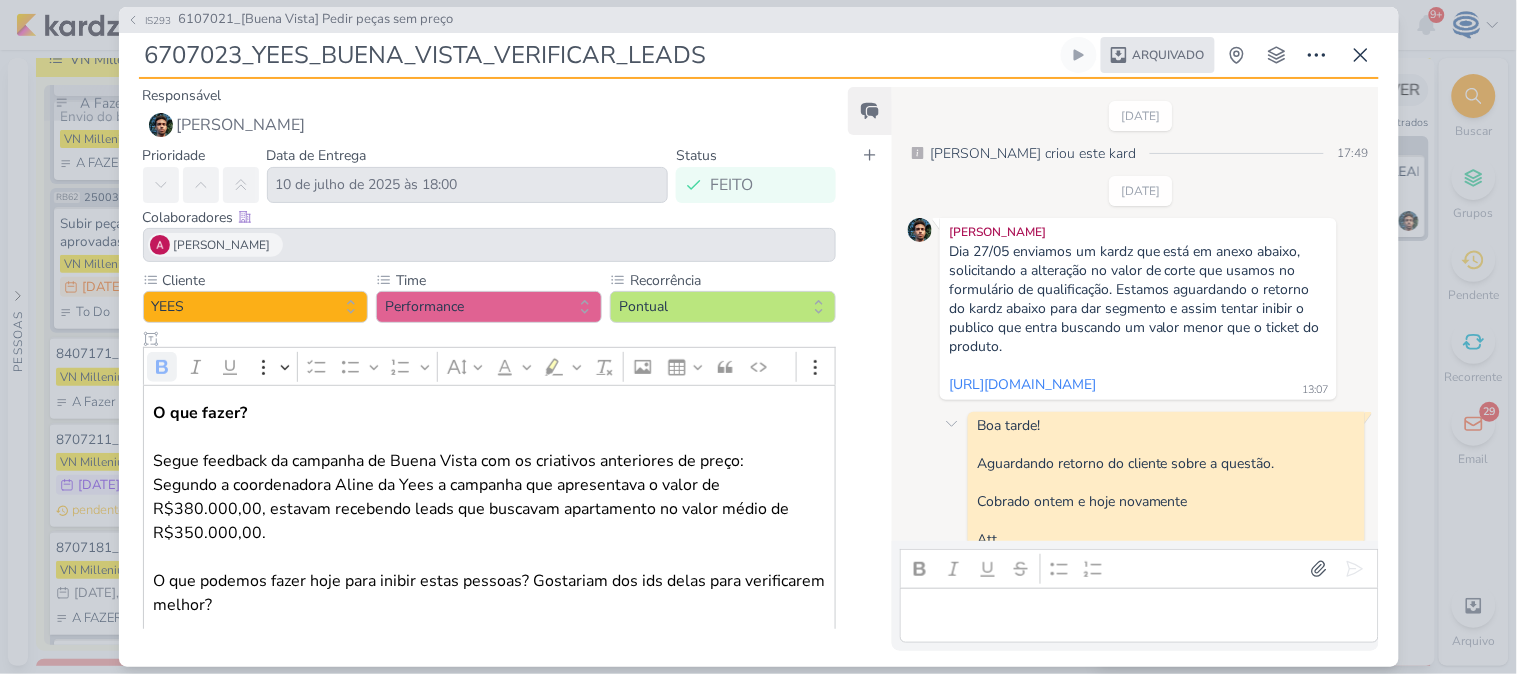 scroll, scrollTop: 226, scrollLeft: 0, axis: vertical 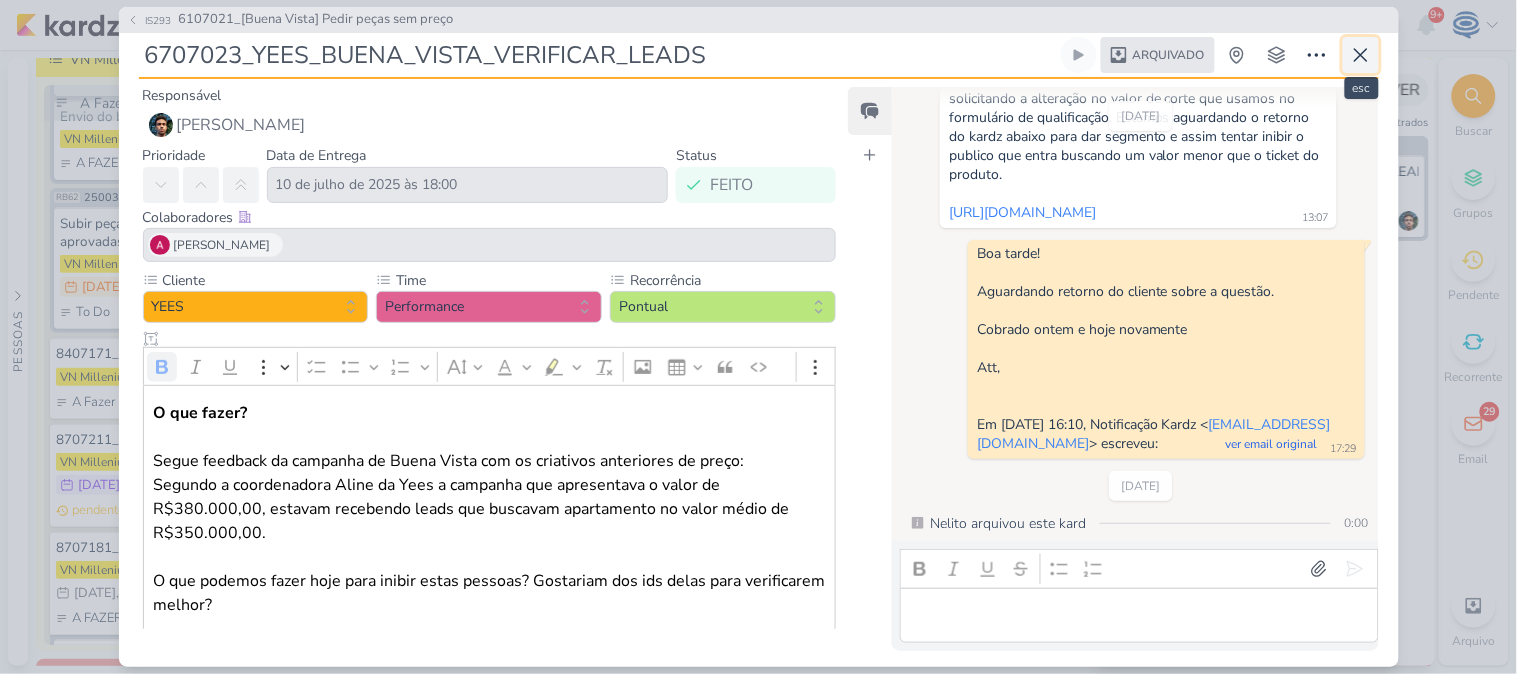 click at bounding box center [1361, 55] 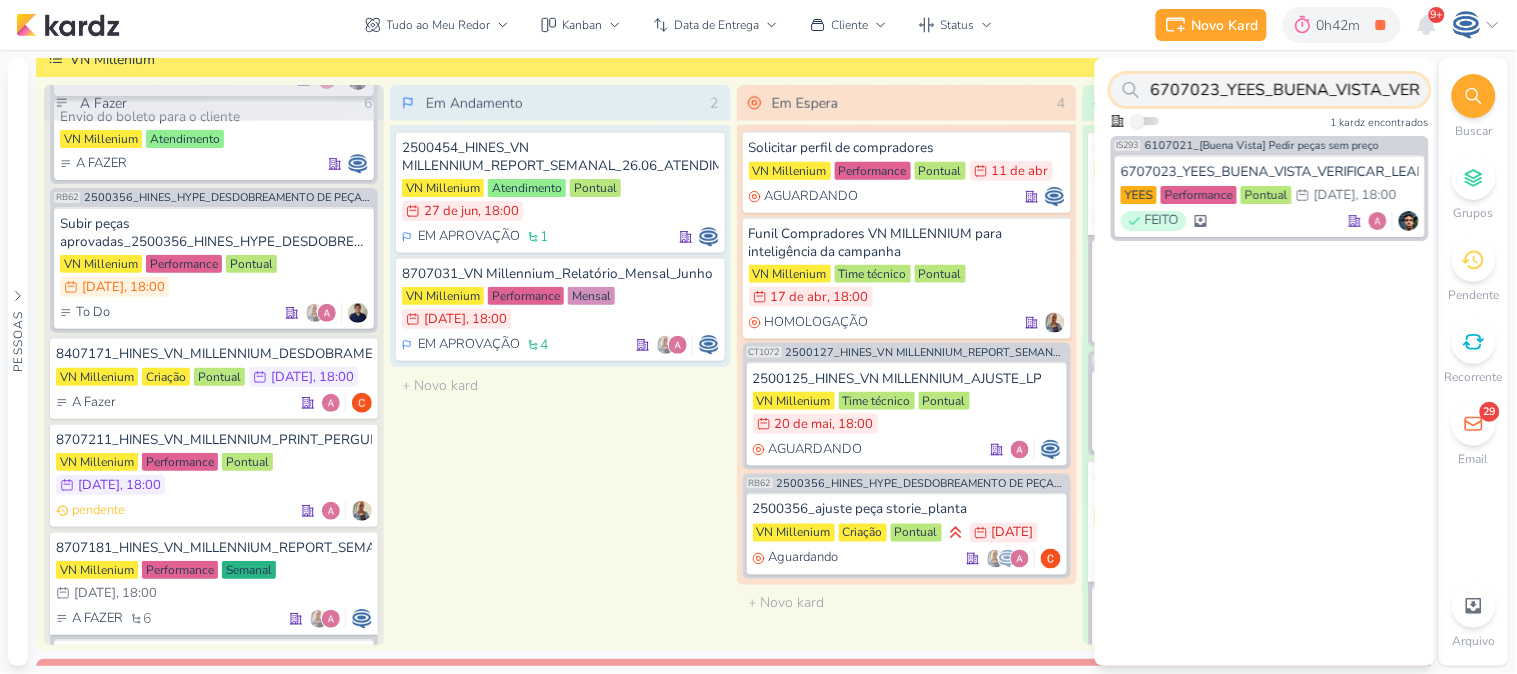 click on "6707023_YEES_BUENA_VISTA_VERIFICAR_LEADS" at bounding box center (1270, 90) 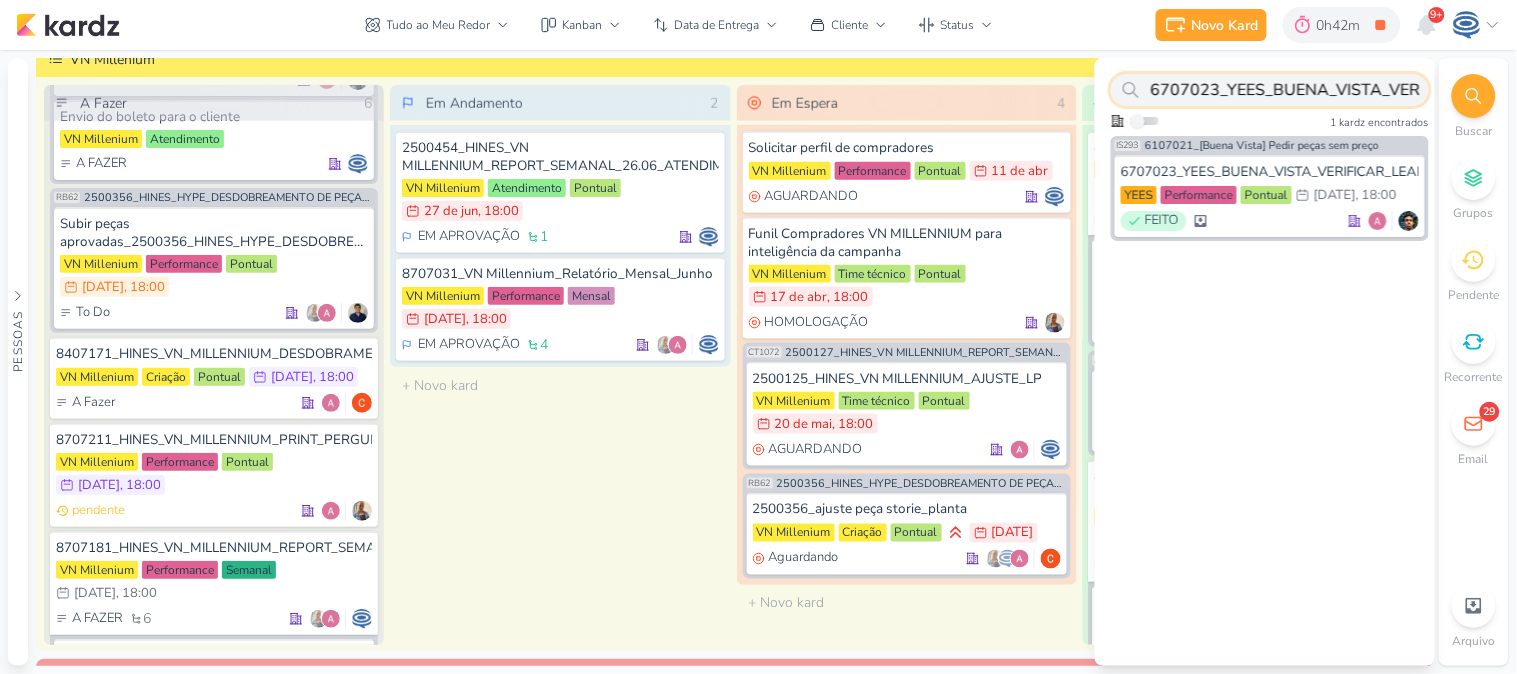 click on "6707023_YEES_BUENA_VISTA_VERIFICAR_LEADS" at bounding box center [1270, 90] 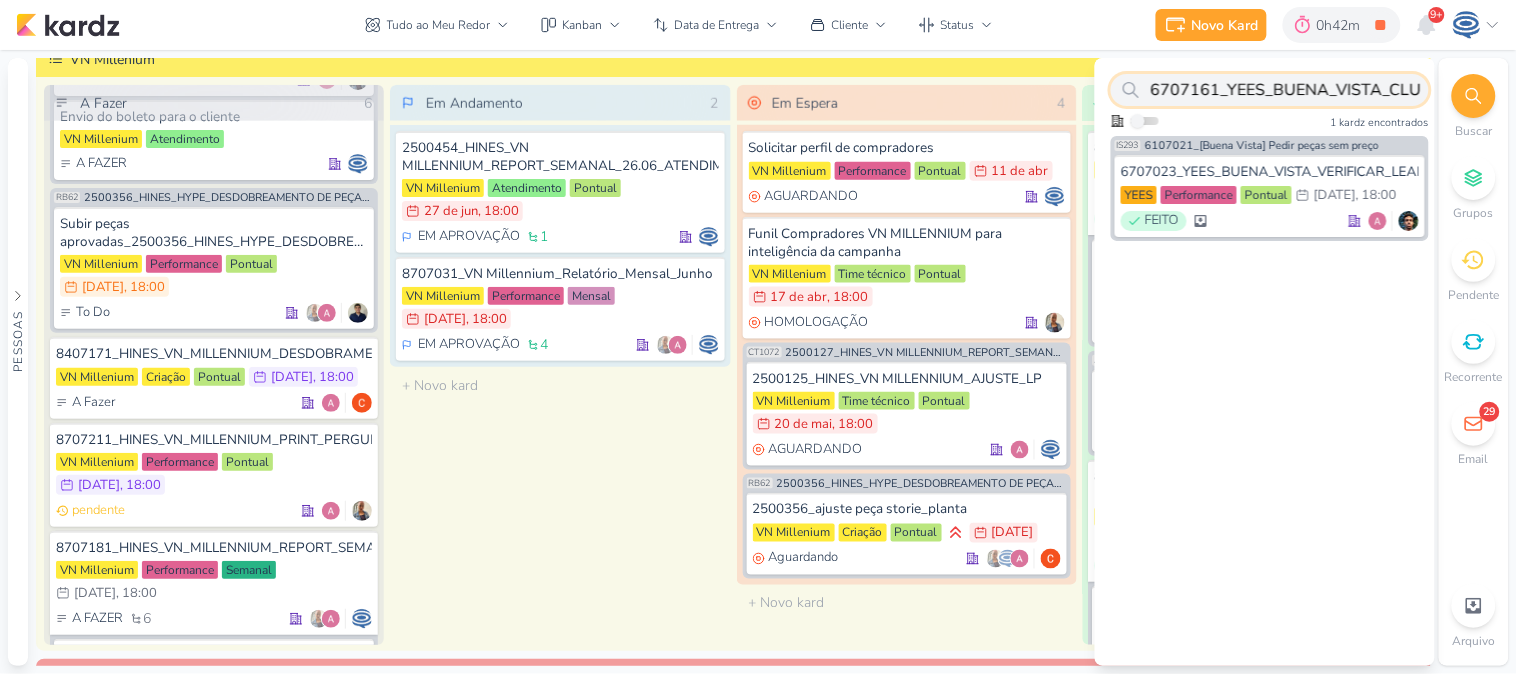 scroll, scrollTop: 0, scrollLeft: 311, axis: horizontal 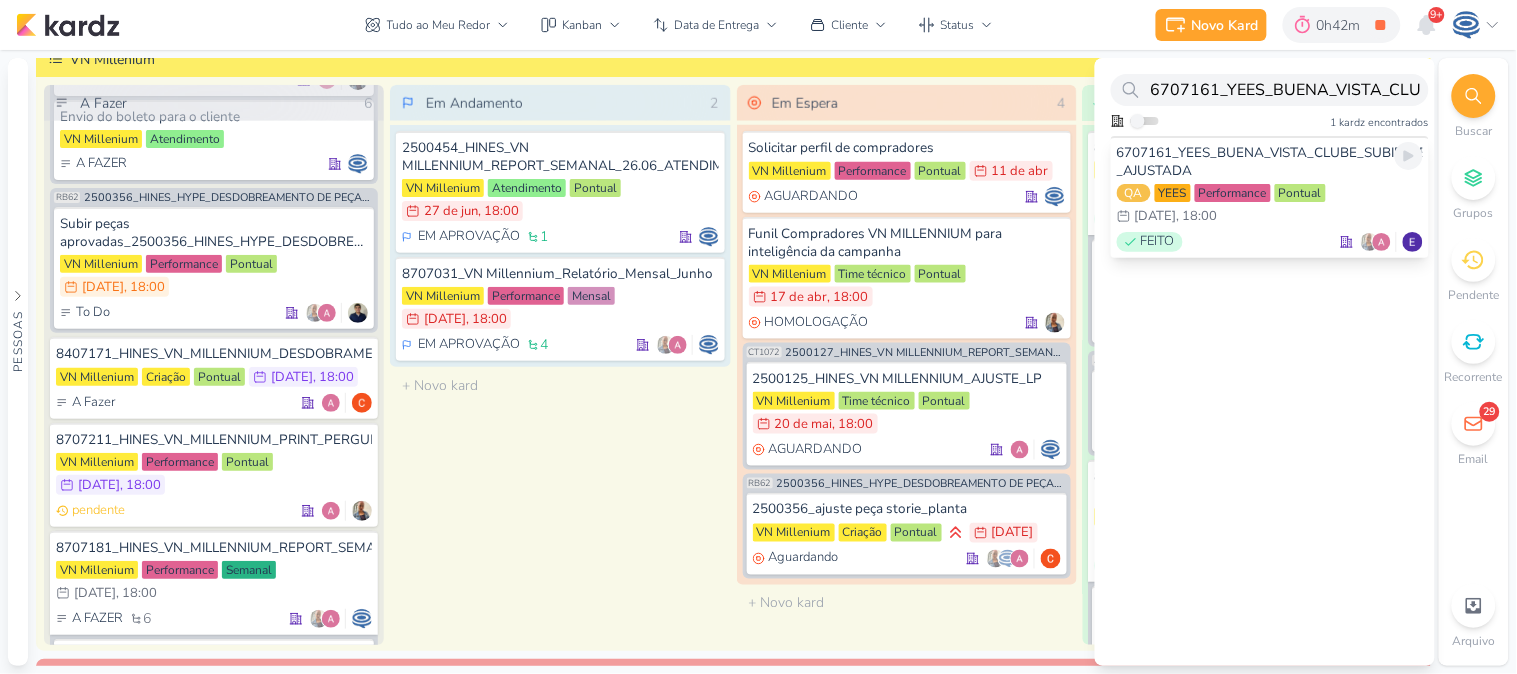 click on "6707161_YEES_BUENA_VISTA_CLUBE_SUBIR_PEÇAS_MARGEM _AJUSTADA" at bounding box center (1270, 162) 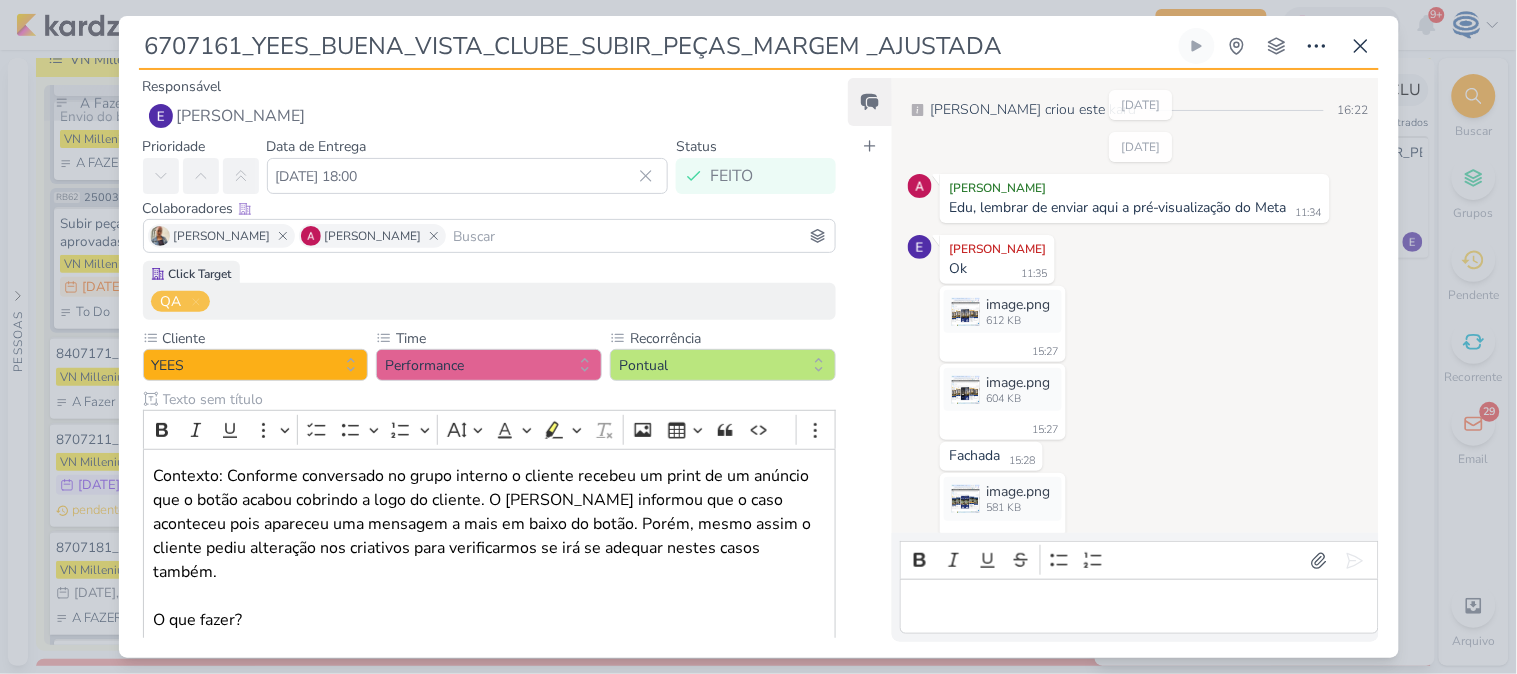 scroll, scrollTop: 591, scrollLeft: 0, axis: vertical 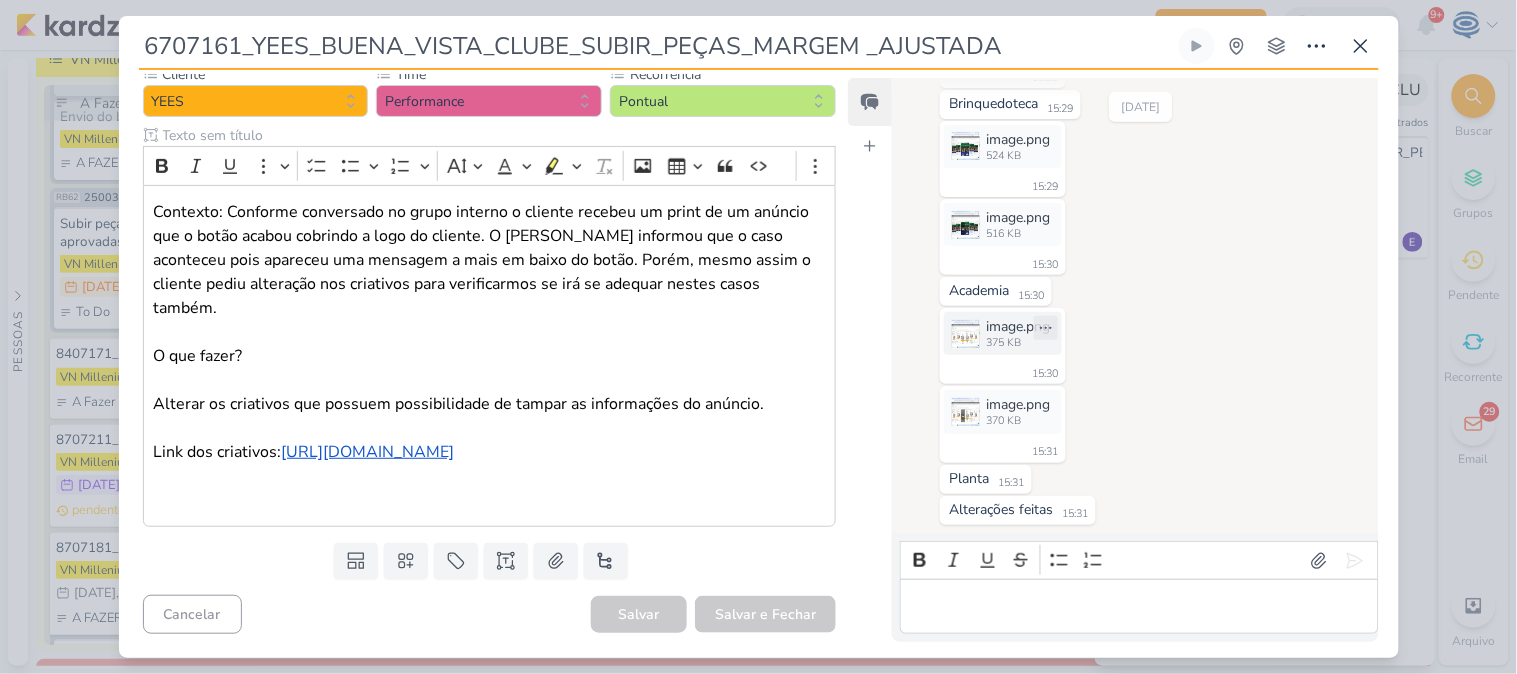 click on "image.png" at bounding box center (1018, 326) 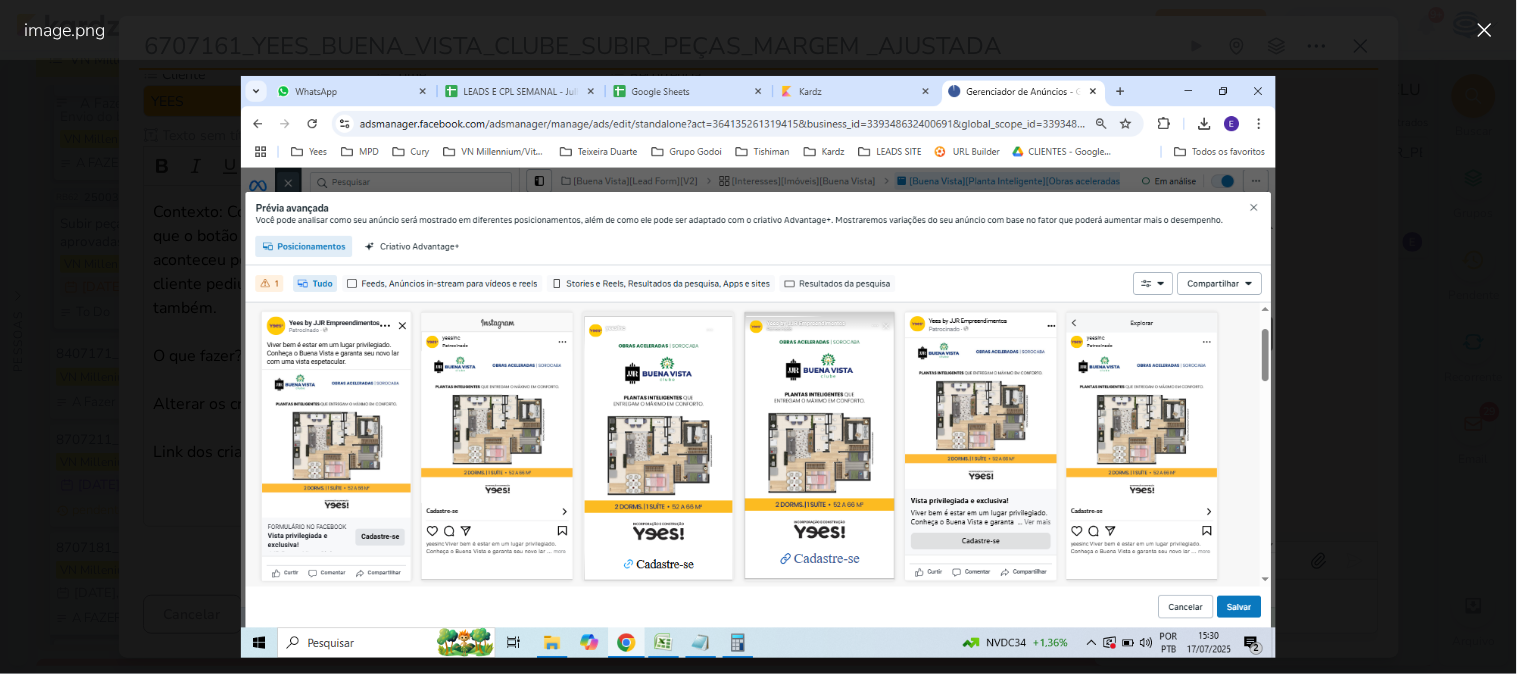 click at bounding box center (758, 367) 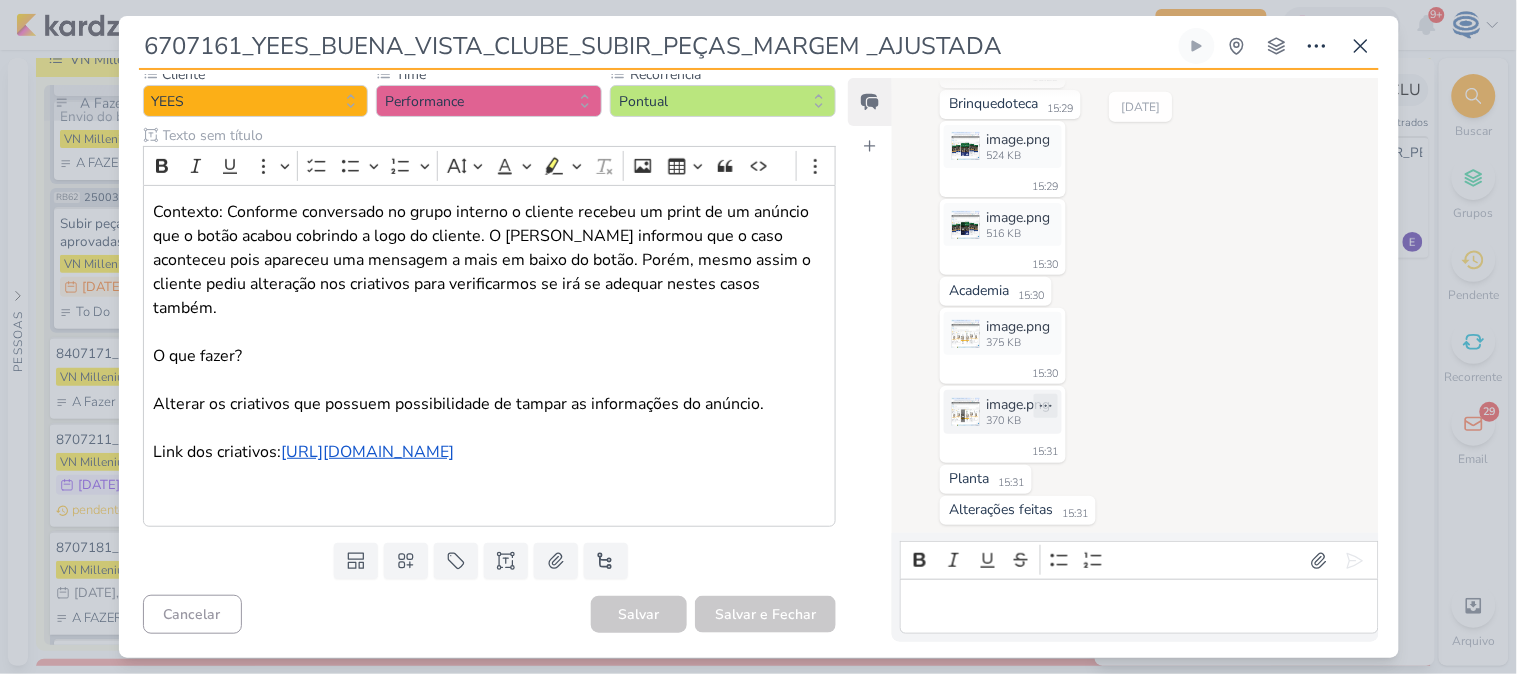 click on "370 KB" at bounding box center (1018, 421) 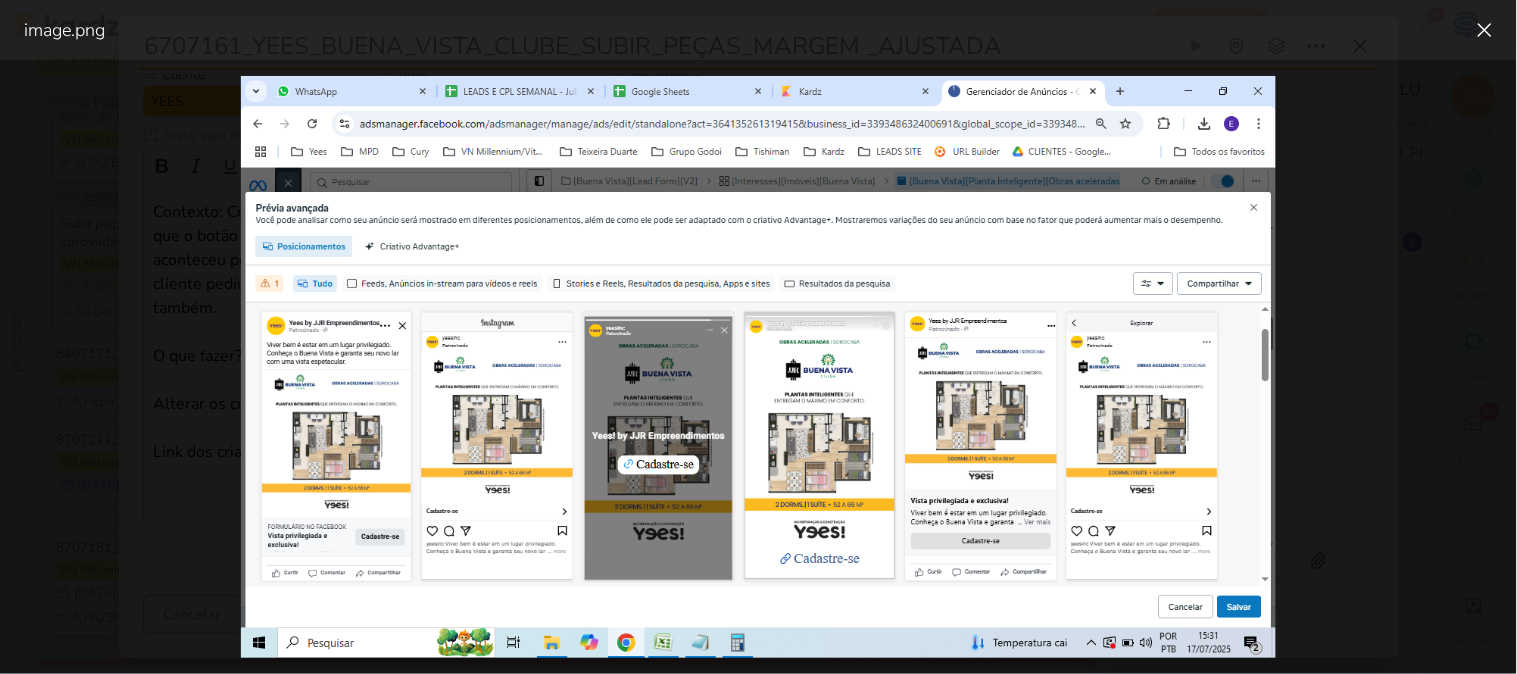 click at bounding box center [758, 367] 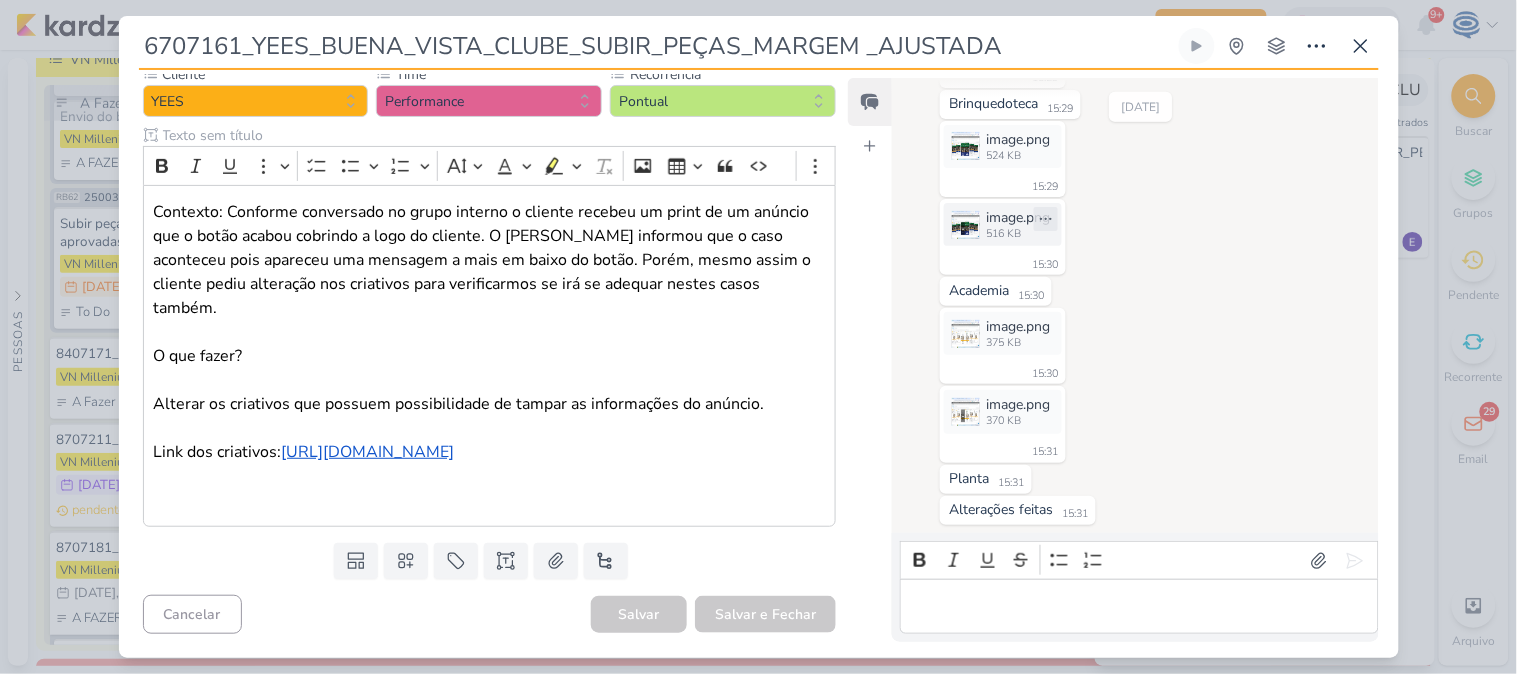 click on "516 KB" at bounding box center [1018, 234] 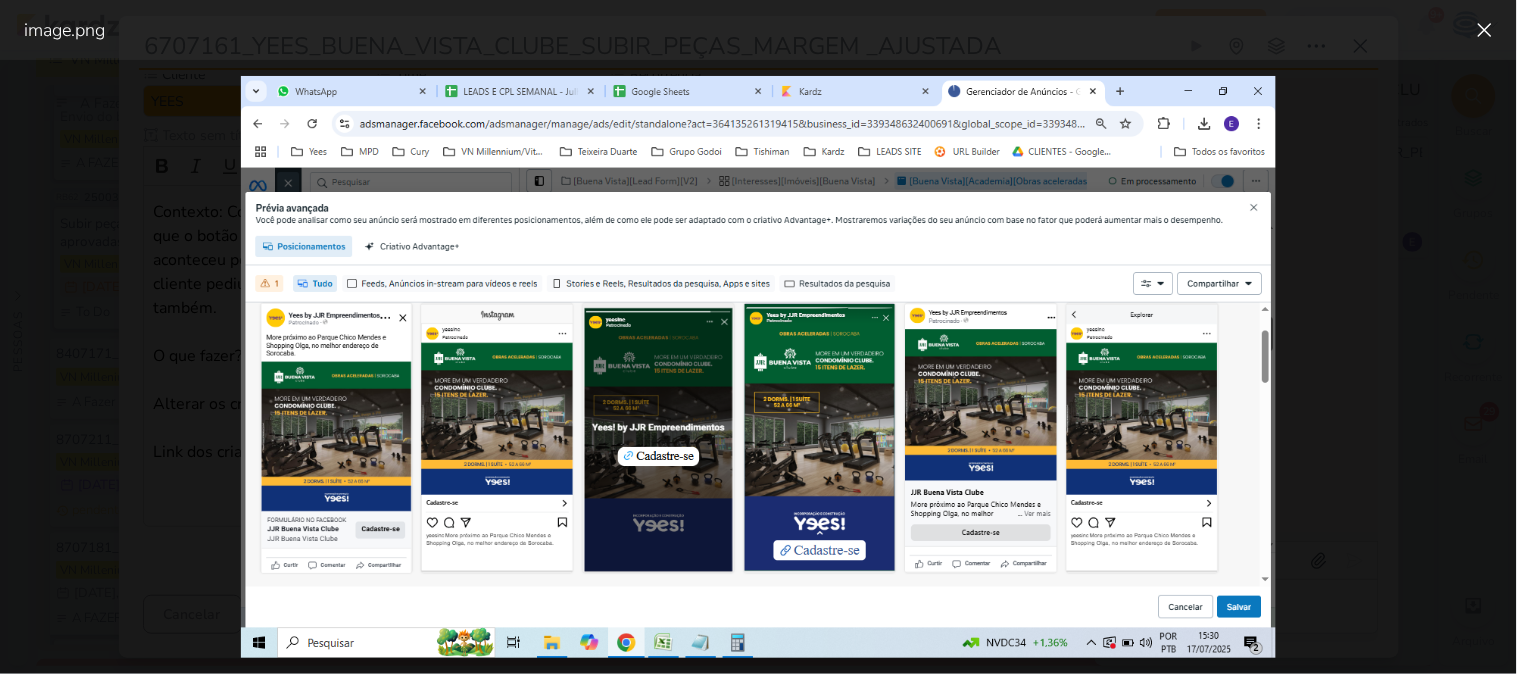 click at bounding box center [758, 367] 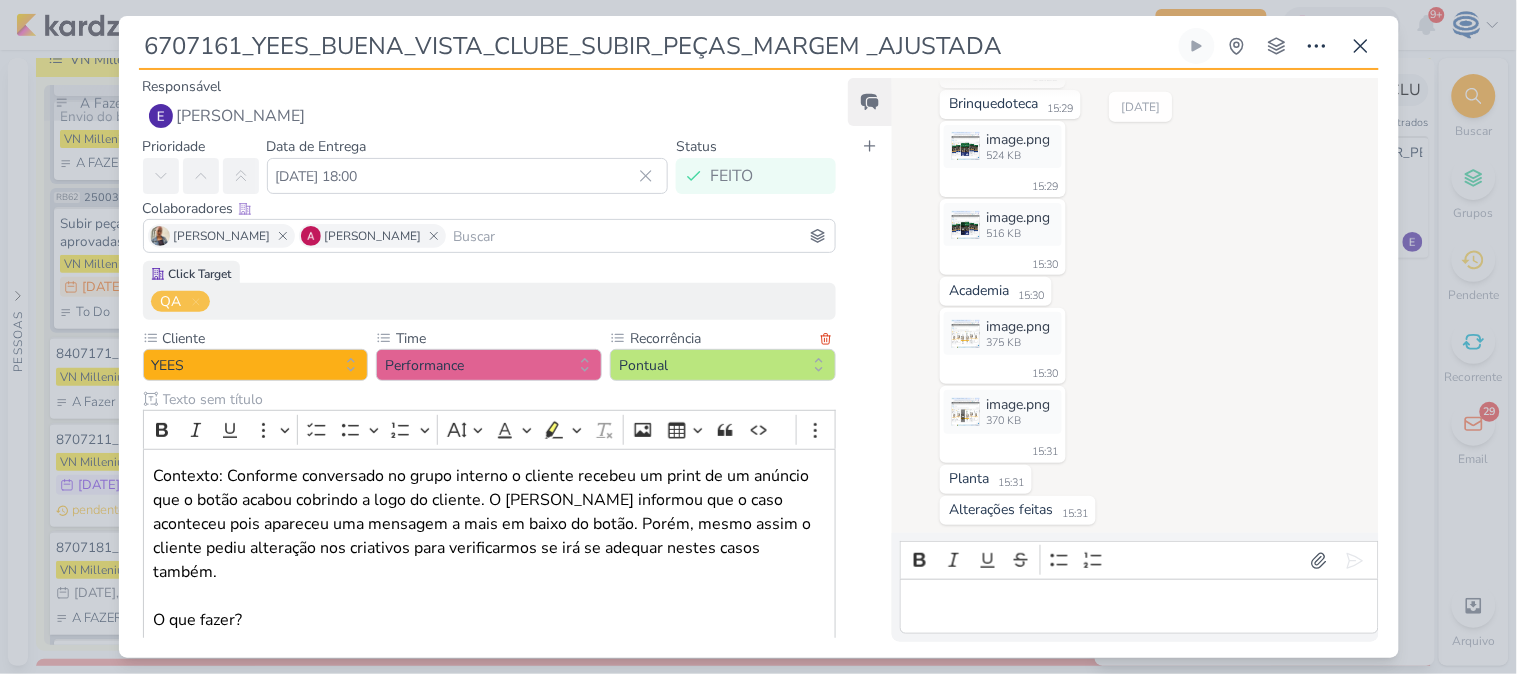 scroll, scrollTop: 264, scrollLeft: 0, axis: vertical 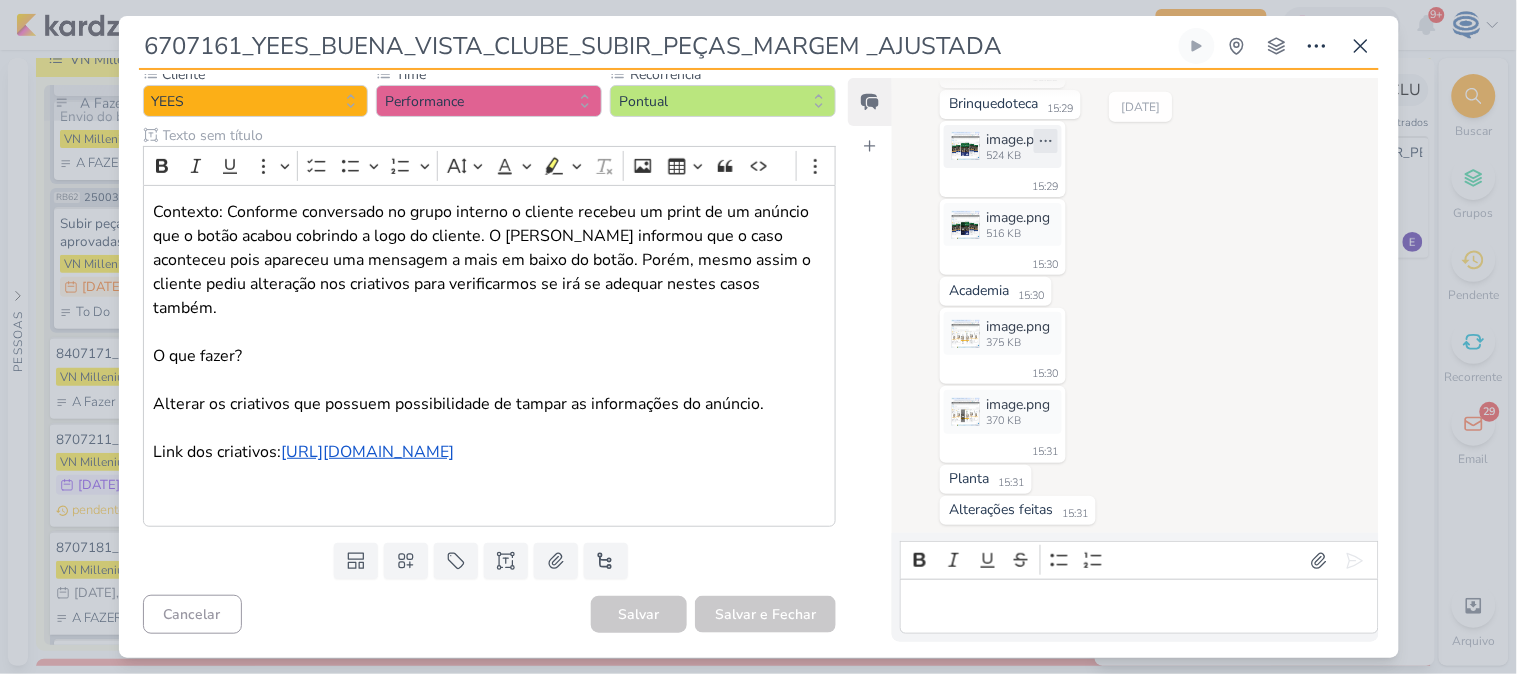 click 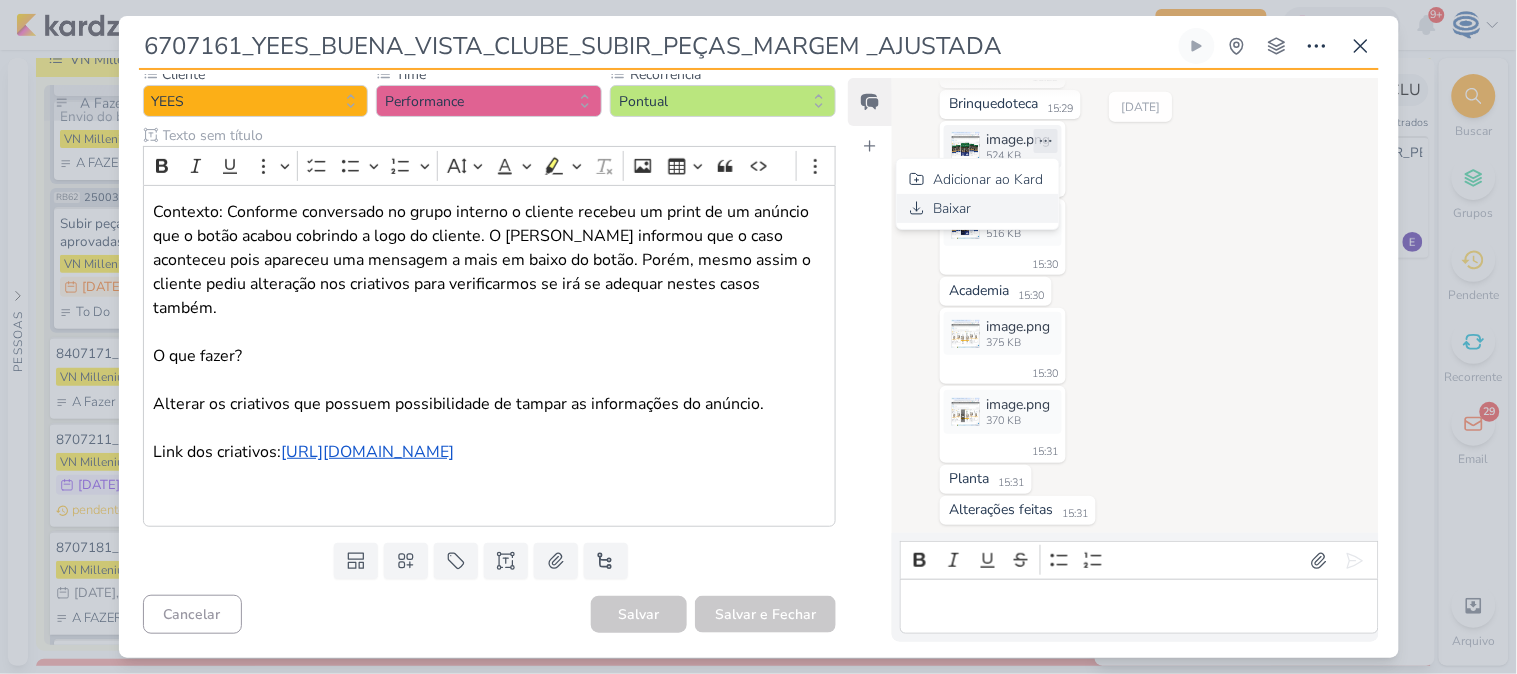 click on "Baixar" at bounding box center (978, 208) 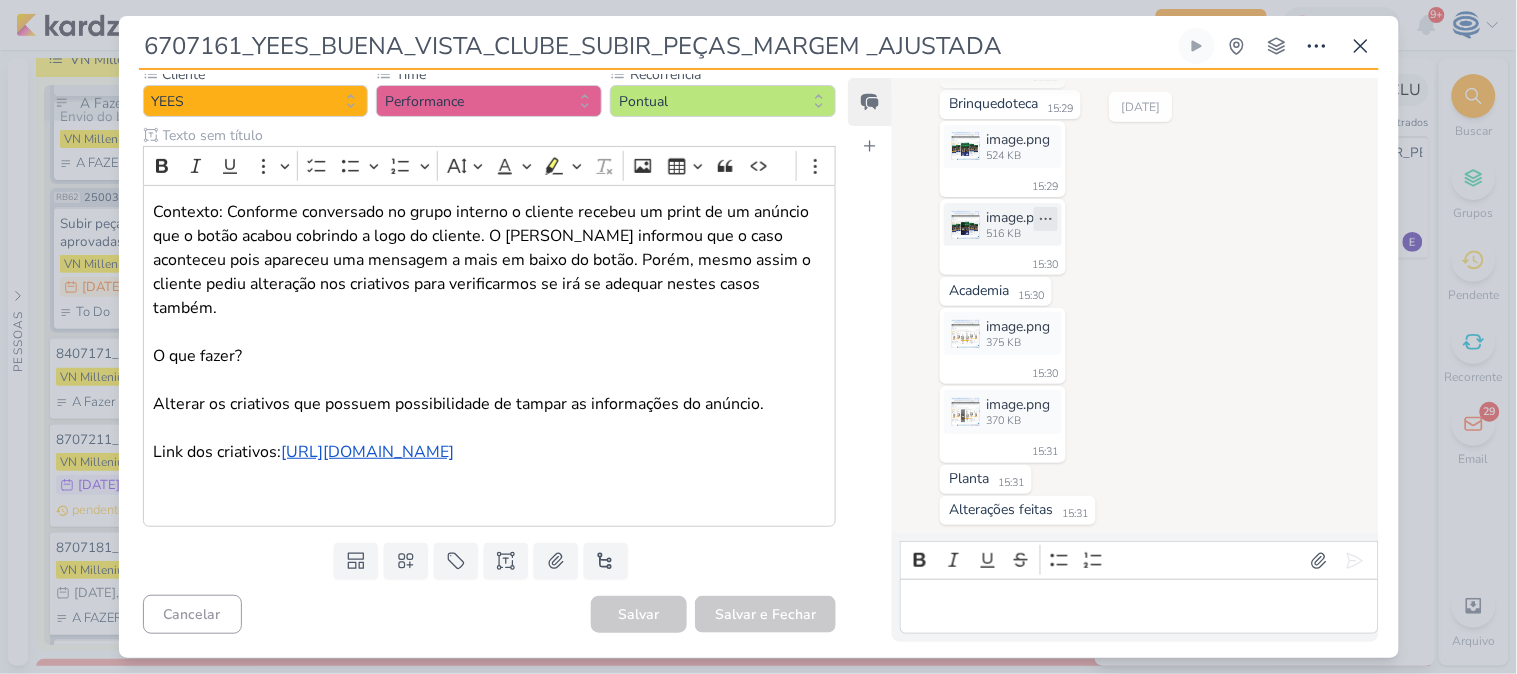 click 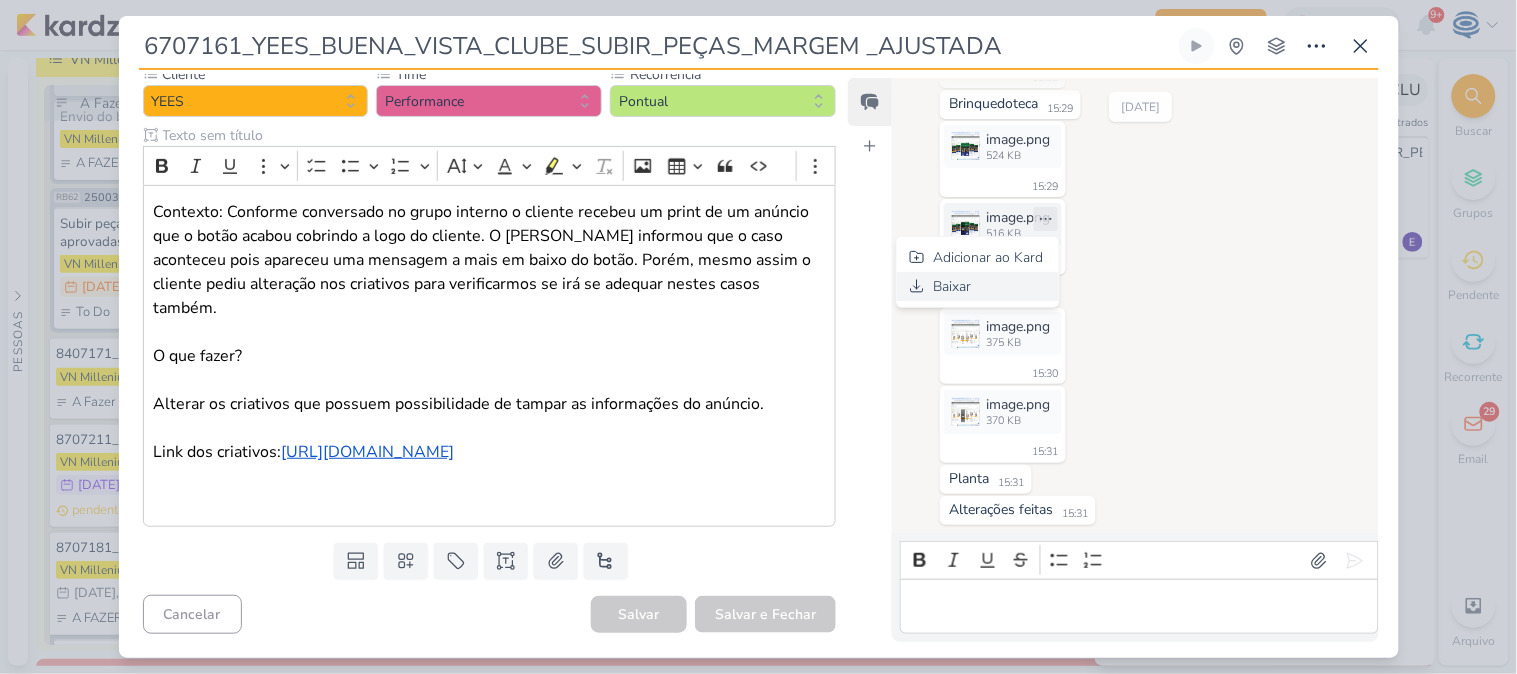 click on "Baixar" at bounding box center [978, 286] 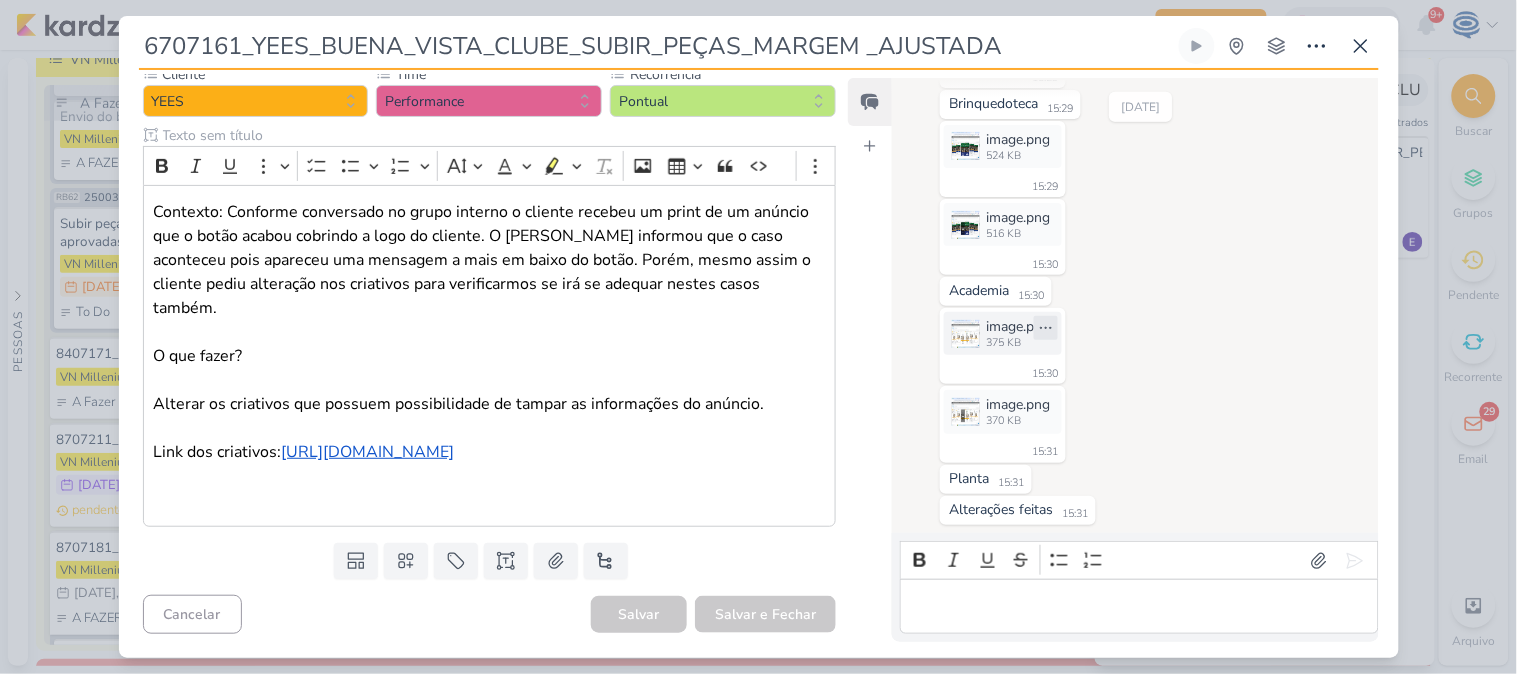 click 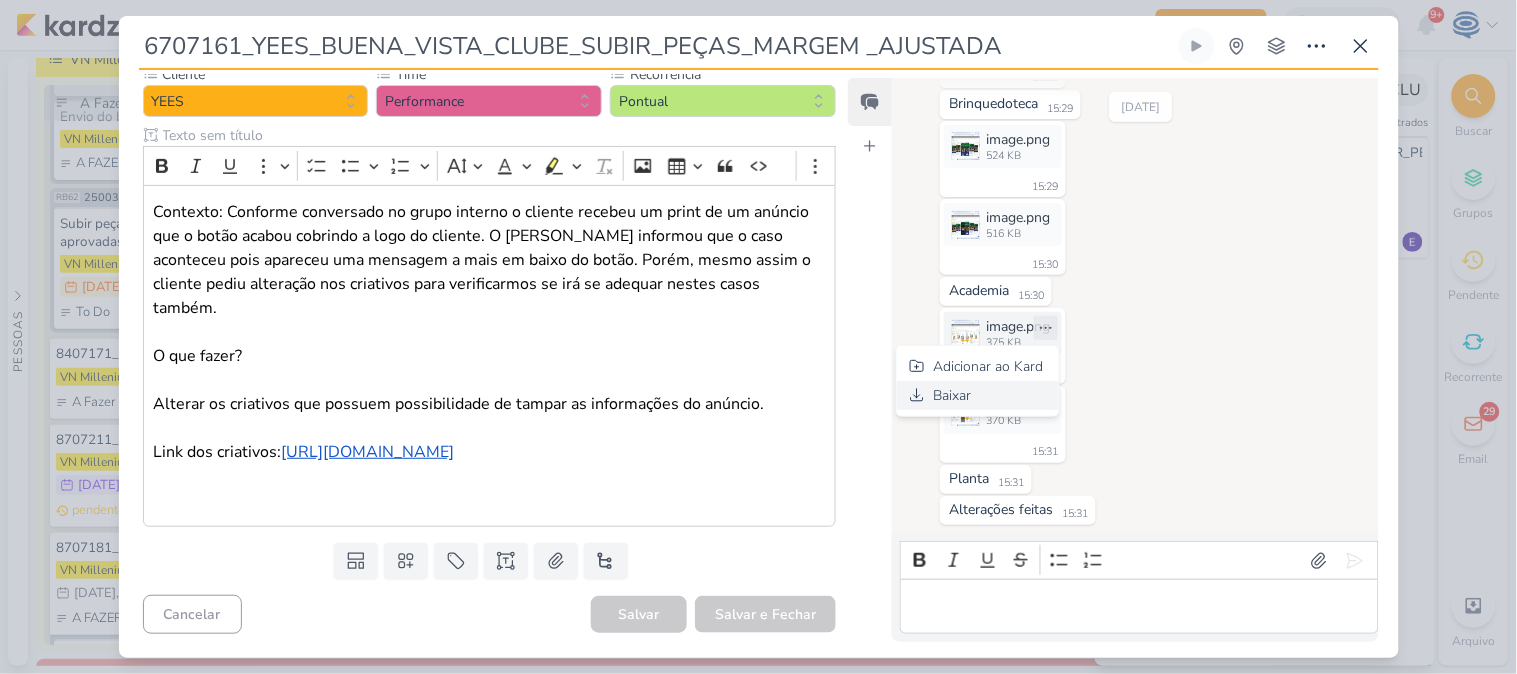 click on "Baixar" at bounding box center (978, 395) 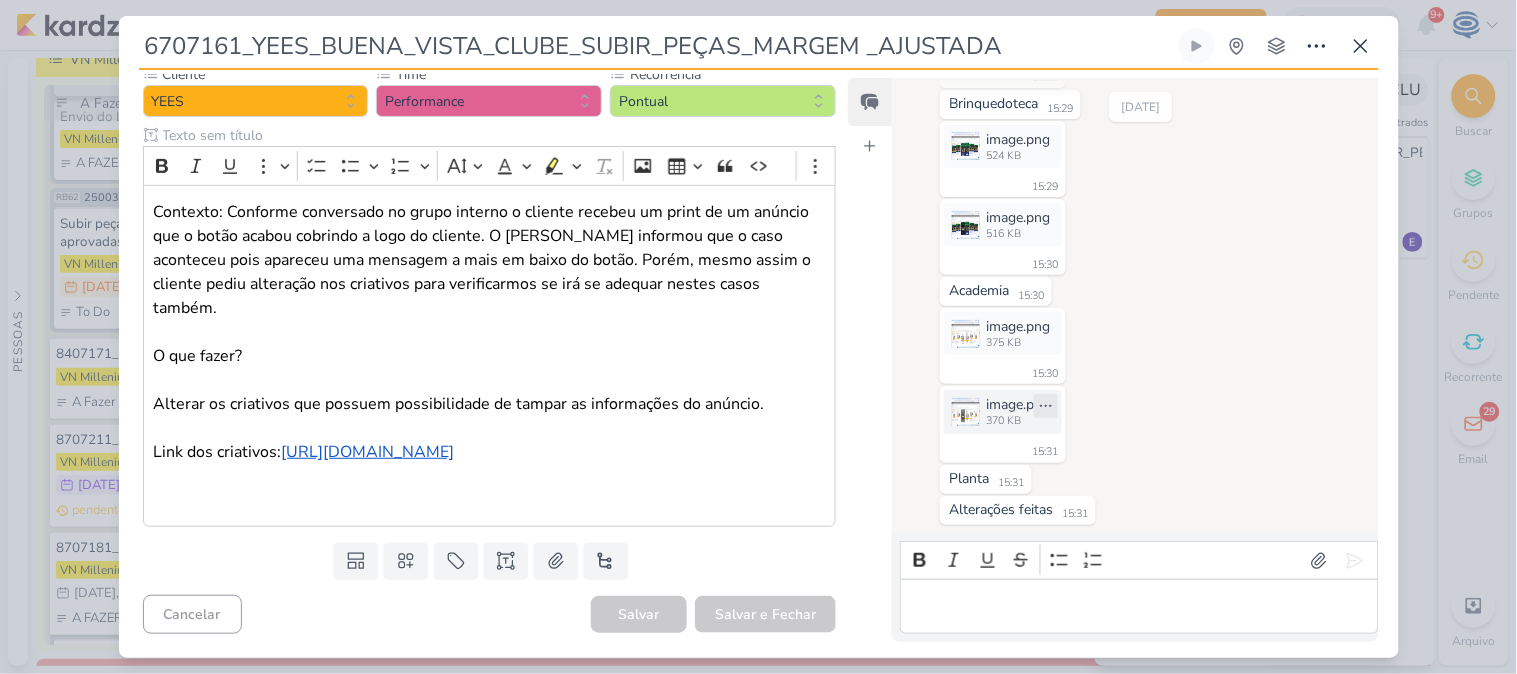 click at bounding box center (1046, 406) 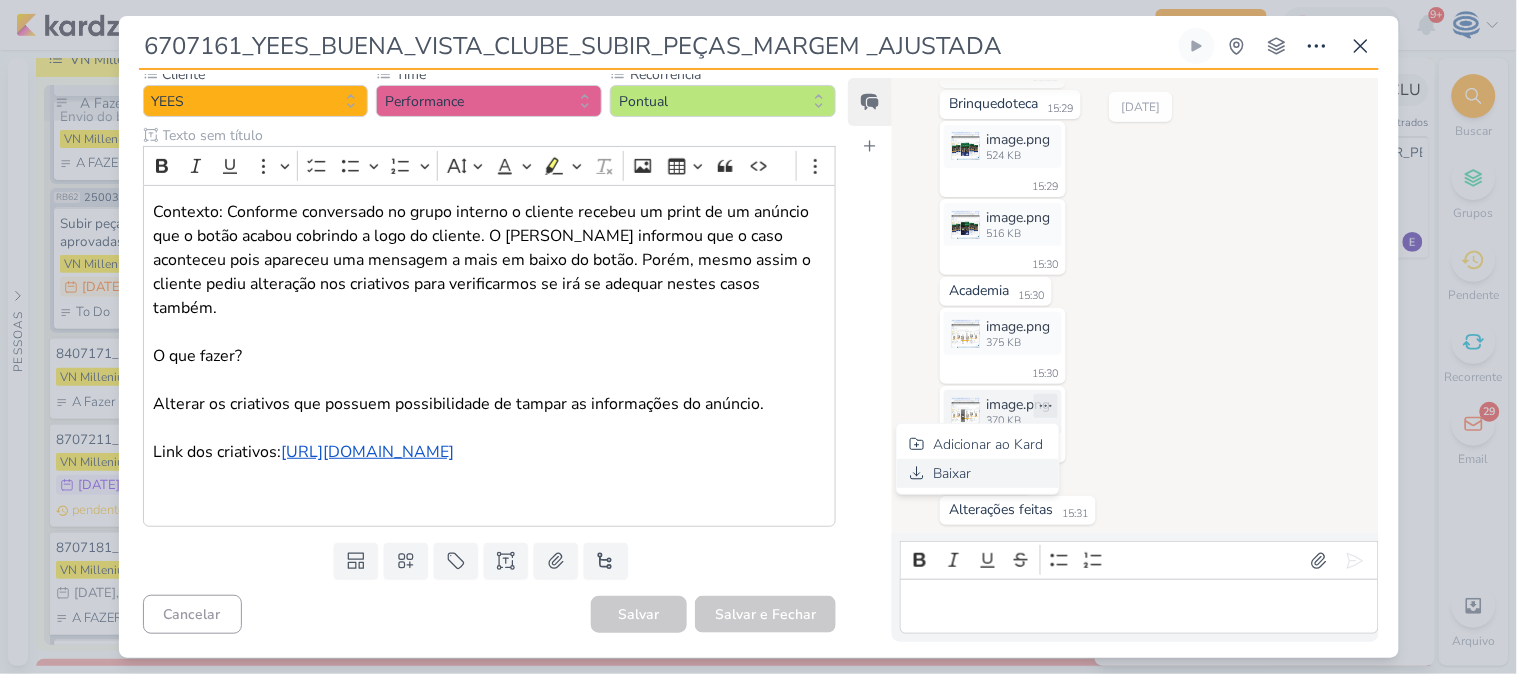 click on "Baixar" at bounding box center [978, 473] 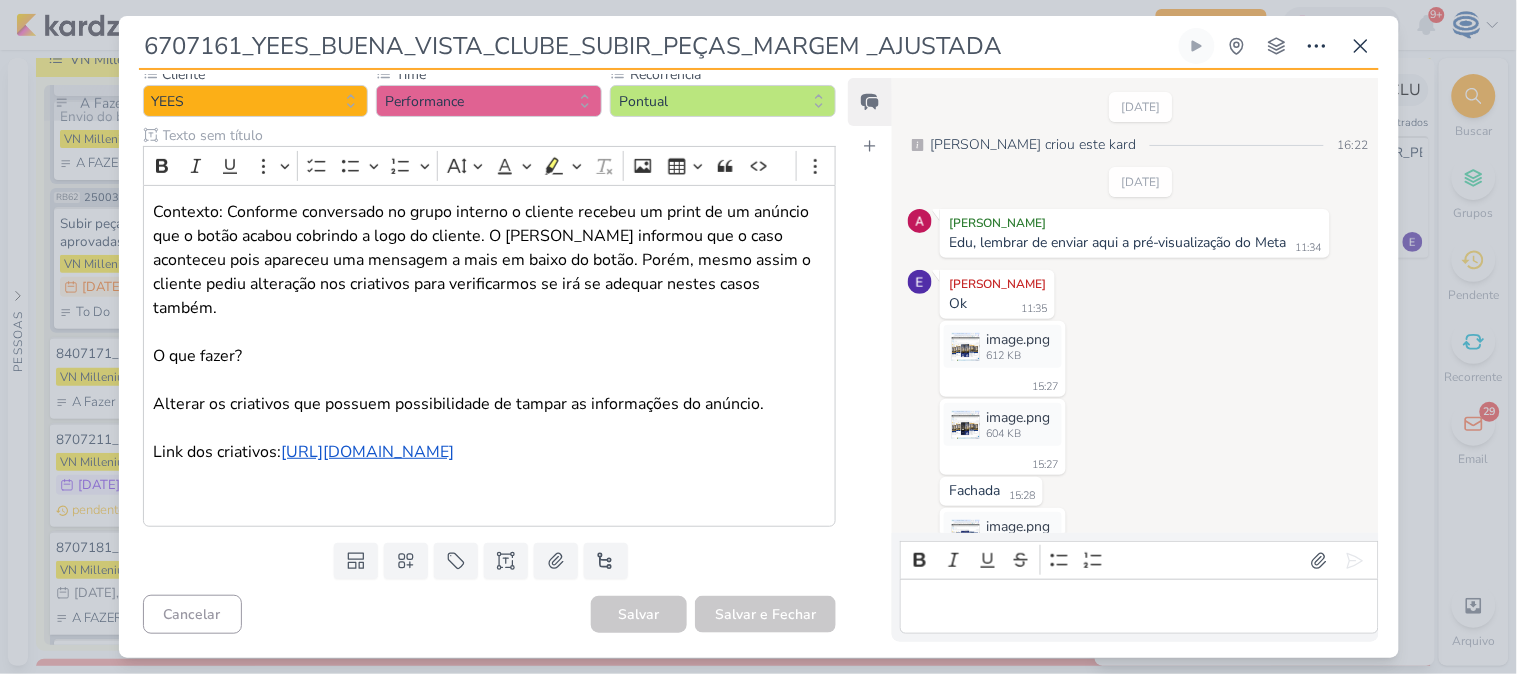 scroll, scrollTop: 591, scrollLeft: 0, axis: vertical 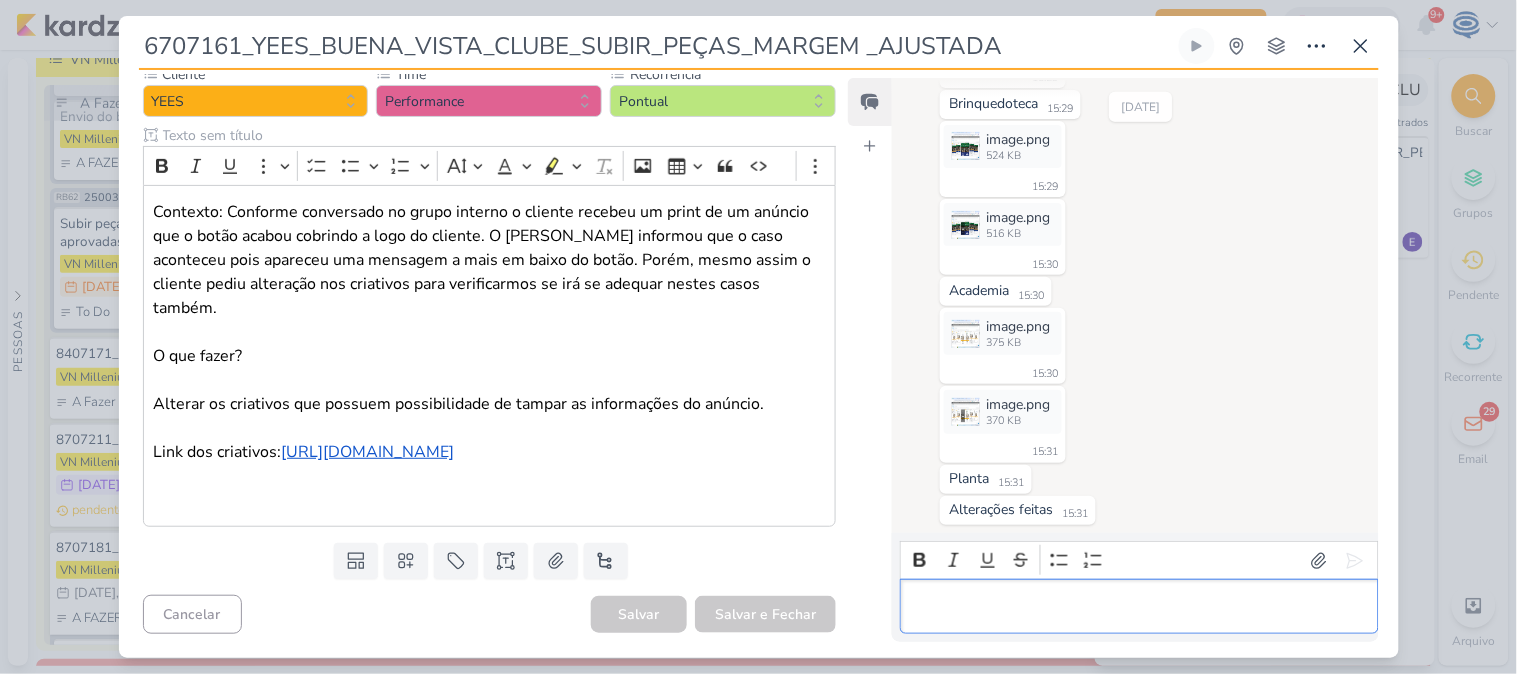 click at bounding box center [1139, 606] 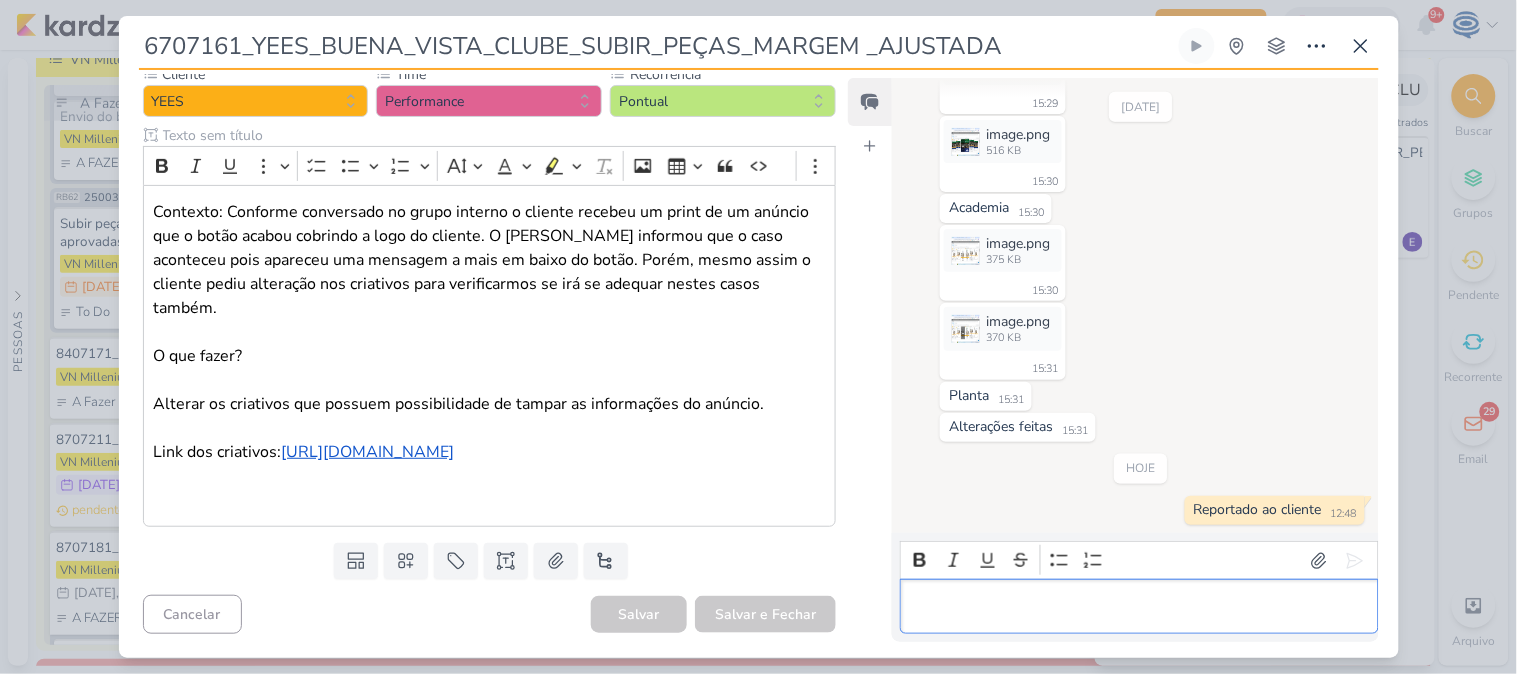 scroll, scrollTop: 674, scrollLeft: 0, axis: vertical 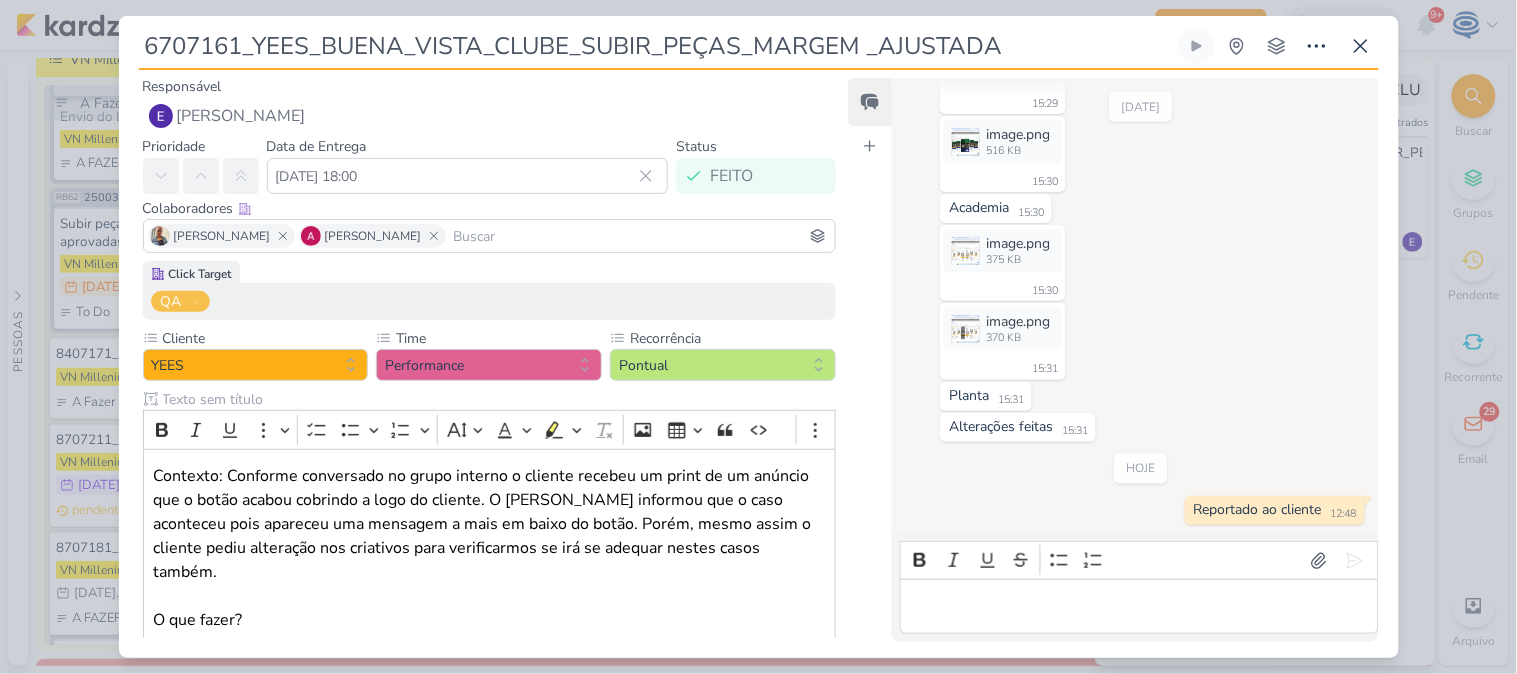 drag, startPoint x: 242, startPoint y: 50, endPoint x: 70, endPoint y: 21, distance: 174.42764 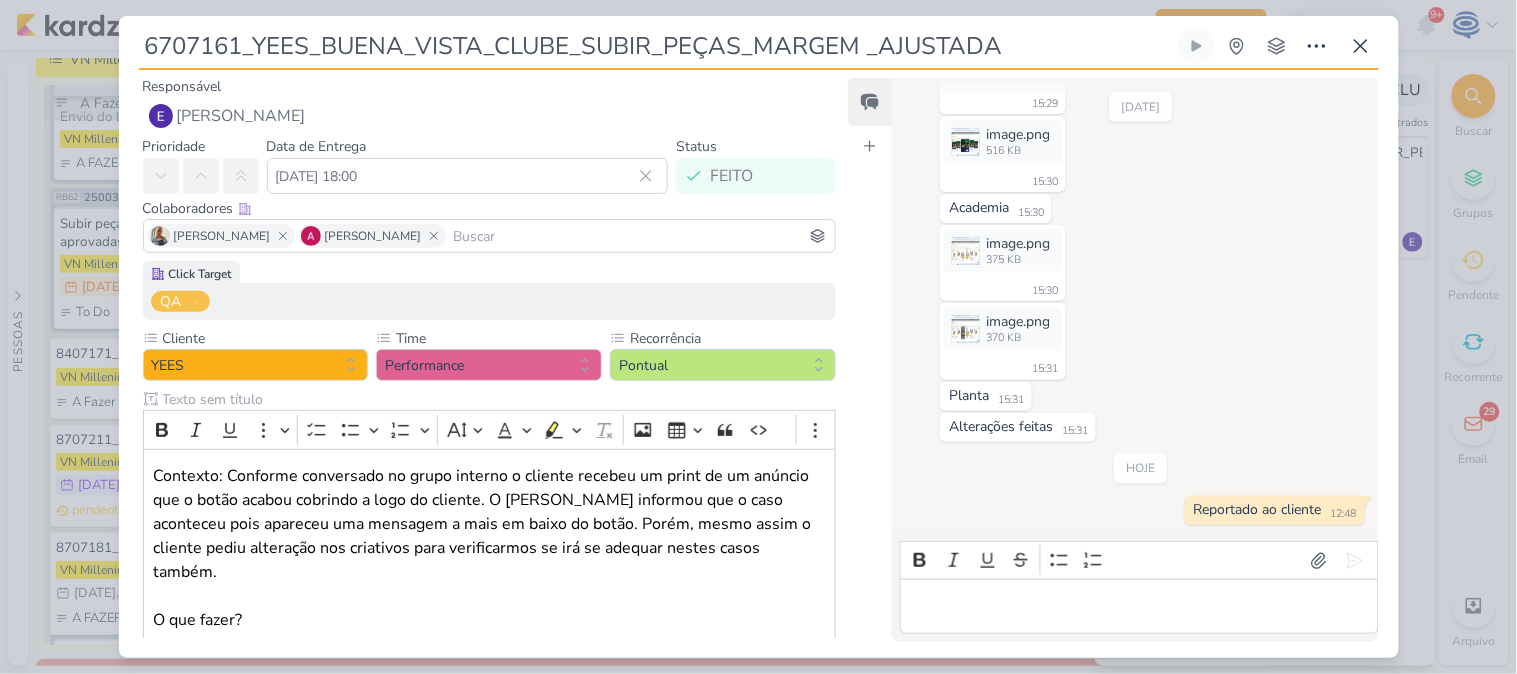 click on "6707161_YEES_BUENA_VISTA_CLUBE_SUBIR_PEÇAS_MARGEM _AJUSTADA" at bounding box center (758, 337) 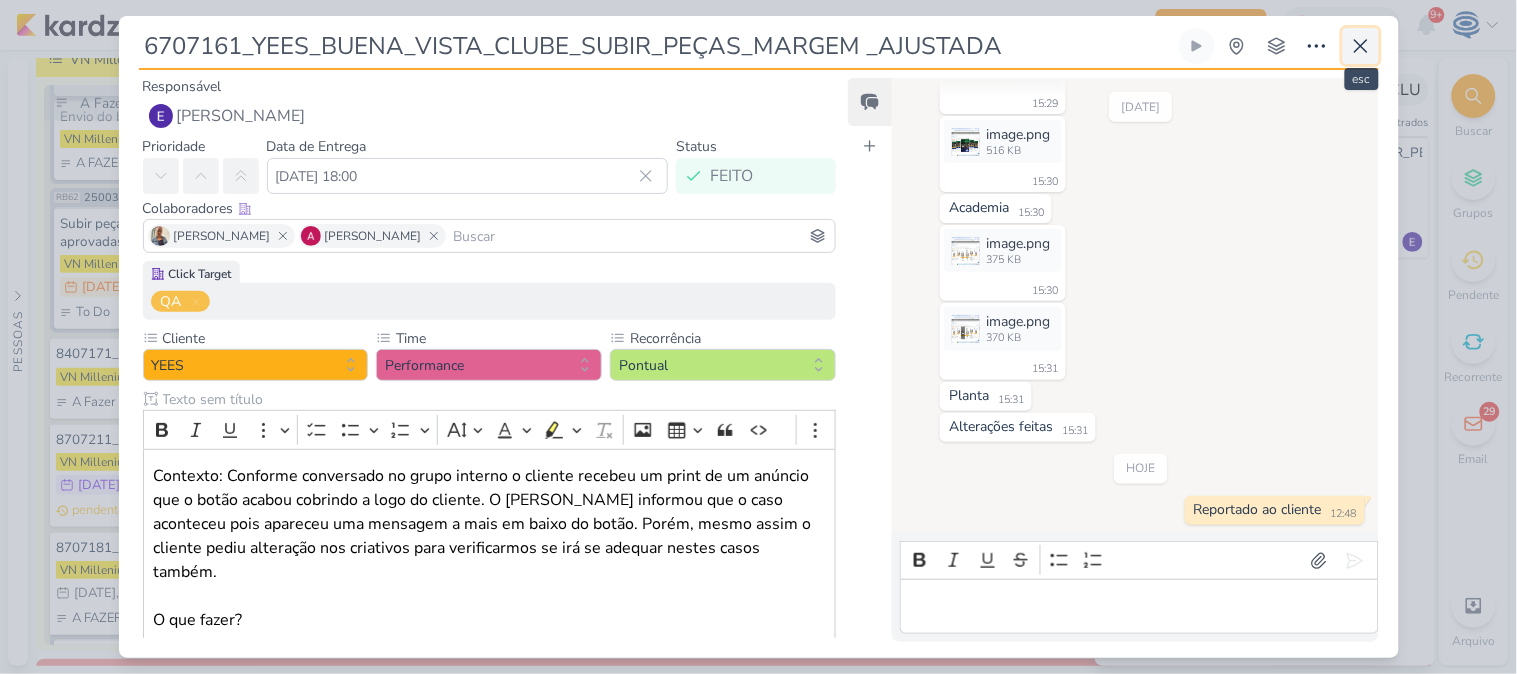 click 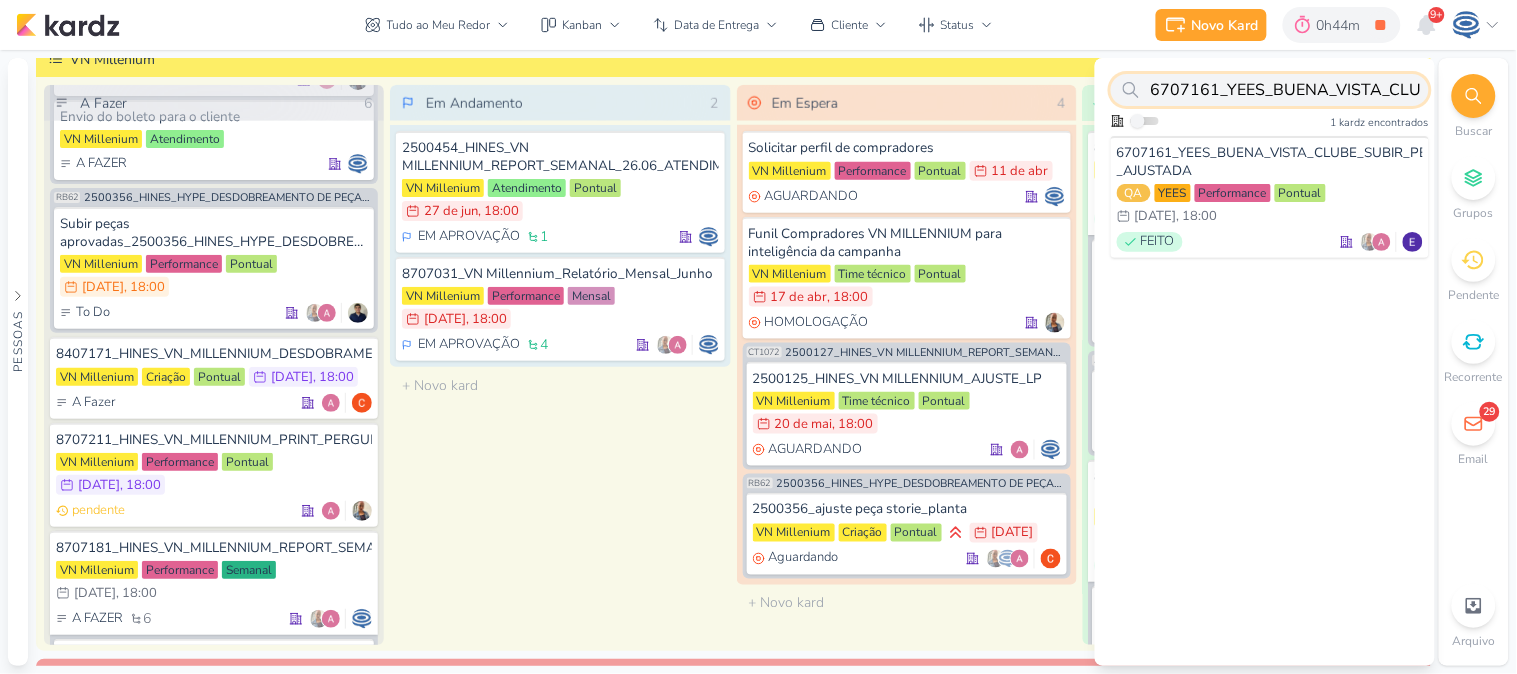 click on "6707161_YEES_BUENA_VISTA_CLUBE_SUBIR_PEÇAS_MARGEM _AJUSTADA" at bounding box center (1270, 90) 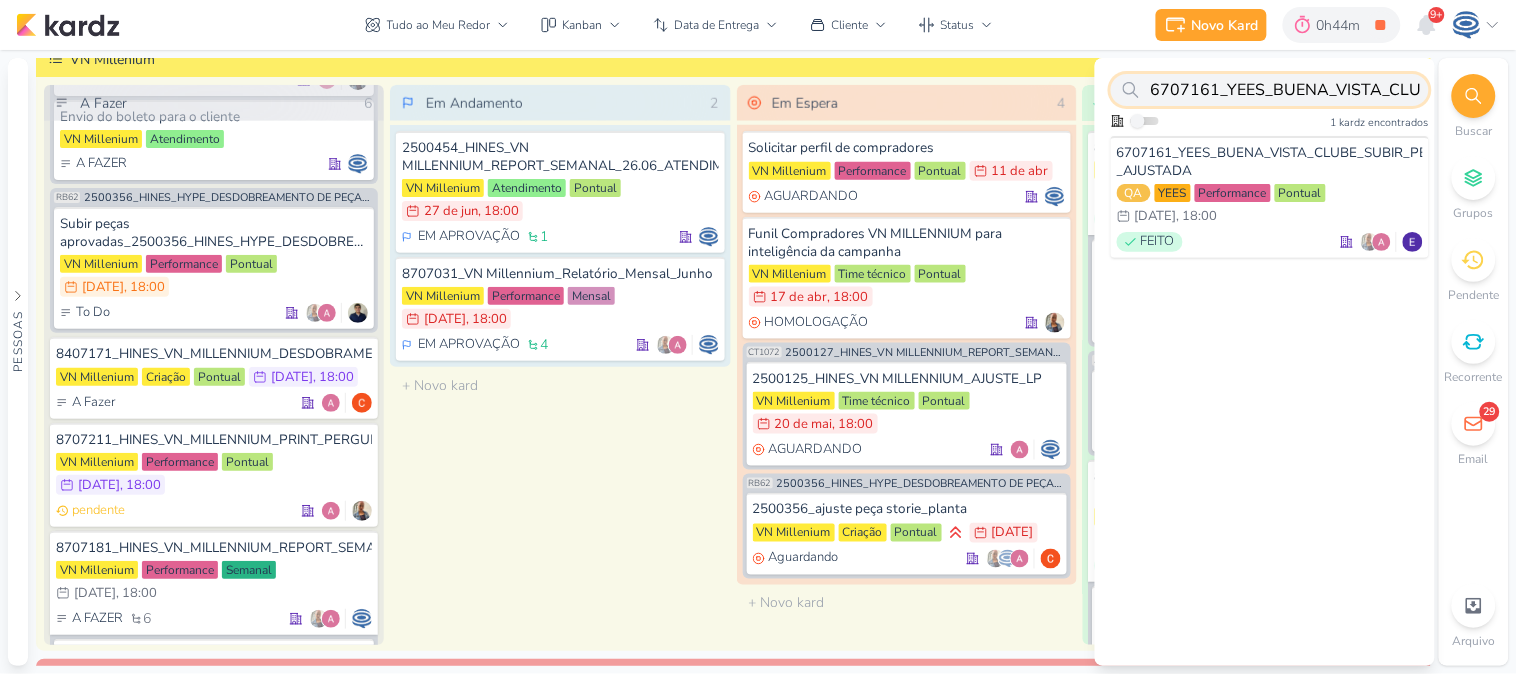 click on "6707161_YEES_BUENA_VISTA_CLUBE_SUBIR_PEÇAS_MARGEM _AJUSTADA" at bounding box center [1270, 90] 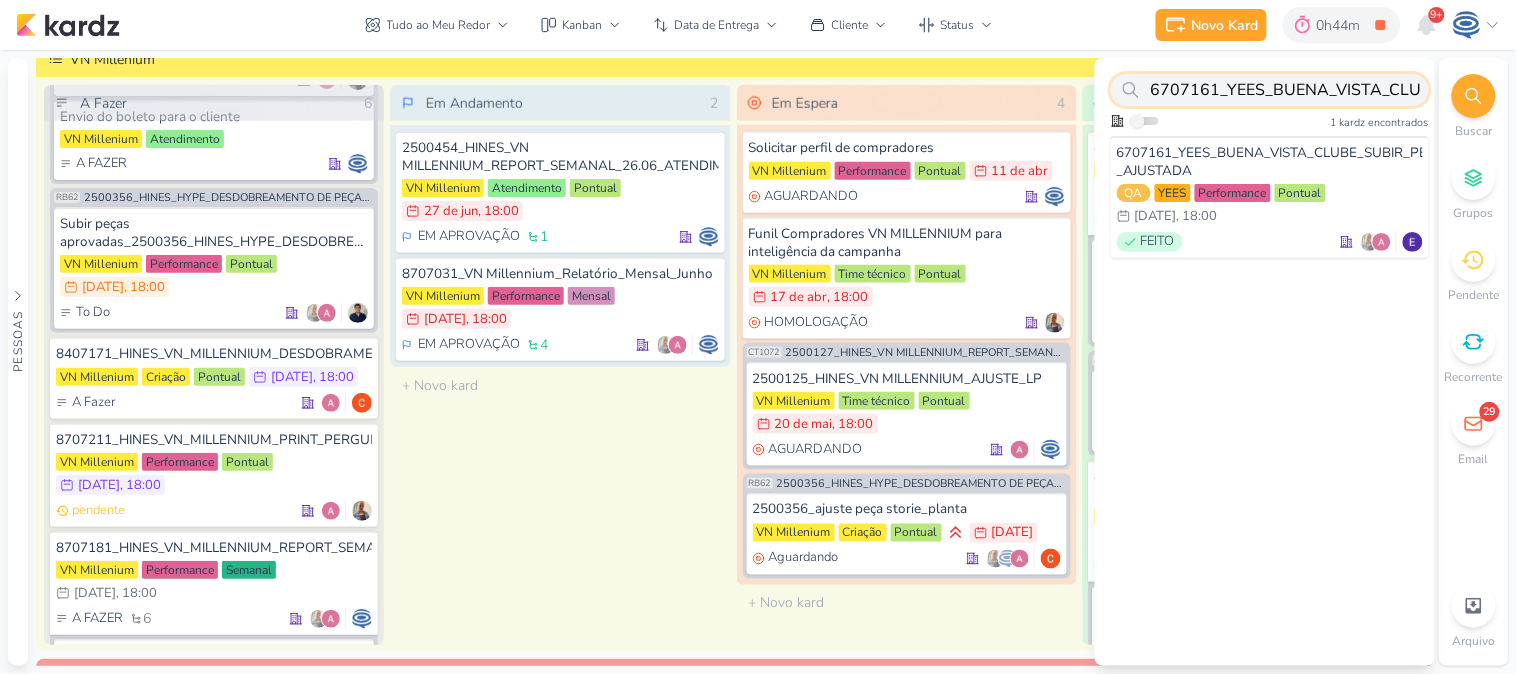 click on "6707161_YEES_BUENA_VISTA_CLUBE_SUBIR_PEÇAS_MARGEM _AJUSTADA" at bounding box center (1270, 90) 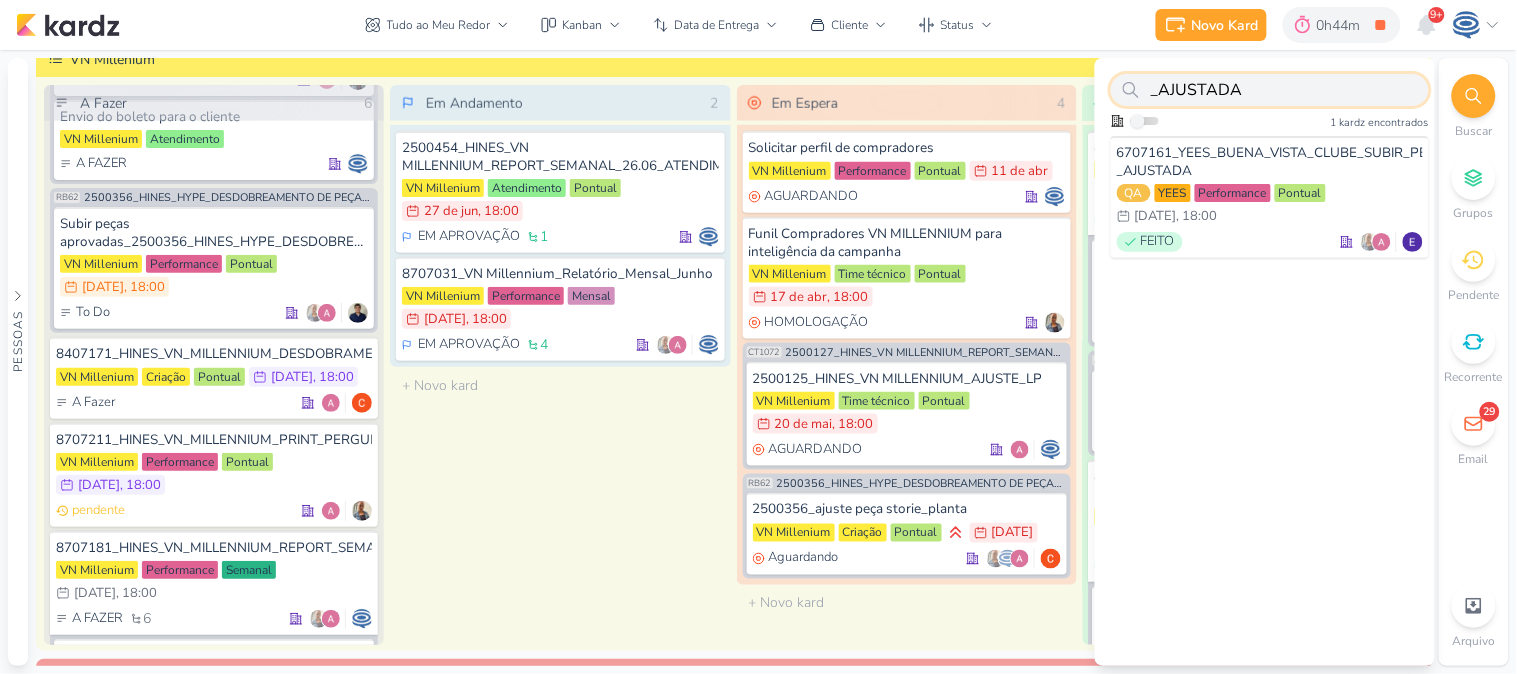 type on "_AJUSTADA" 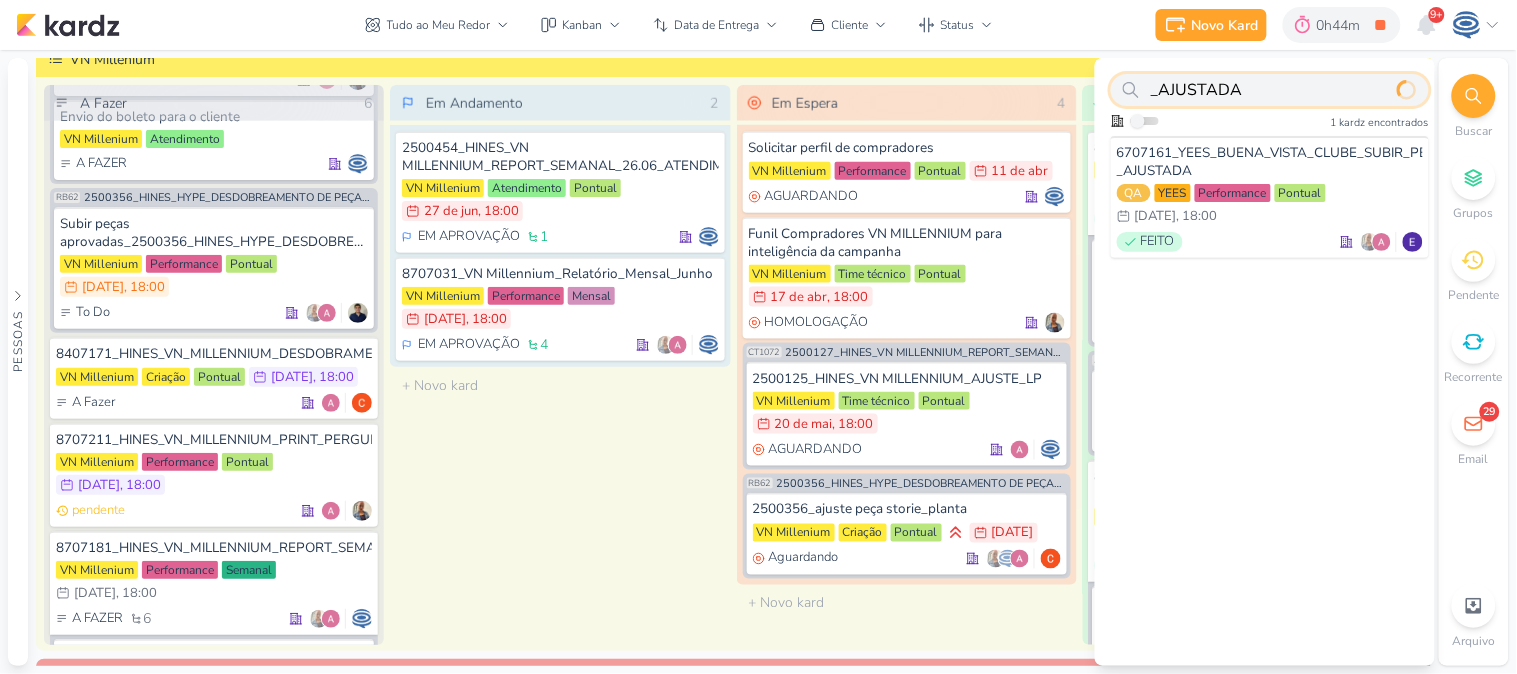 drag, startPoint x: 1304, startPoint y: 92, endPoint x: 1046, endPoint y: 88, distance: 258.031 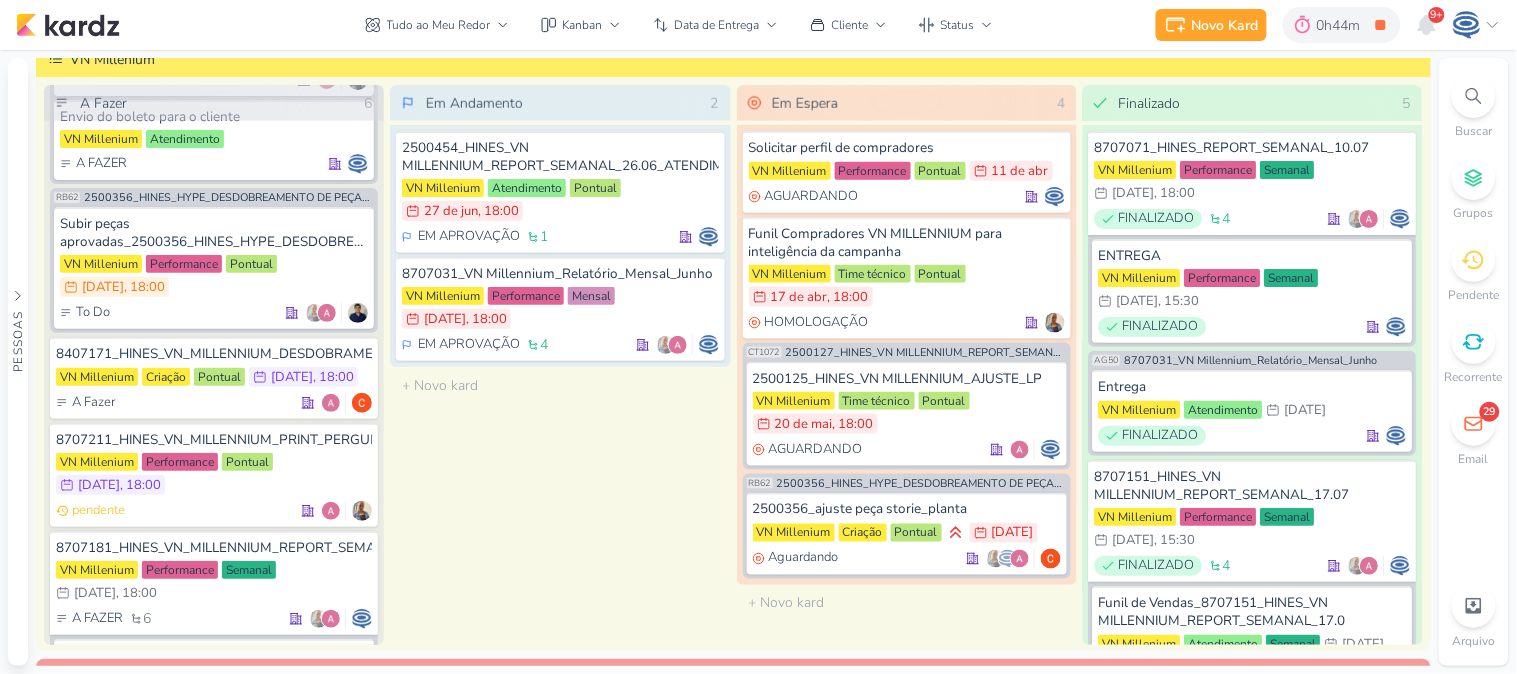 click on "VN Millenium" at bounding box center [733, 59] 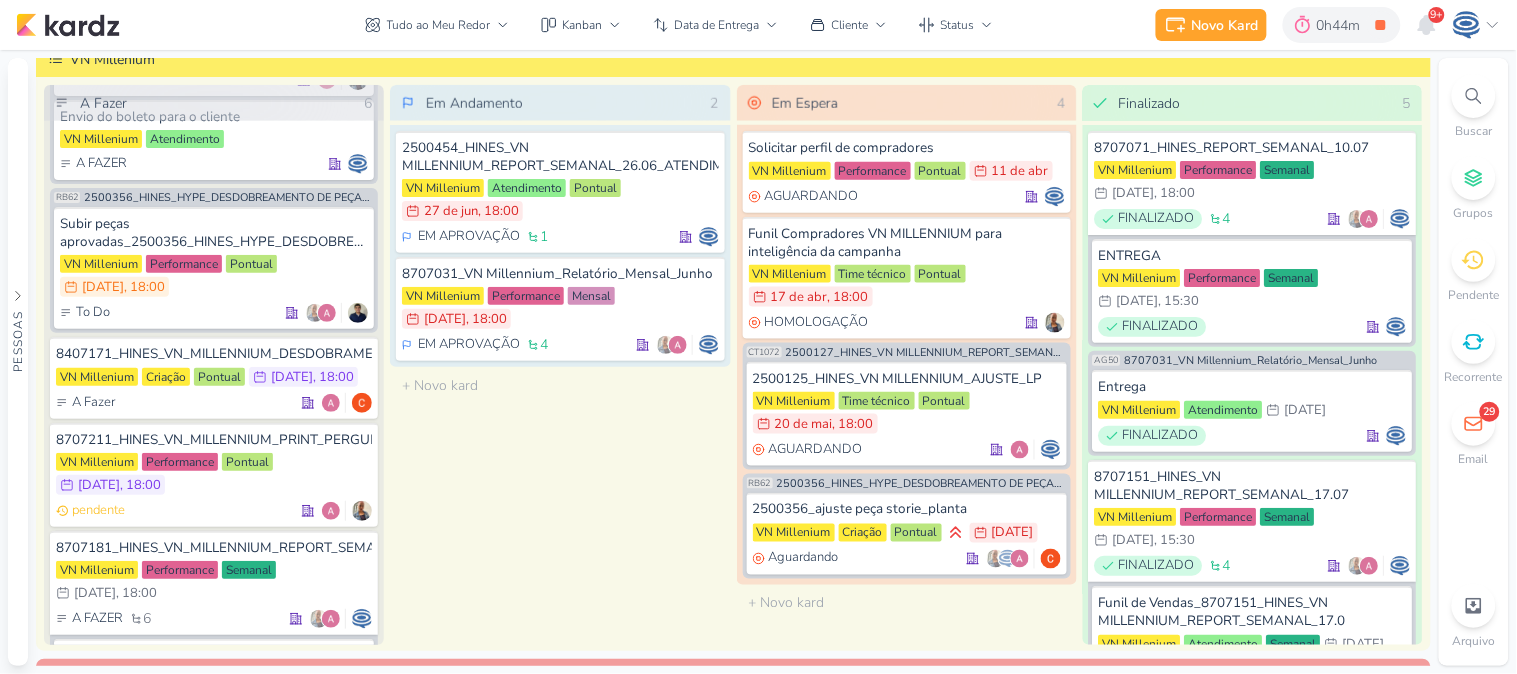 click 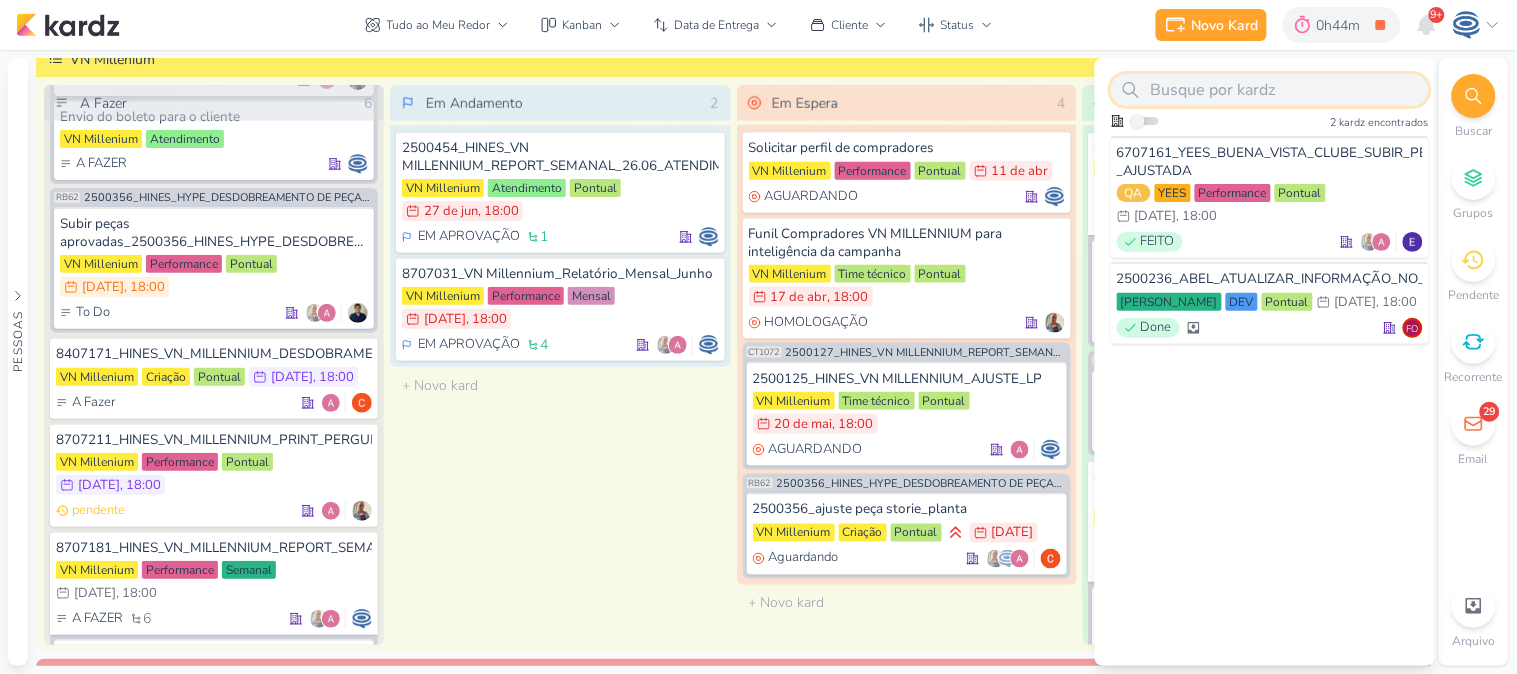 paste on "6607163_YEES_RÉGUA_DEMAIS_LEADS_E-MAIL_3" 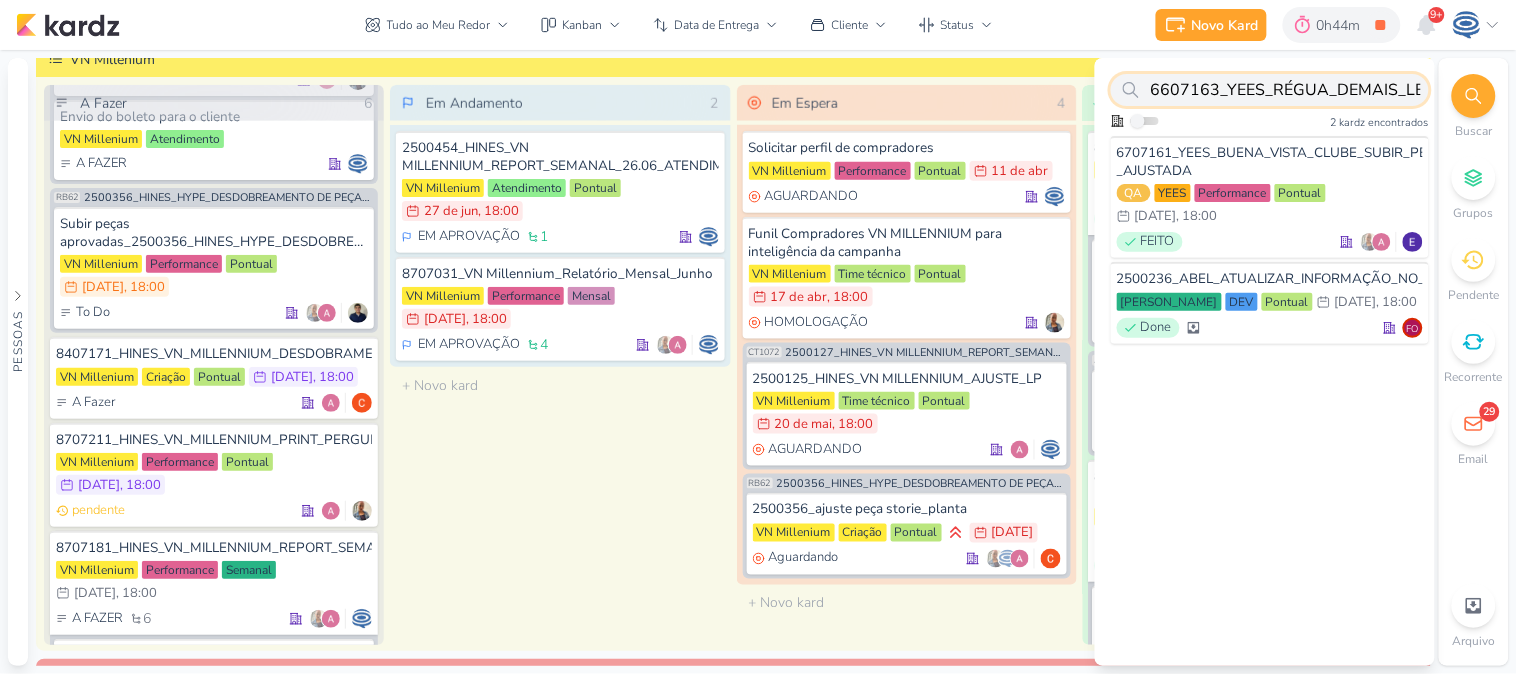scroll, scrollTop: 0, scrollLeft: 120, axis: horizontal 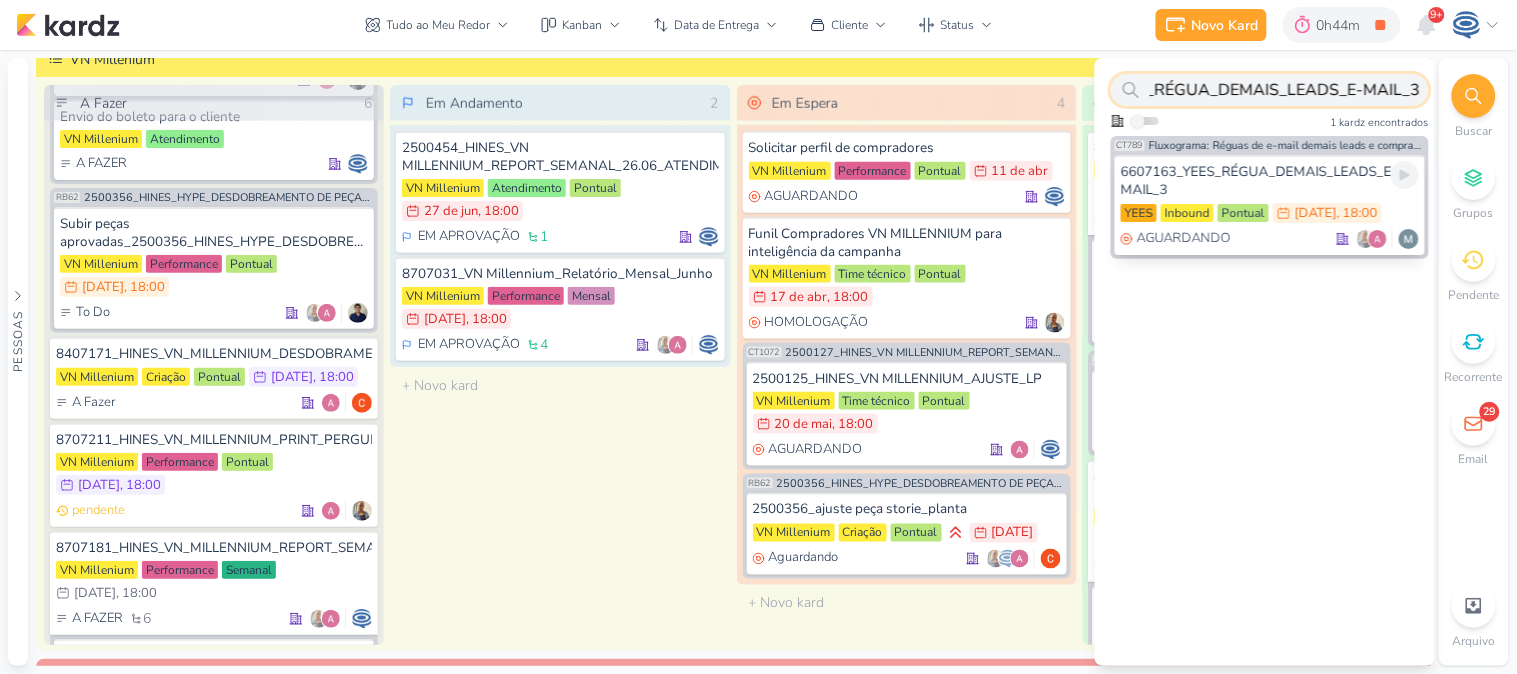 type on "6607163_YEES_RÉGUA_DEMAIS_LEADS_E-MAIL_3" 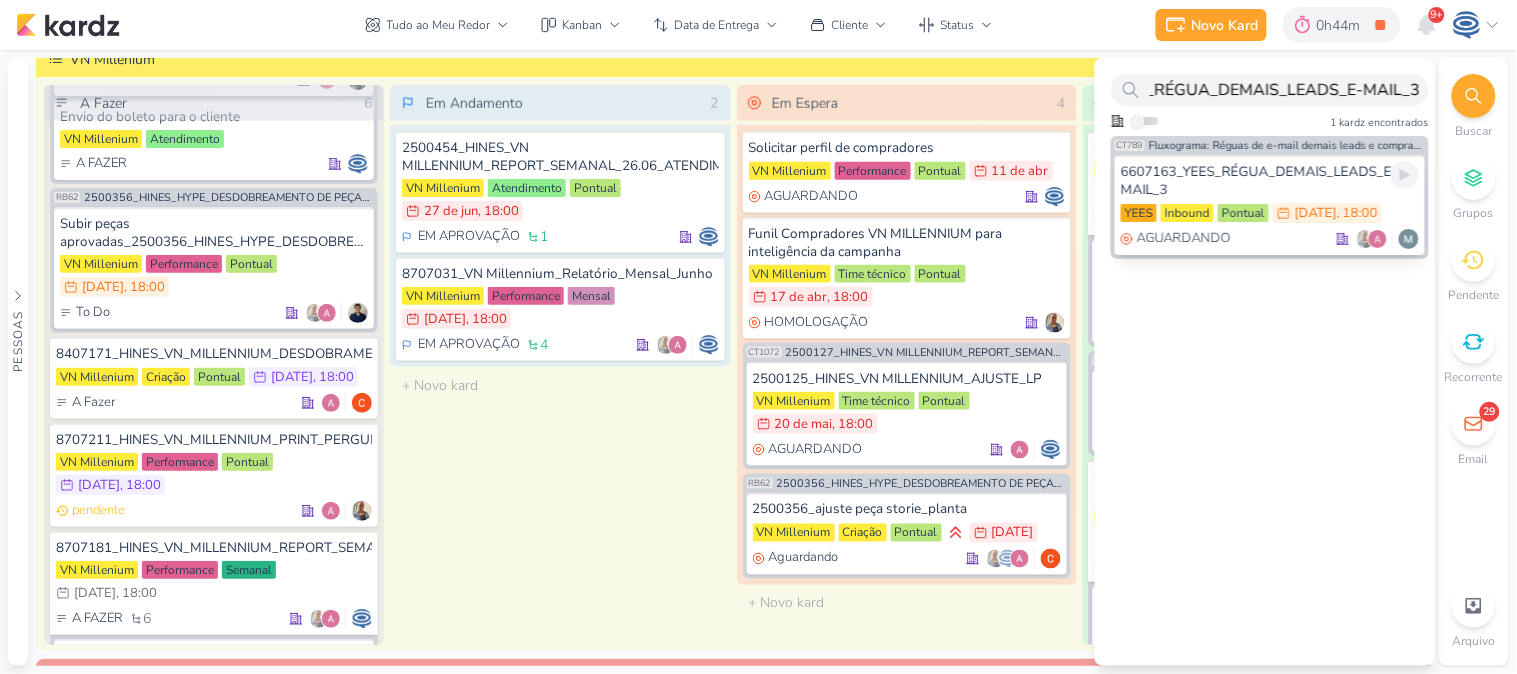 scroll, scrollTop: 0, scrollLeft: 0, axis: both 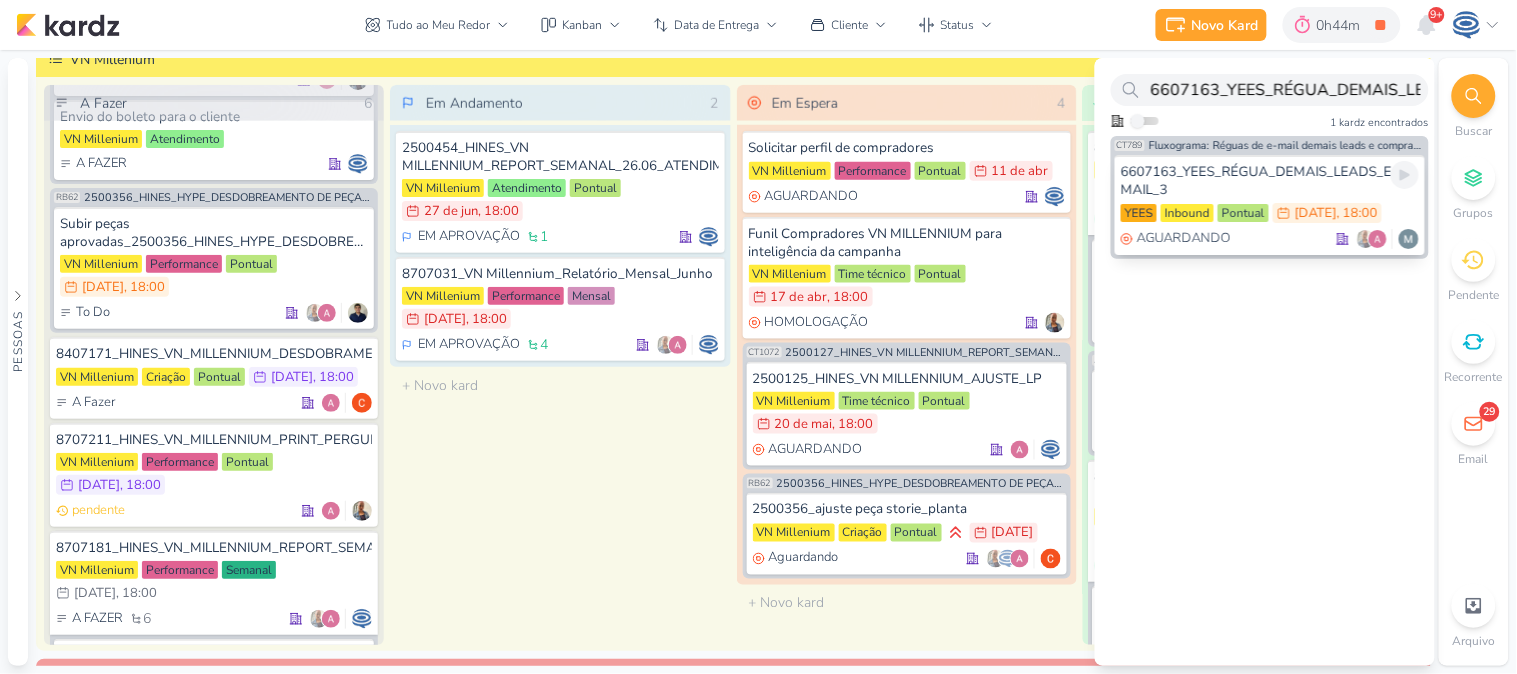 click on "6607163_YEES_RÉGUA_DEMAIS_LEADS_E-MAIL_3" at bounding box center (1270, 181) 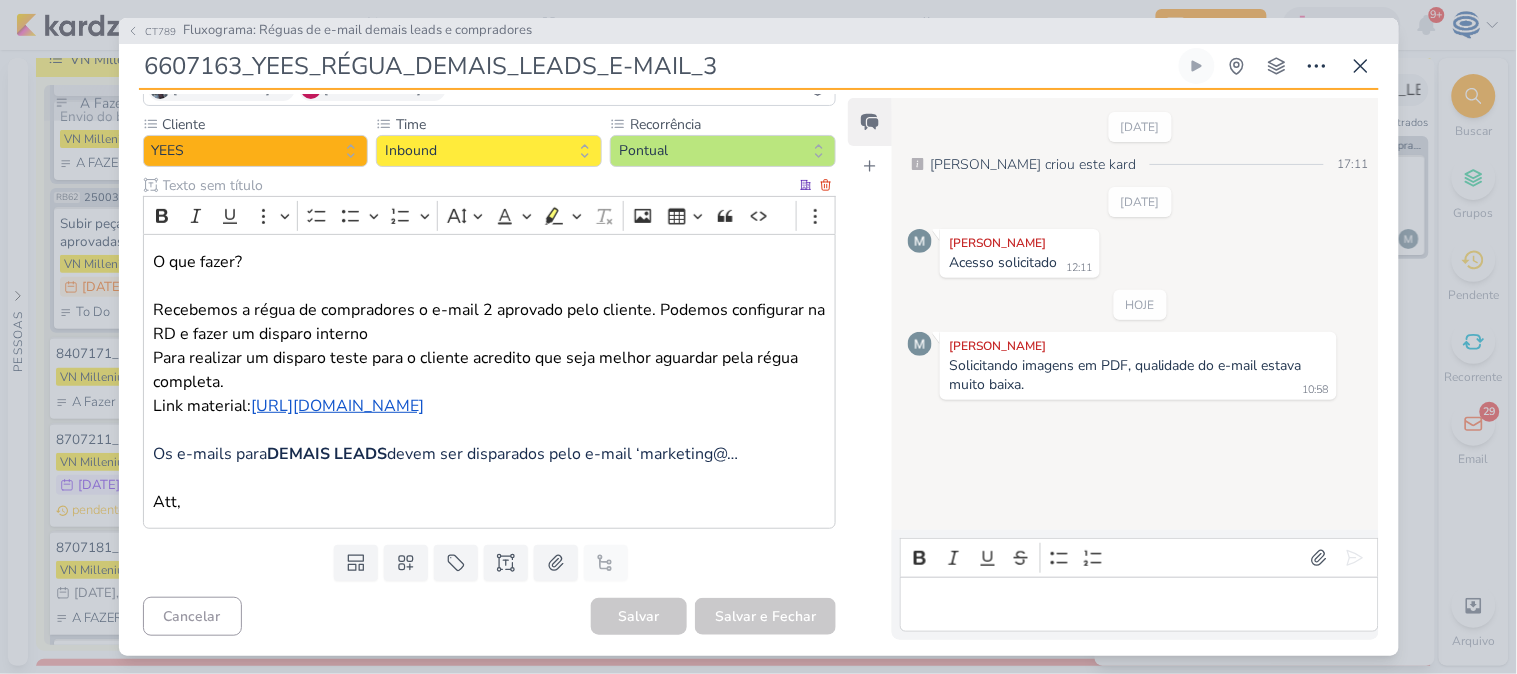 scroll, scrollTop: 0, scrollLeft: 0, axis: both 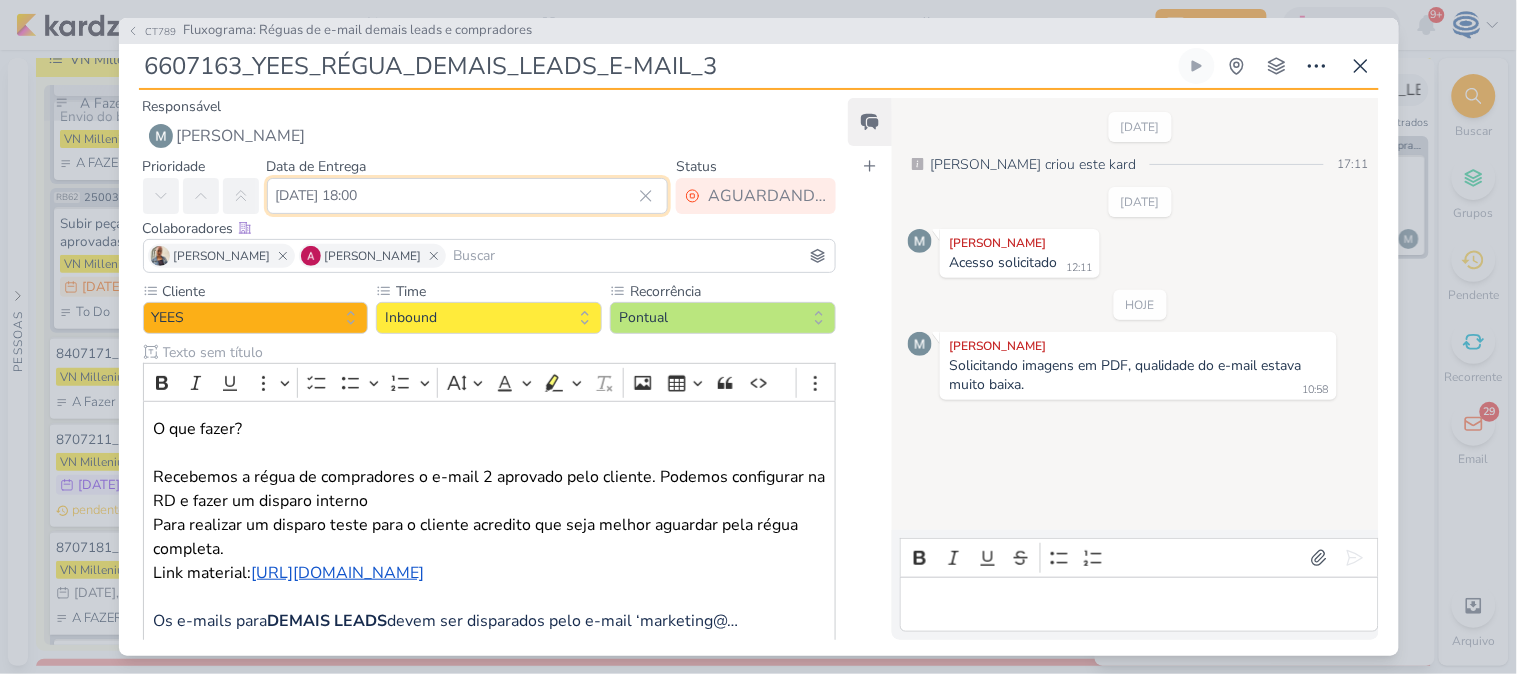 click on "[DATE] 18:00" at bounding box center [468, 196] 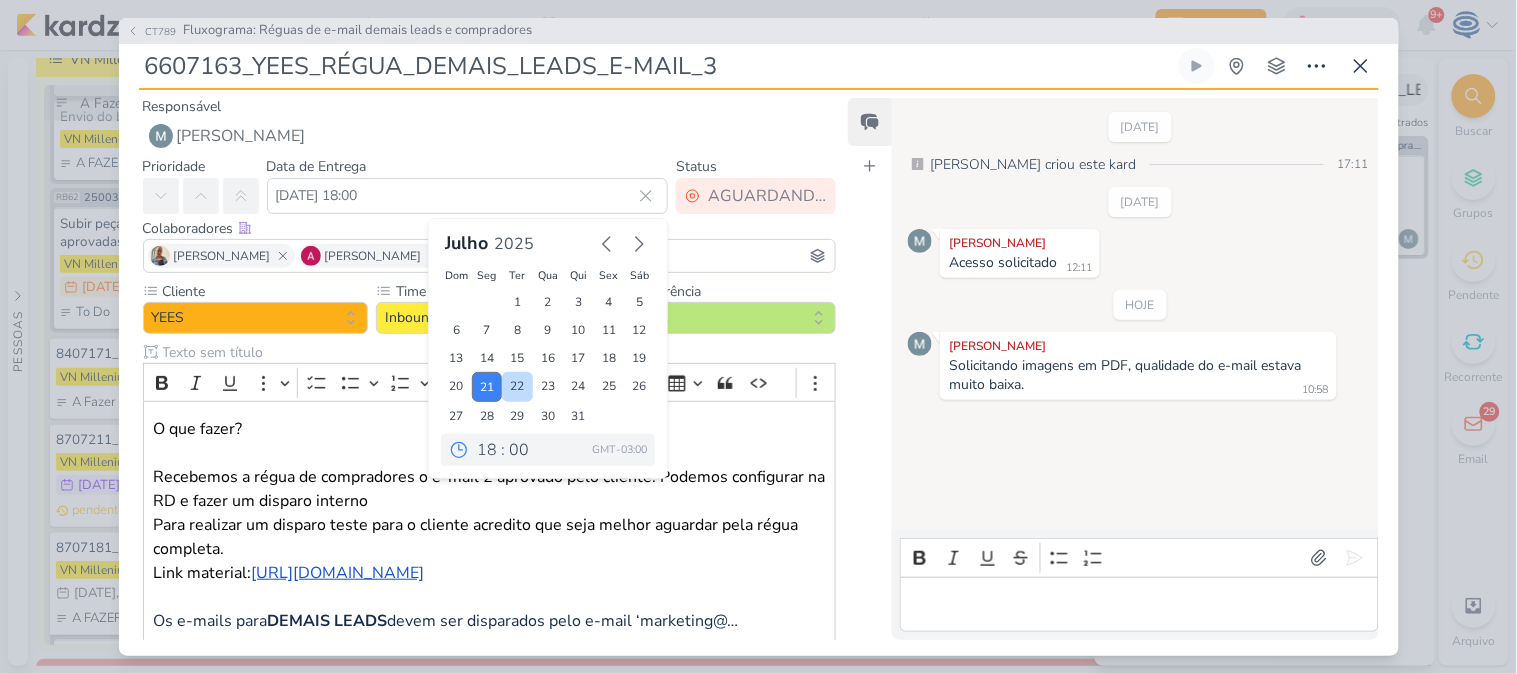 click on "22" at bounding box center (517, 387) 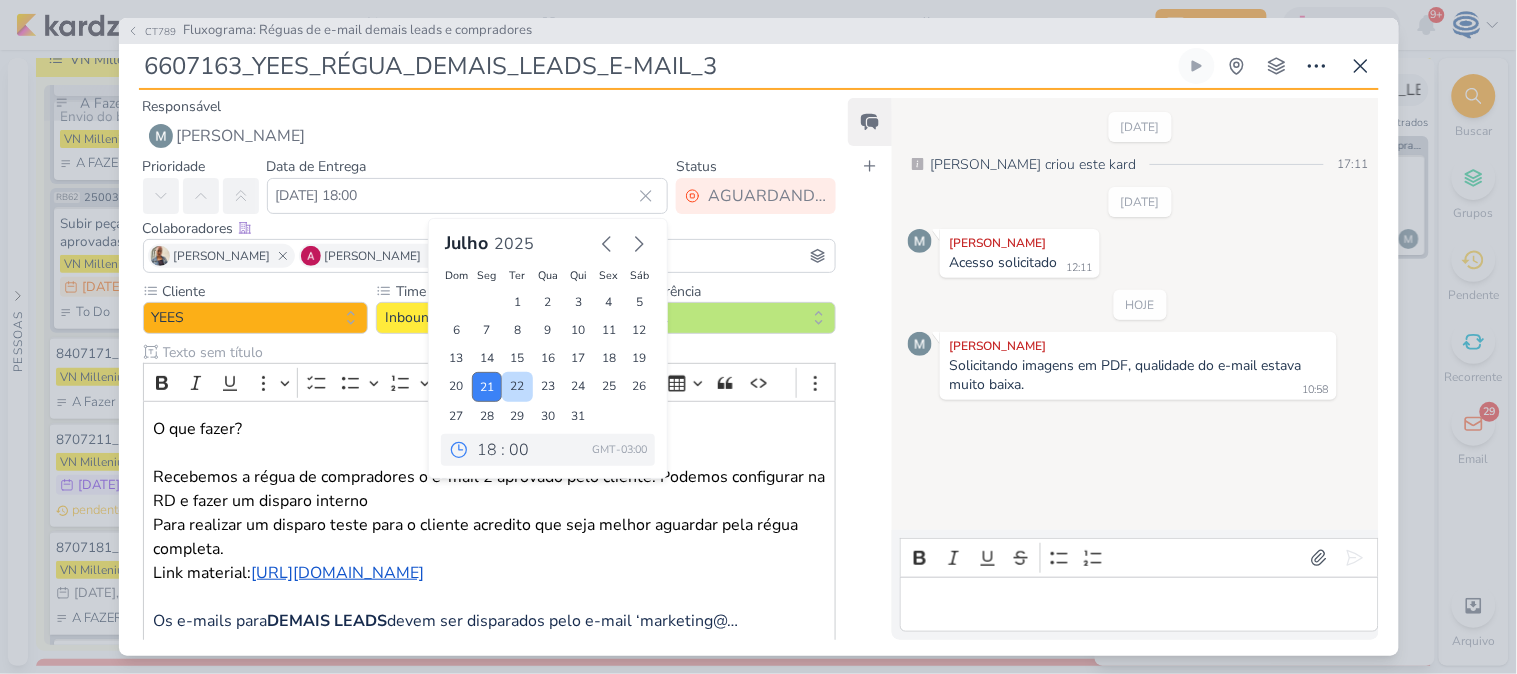 type on "[DATE] 18:00" 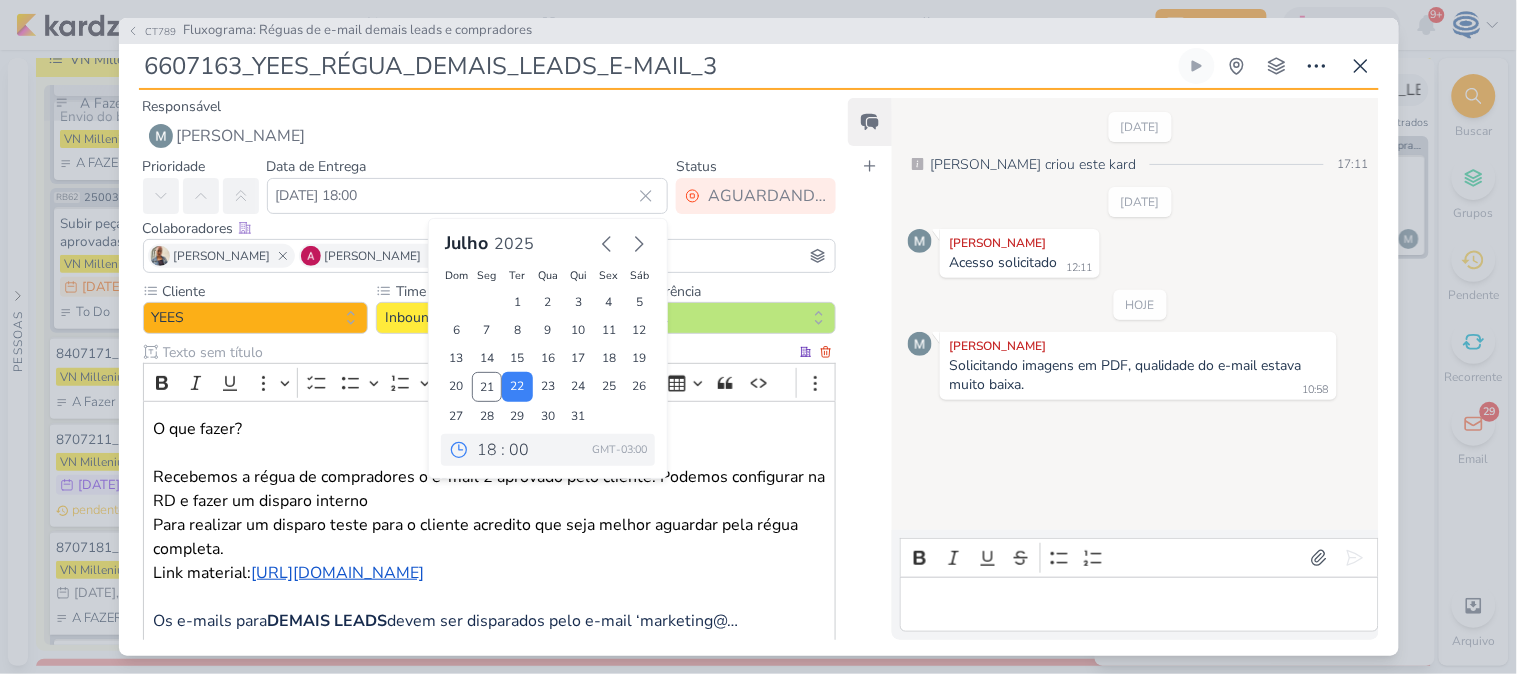 scroll, scrollTop: 191, scrollLeft: 0, axis: vertical 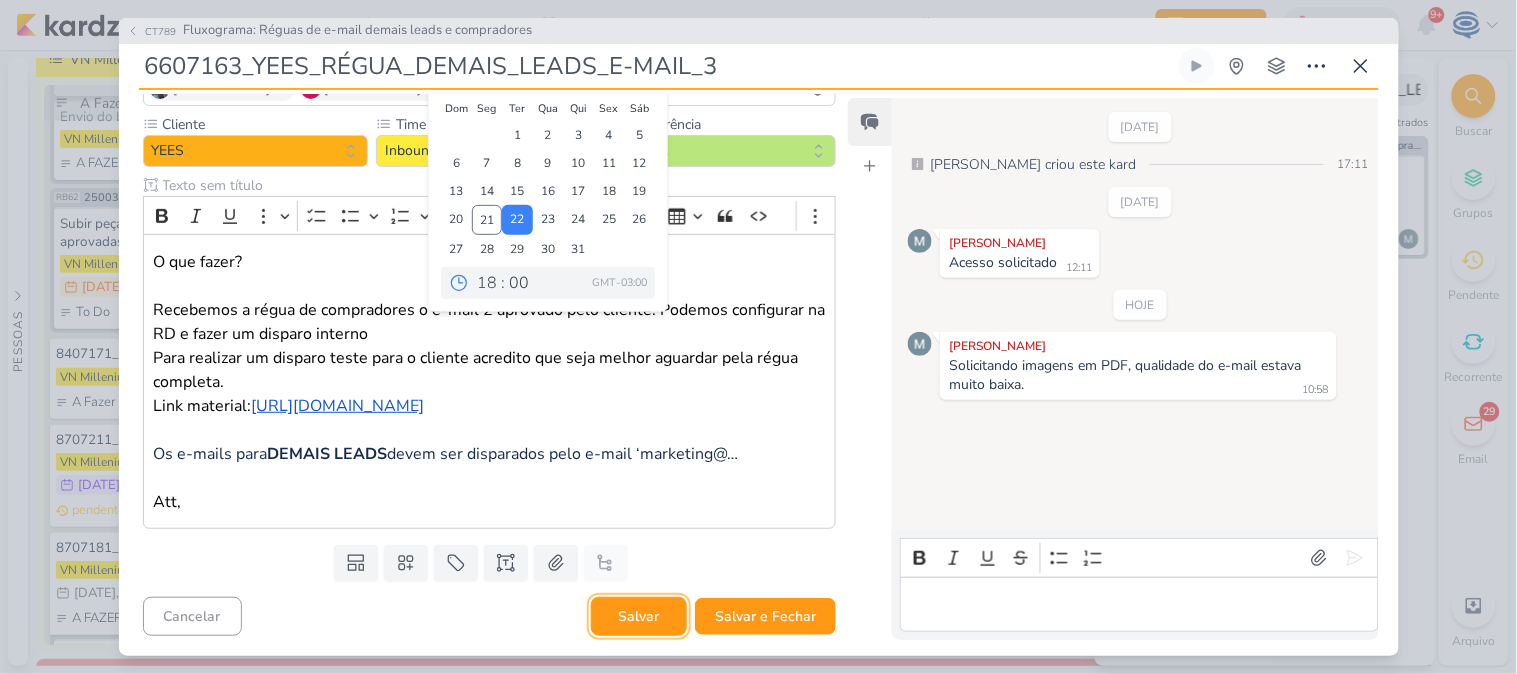 click on "Salvar" at bounding box center [639, 616] 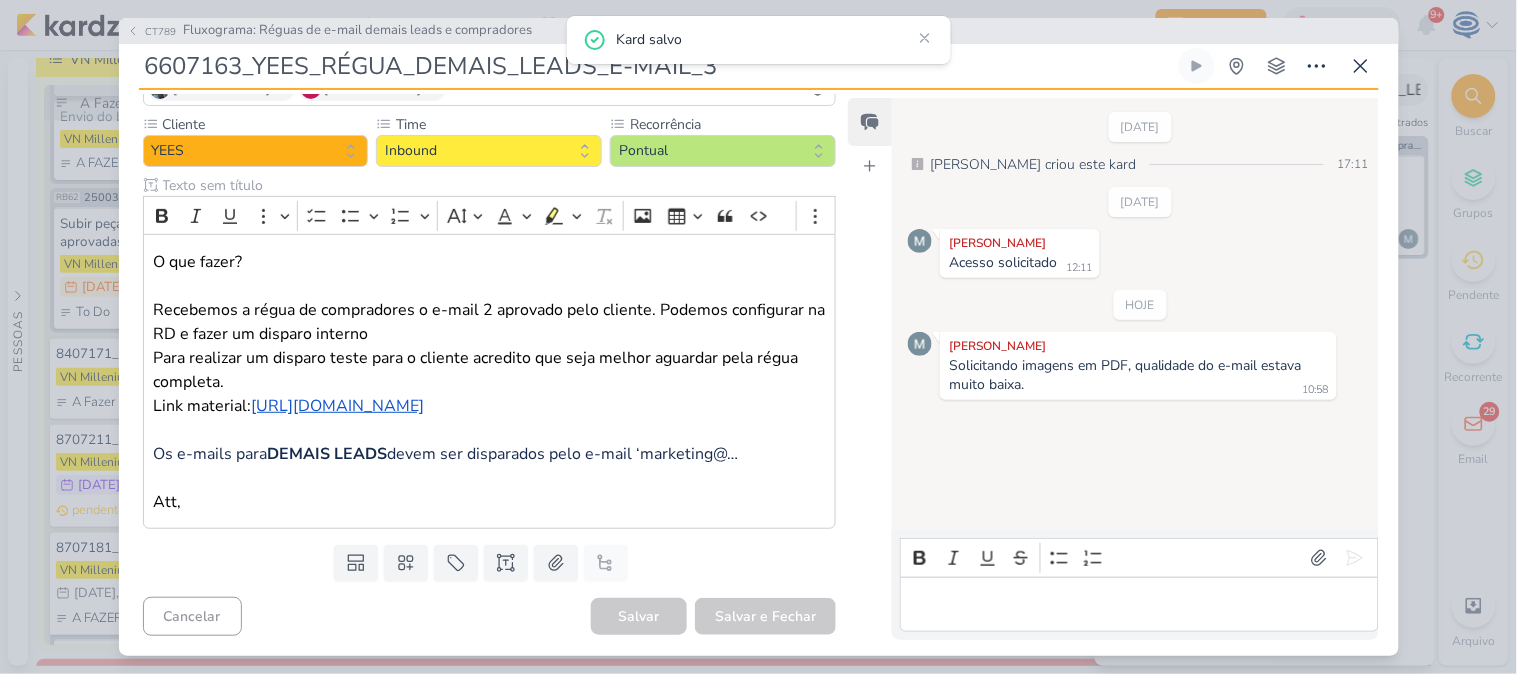 scroll, scrollTop: 191, scrollLeft: 0, axis: vertical 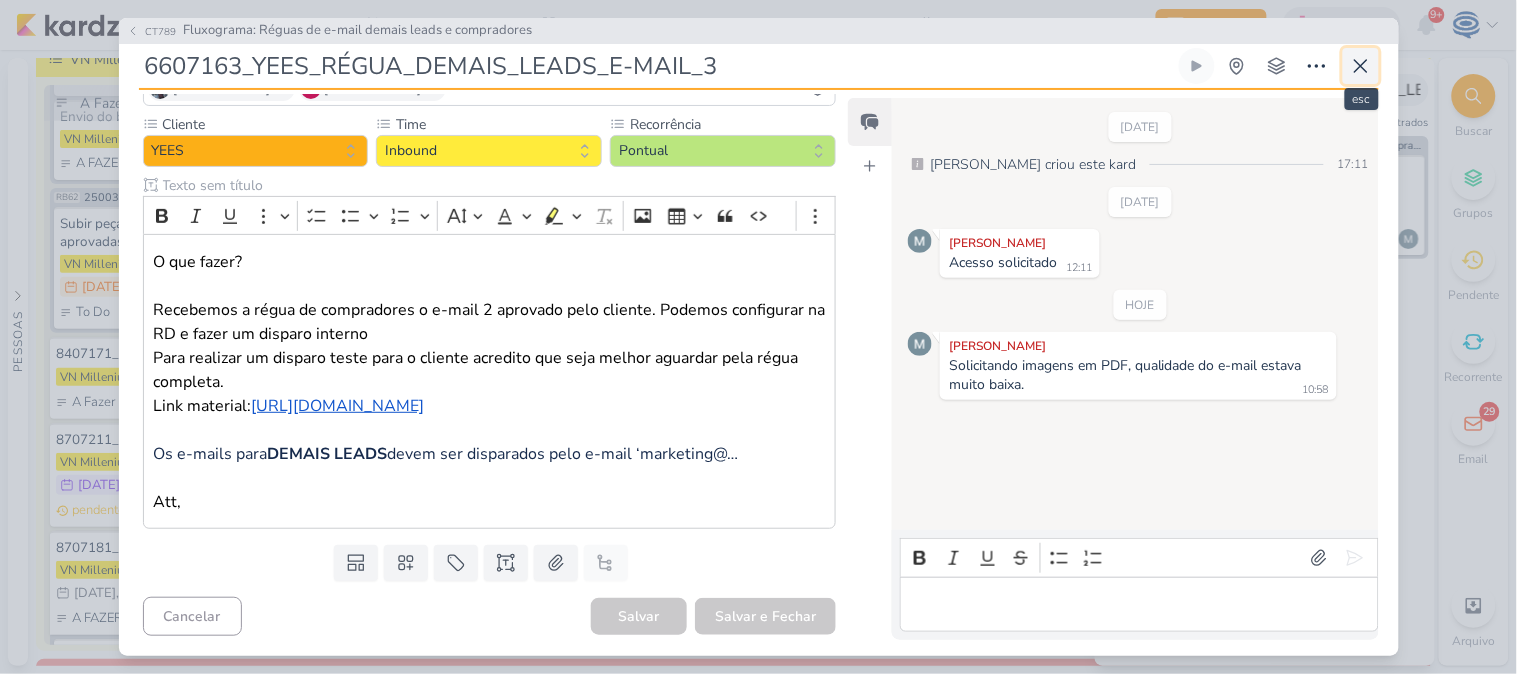 click 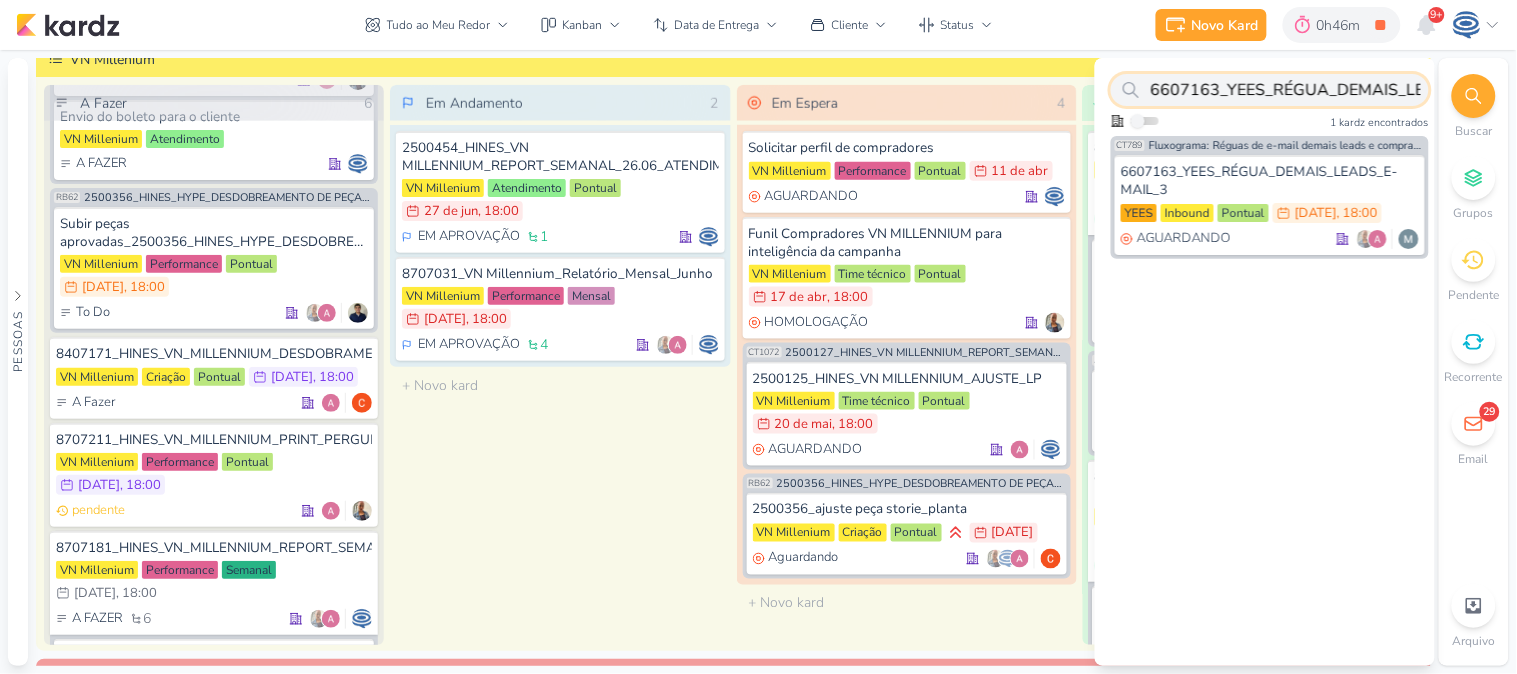click on "6607163_YEES_RÉGUA_DEMAIS_LEADS_E-MAIL_3" at bounding box center (1270, 90) 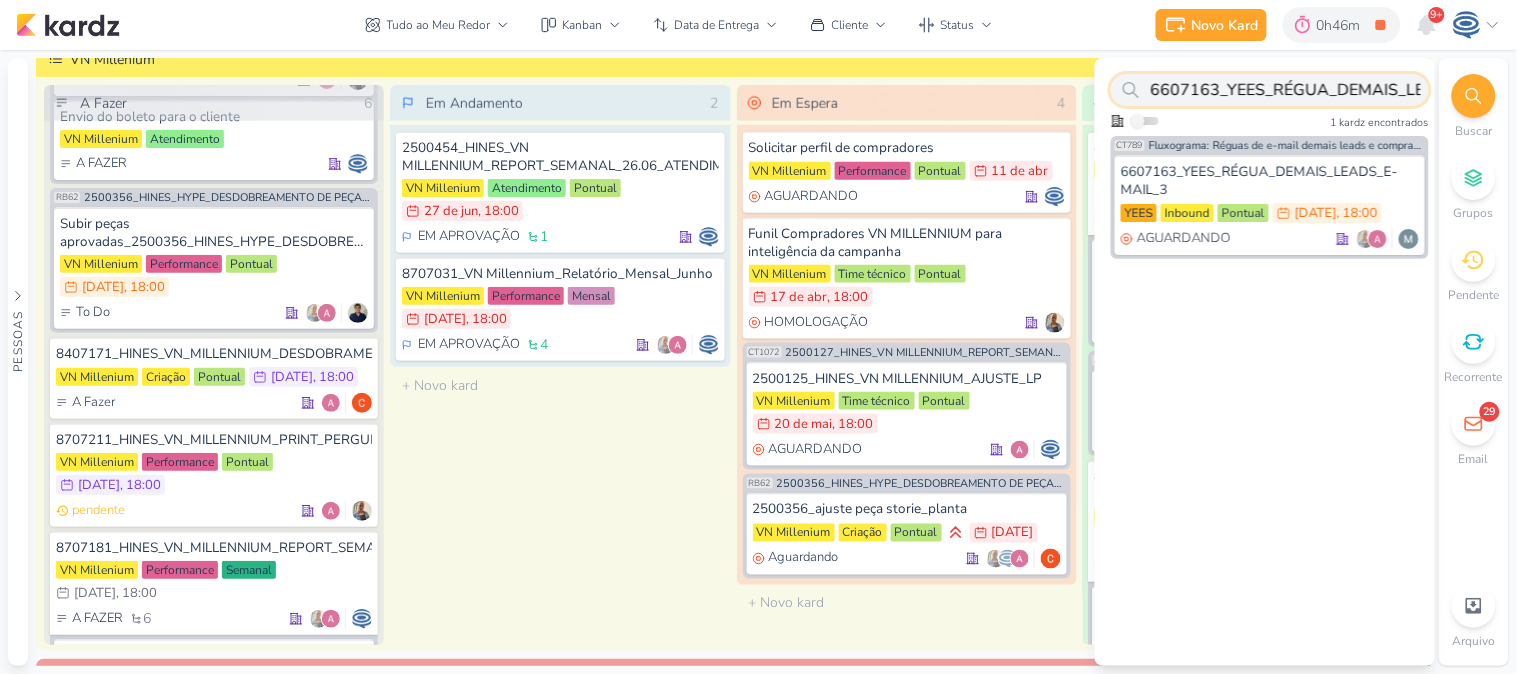 click on "6607163_YEES_RÉGUA_DEMAIS_LEADS_E-MAIL_3" at bounding box center (1270, 90) 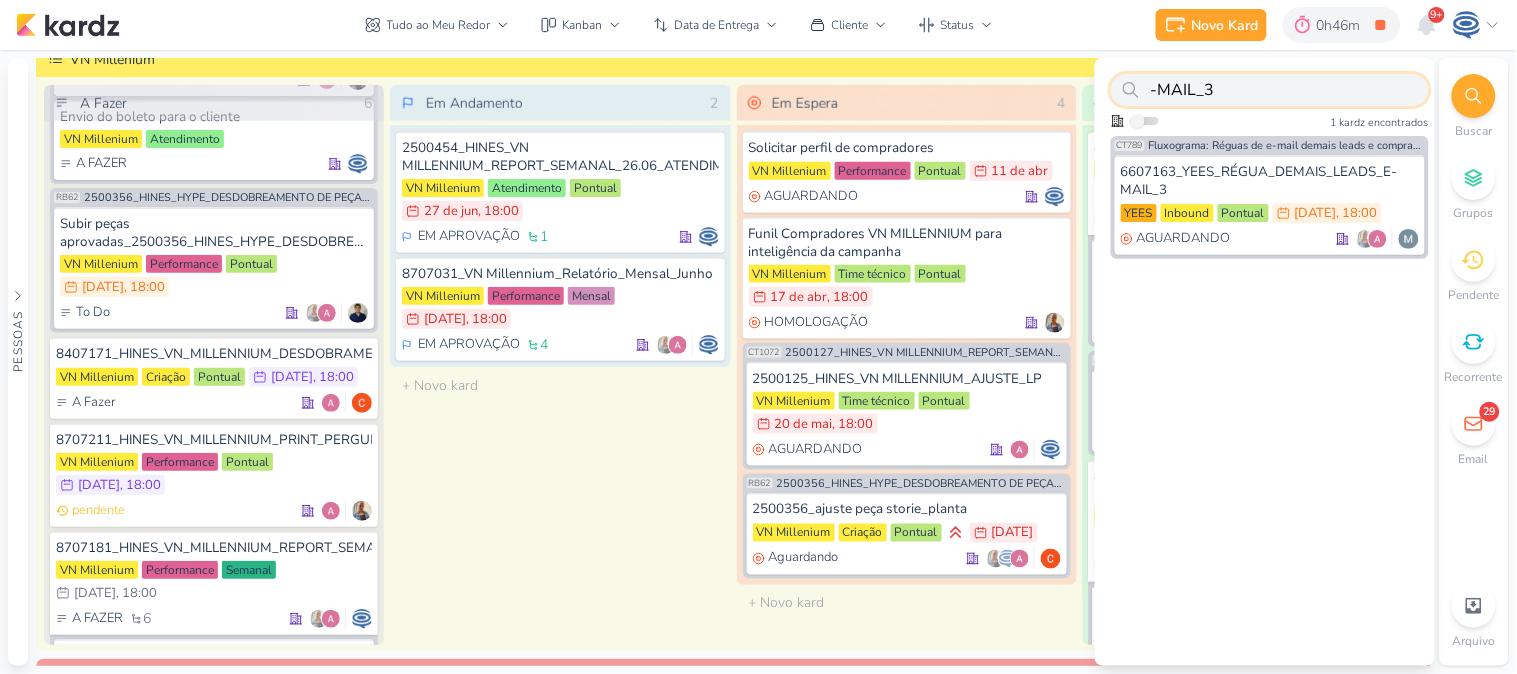 paste on "6707171_YEES_HORTÊNCIA_SUBIR_PEÇA_ANIMADA" 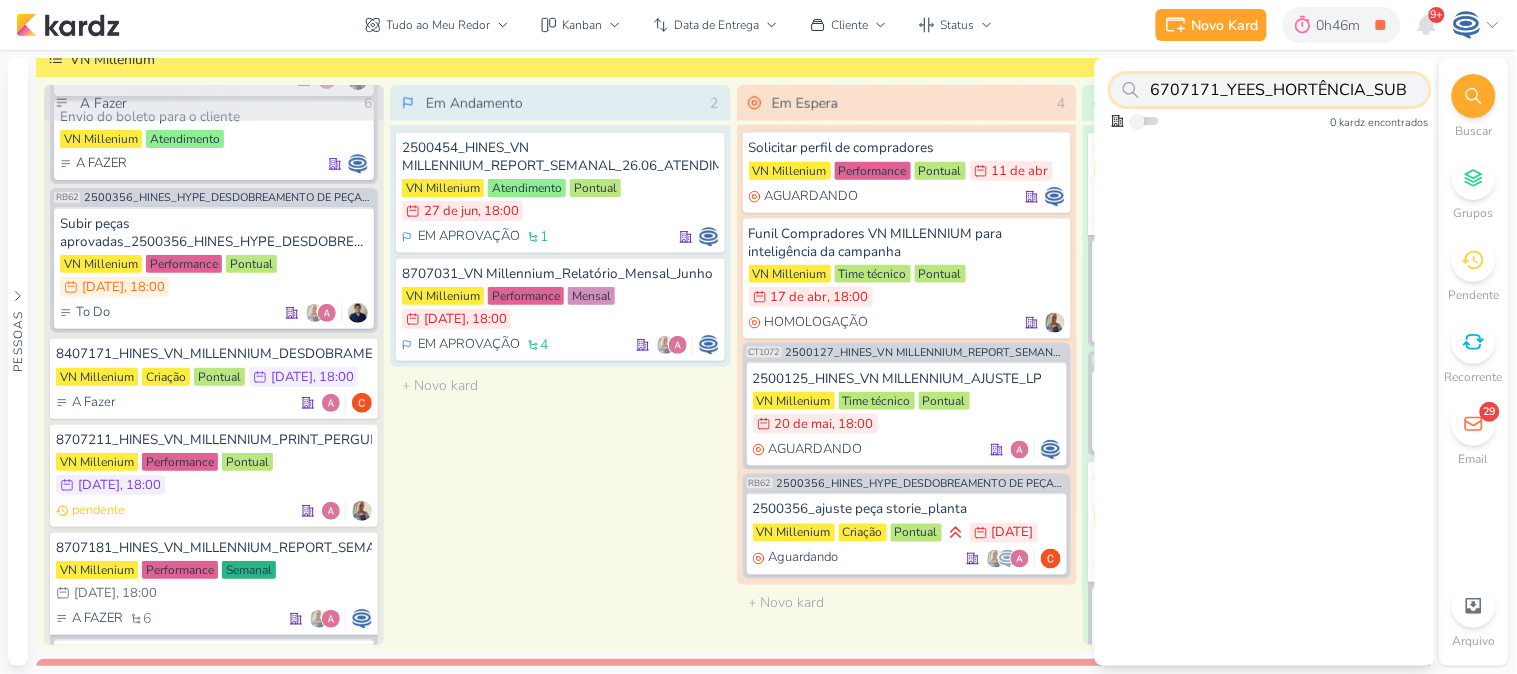 scroll, scrollTop: 0, scrollLeft: 0, axis: both 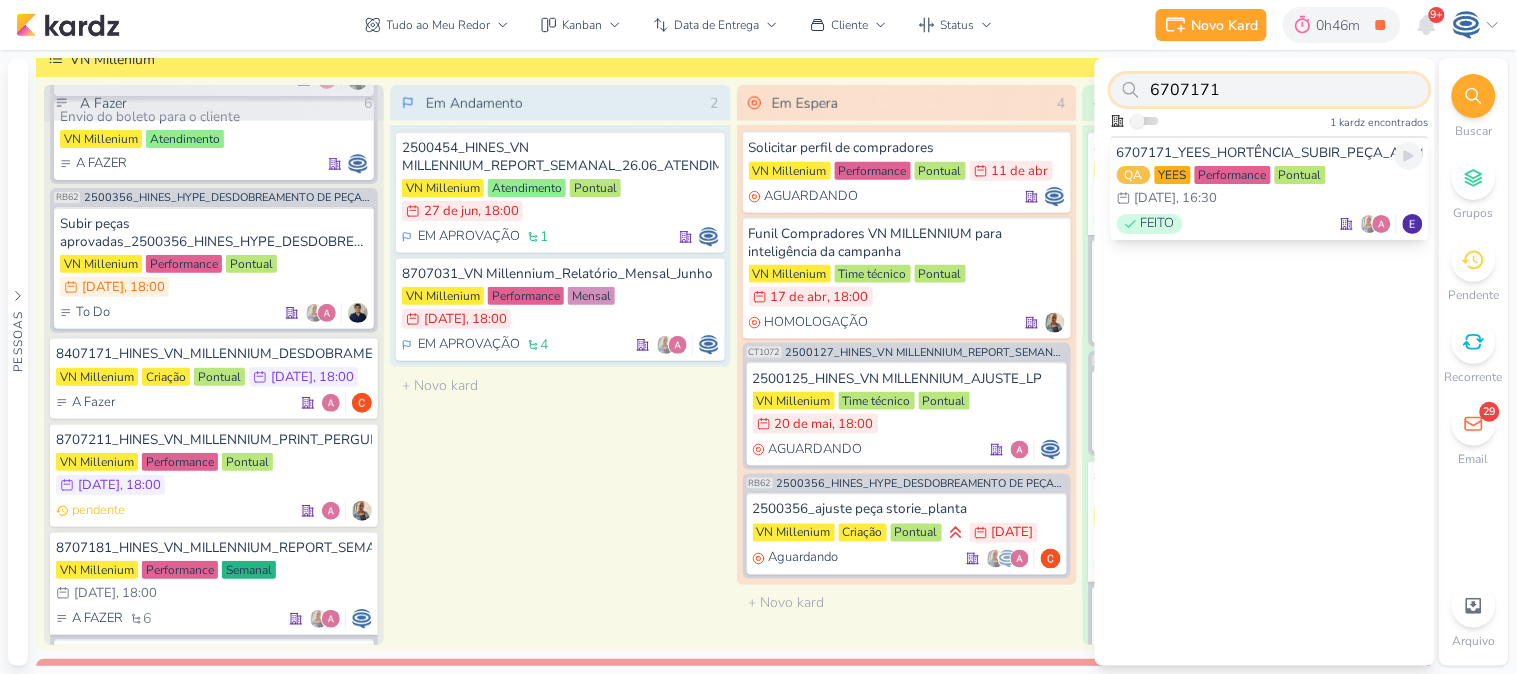 type on "6707171" 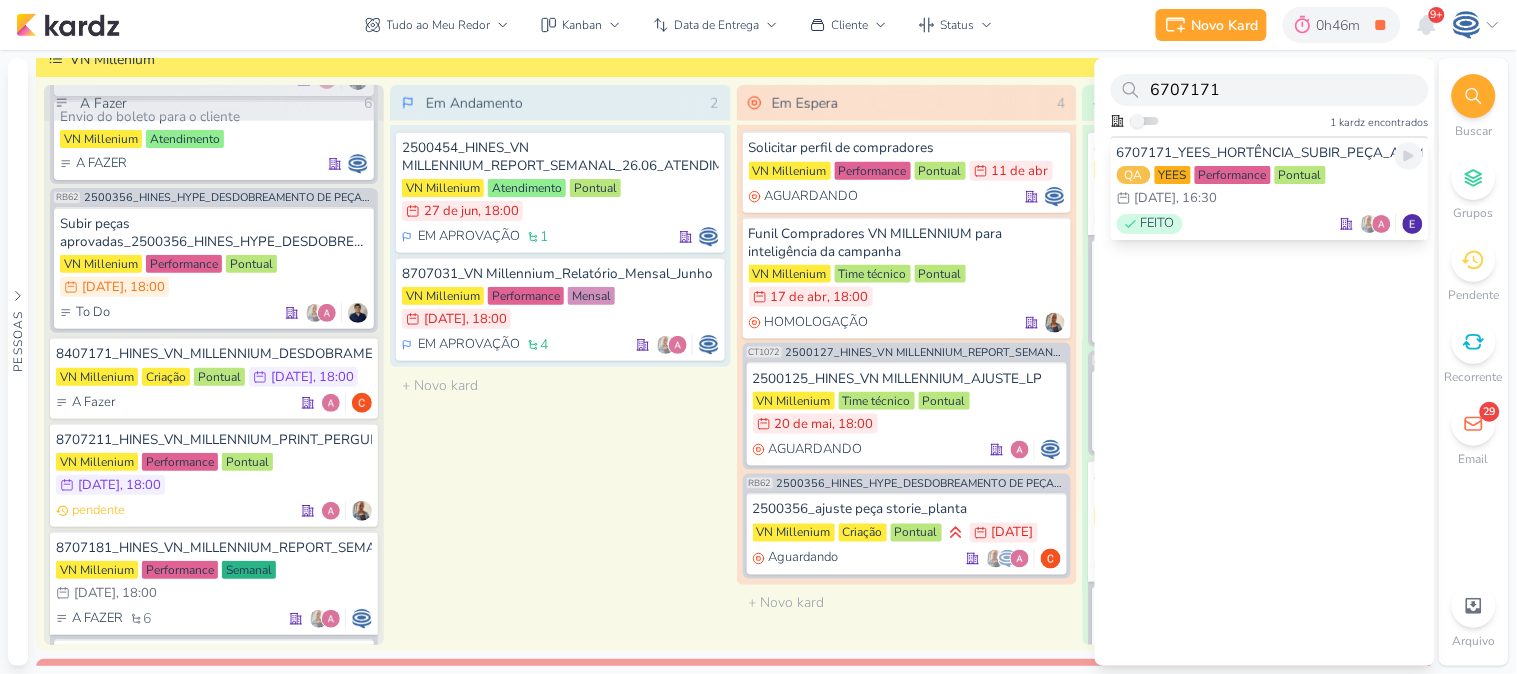 click on "QA
[GEOGRAPHIC_DATA]
Performance
Pontual
17/7
[DATE] 16:30" at bounding box center (1270, 188) 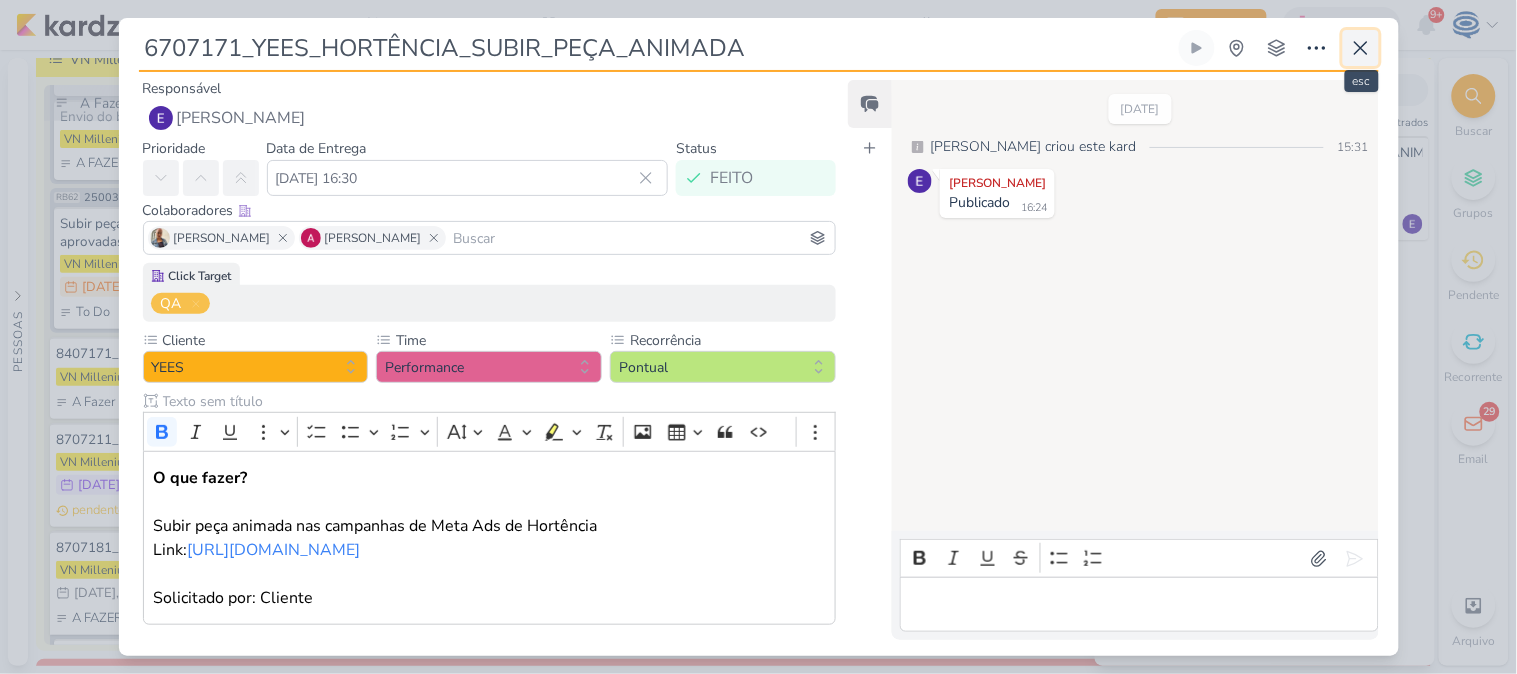 click at bounding box center (1361, 48) 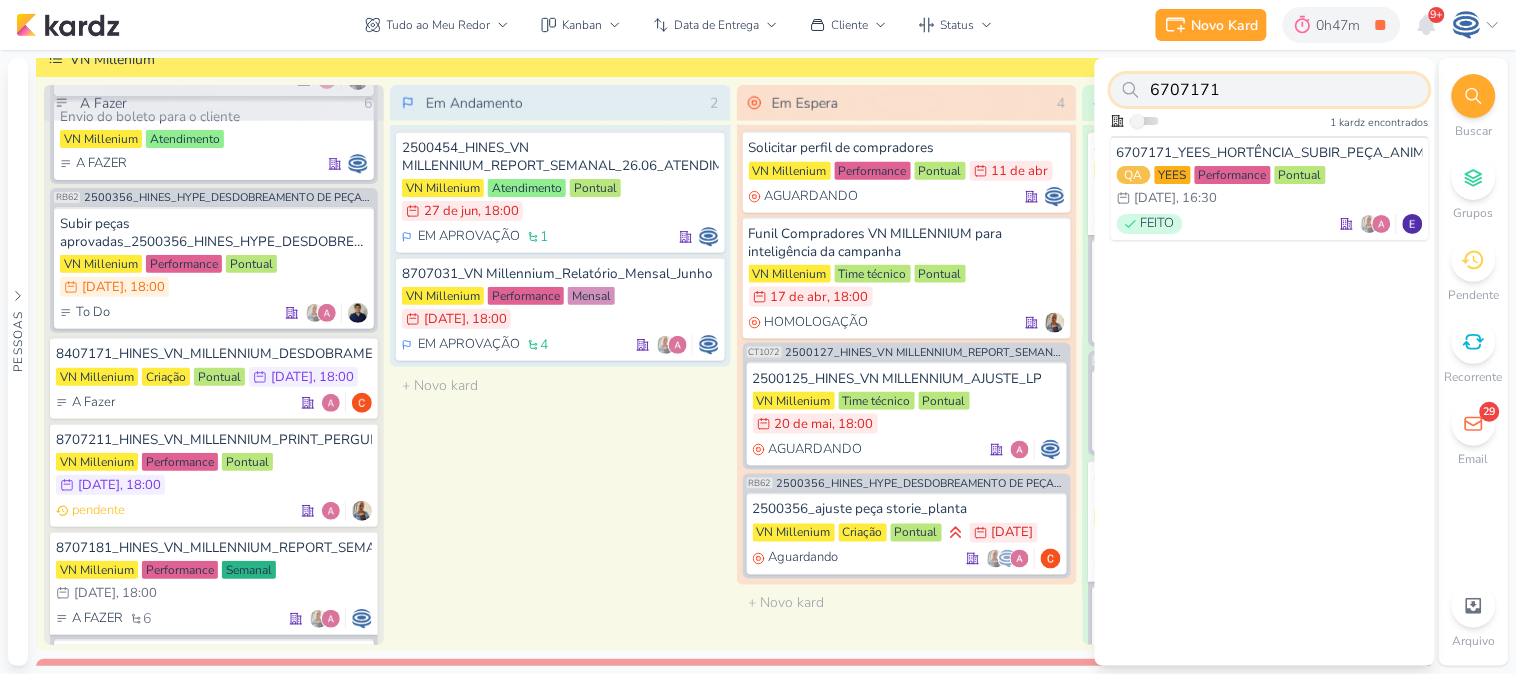drag, startPoint x: 1288, startPoint y: 93, endPoint x: 1086, endPoint y: 67, distance: 203.6664 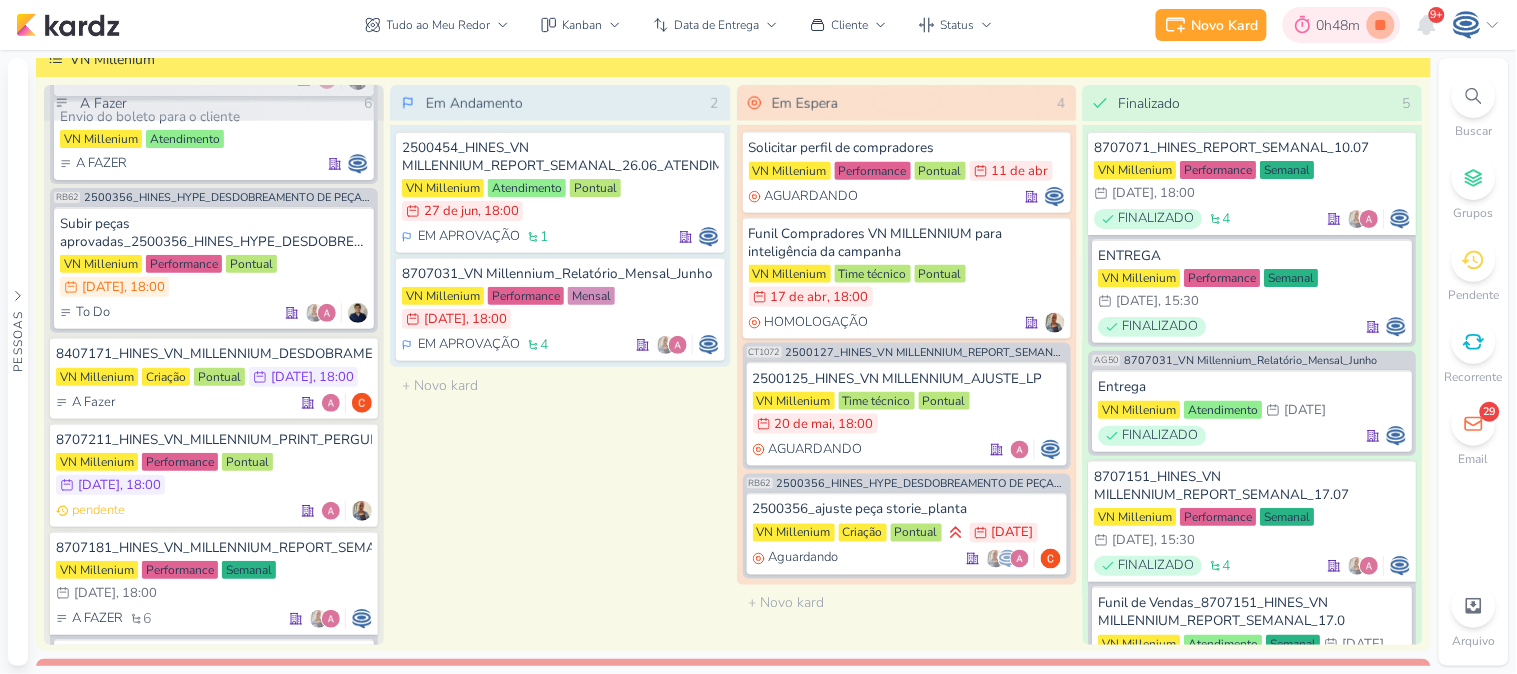 click 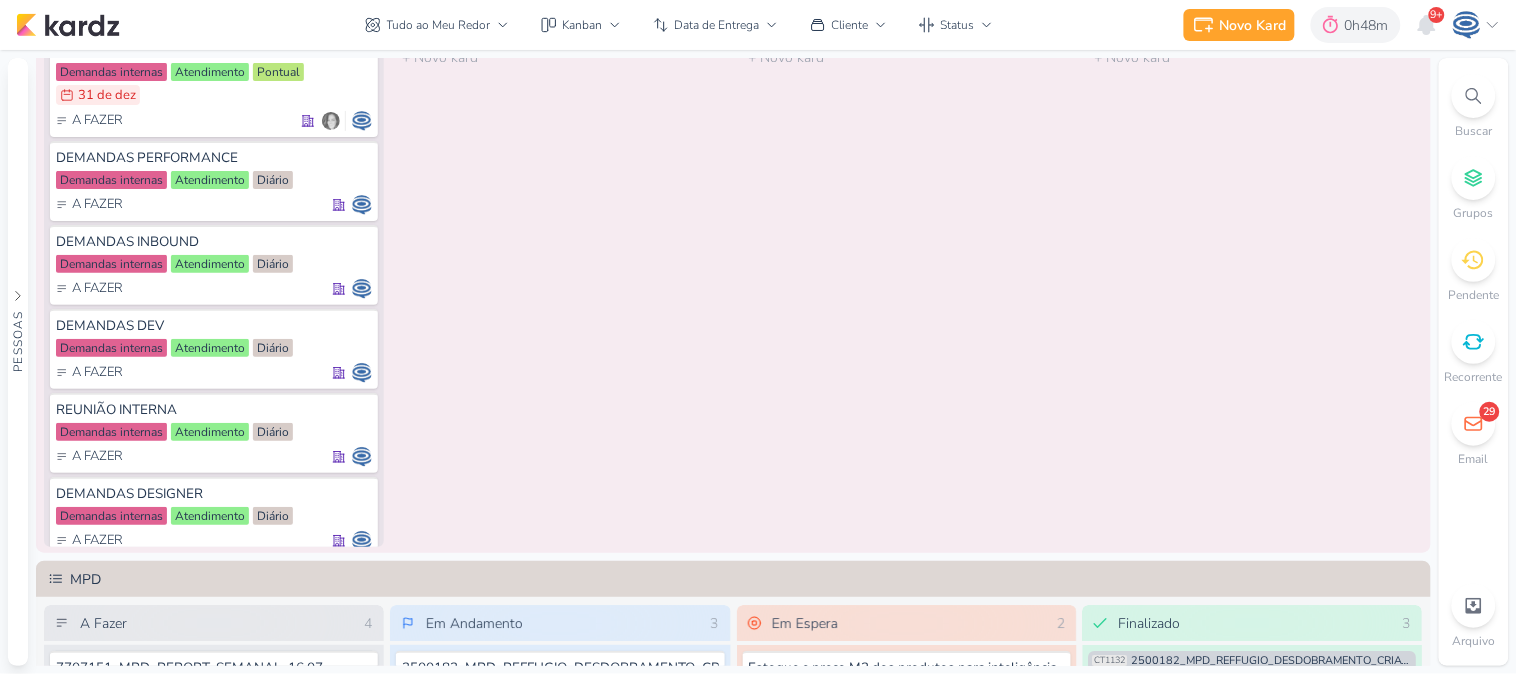 scroll, scrollTop: 1323, scrollLeft: 0, axis: vertical 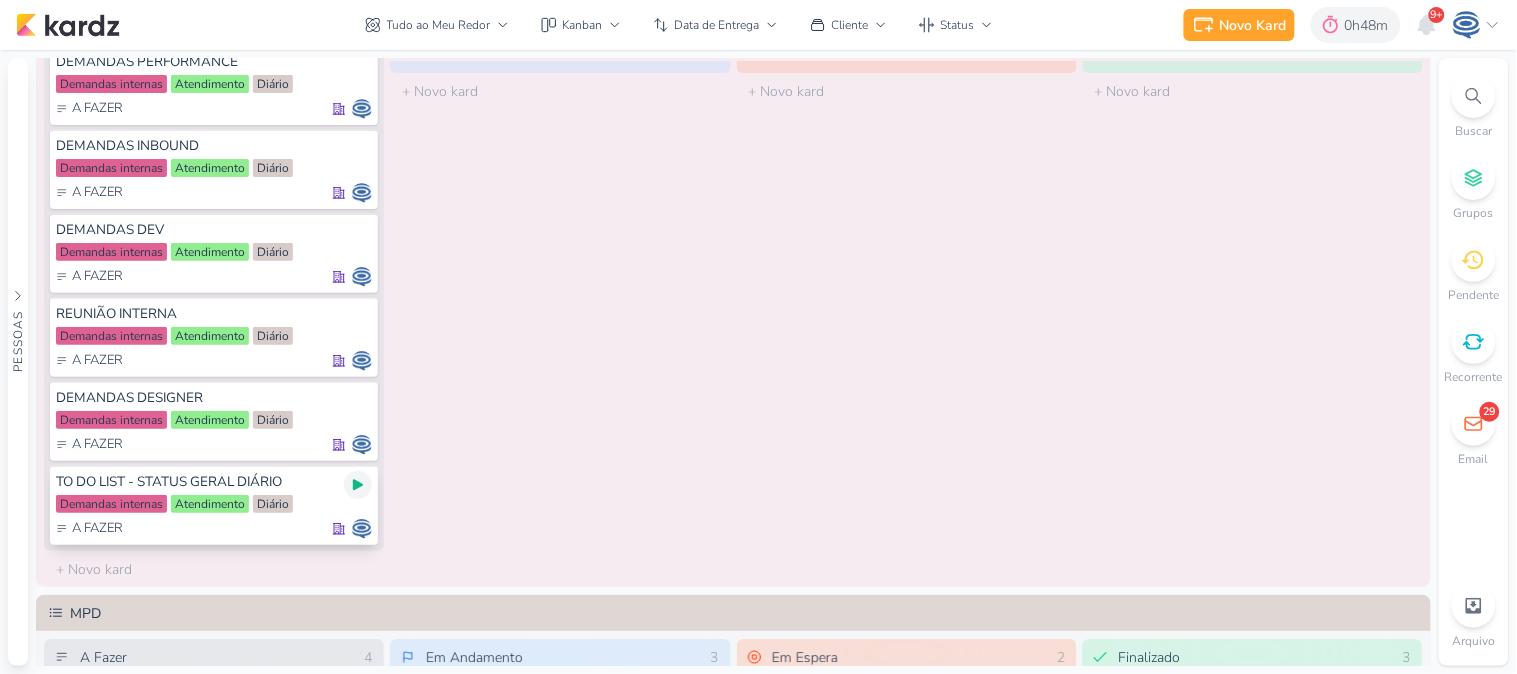 click at bounding box center (358, 485) 